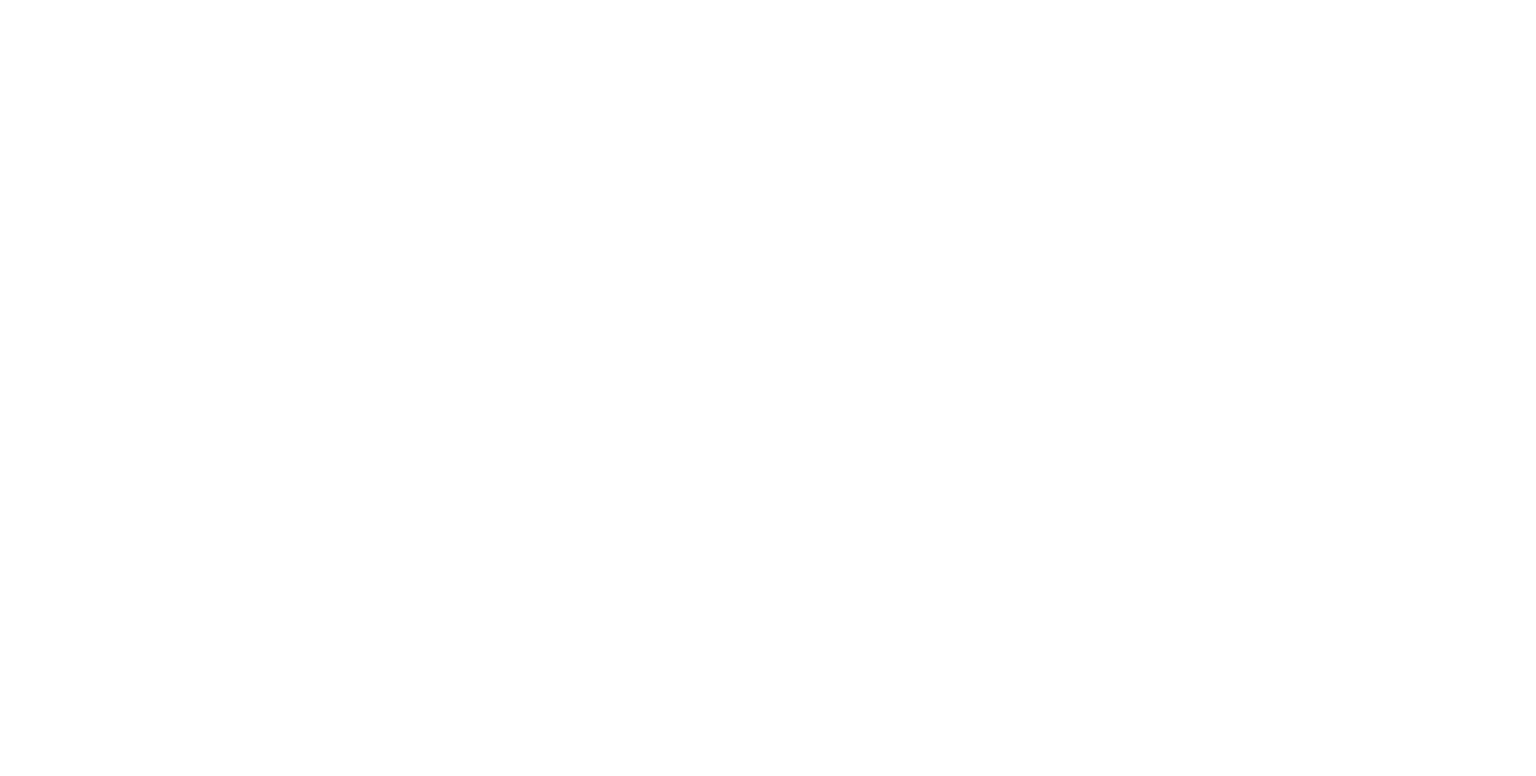 scroll, scrollTop: 0, scrollLeft: 0, axis: both 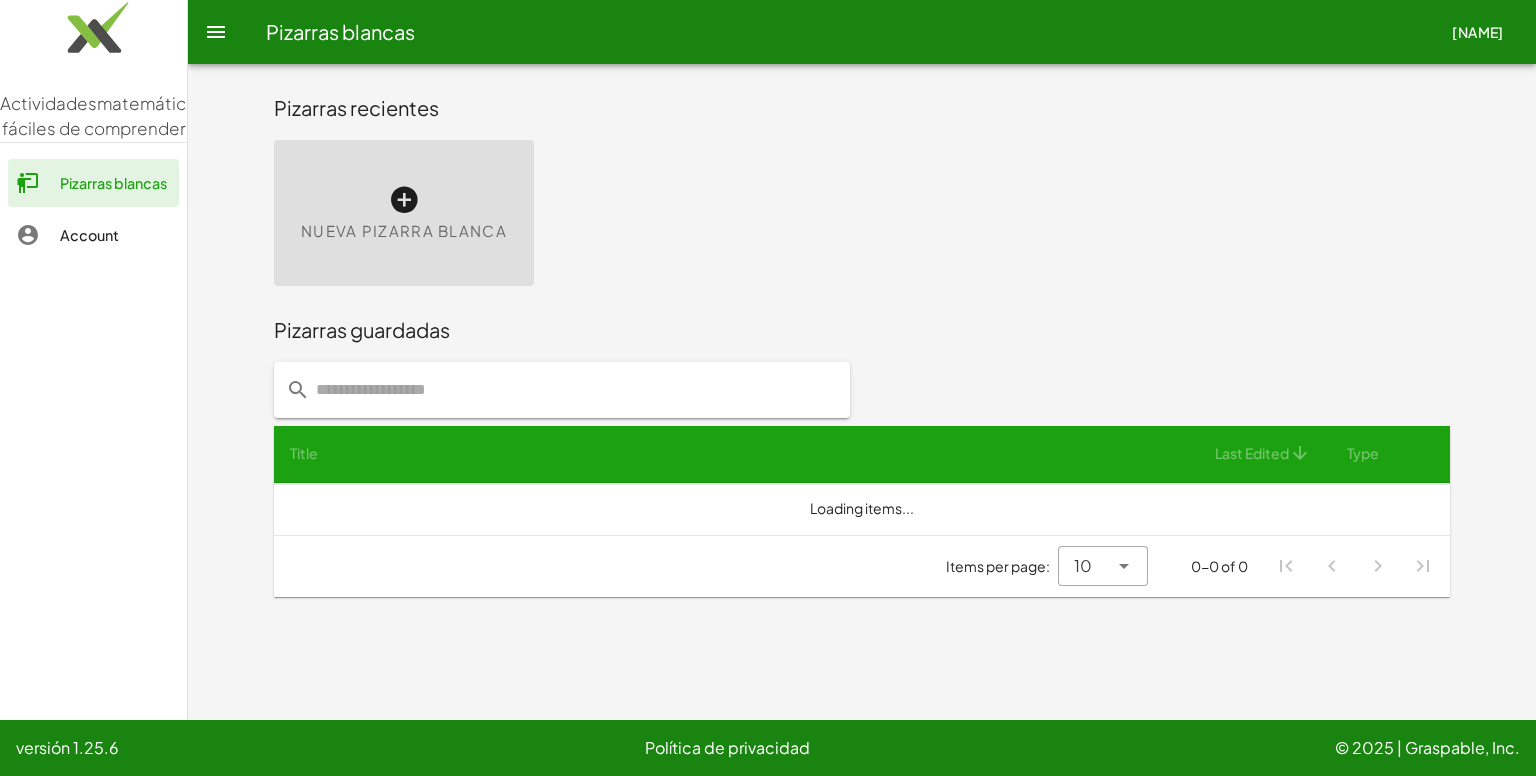 click on "Nueva pizarra blanca" at bounding box center (404, 213) 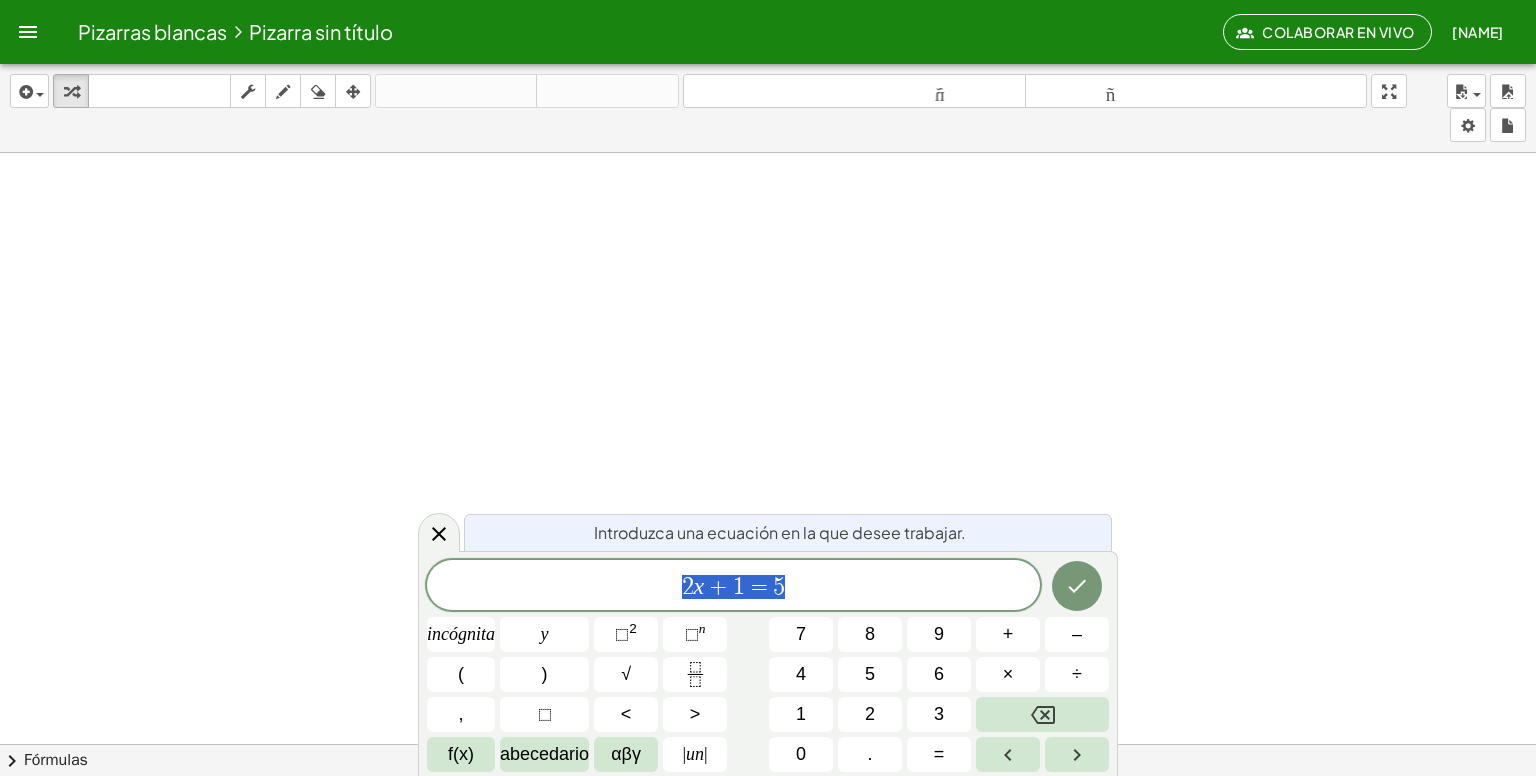 click on "2 x + 1 = 5" at bounding box center (733, 587) 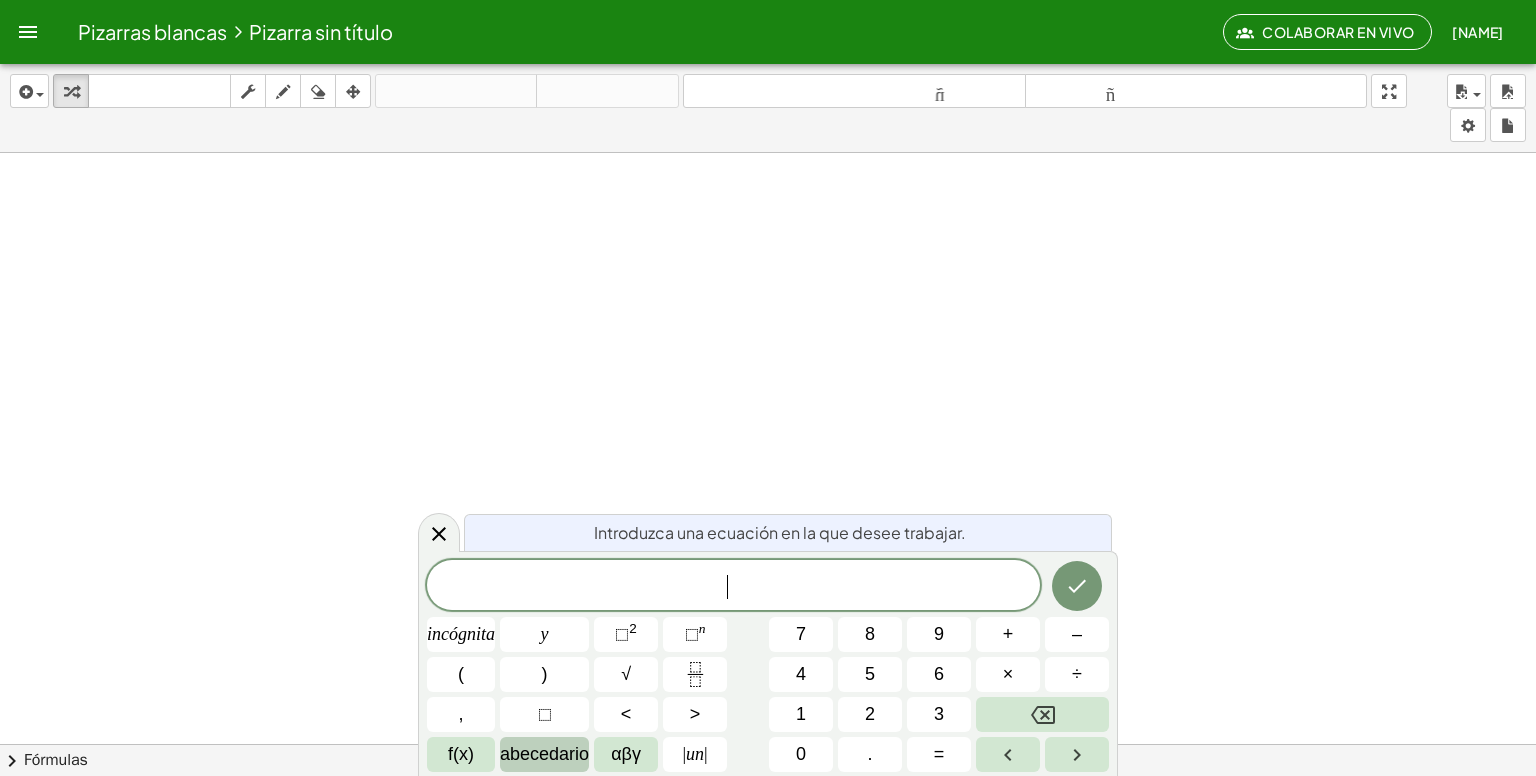 click on "abecedario" at bounding box center [544, 754] 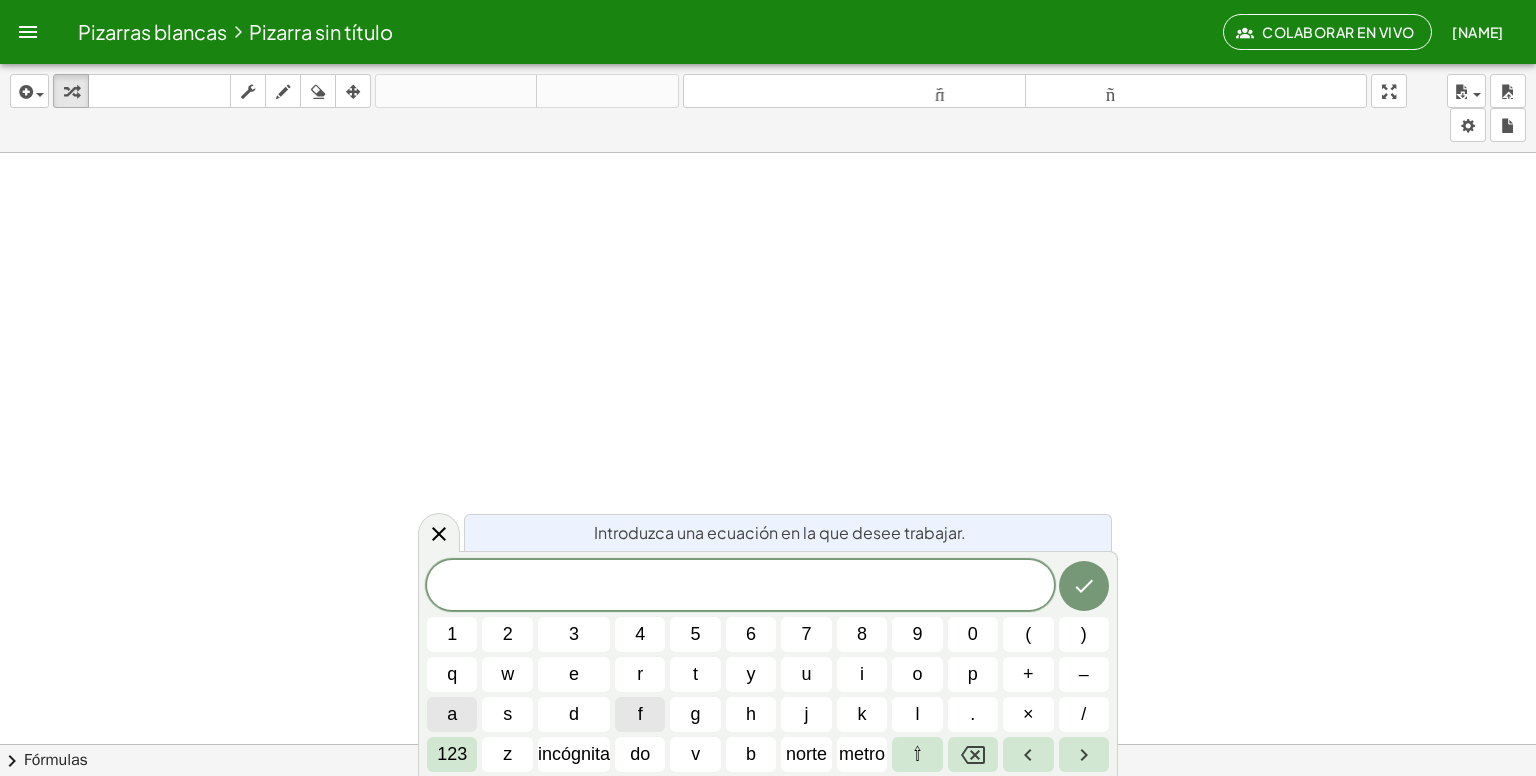 click on "a" at bounding box center [452, 714] 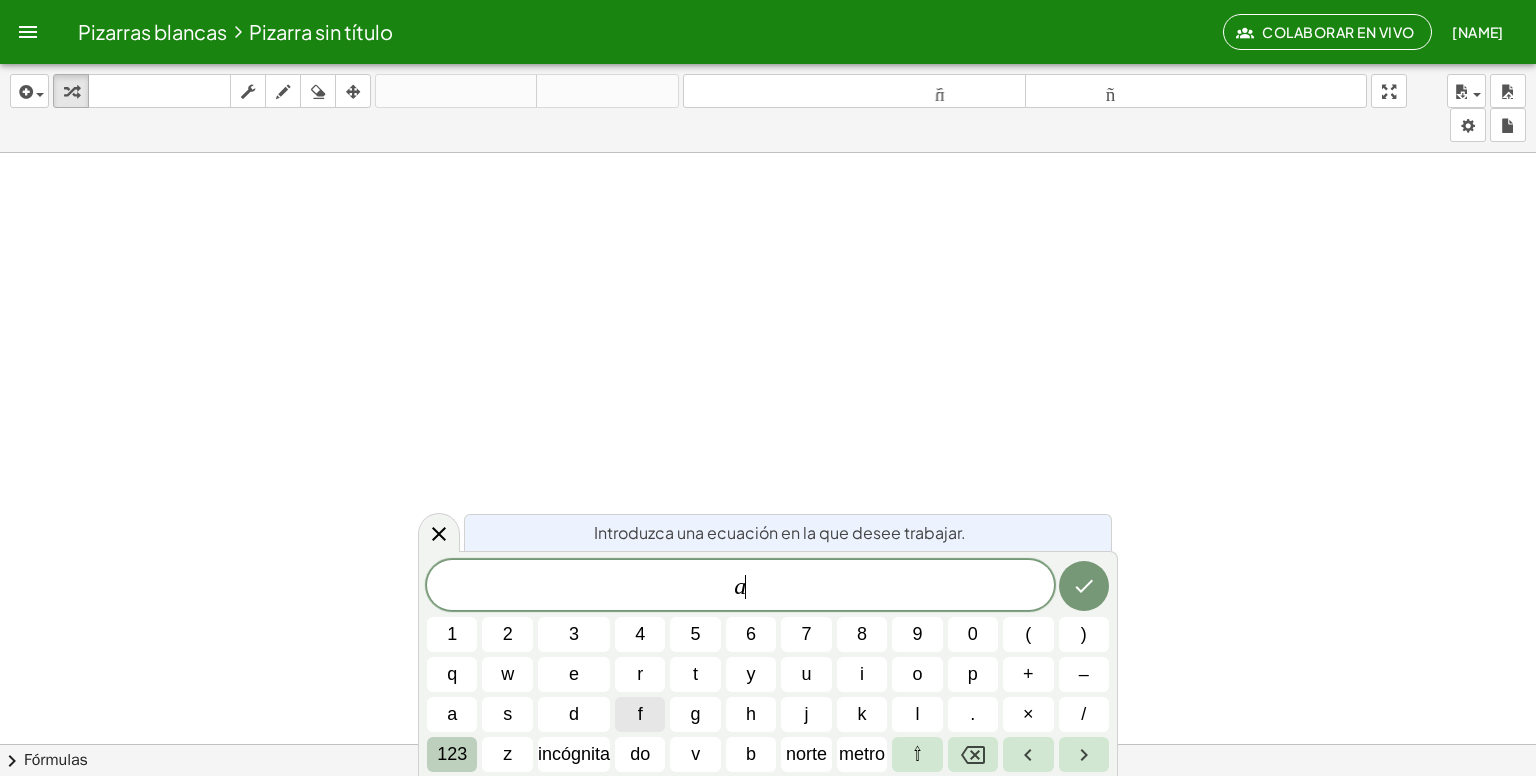 click on "123" at bounding box center (452, 754) 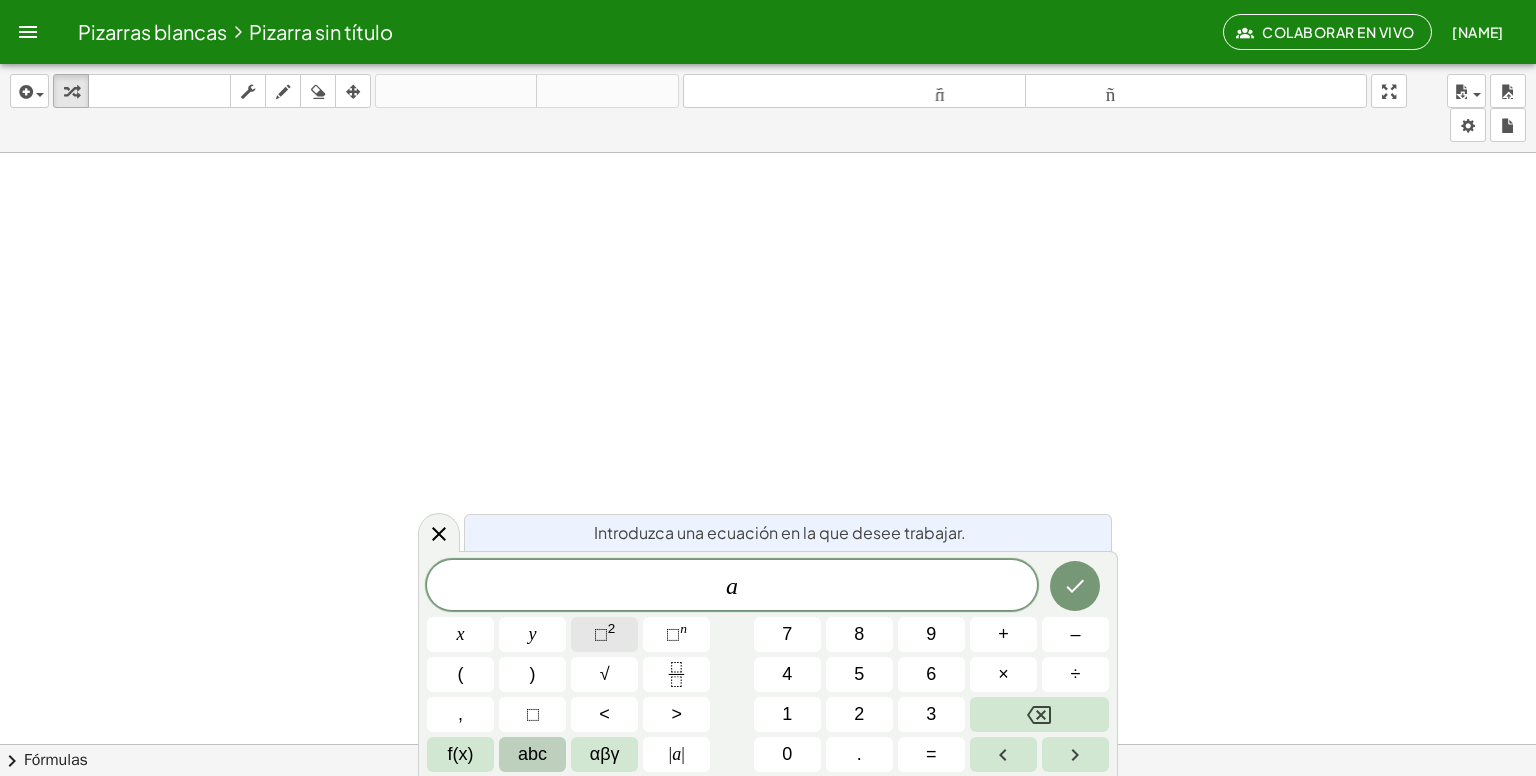 click on "⬚" at bounding box center [601, 634] 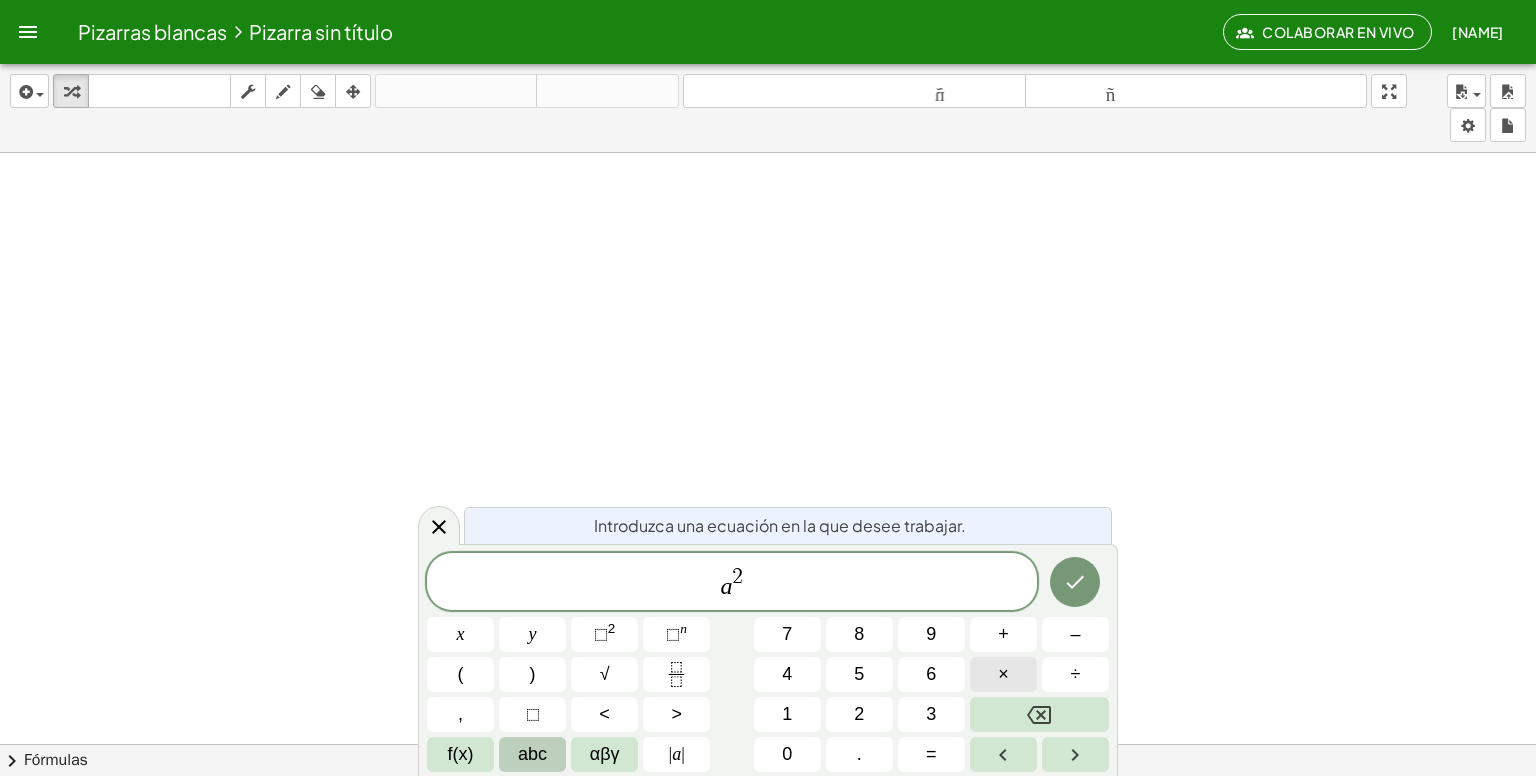 click on "×" at bounding box center (1003, 674) 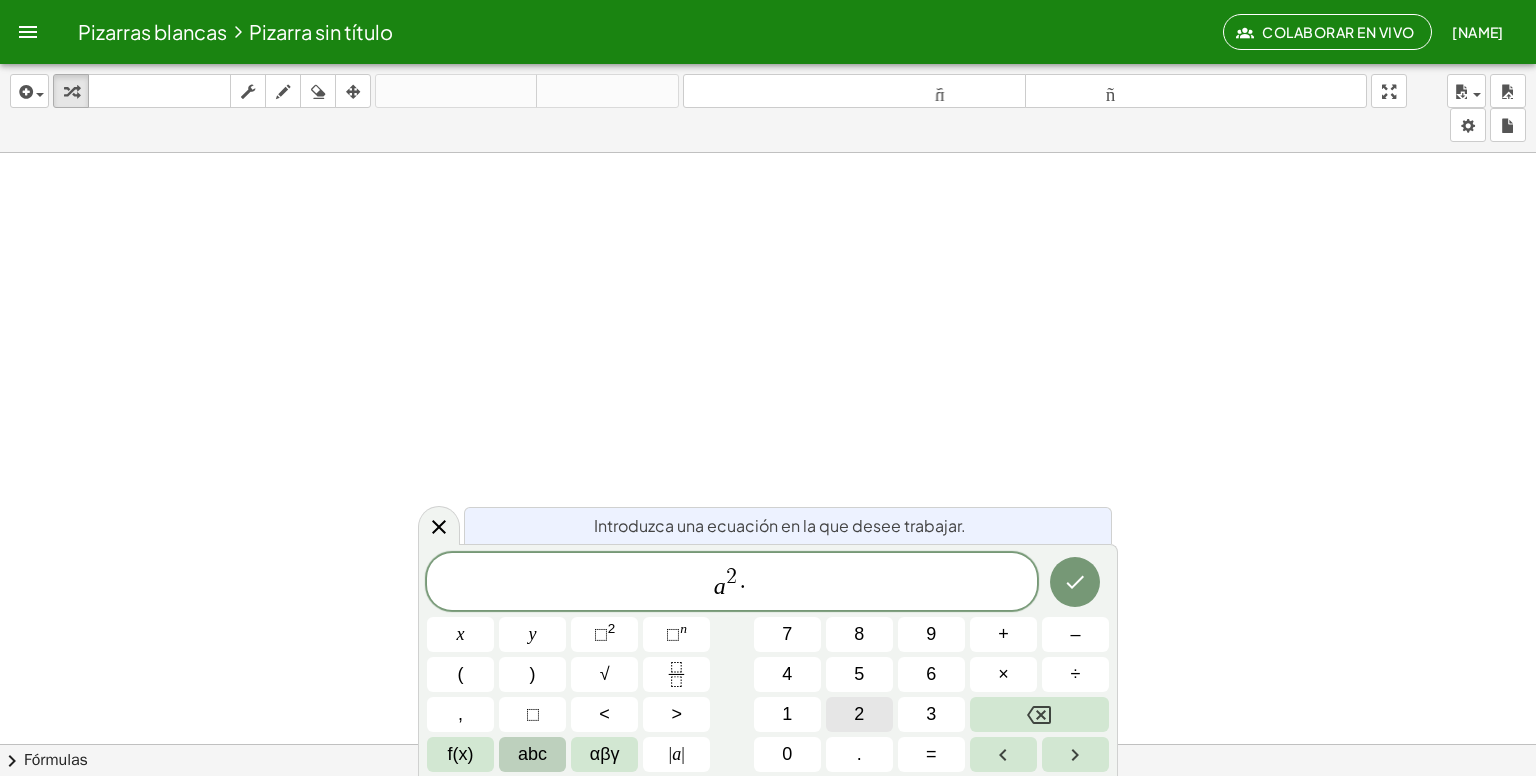 click on "2" at bounding box center [859, 714] 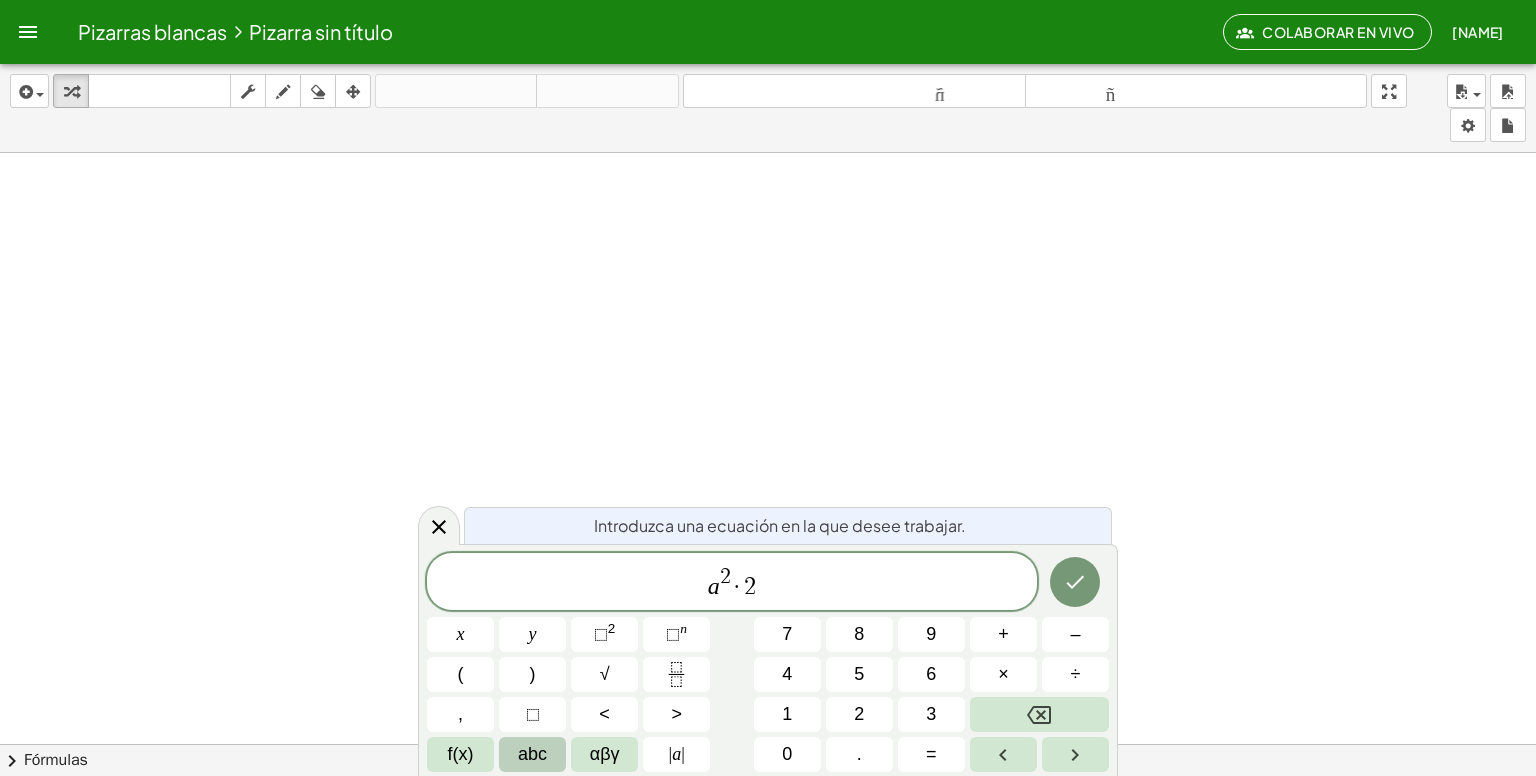 click on "abc" at bounding box center [532, 754] 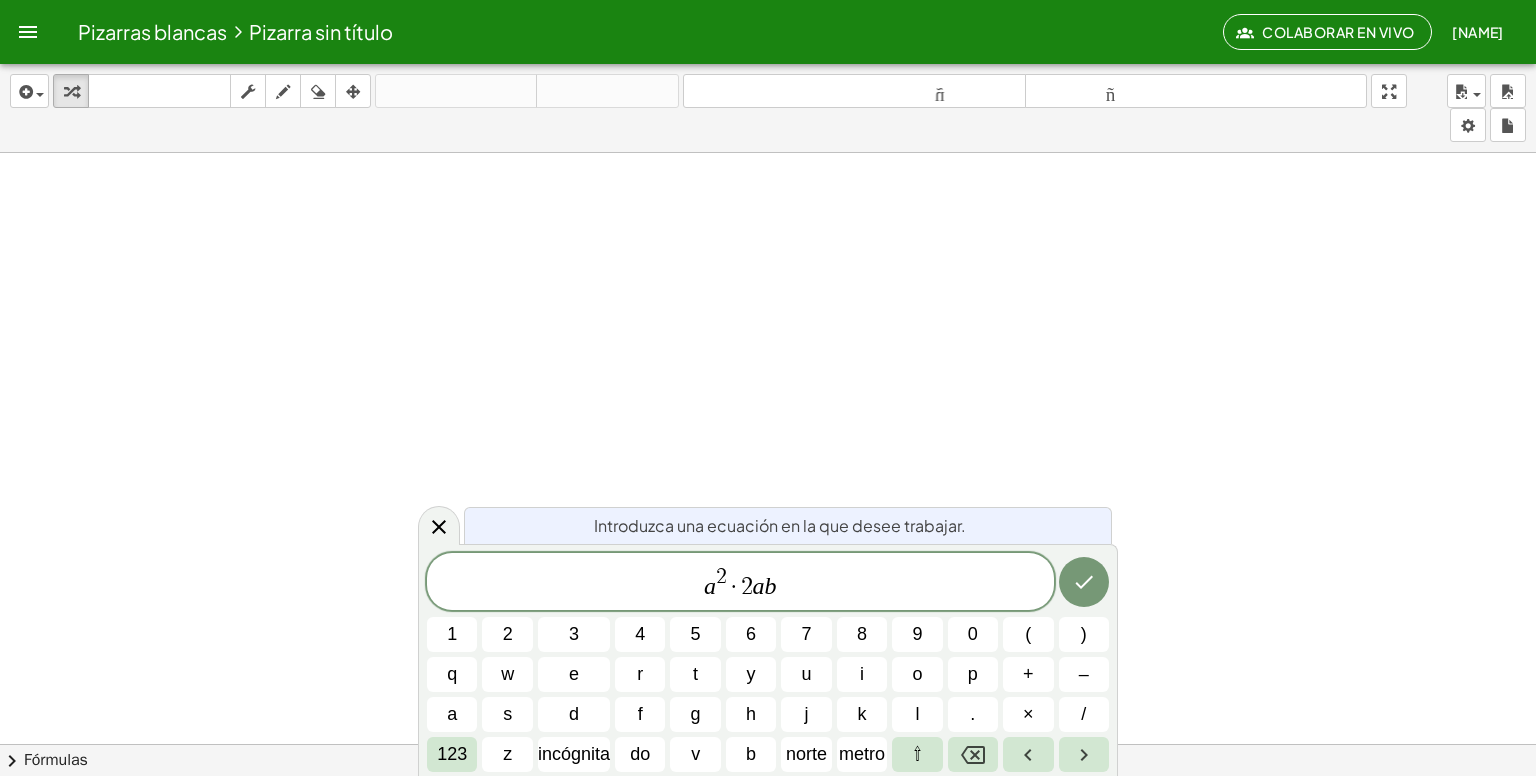 click on "a 2 · 2 a b ​" 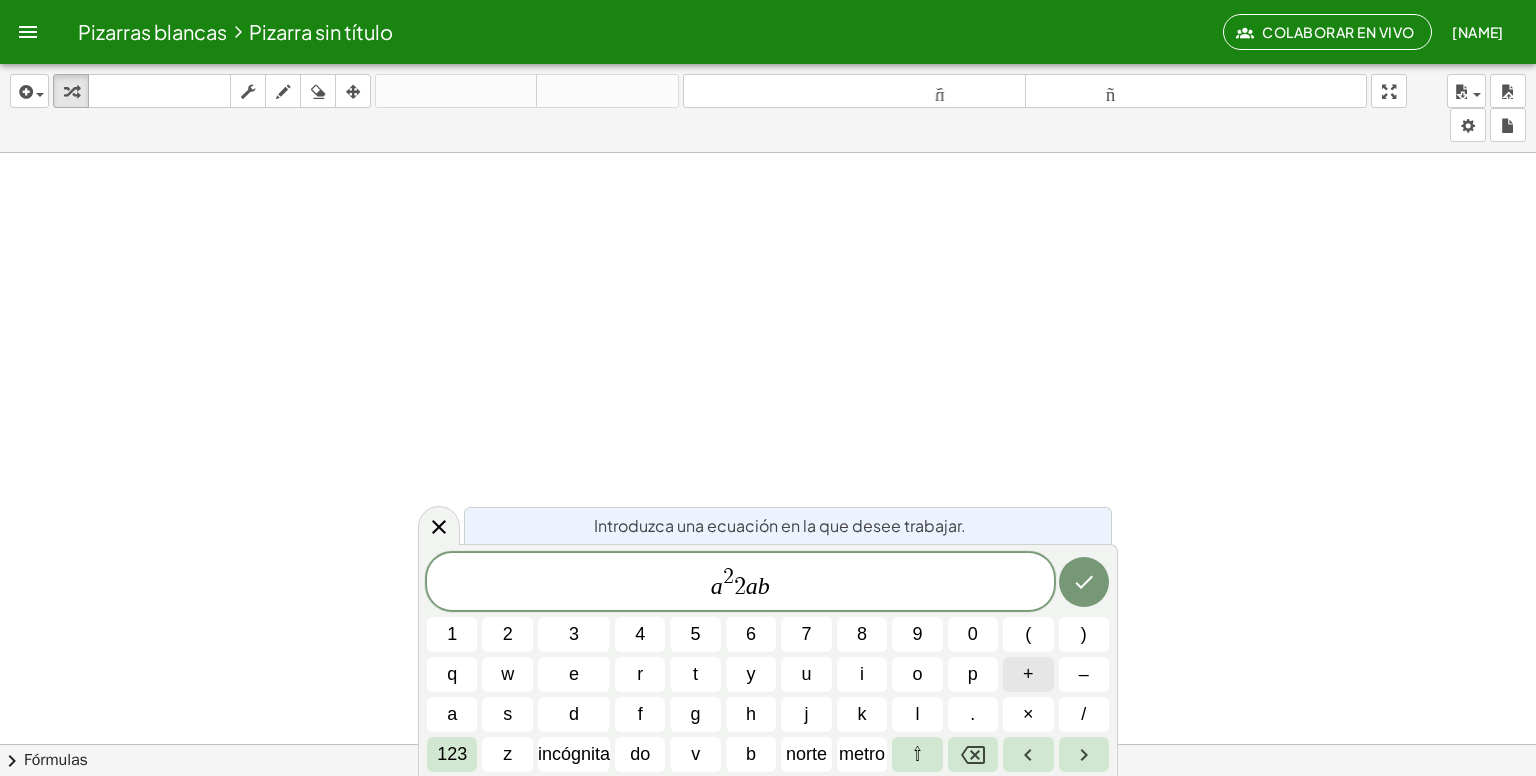 click on "+" at bounding box center (1028, 674) 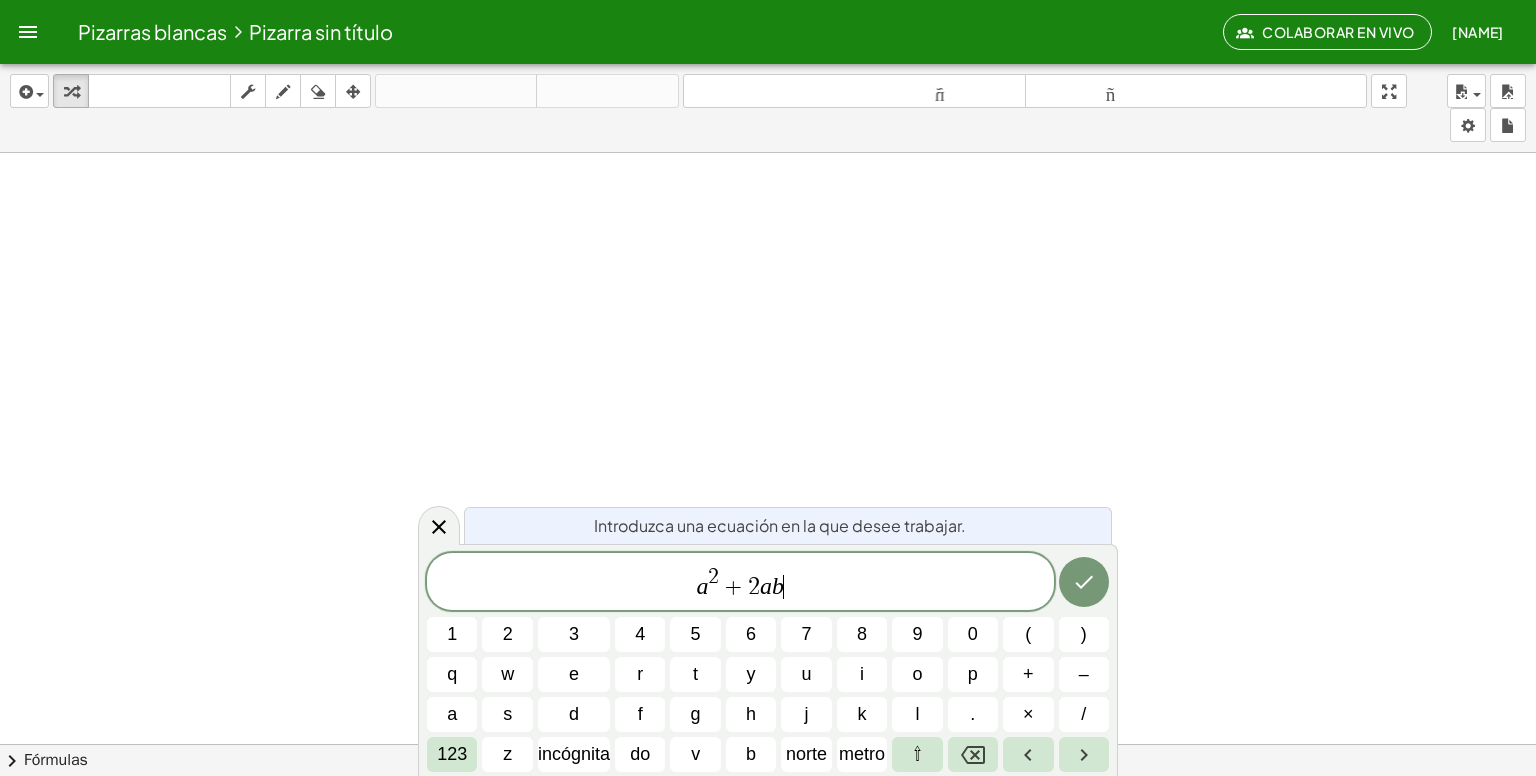 click on "a 2 + 2 a b ​" at bounding box center [740, 583] 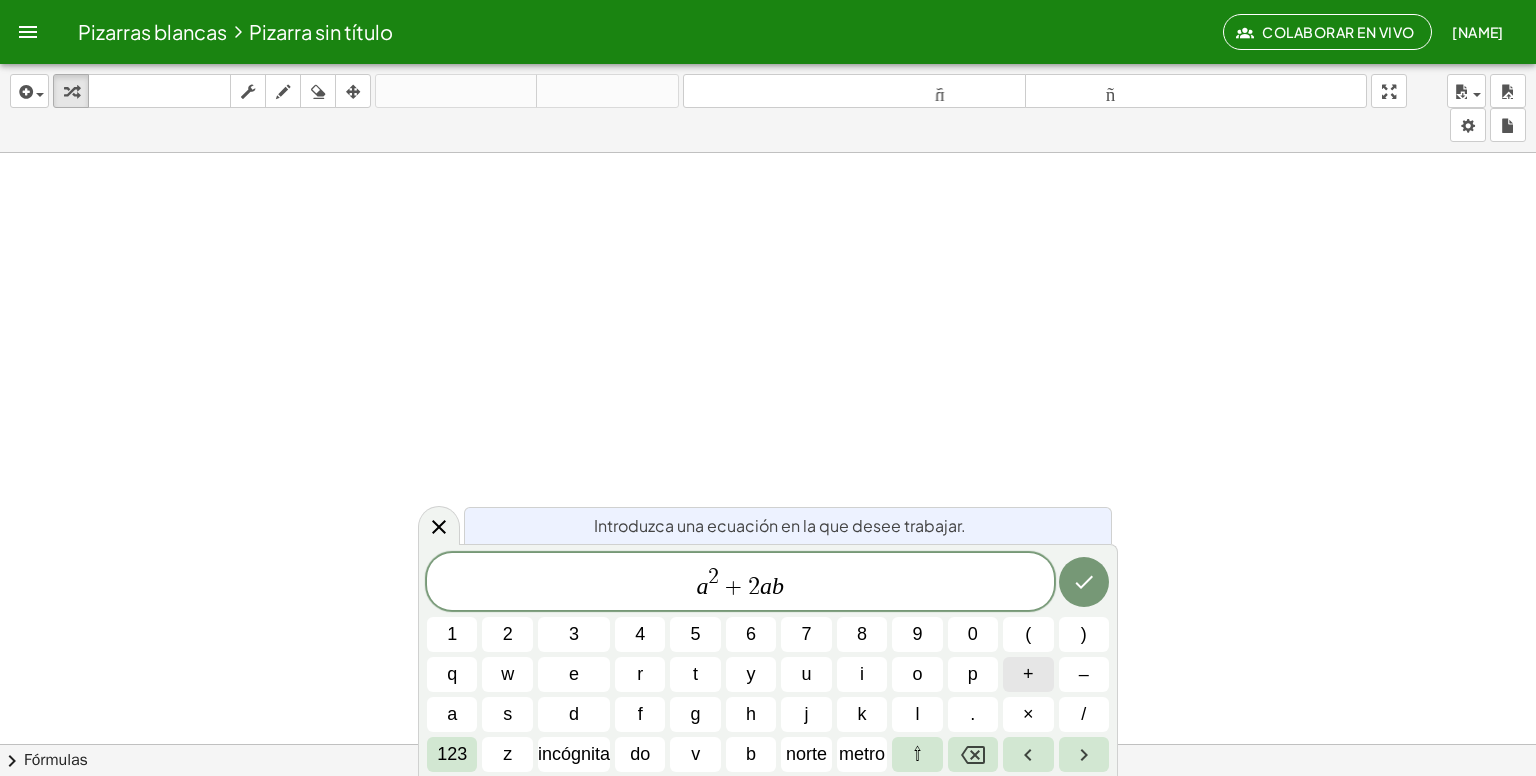 click on "+" at bounding box center (1028, 674) 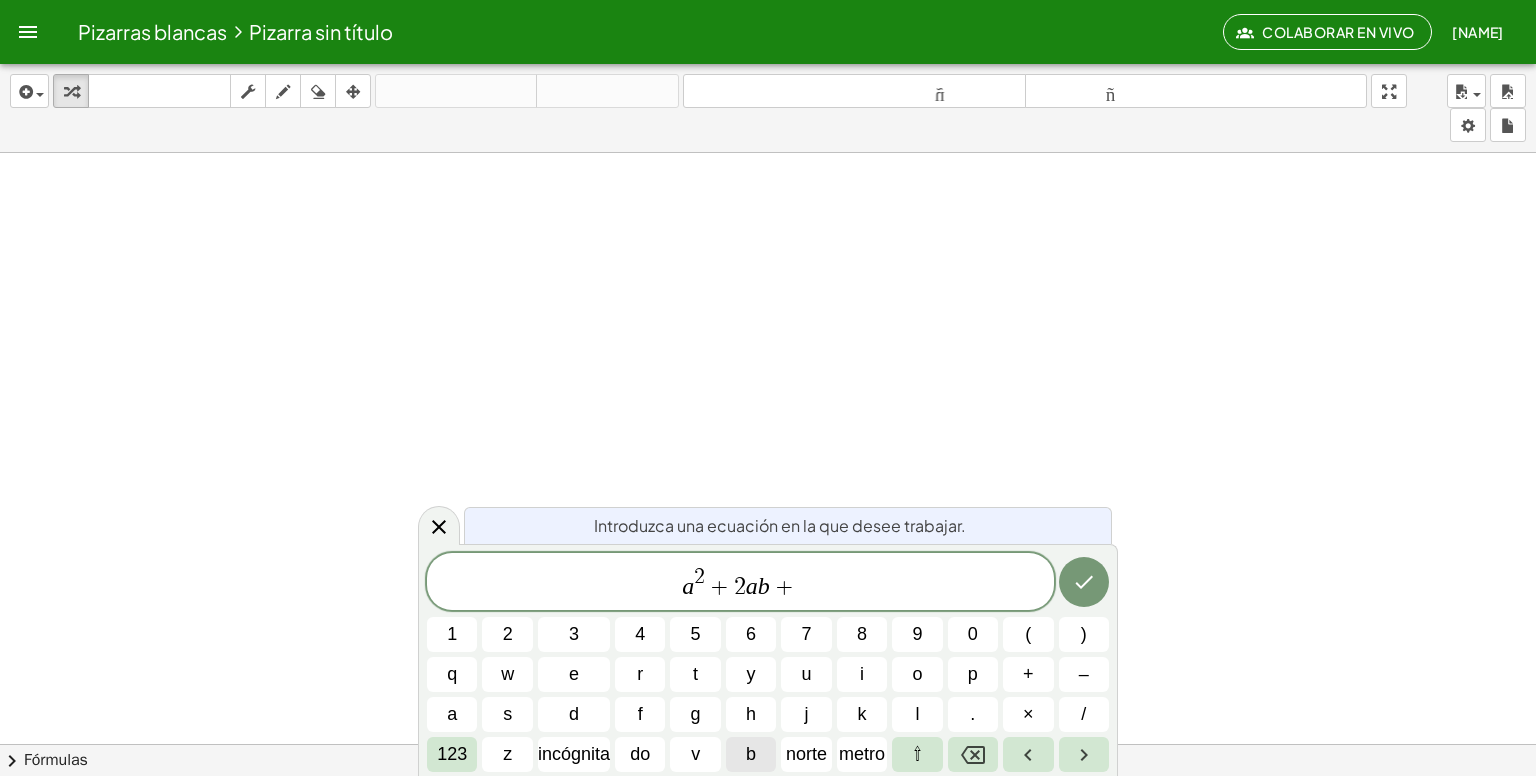 click on "b" at bounding box center (751, 754) 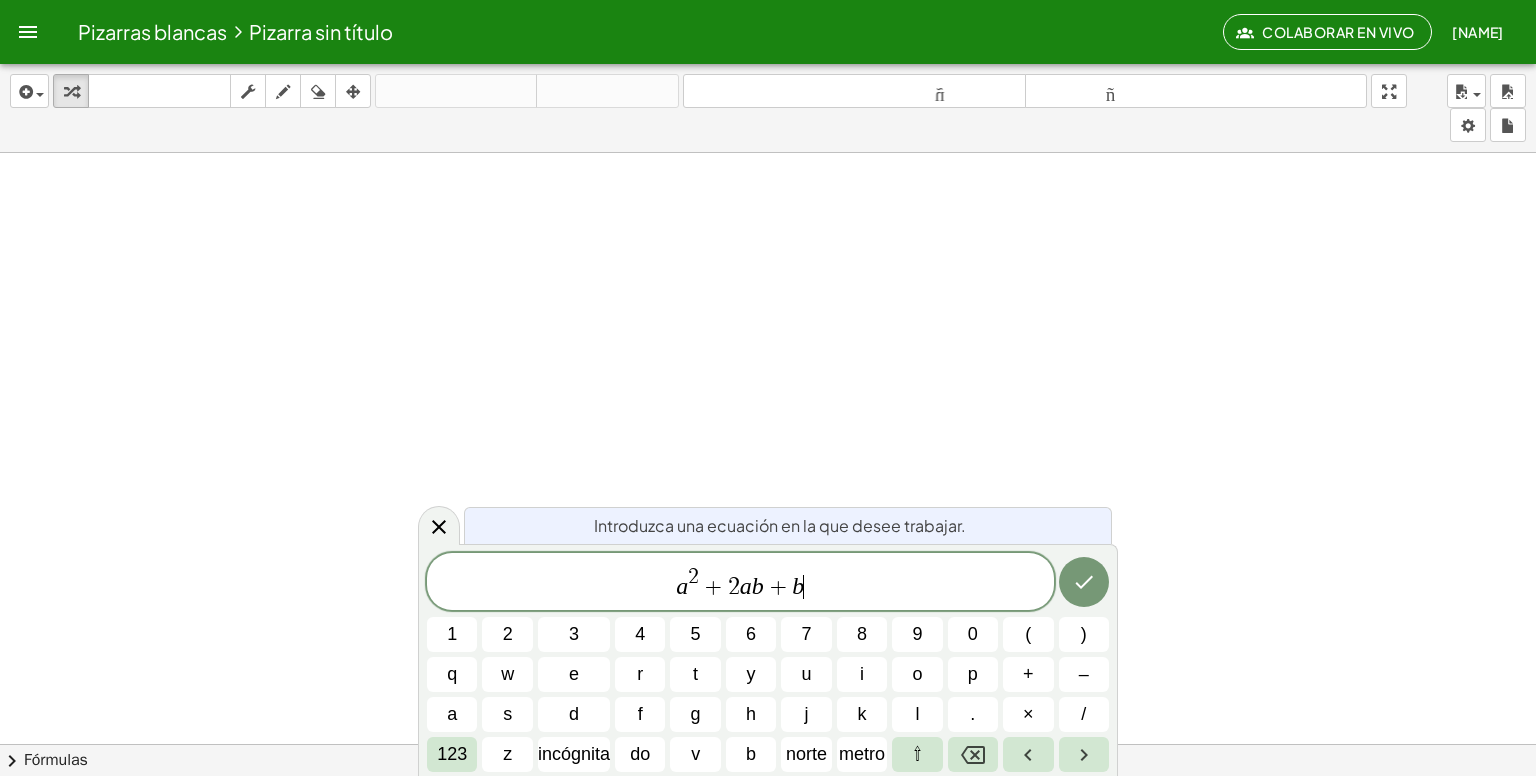 click on "Introduzca una ecuación en la que desee trabajar. a 2 + 2 a b + b ​ 1 2 3 4 5 6 7 8 9 0 ( ) q w e r t y u i o p + – a s d f g h j k l . × / 123 z incógnita do v b norte metro ⇧" at bounding box center (768, 660) 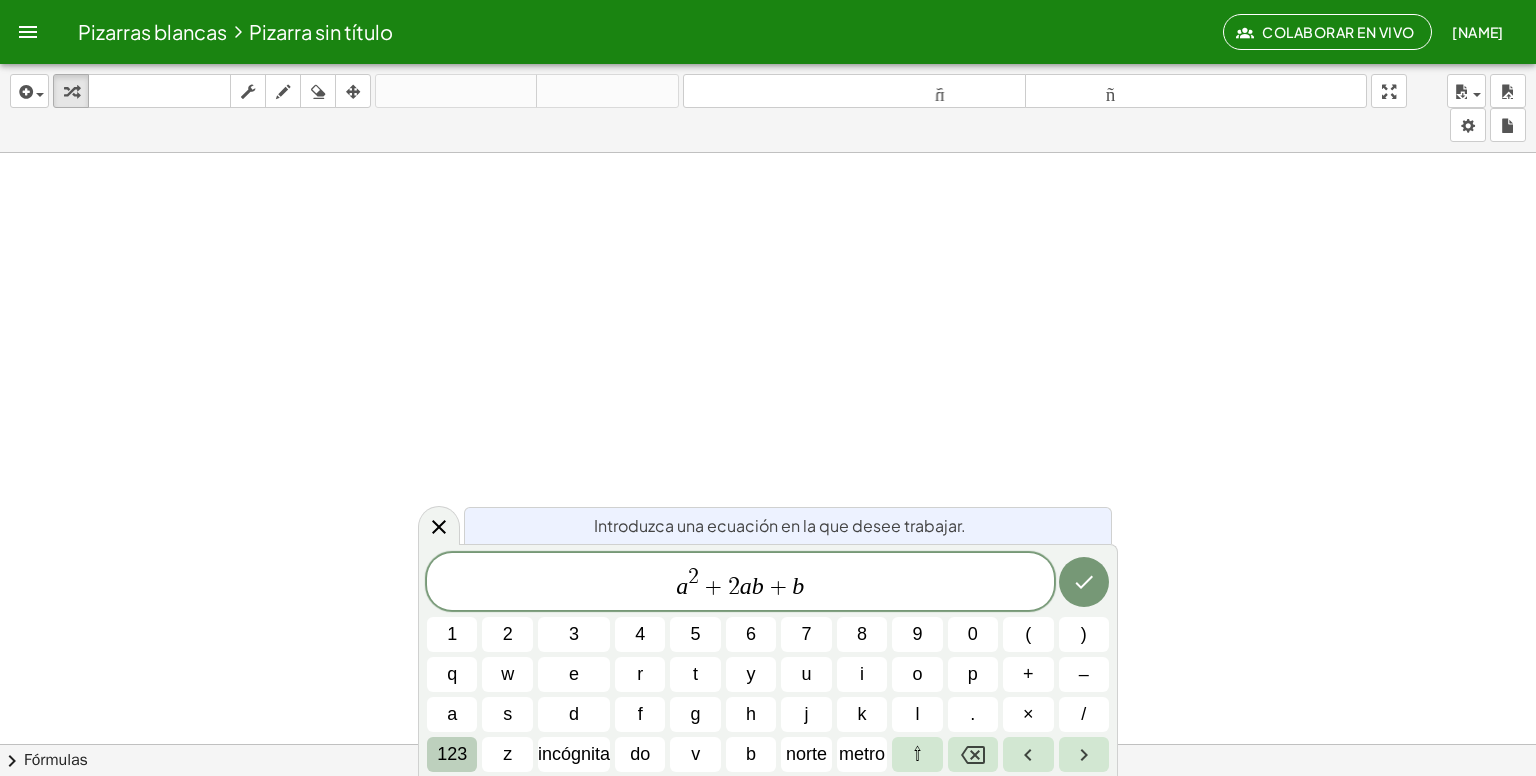 click on "123" at bounding box center (452, 754) 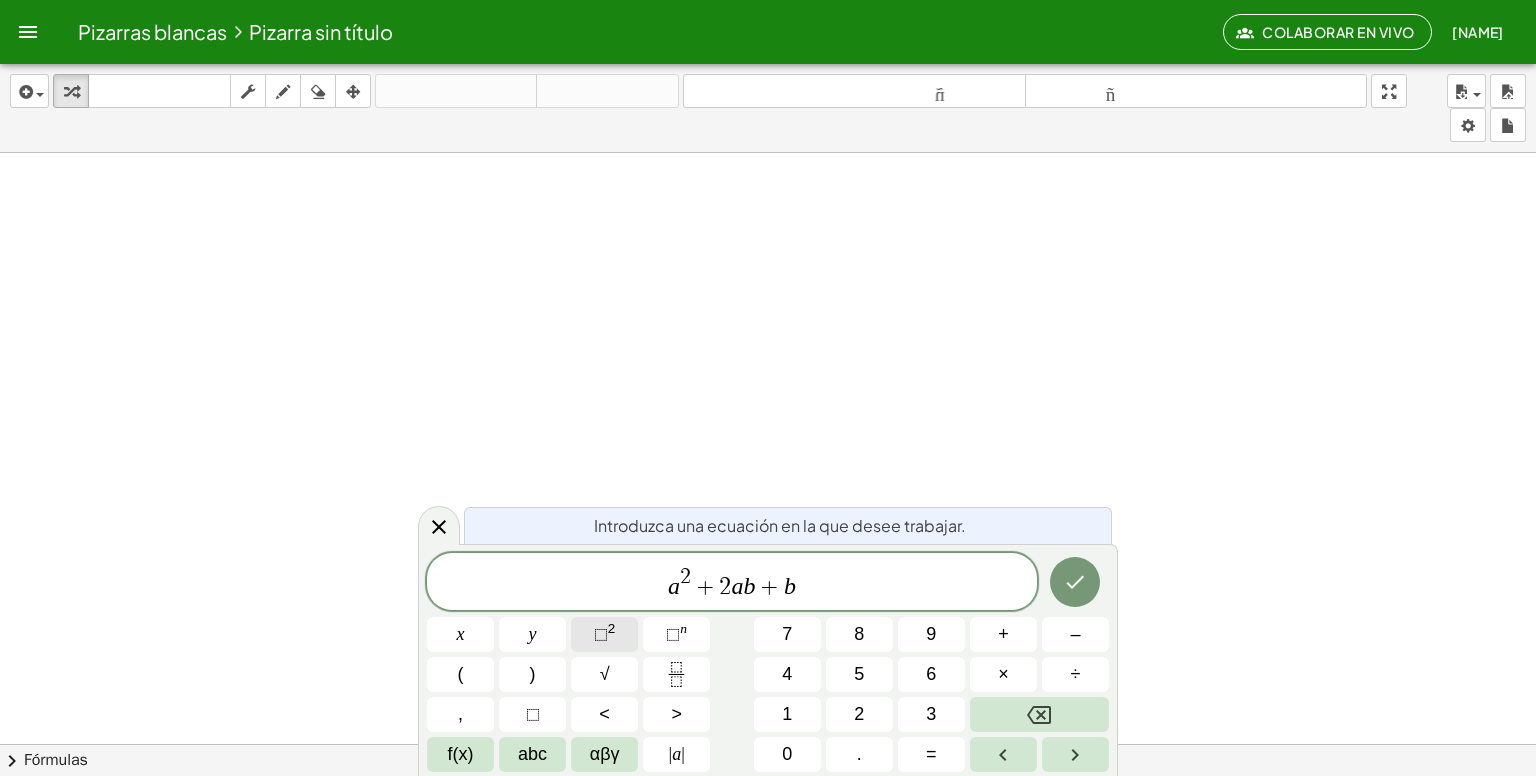 click on "⬚" at bounding box center (601, 634) 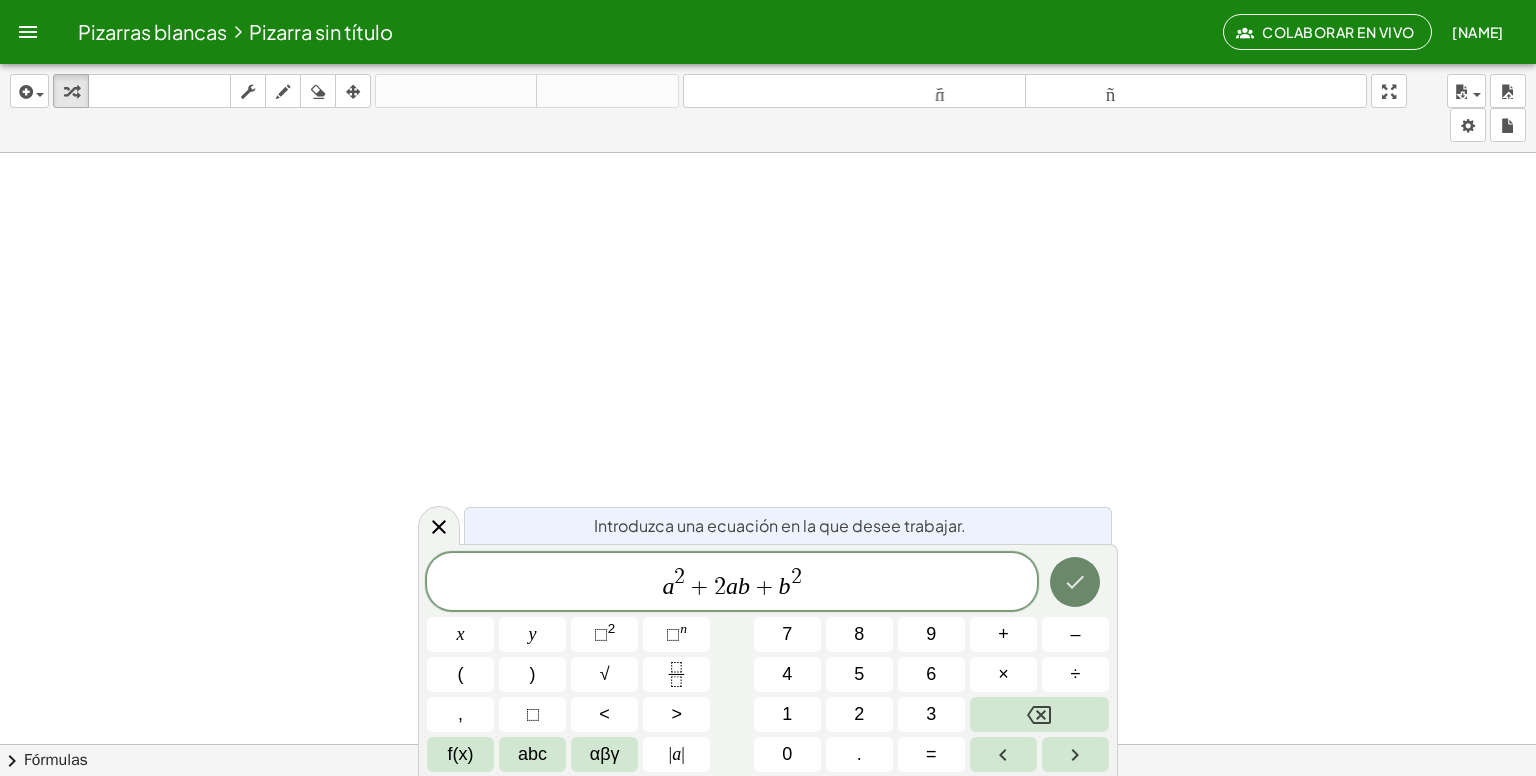 click at bounding box center [1075, 582] 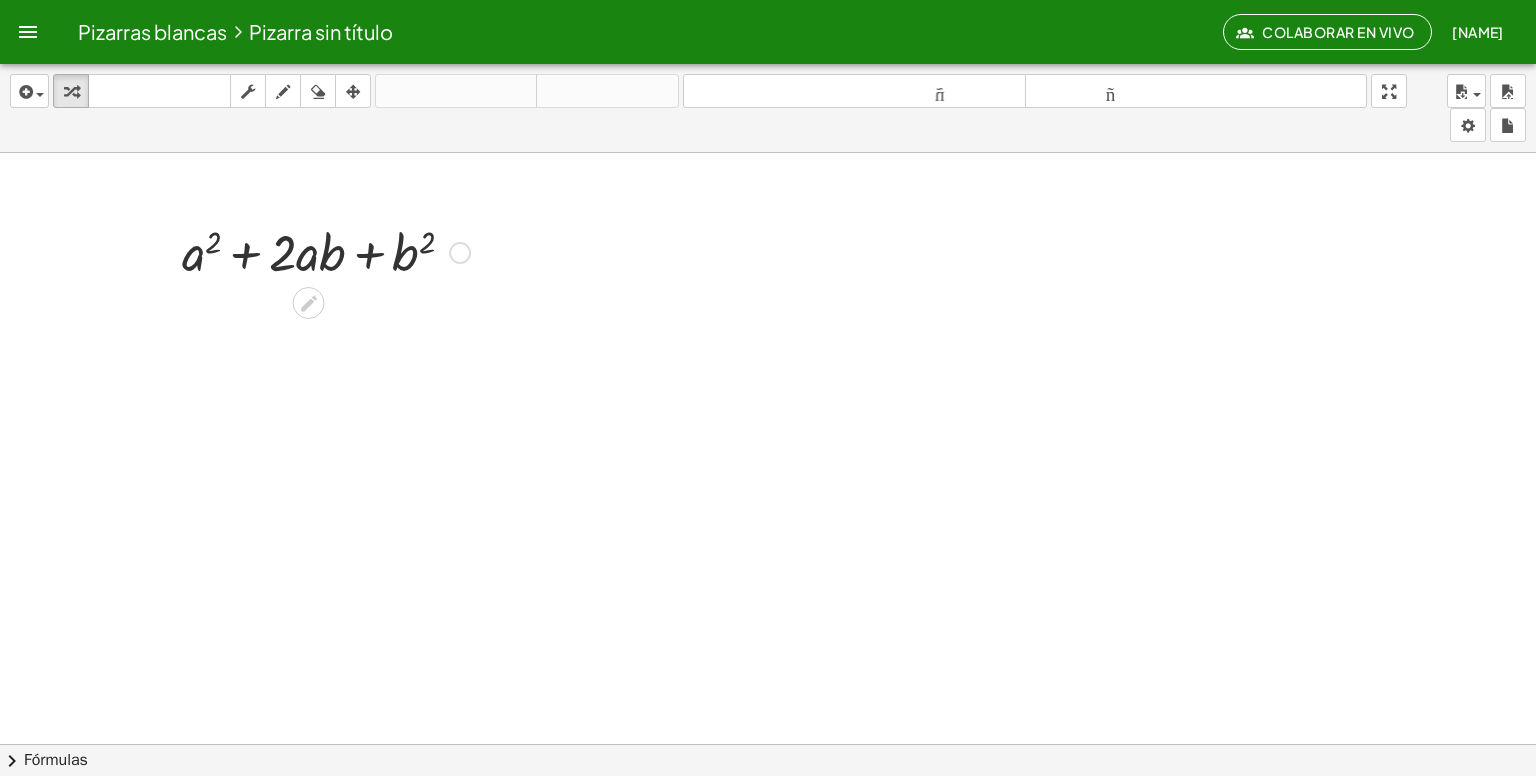 click at bounding box center [326, 251] 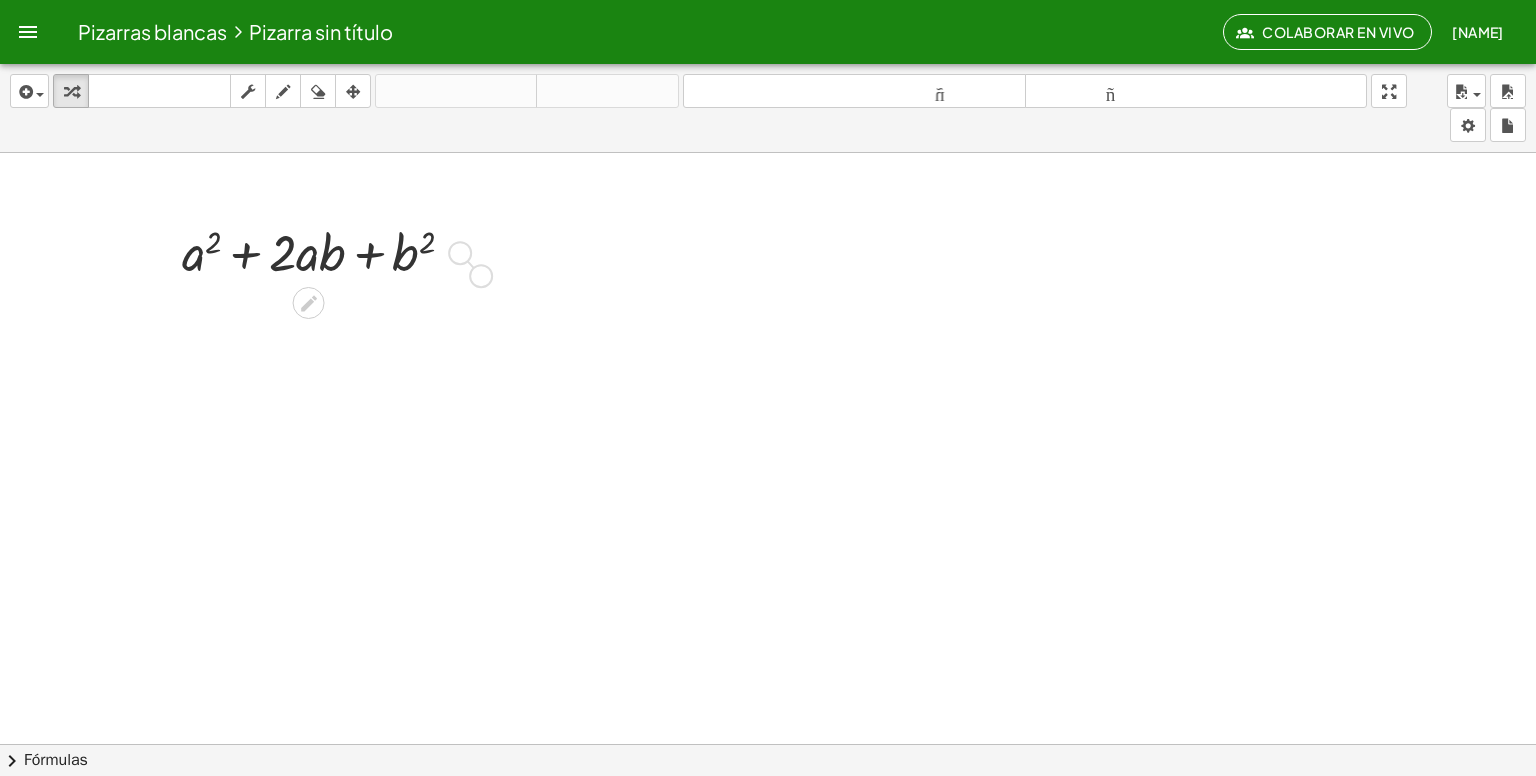drag, startPoint x: 468, startPoint y: 254, endPoint x: 498, endPoint y: 280, distance: 39.698868 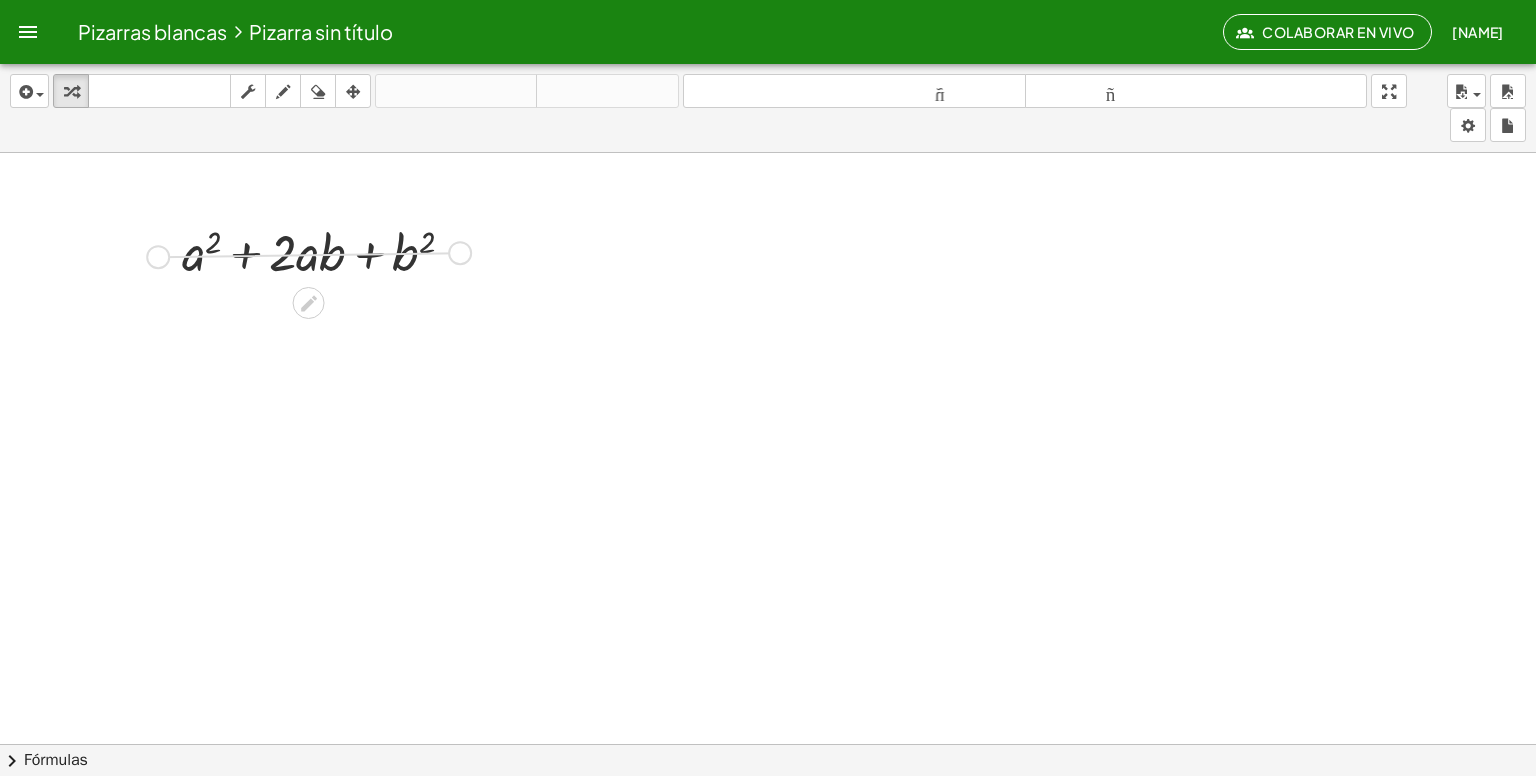 drag, startPoint x: 462, startPoint y: 249, endPoint x: 143, endPoint y: 241, distance: 319.1003 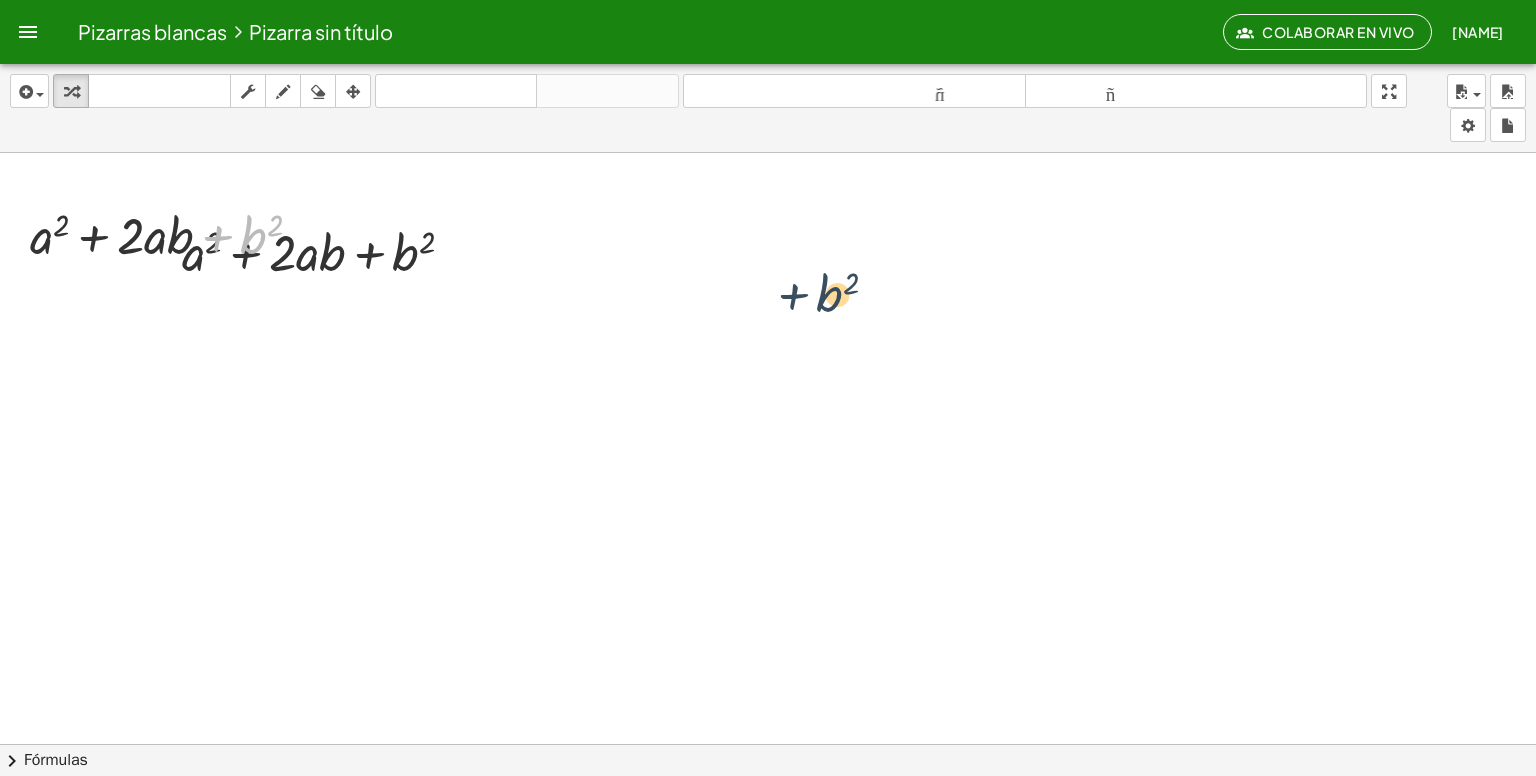 drag, startPoint x: 224, startPoint y: 224, endPoint x: 831, endPoint y: 285, distance: 610.0574 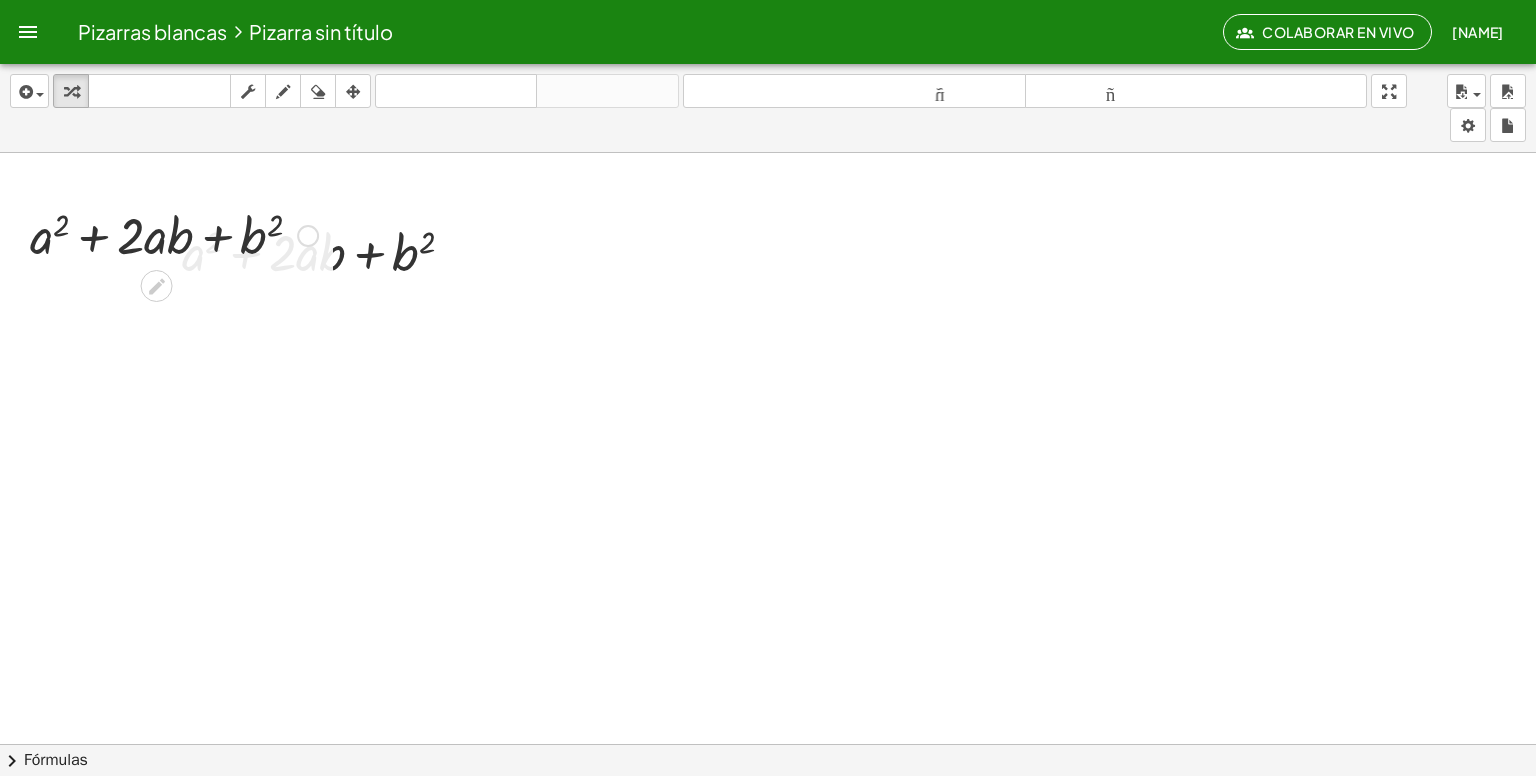 click at bounding box center (768, 822) 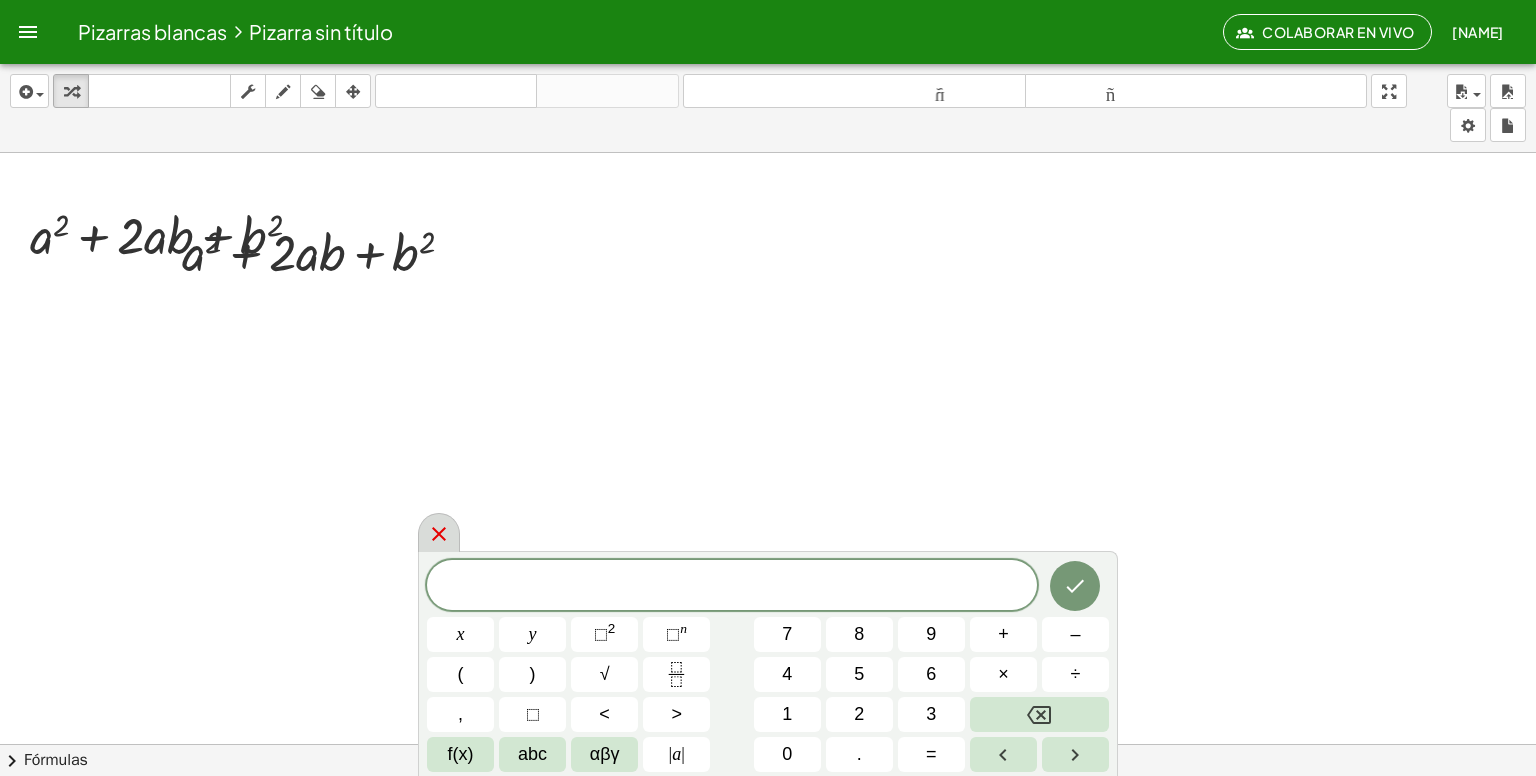 click 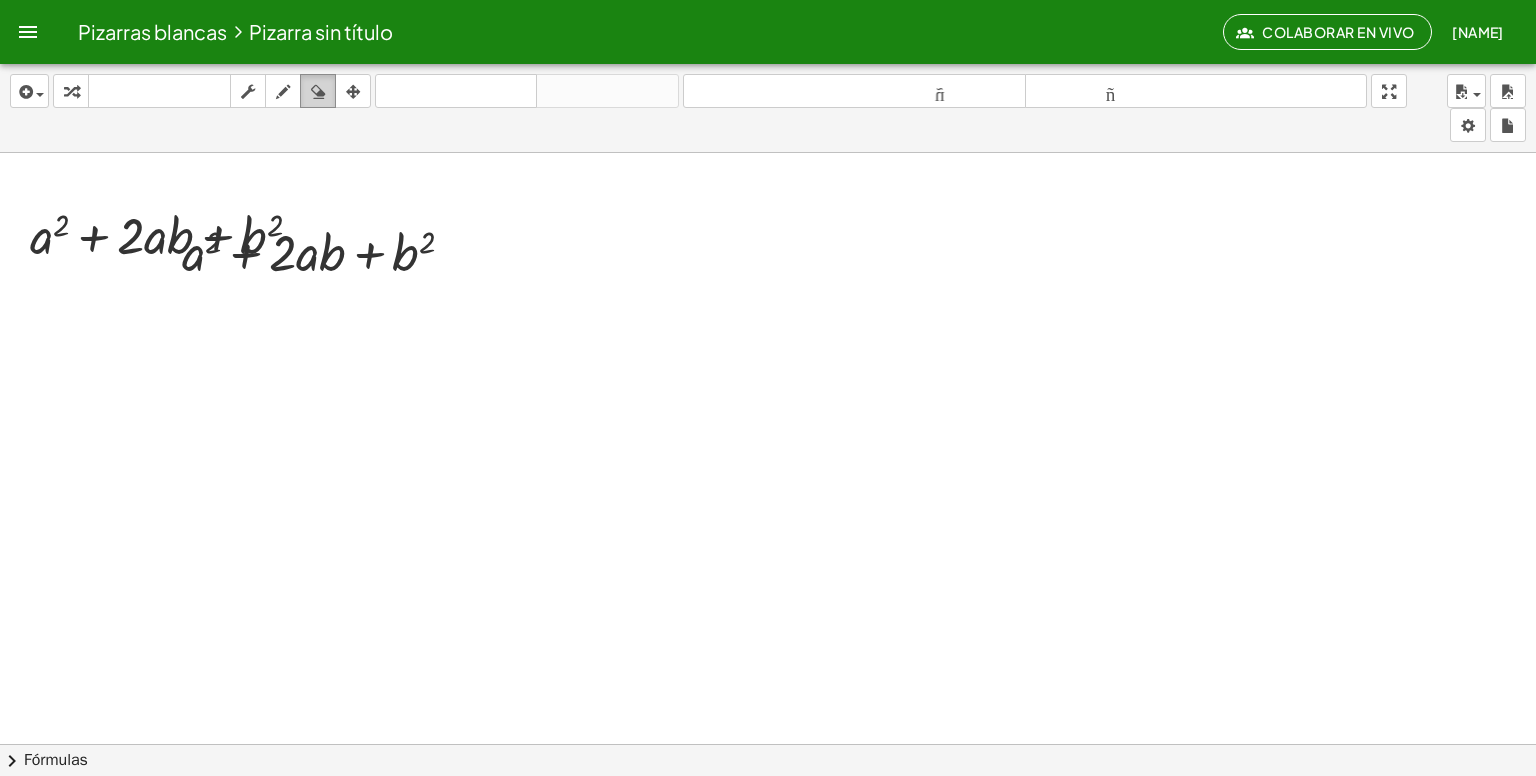 click at bounding box center [318, 91] 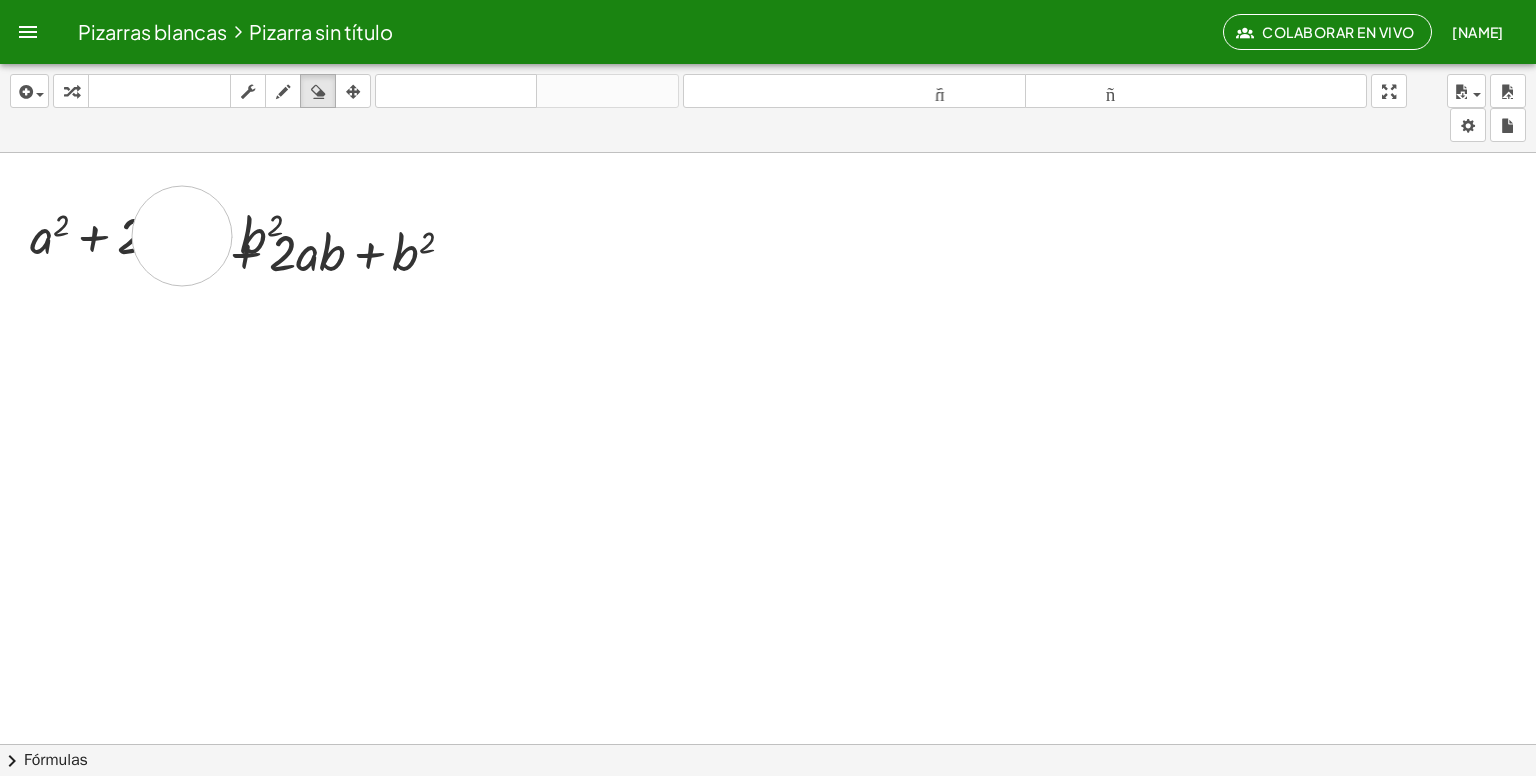 click at bounding box center [768, 822] 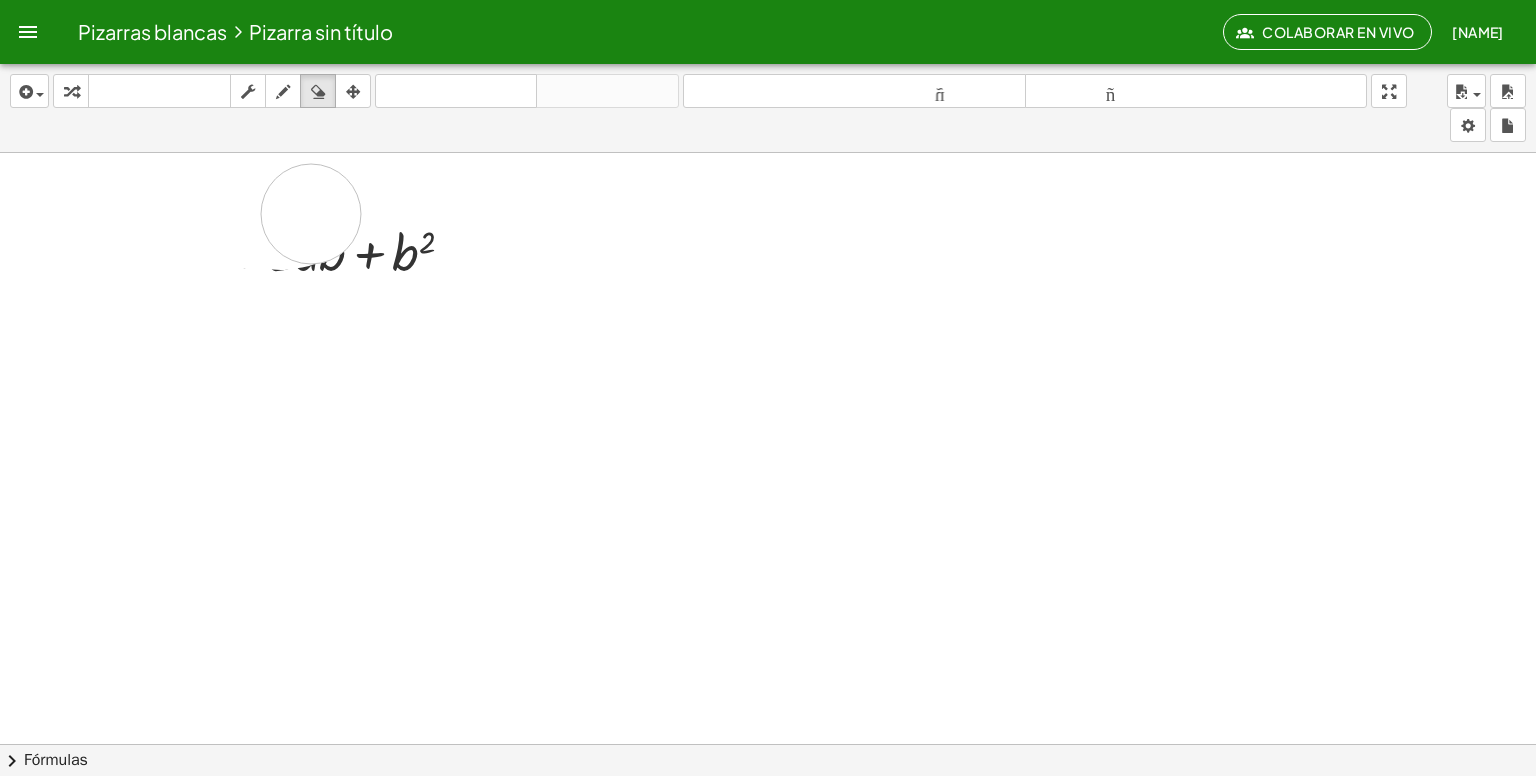 drag, startPoint x: 136, startPoint y: 233, endPoint x: 299, endPoint y: 207, distance: 165.0606 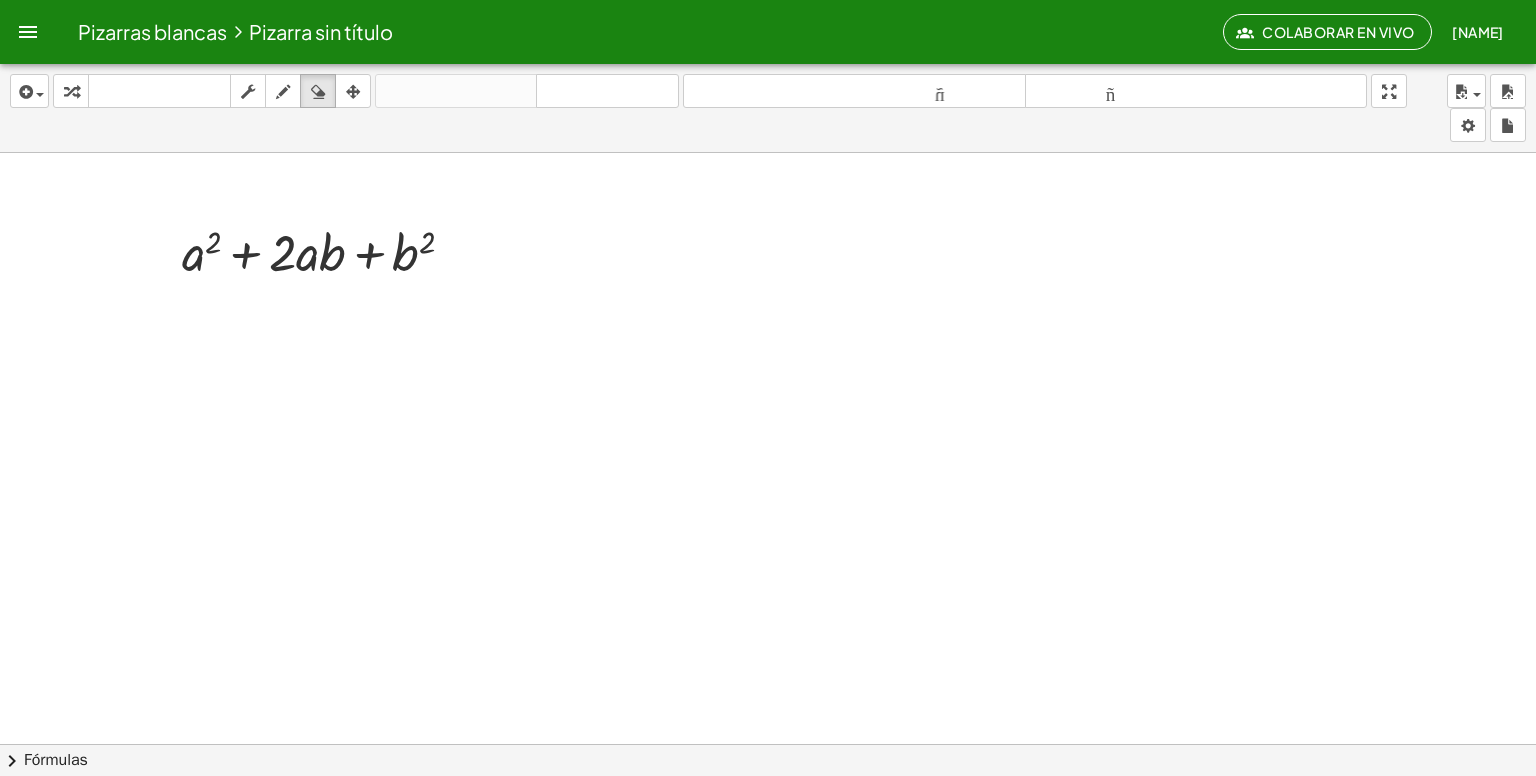 click on "insertar Seleccione uno: Expresión matemática Función Texto Vídeo de YouTube Graficando Geometría Geometría 3D transformar teclado teclado fregar dibujar borrar arreglar deshacer deshacer rehacer rehacer tamaño_del_formato menor tamaño_del_formato más grande pantalla completa carga   ahorrar nuevo ajustes" at bounding box center [768, 108] 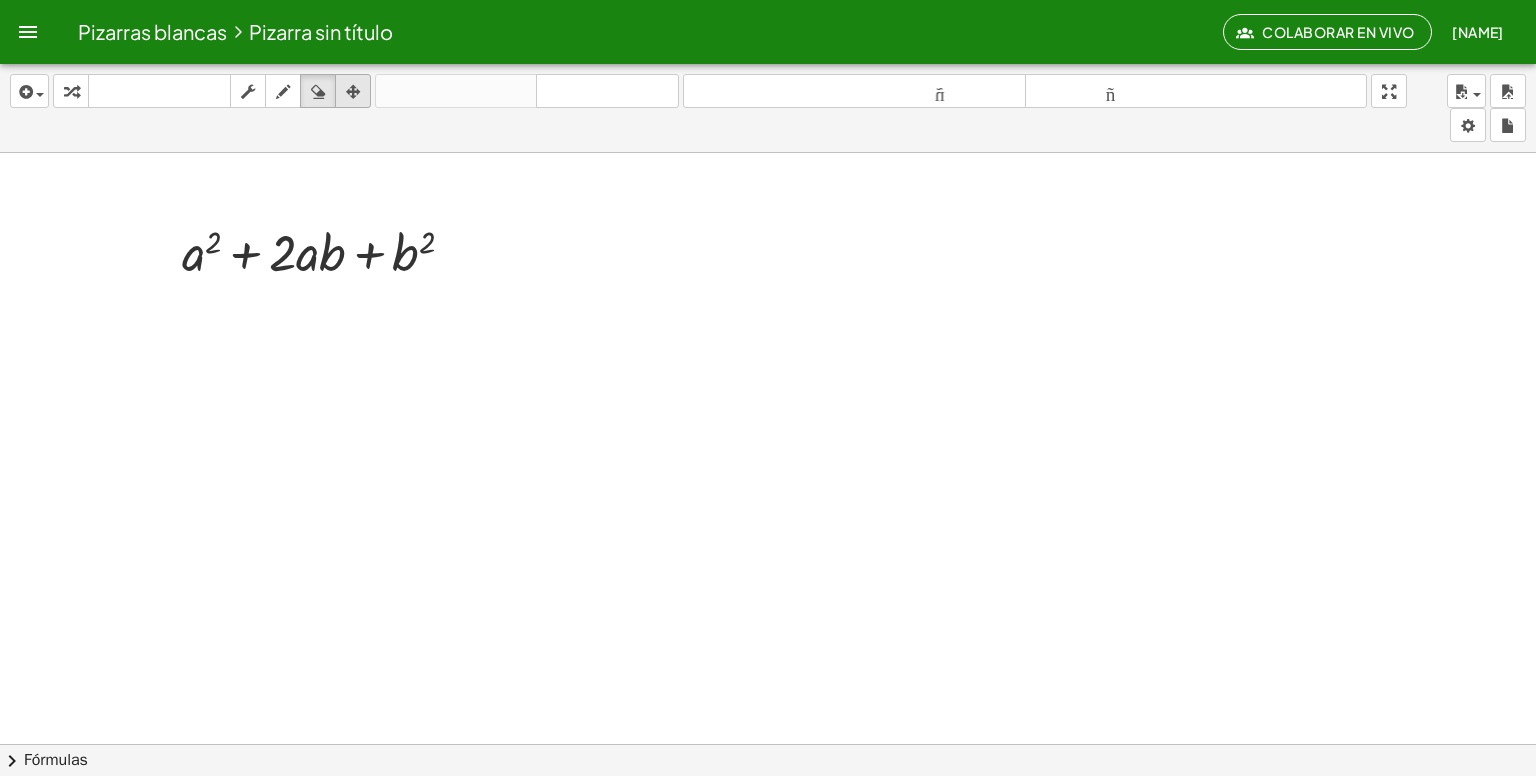 click at bounding box center (353, 92) 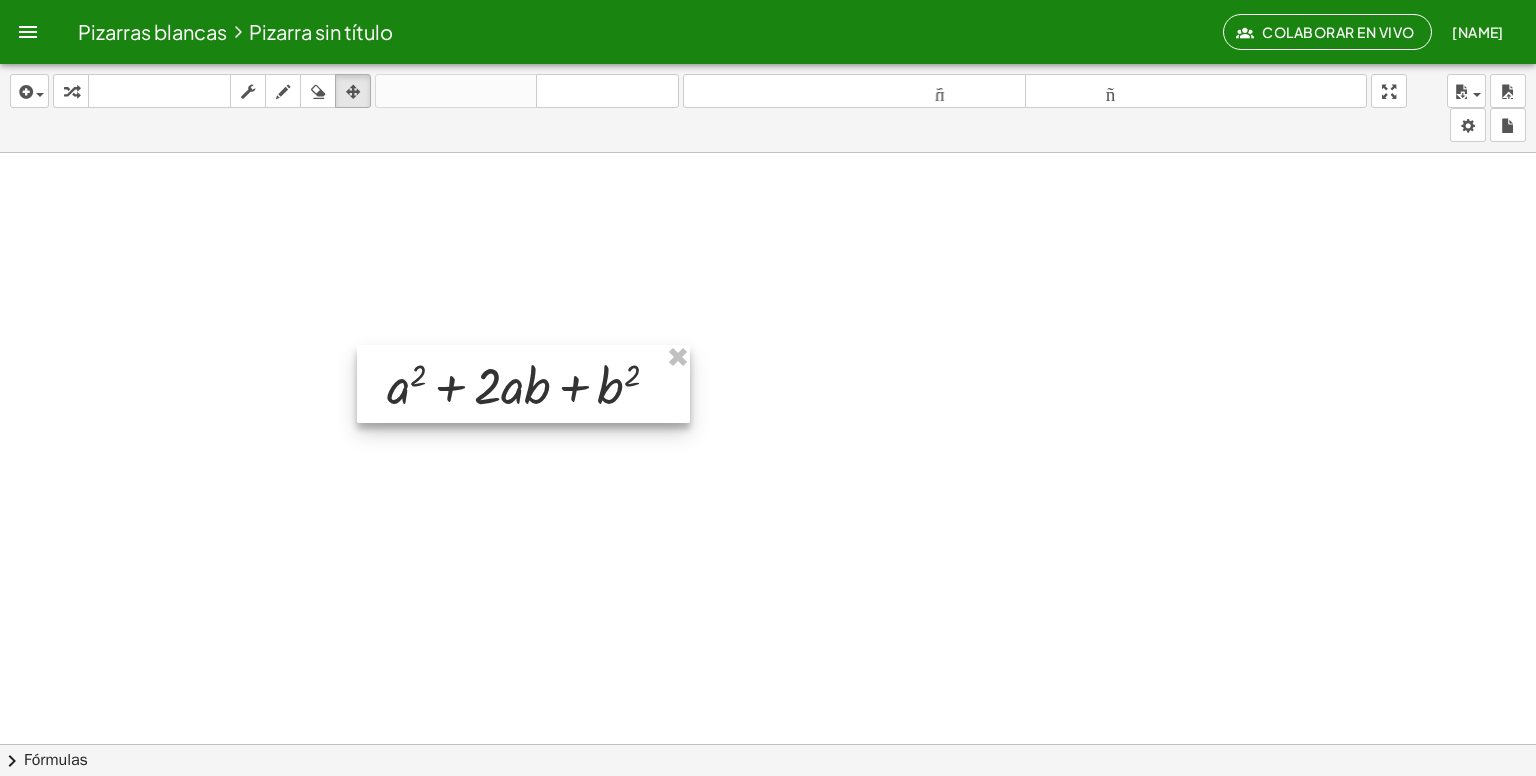 drag, startPoint x: 313, startPoint y: 240, endPoint x: 518, endPoint y: 373, distance: 244.36449 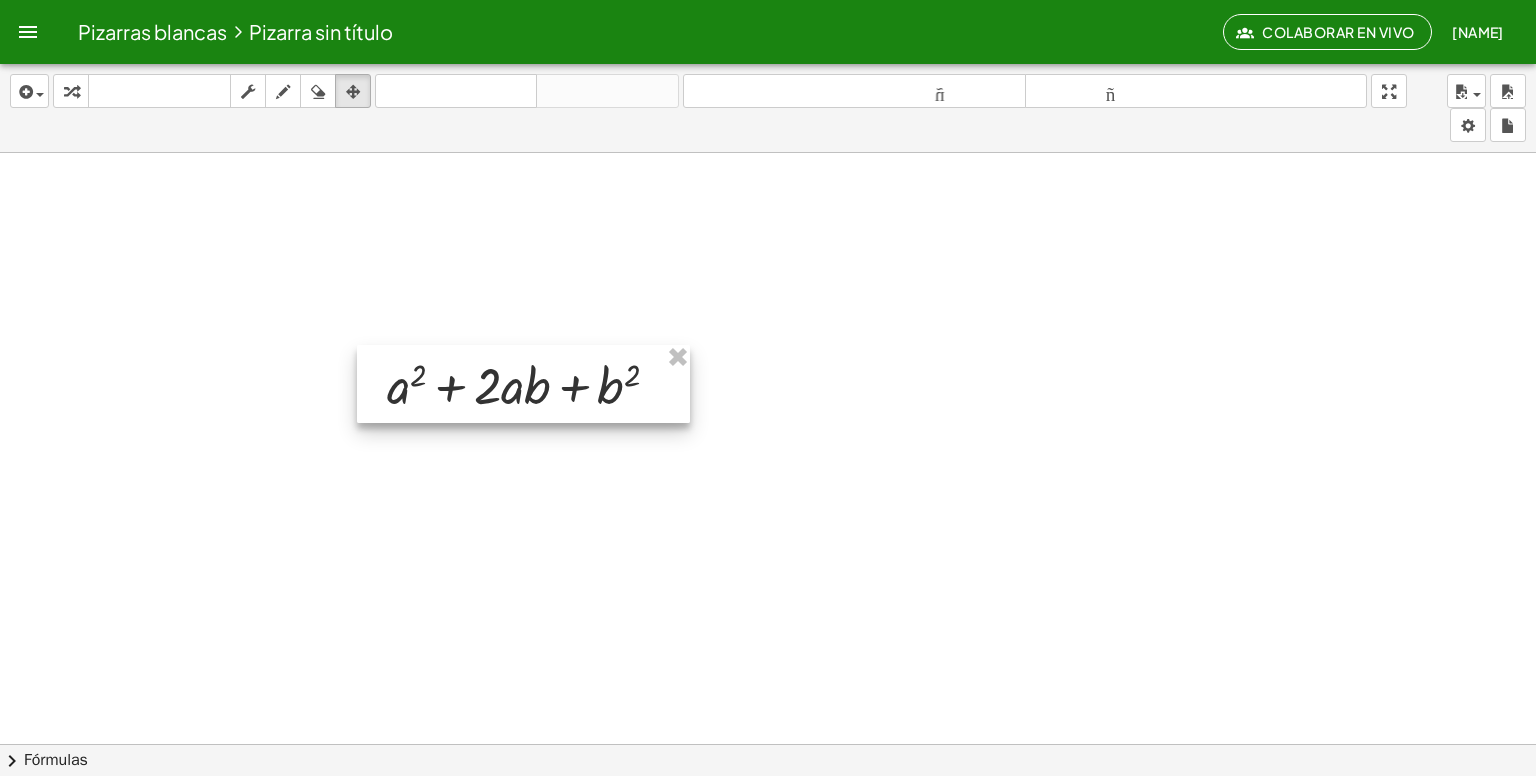 click at bounding box center [523, 384] 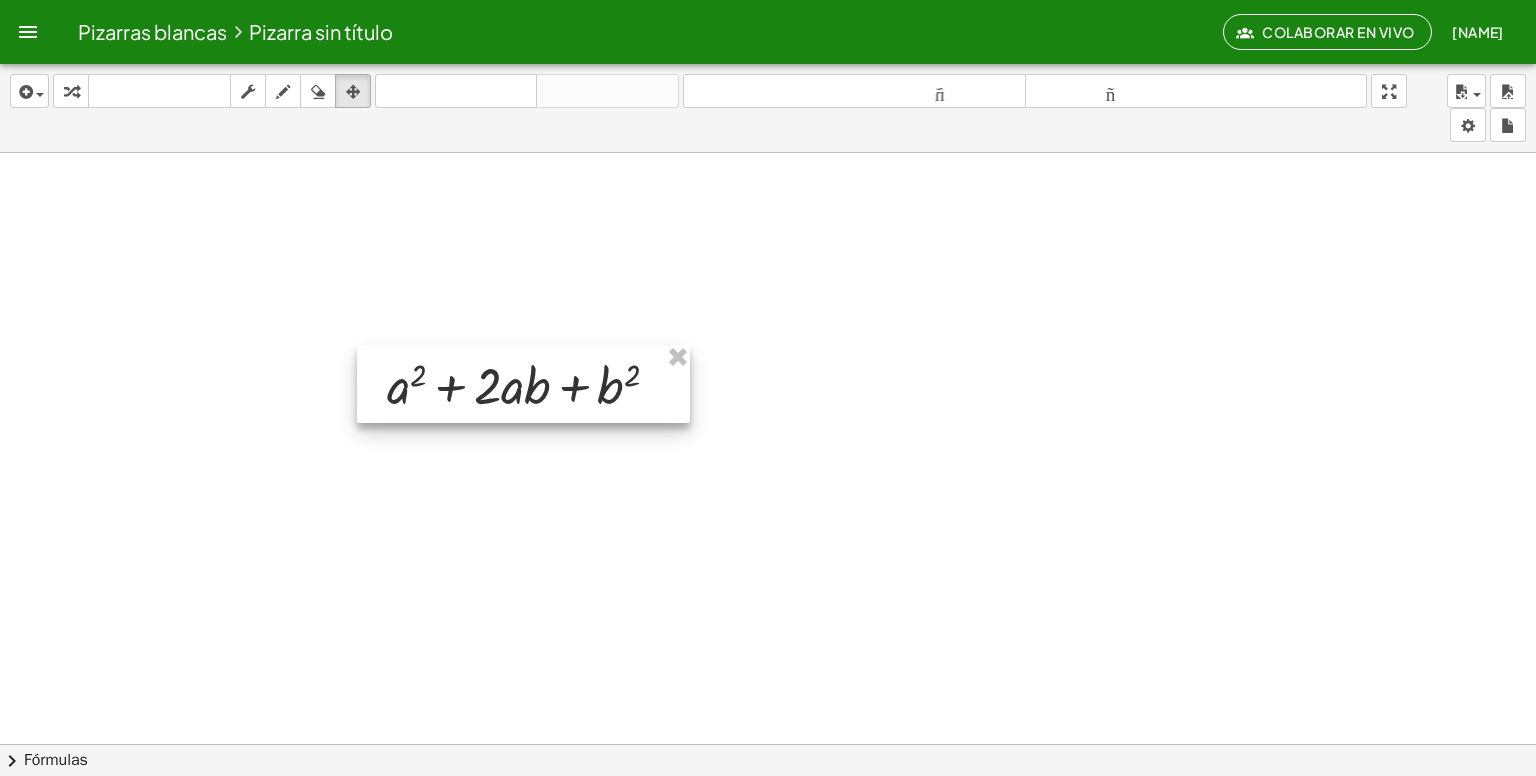 click at bounding box center [523, 384] 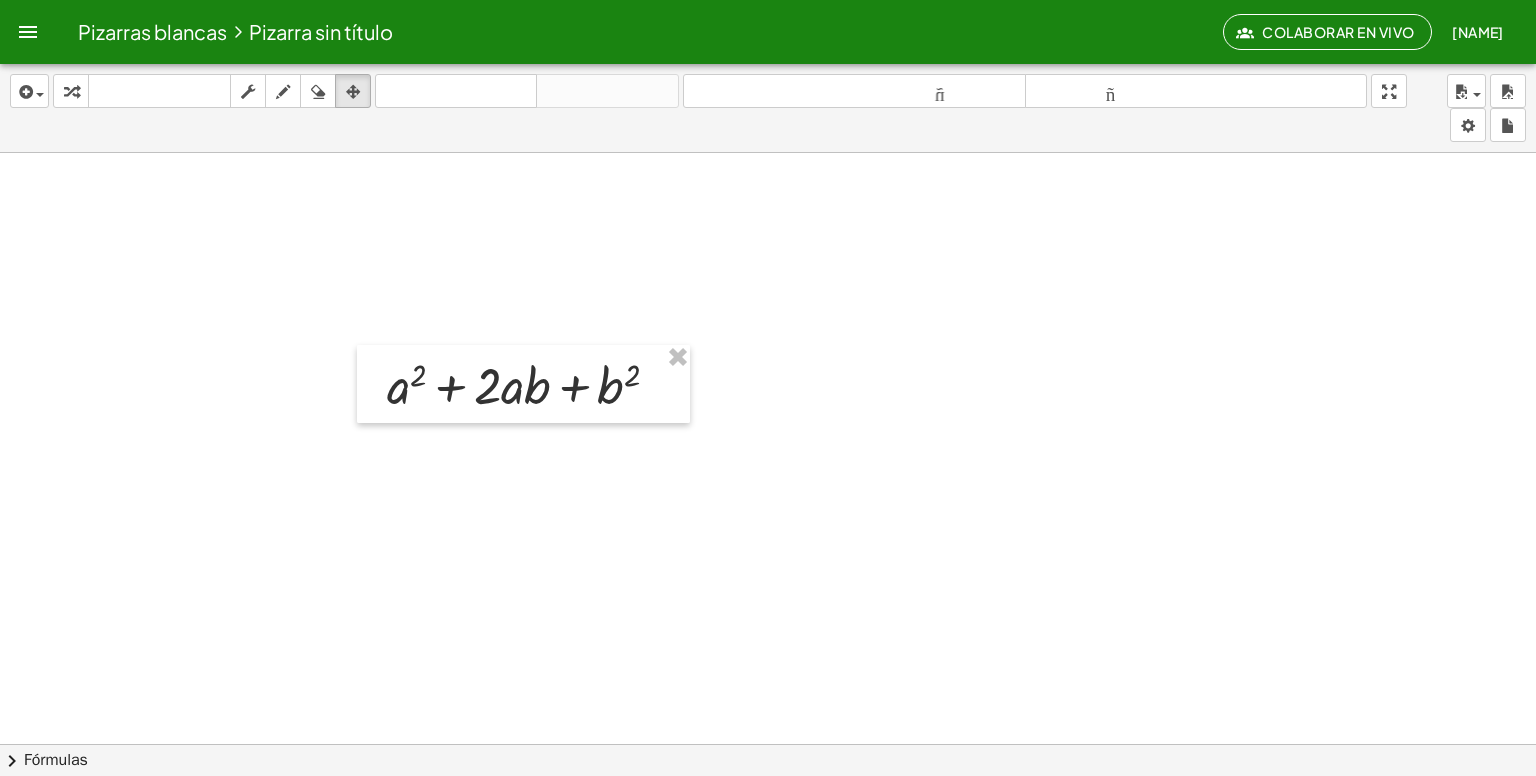 drag, startPoint x: 630, startPoint y: 392, endPoint x: 663, endPoint y: 448, distance: 65 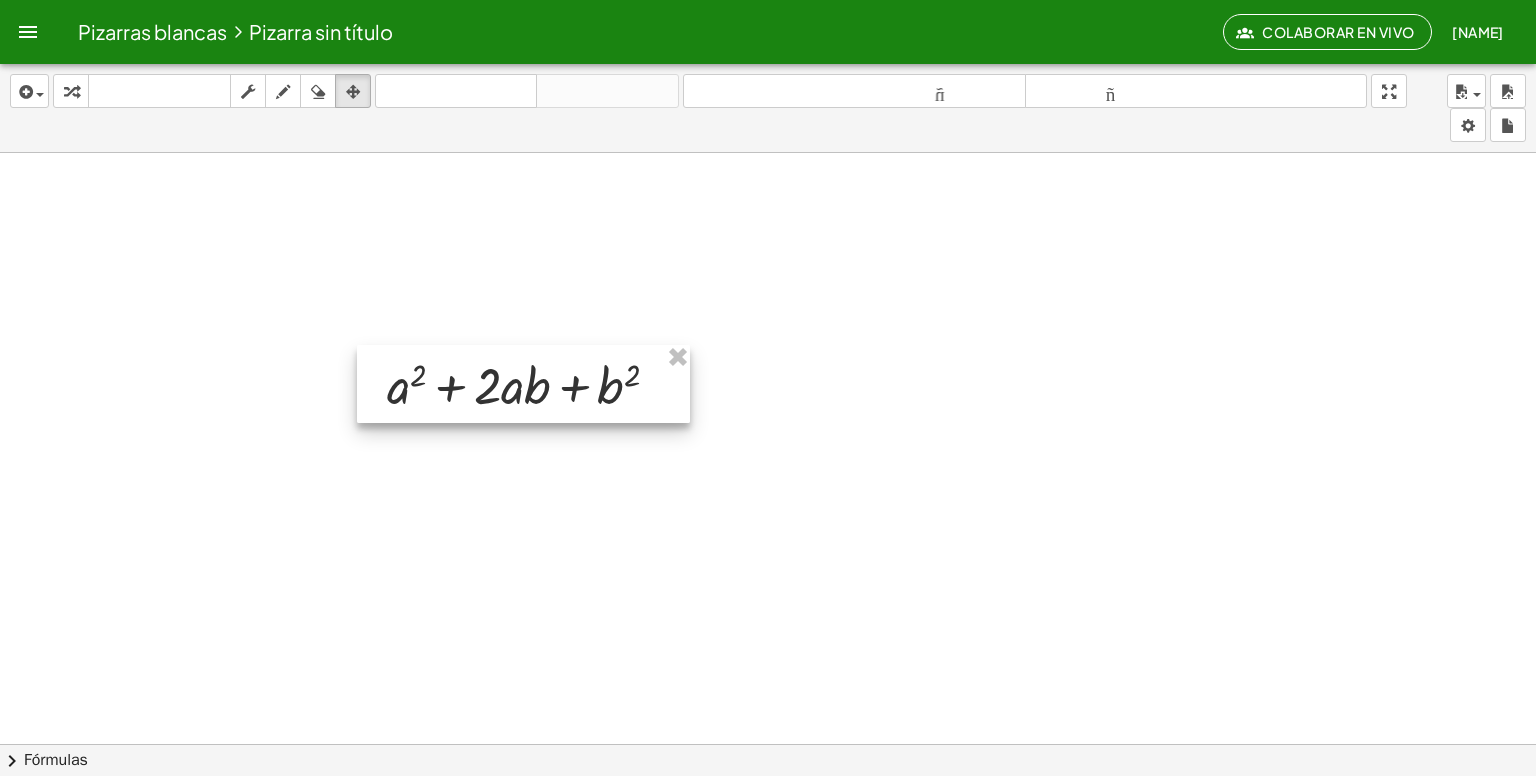 click at bounding box center (523, 384) 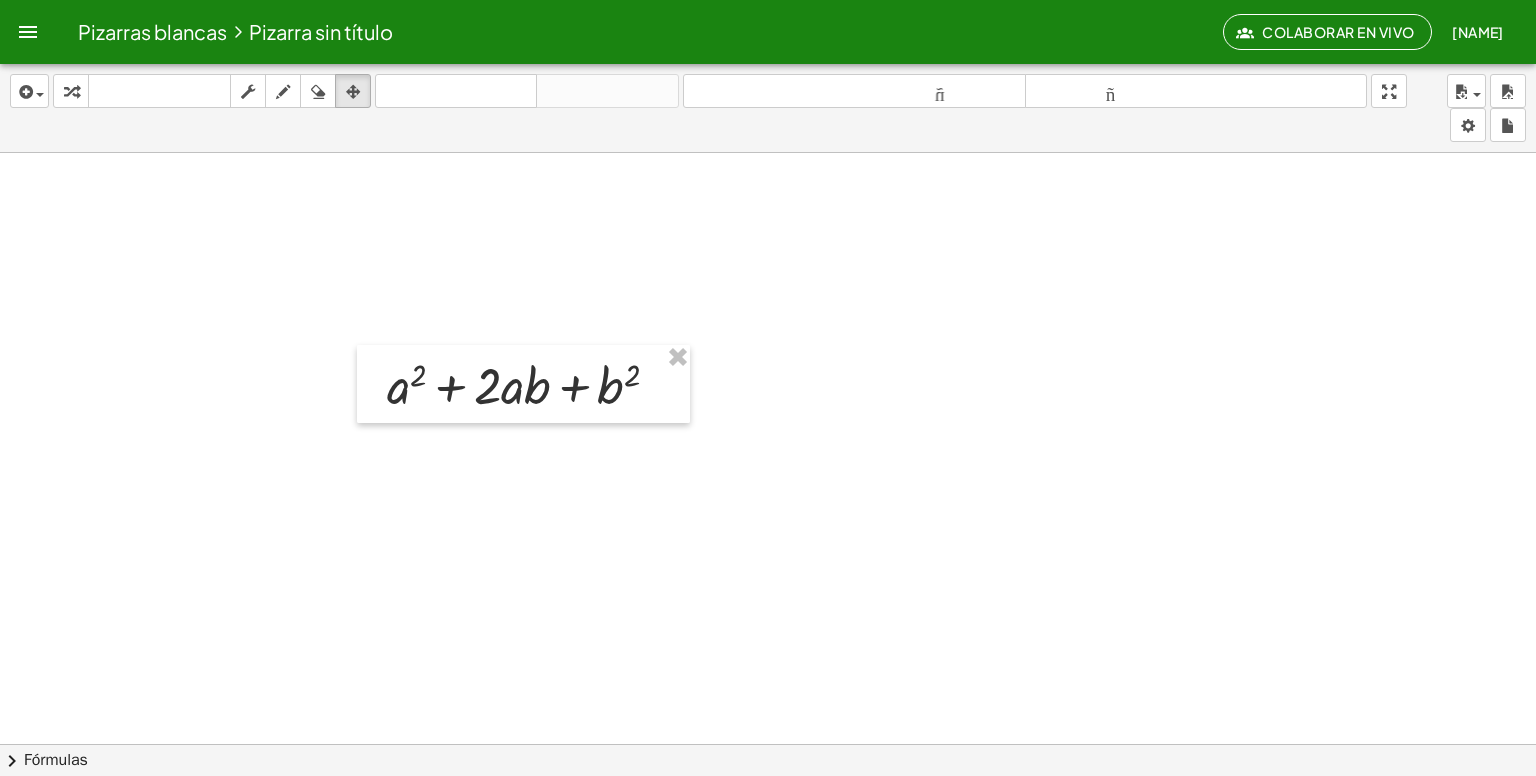 click on "insertar Seleccione uno: Expresión matemática Función Texto Vídeo de YouTube Graficando Geometría Geometría 3D transformar teclado teclado fregar dibujar borrar arreglar deshacer deshacer rehacer rehacer tamaño_del_formato menor tamaño_del_formato más grande pantalla completa carga   ahorrar nuevo ajustes" at bounding box center [768, 108] 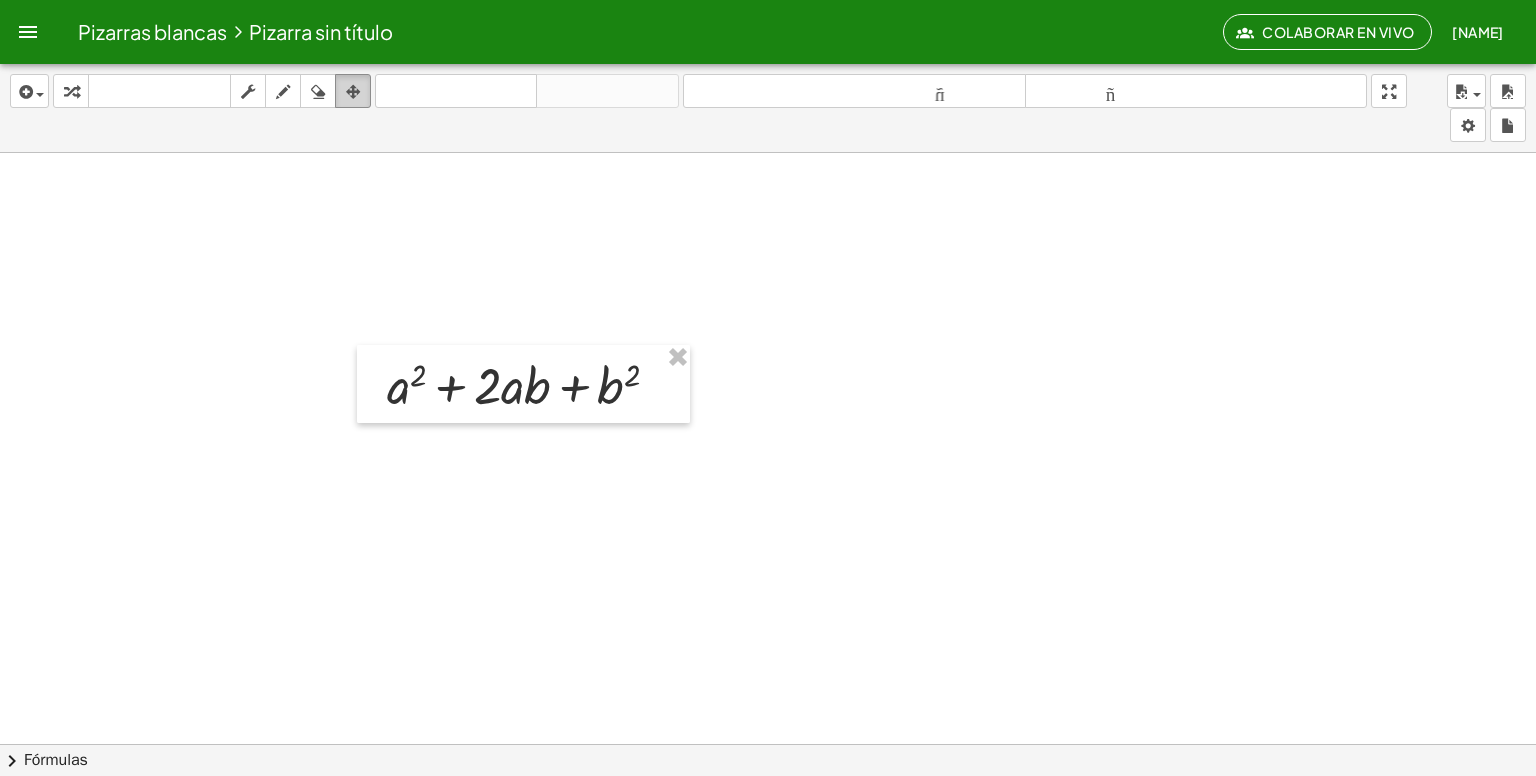 click at bounding box center [353, 92] 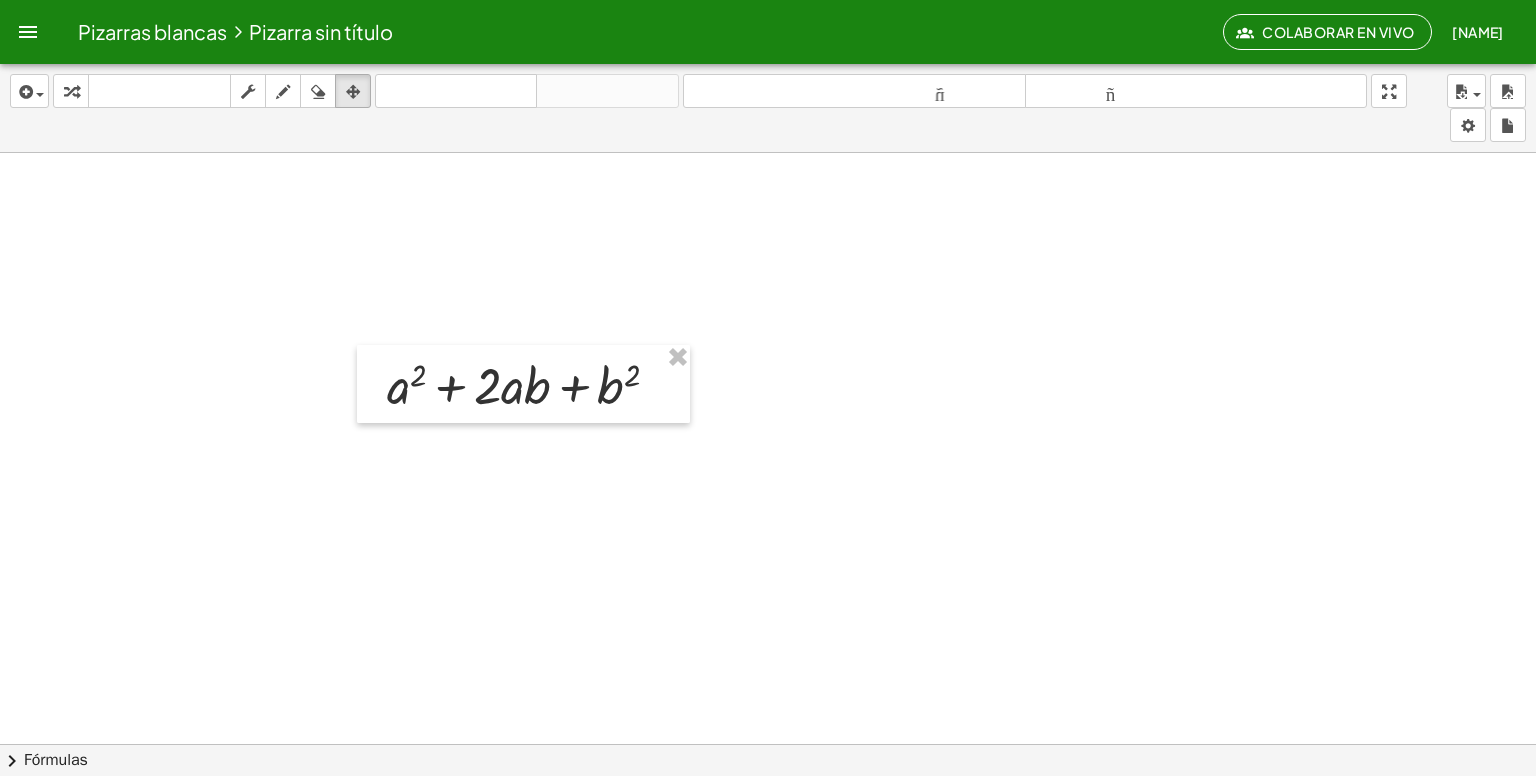 drag, startPoint x: 564, startPoint y: 339, endPoint x: 526, endPoint y: 402, distance: 73.57309 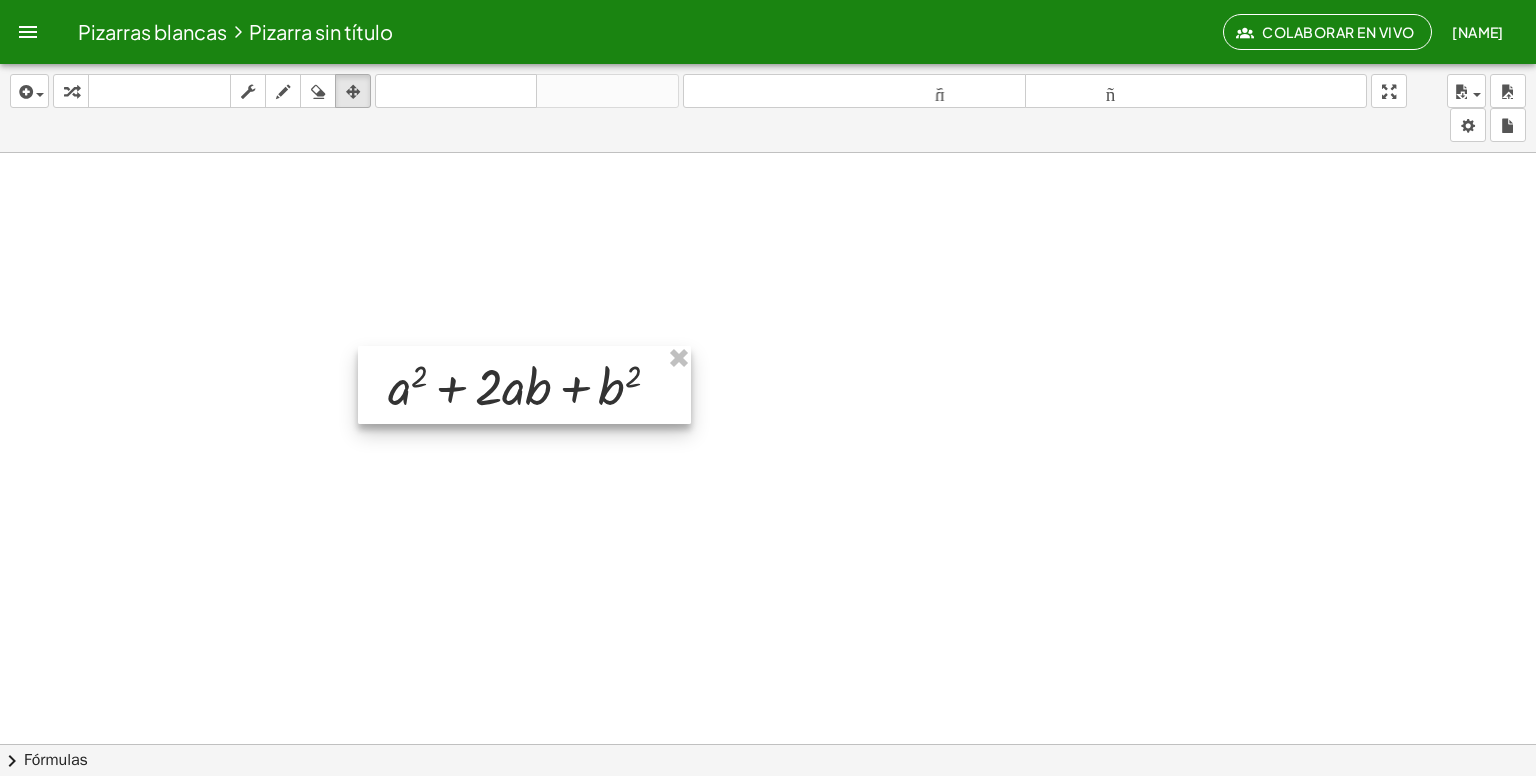 click at bounding box center (524, 385) 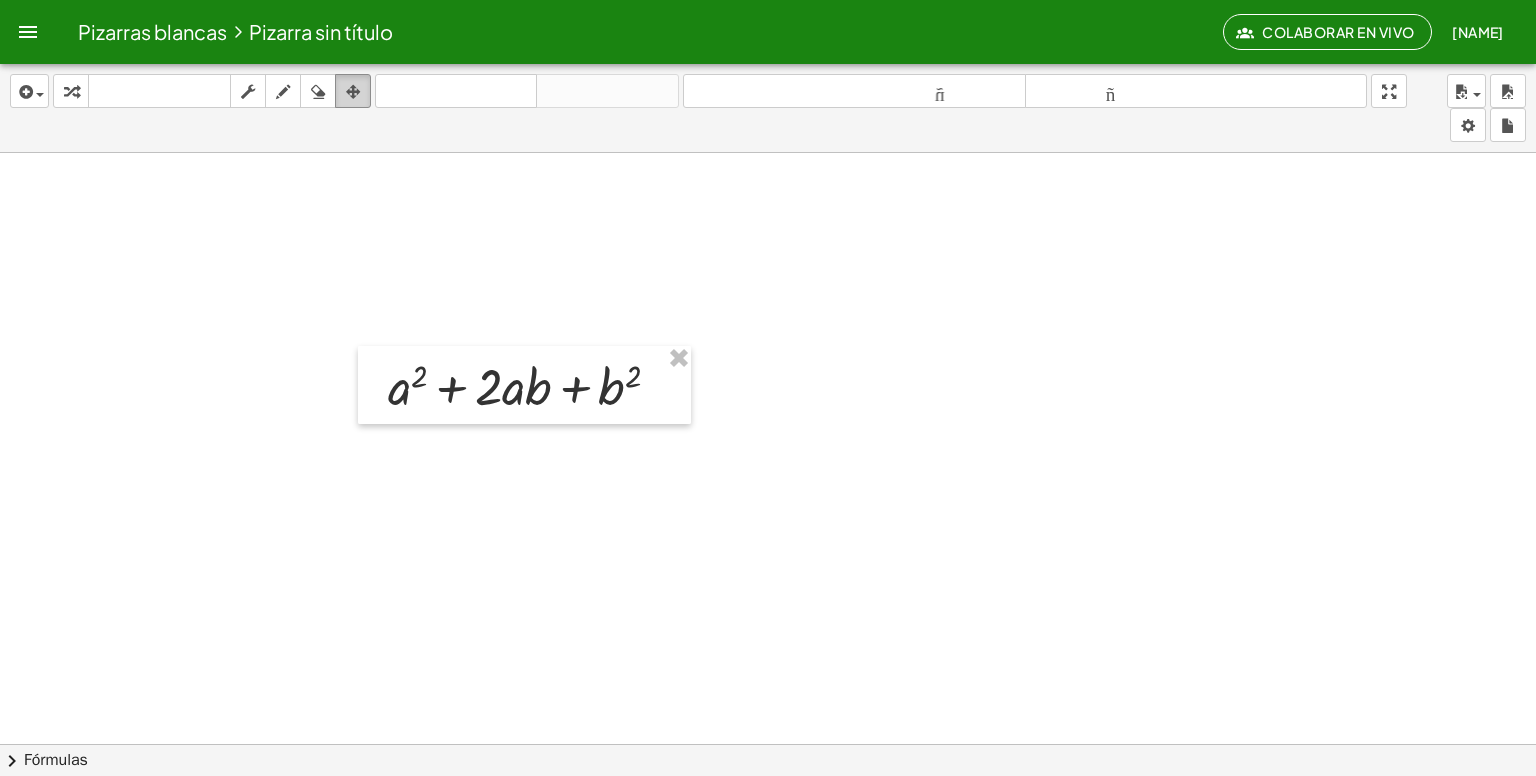 click at bounding box center [353, 91] 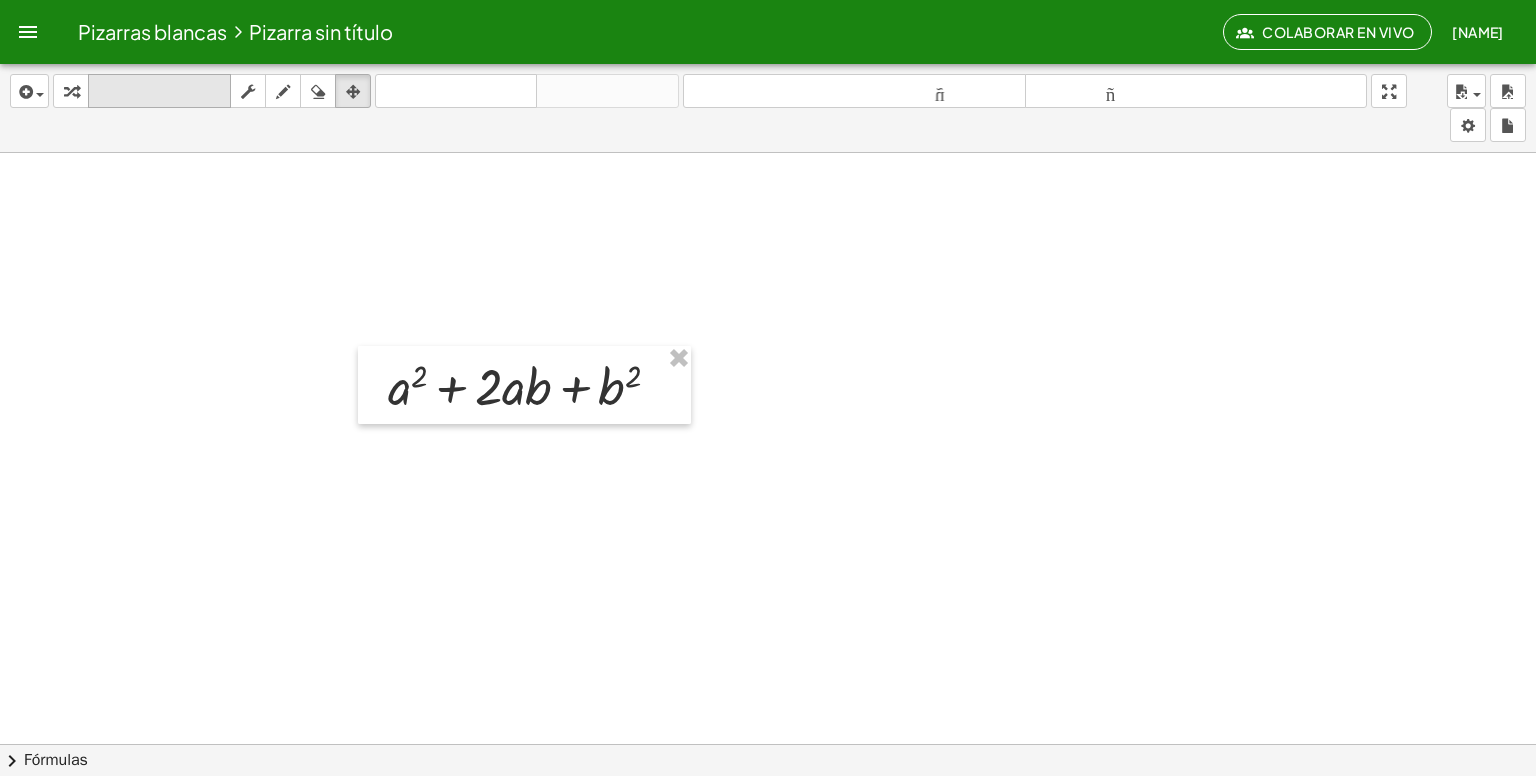 click on "teclado" at bounding box center (159, 91) 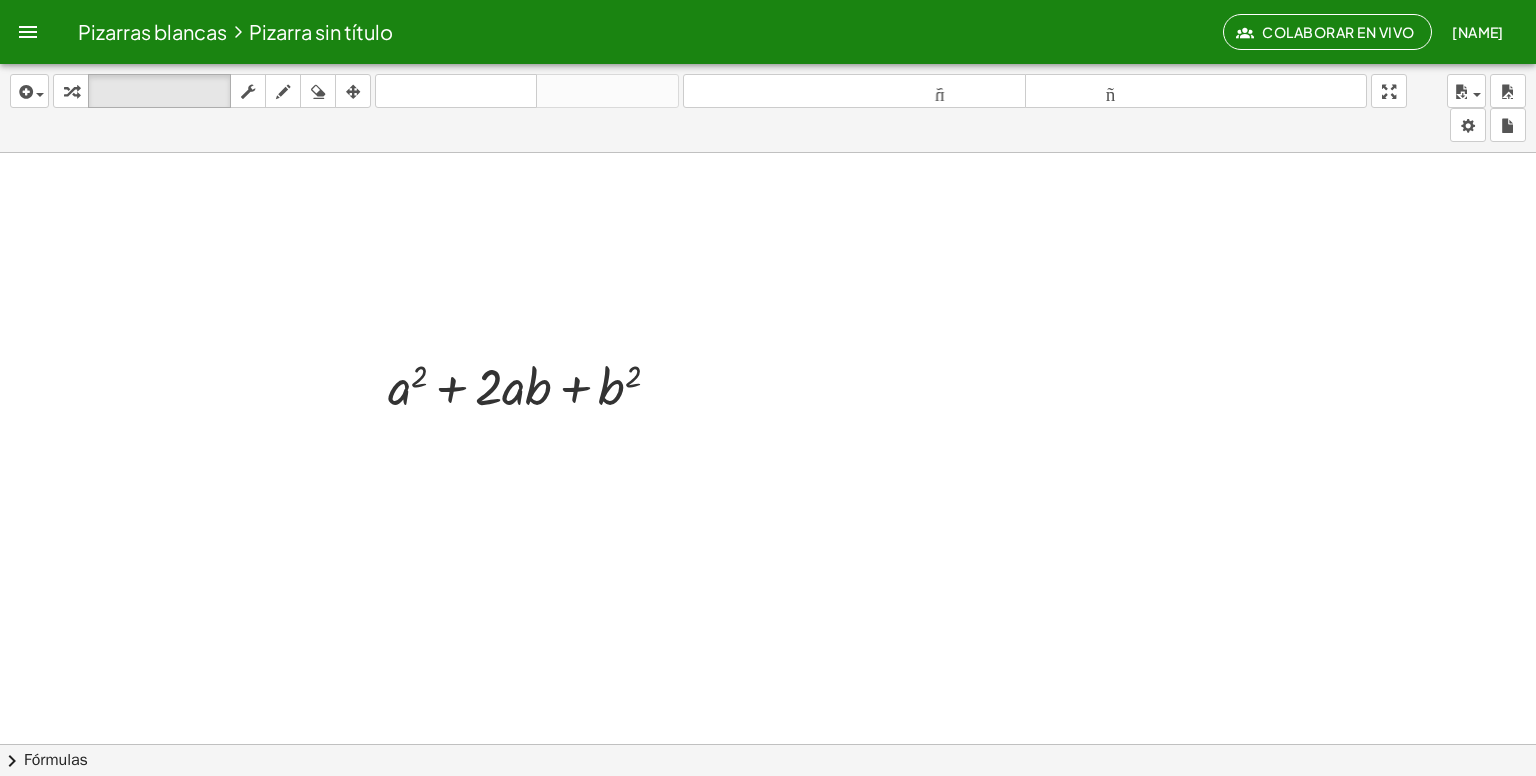 click at bounding box center (768, 822) 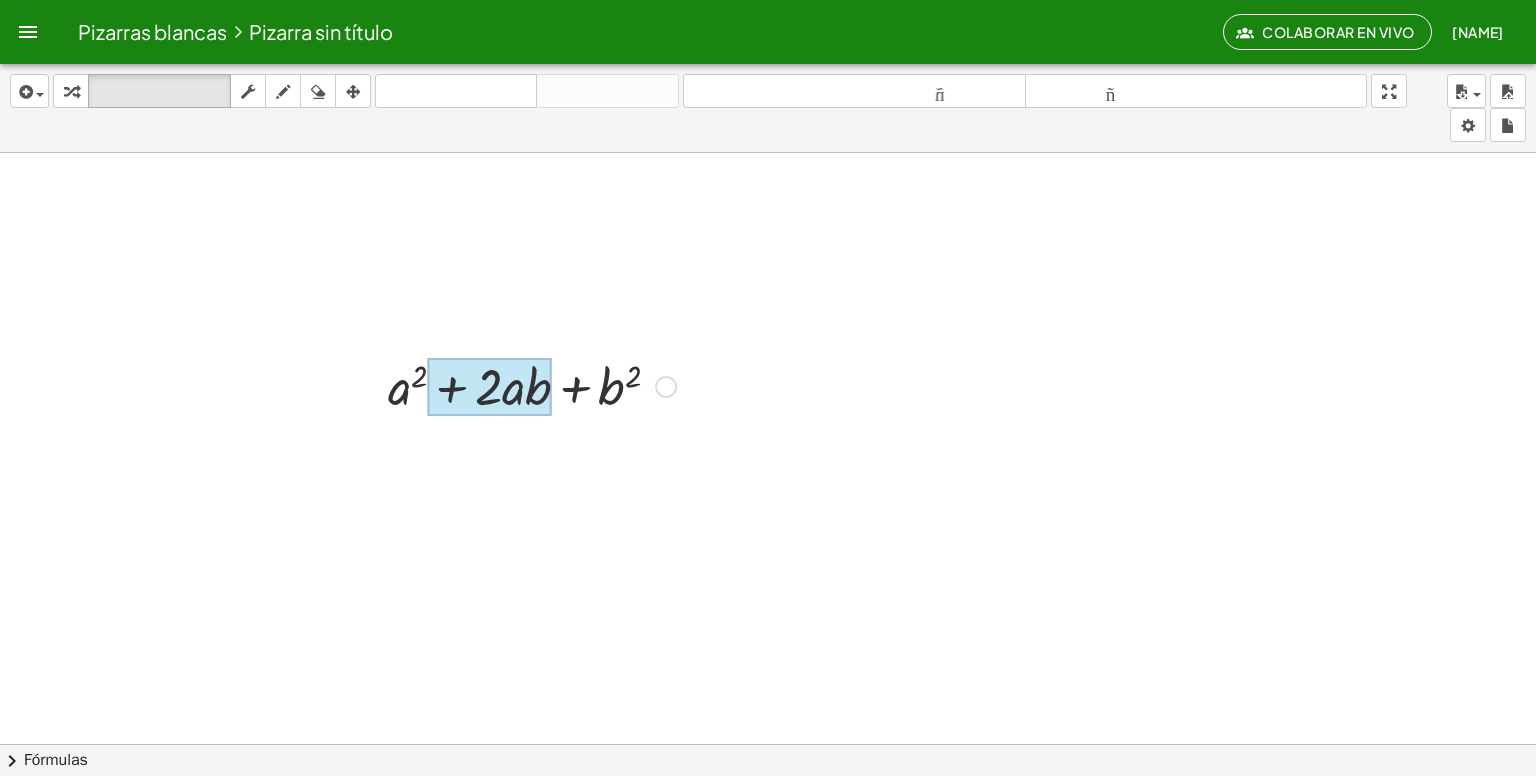 click at bounding box center [490, 387] 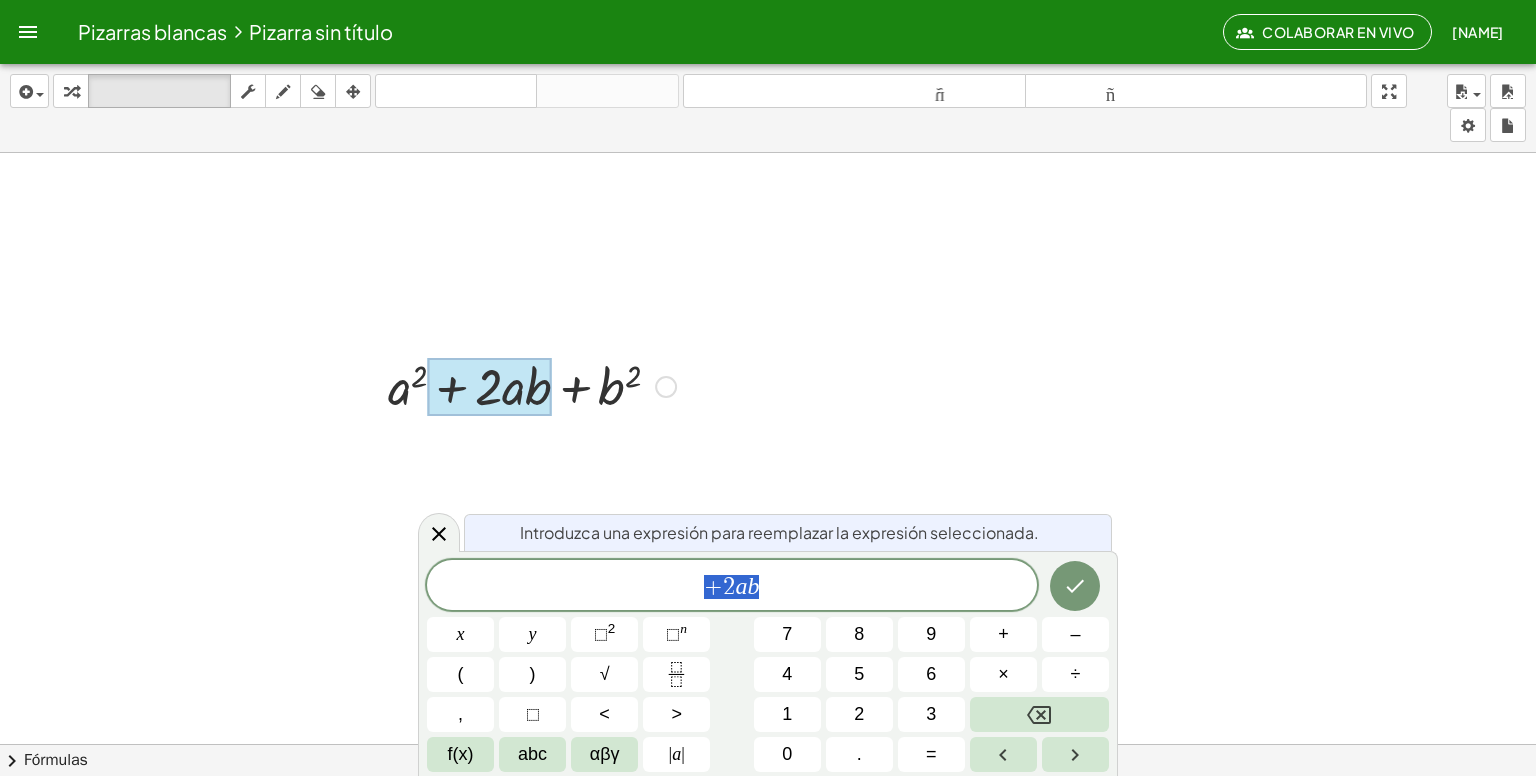 click at bounding box center (768, 822) 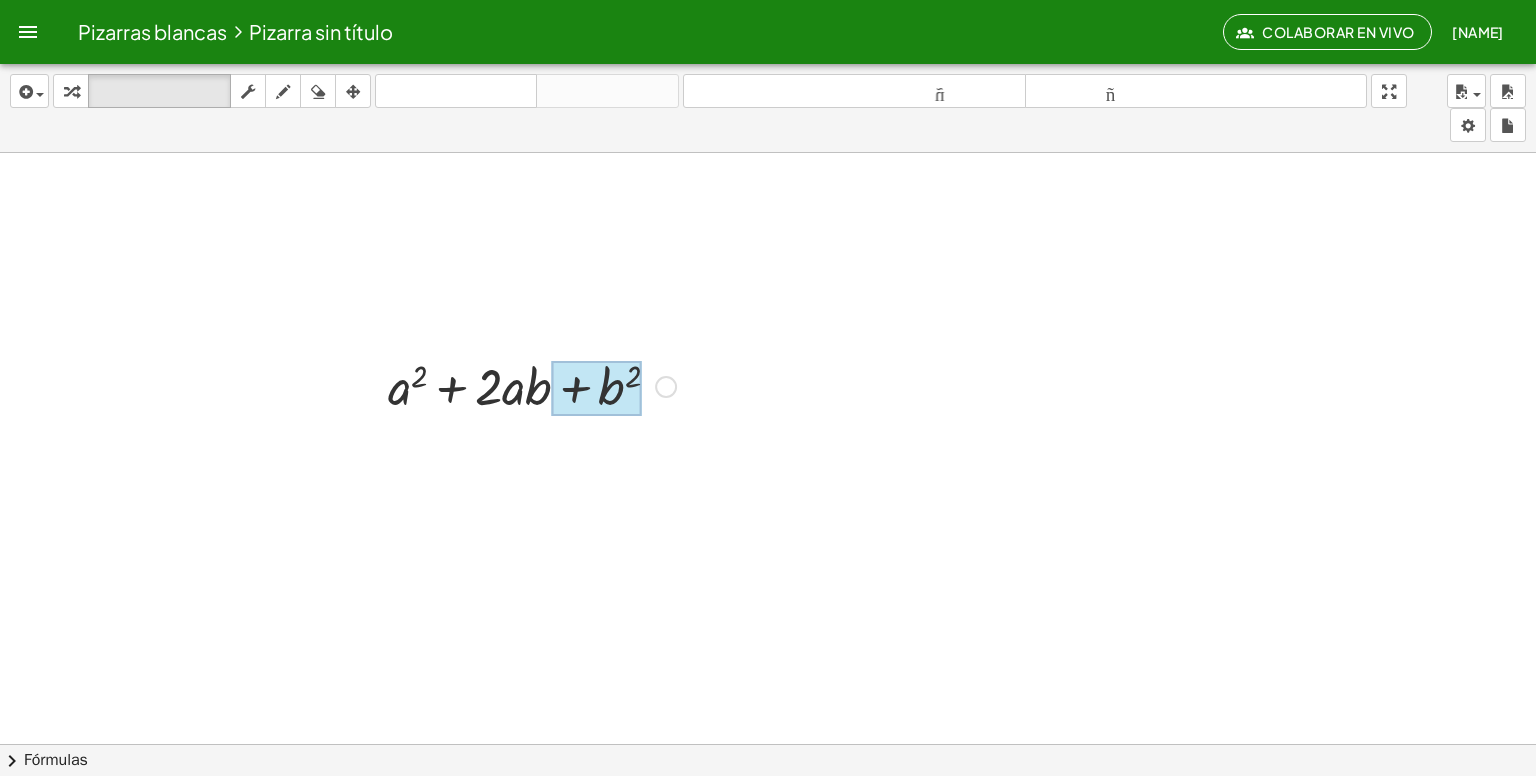 click at bounding box center (596, 389) 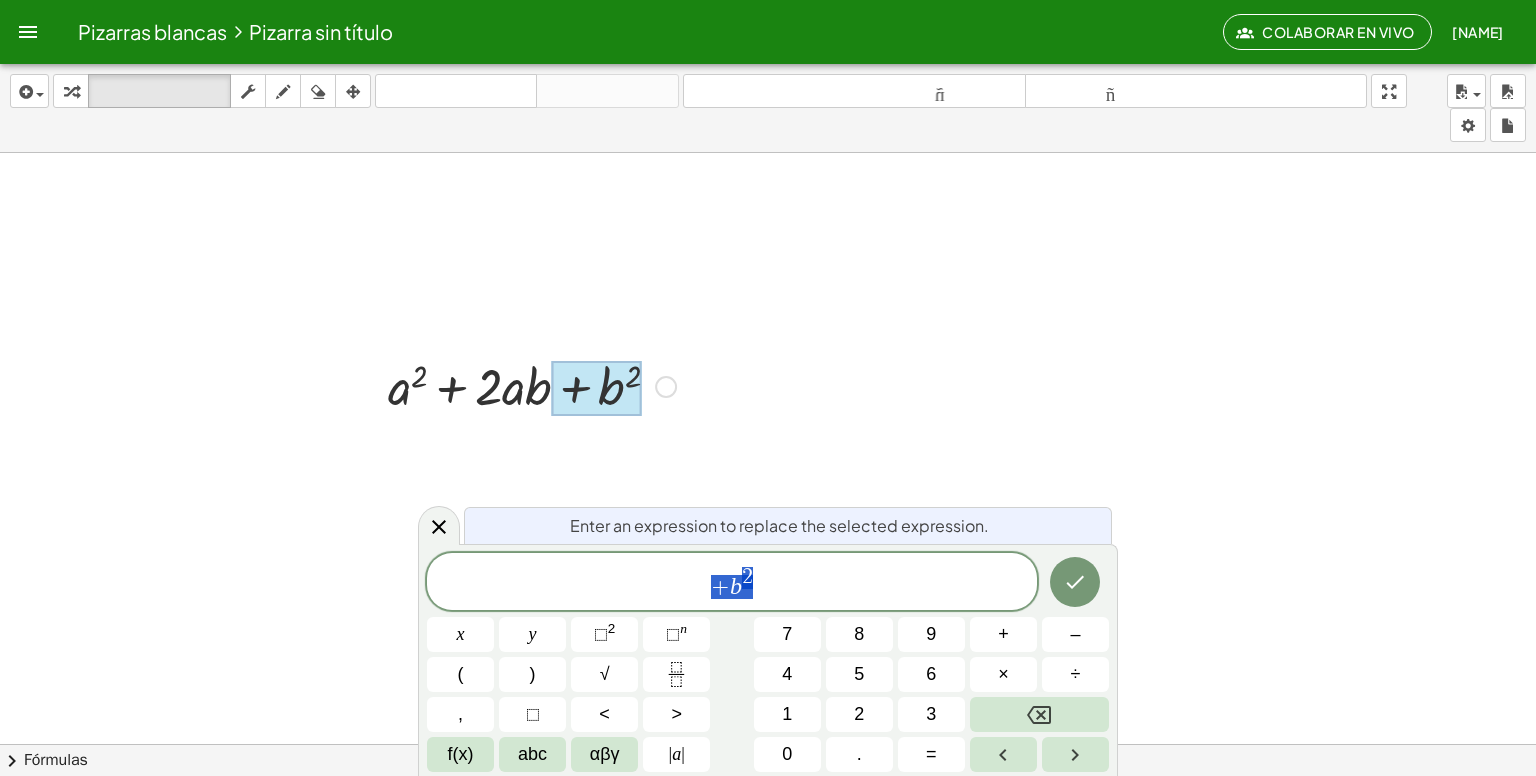 click at bounding box center [768, 822] 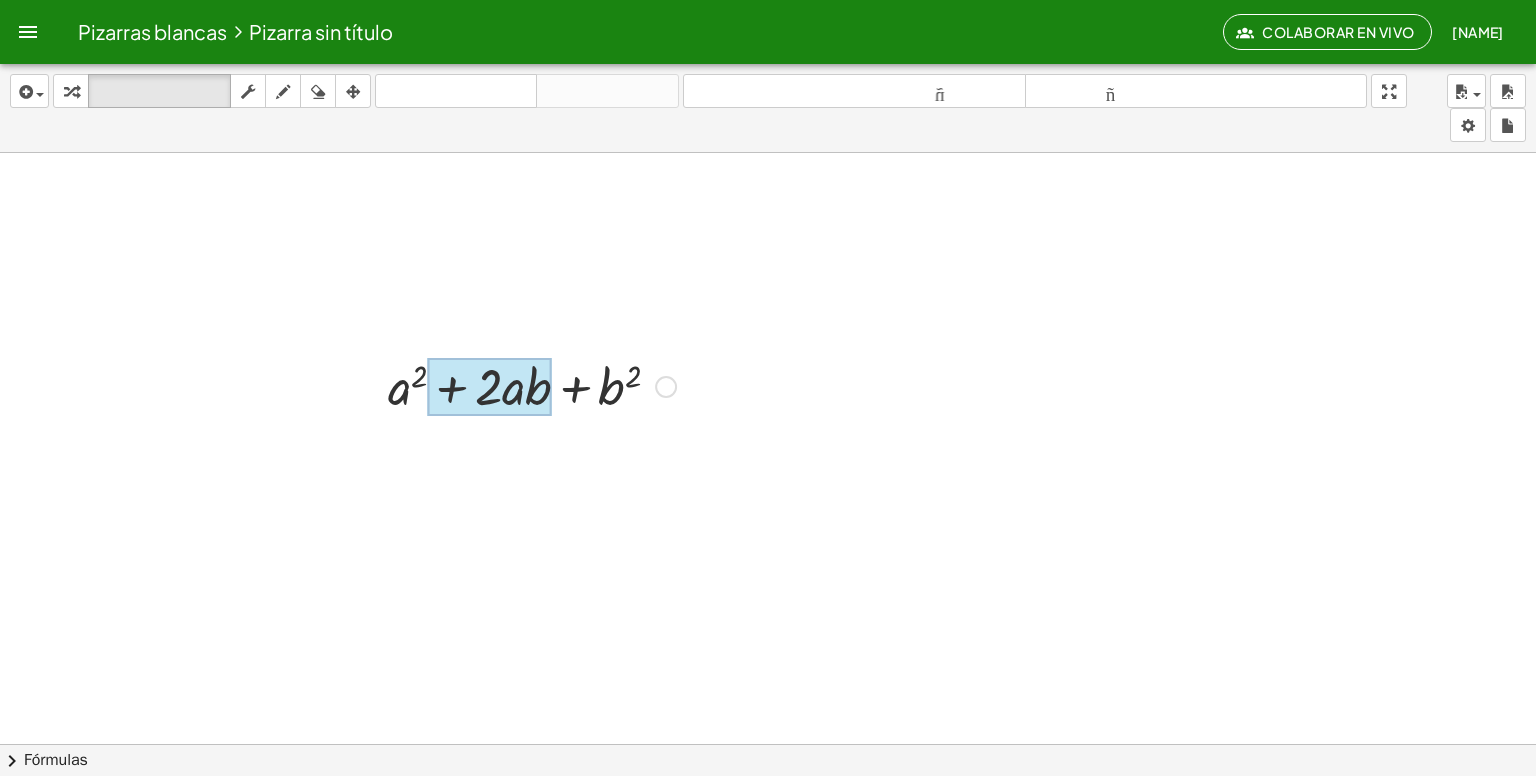 drag, startPoint x: 549, startPoint y: 385, endPoint x: 433, endPoint y: 189, distance: 227.75426 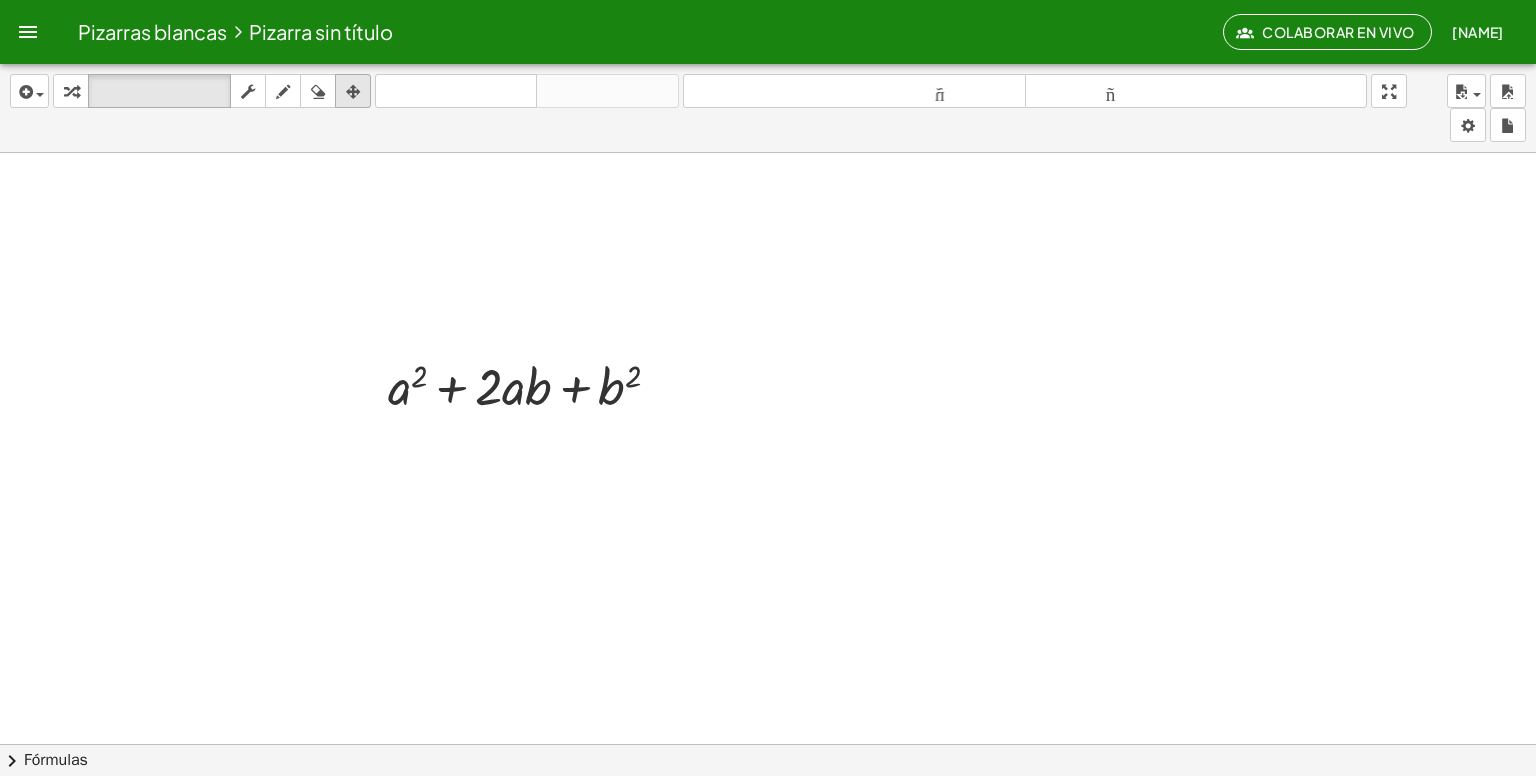click at bounding box center (353, 92) 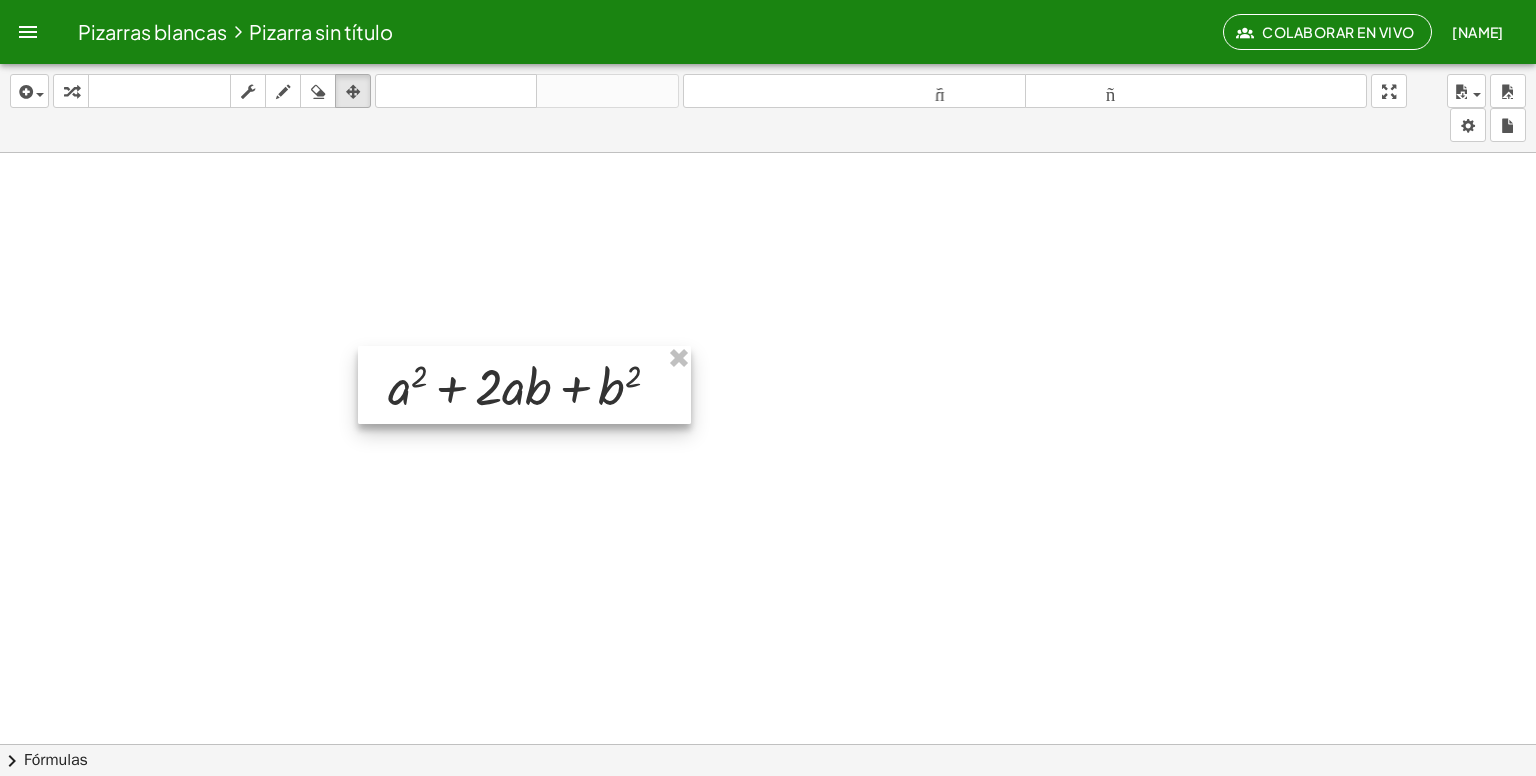 drag, startPoint x: 560, startPoint y: 373, endPoint x: 489, endPoint y: 426, distance: 88.60023 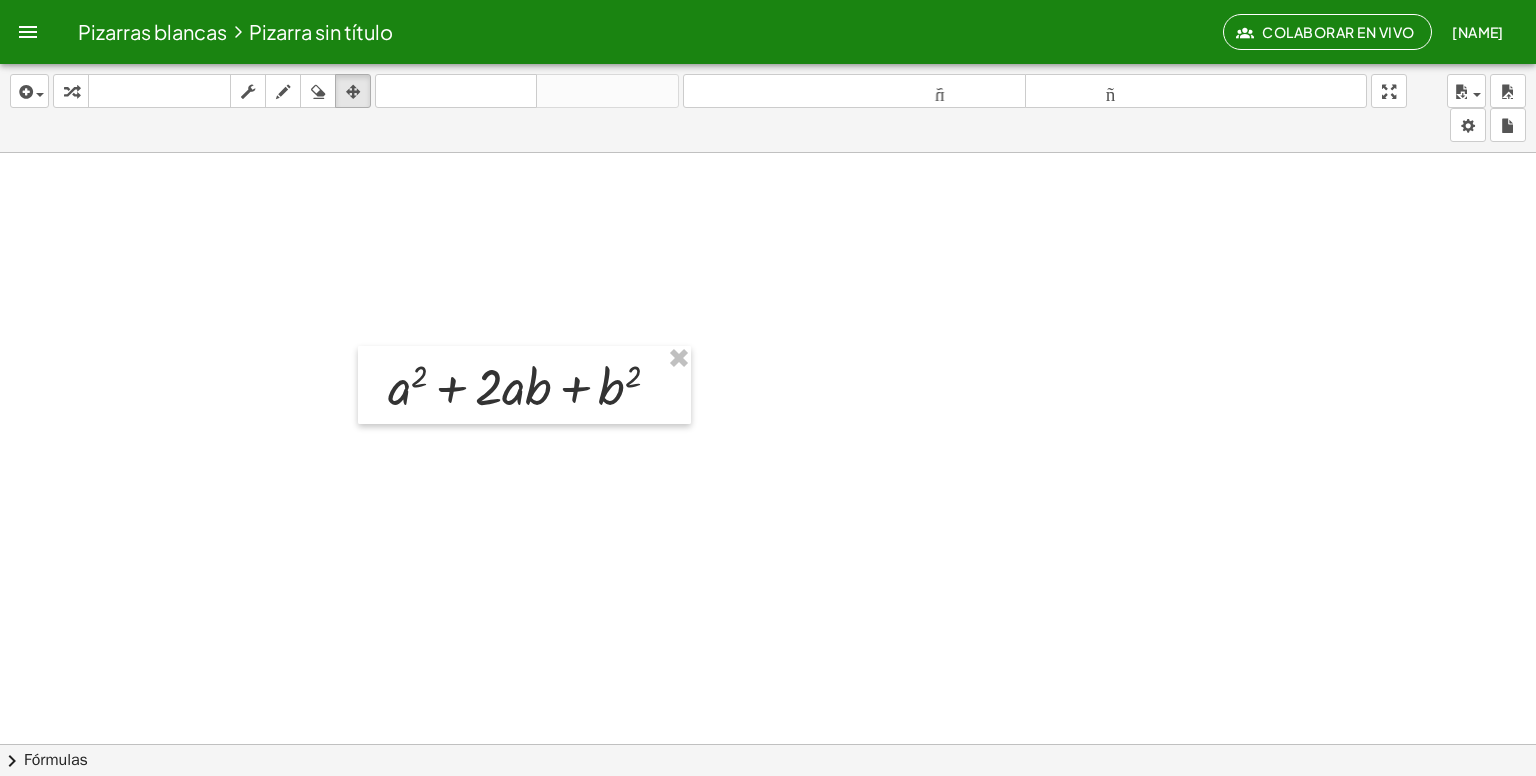 drag, startPoint x: 346, startPoint y: 301, endPoint x: 704, endPoint y: 397, distance: 370.64807 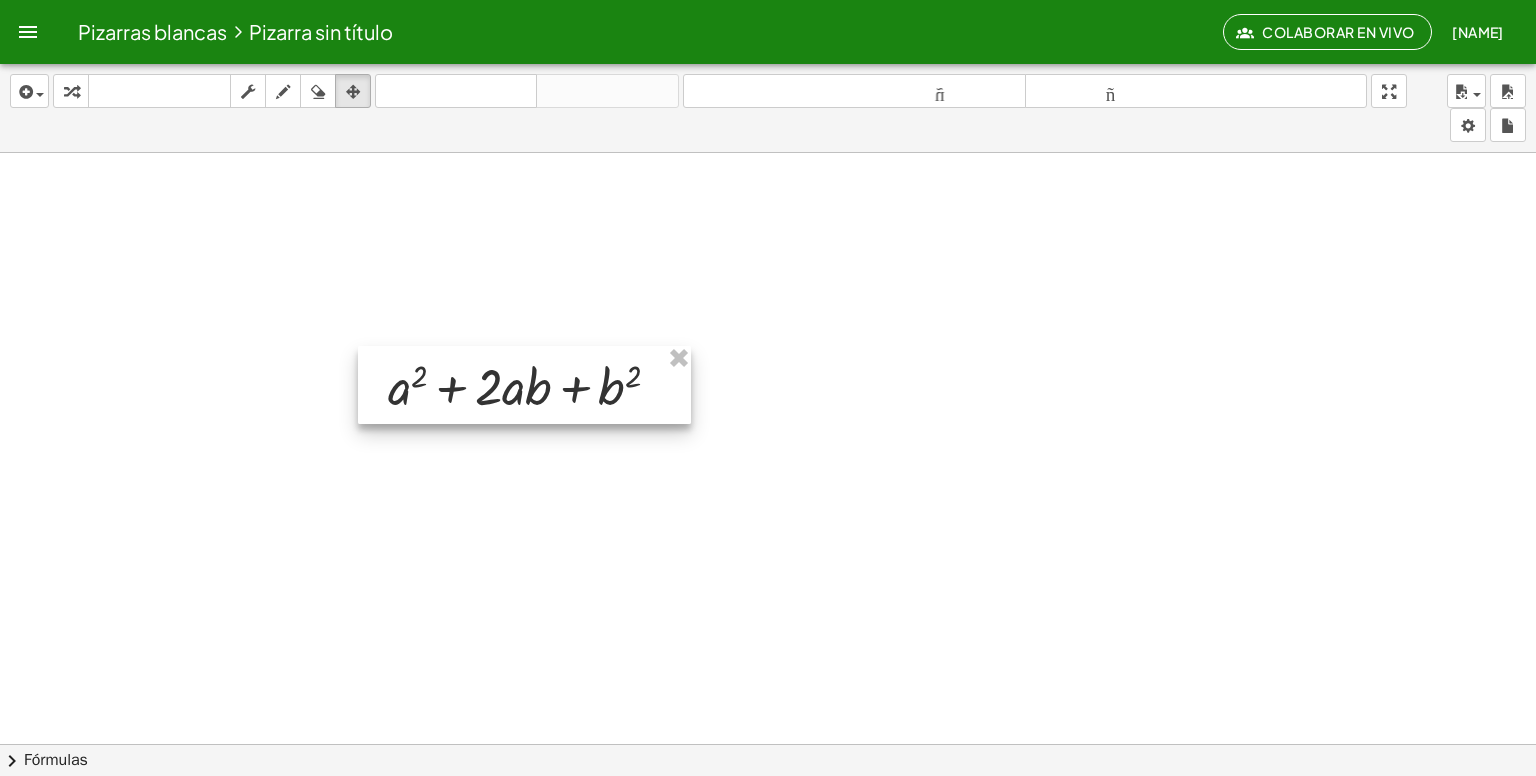 click at bounding box center [524, 385] 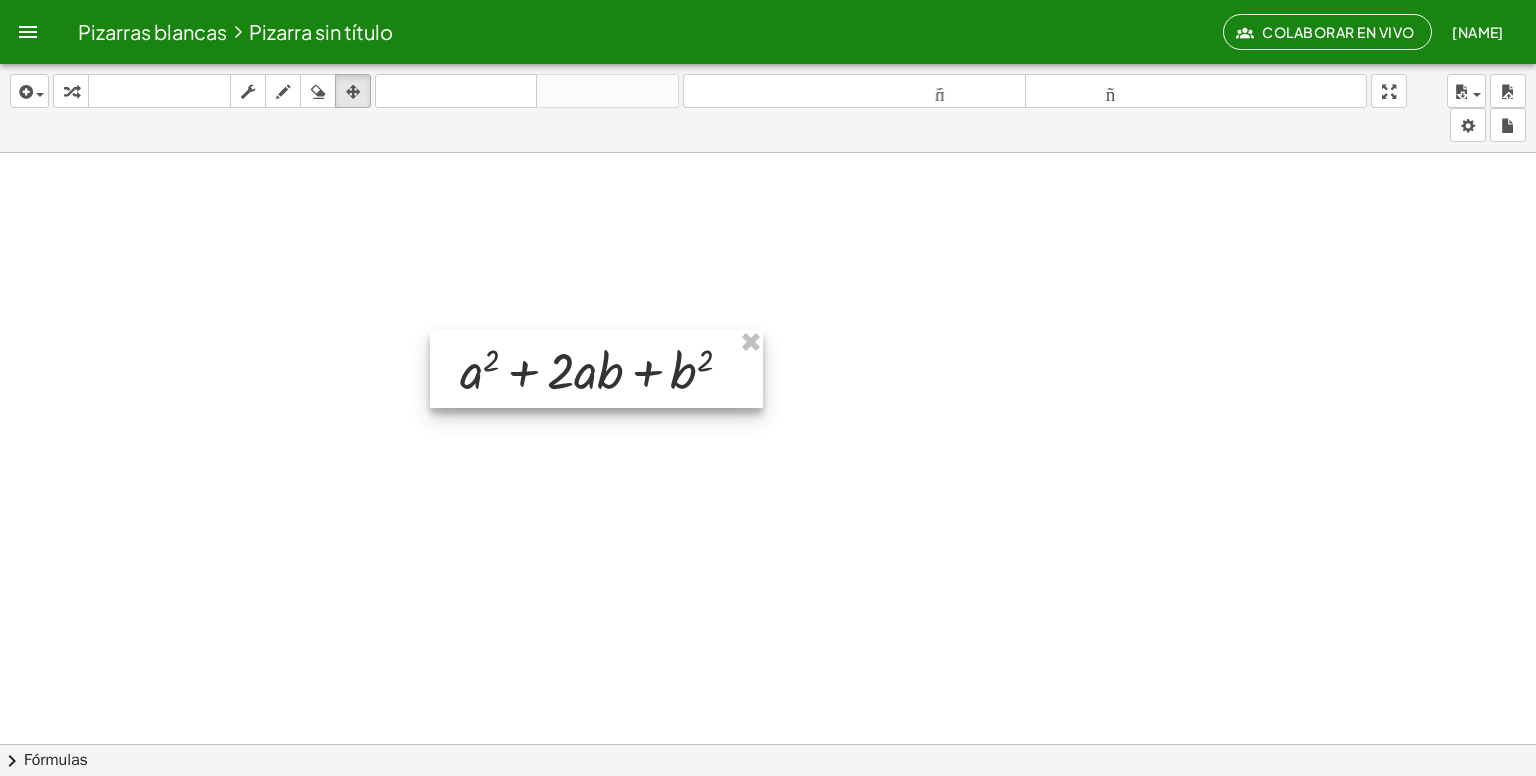 drag, startPoint x: 625, startPoint y: 389, endPoint x: 697, endPoint y: 373, distance: 73.756355 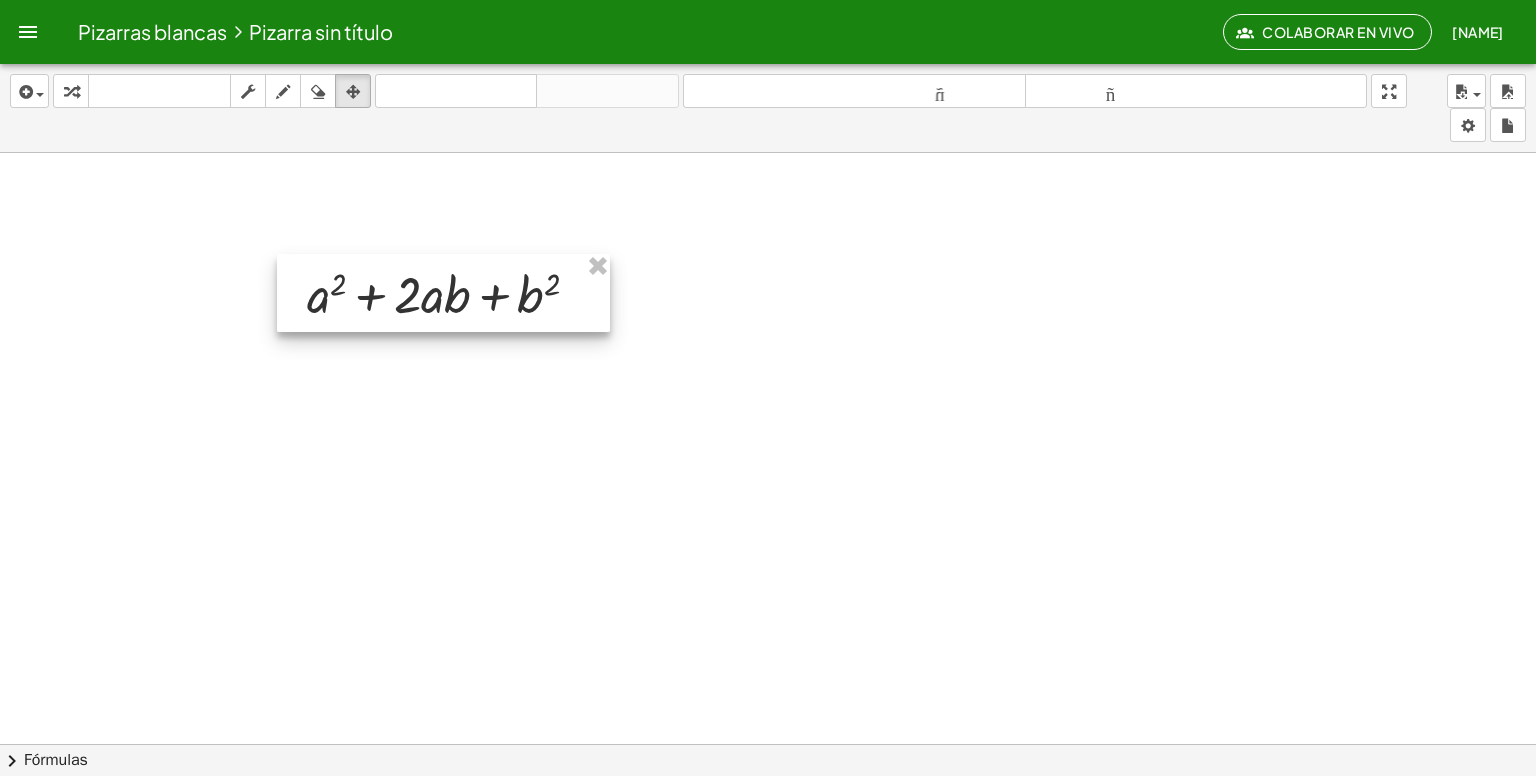 drag, startPoint x: 755, startPoint y: 406, endPoint x: 598, endPoint y: 327, distance: 175.75551 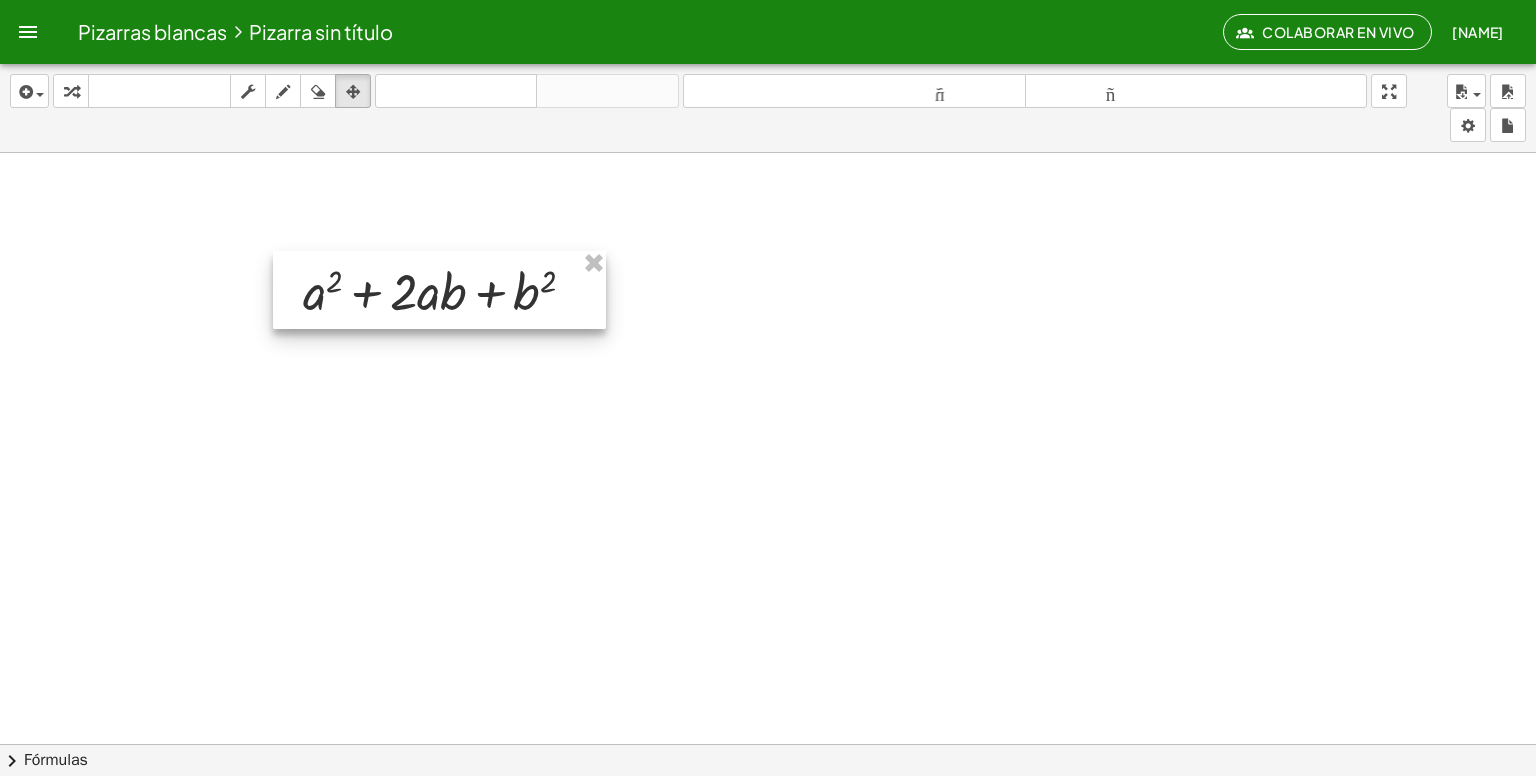 click at bounding box center [439, 290] 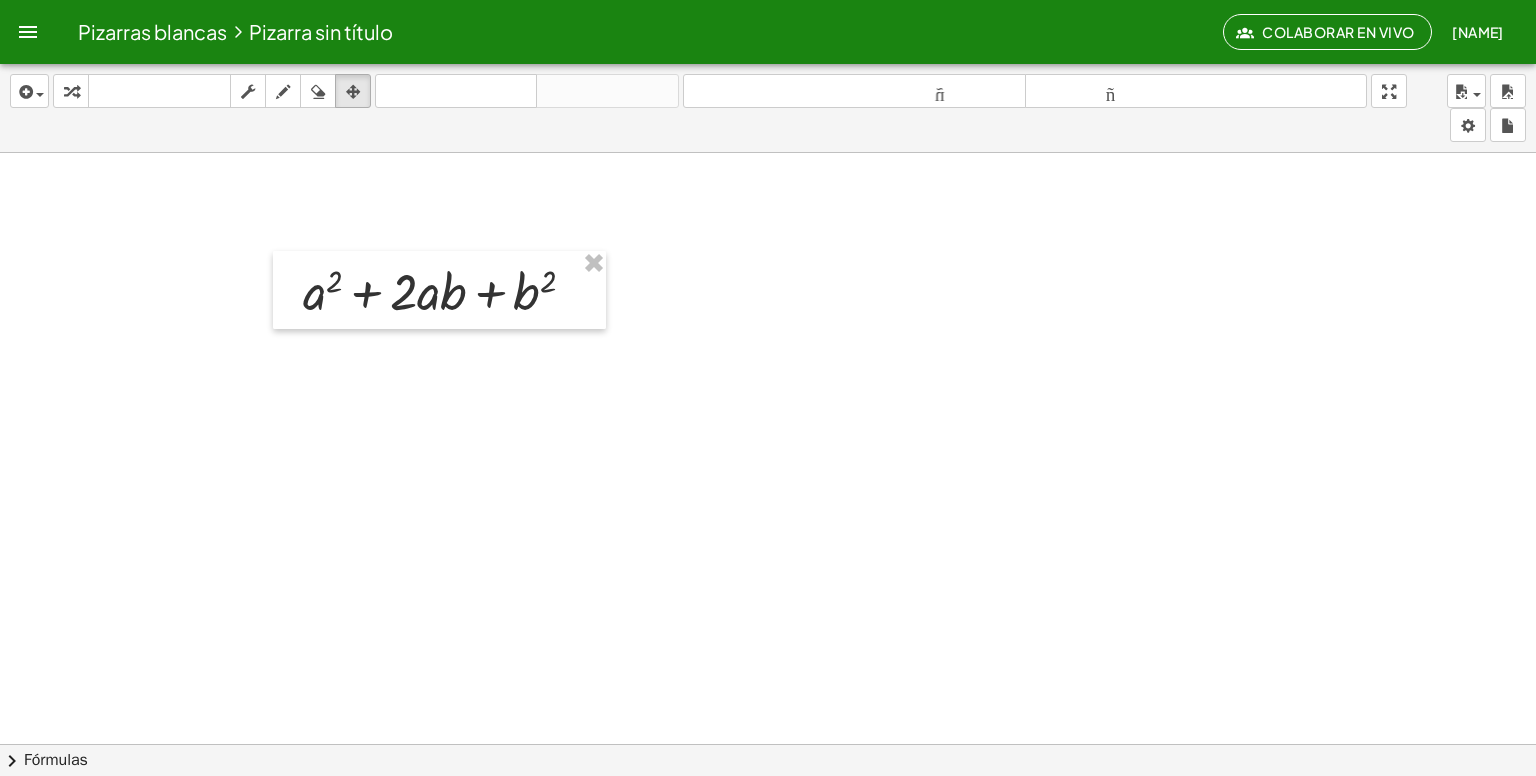 click at bounding box center (768, 822) 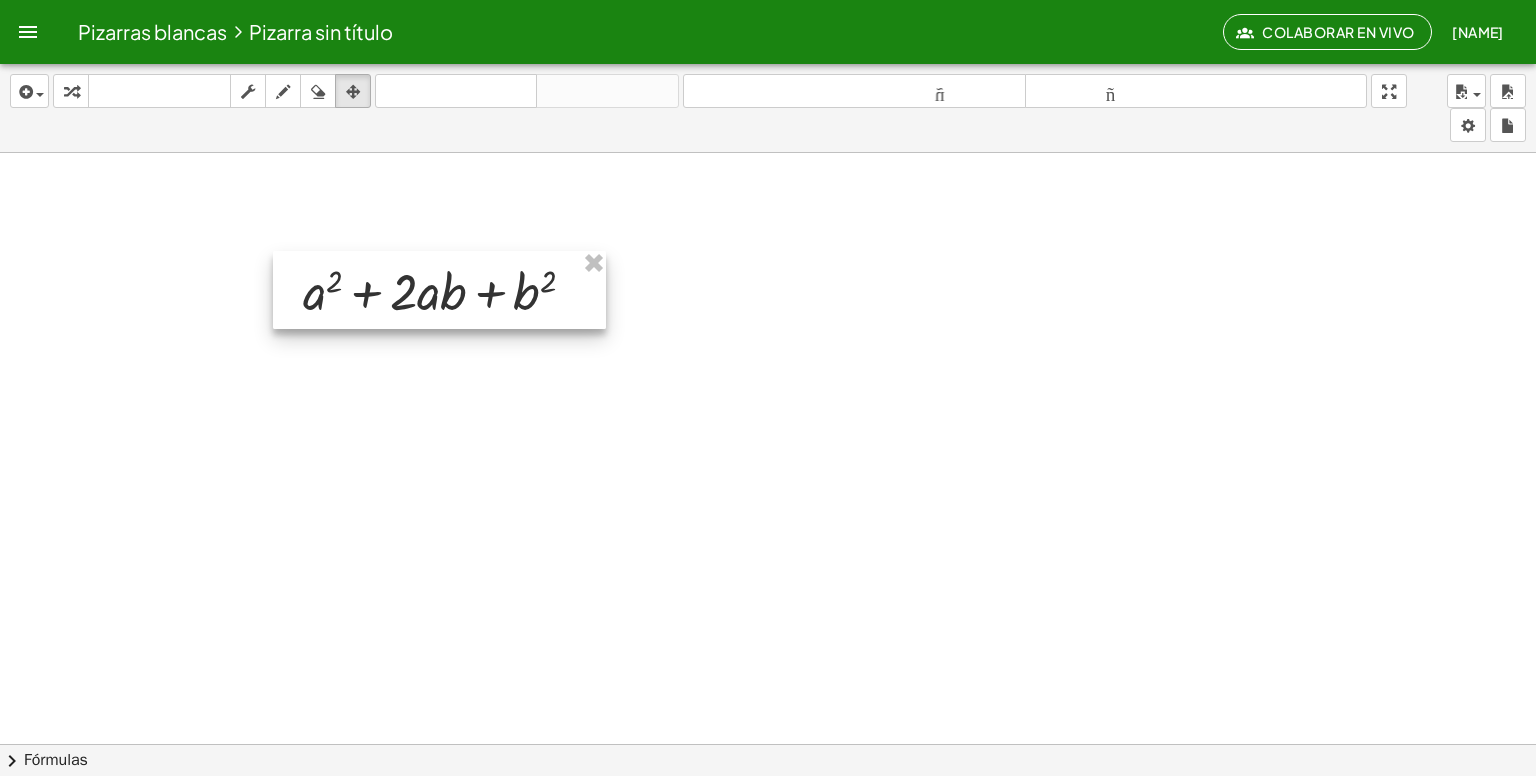 click at bounding box center (439, 290) 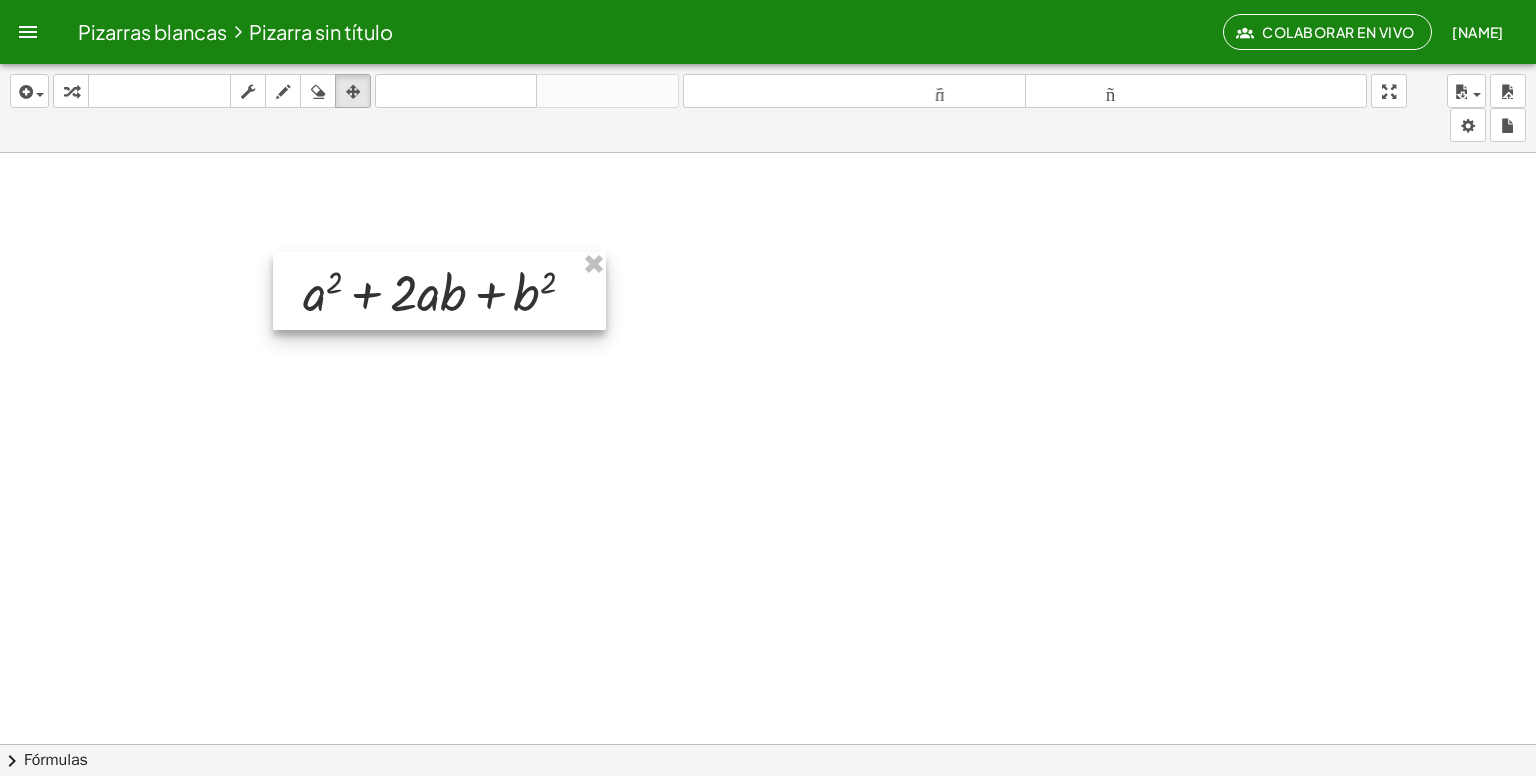 click at bounding box center (439, 291) 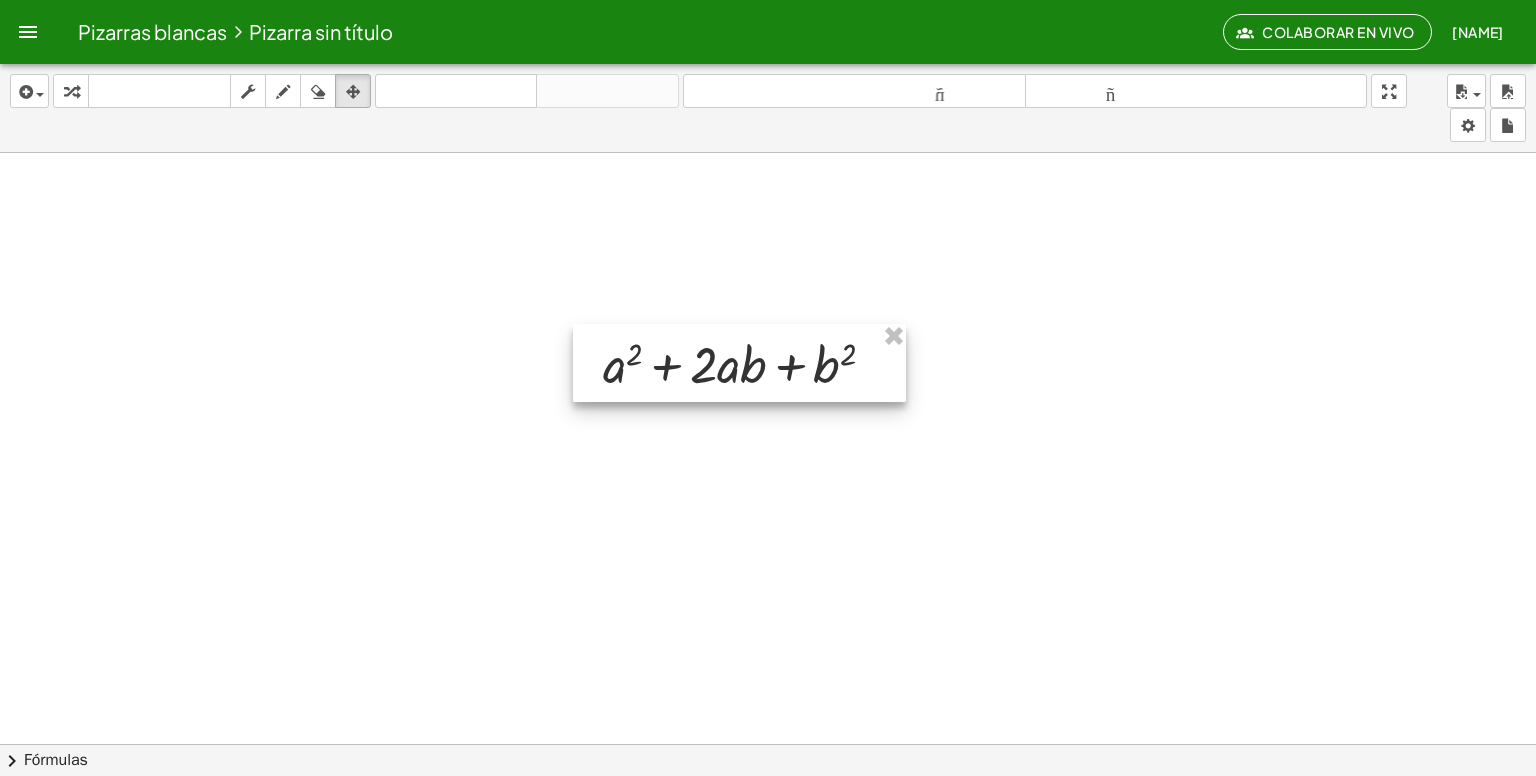 drag, startPoint x: 448, startPoint y: 312, endPoint x: 752, endPoint y: 378, distance: 311.08197 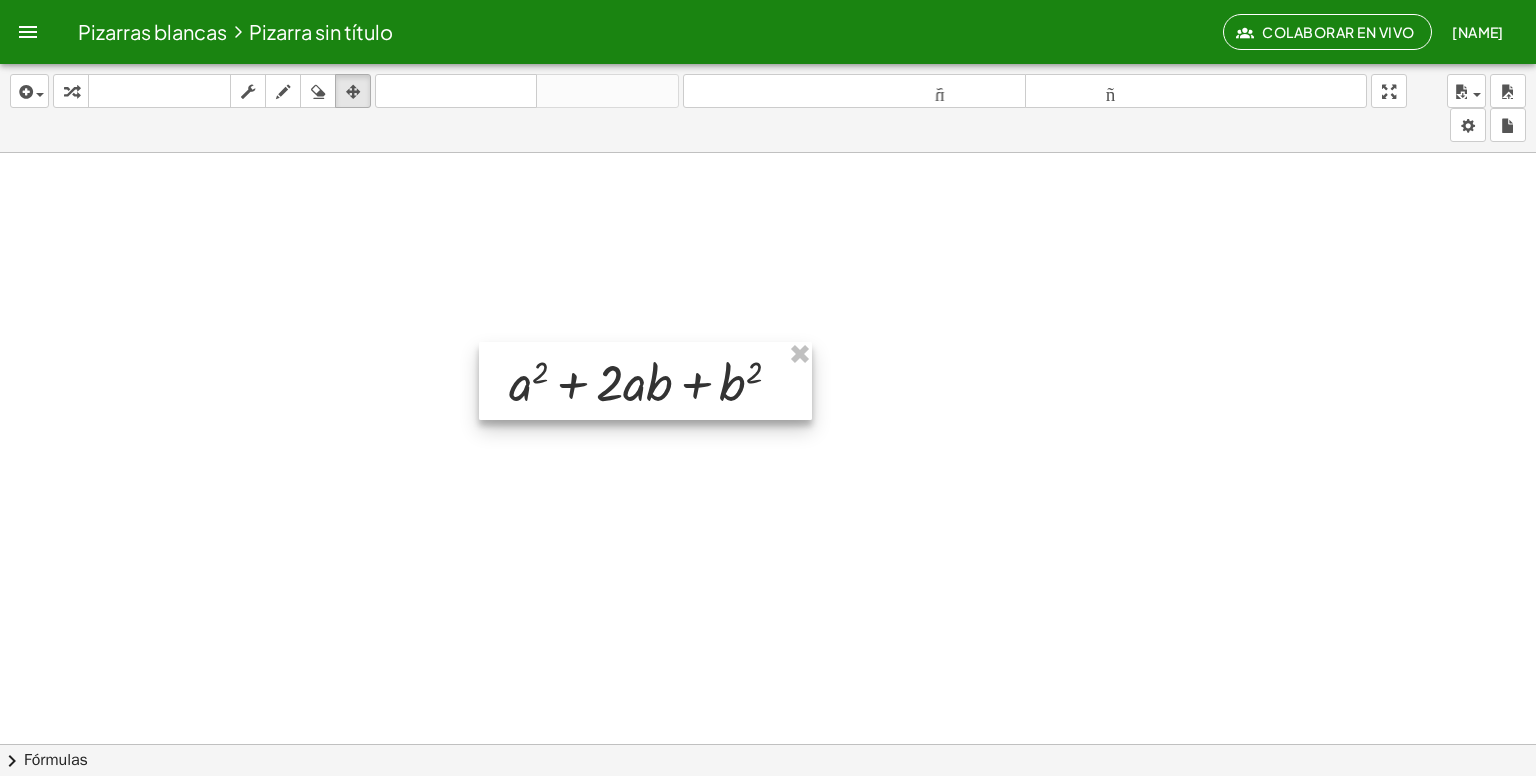 drag, startPoint x: 739, startPoint y: 377, endPoint x: 641, endPoint y: 401, distance: 100.89599 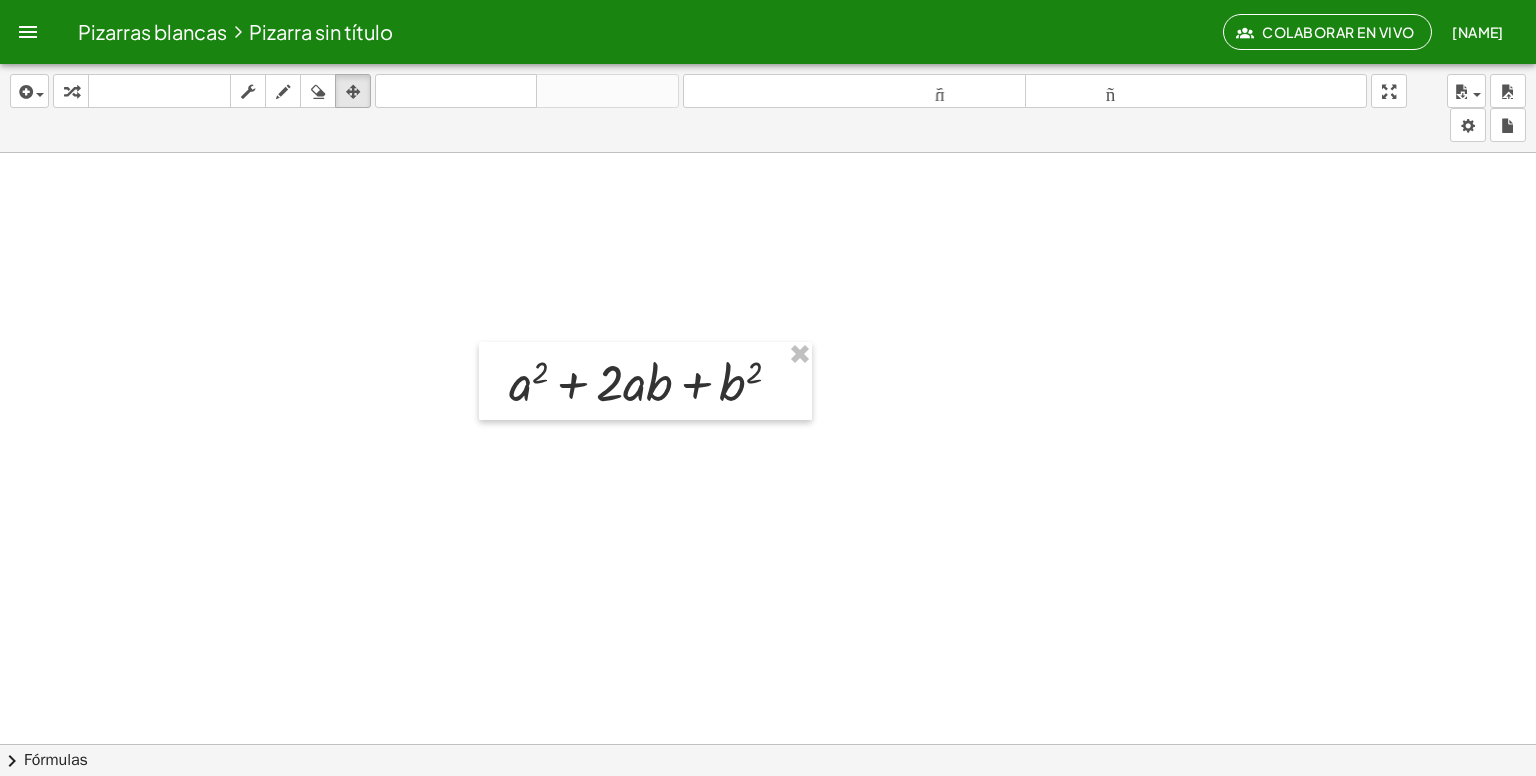 click at bounding box center [768, 822] 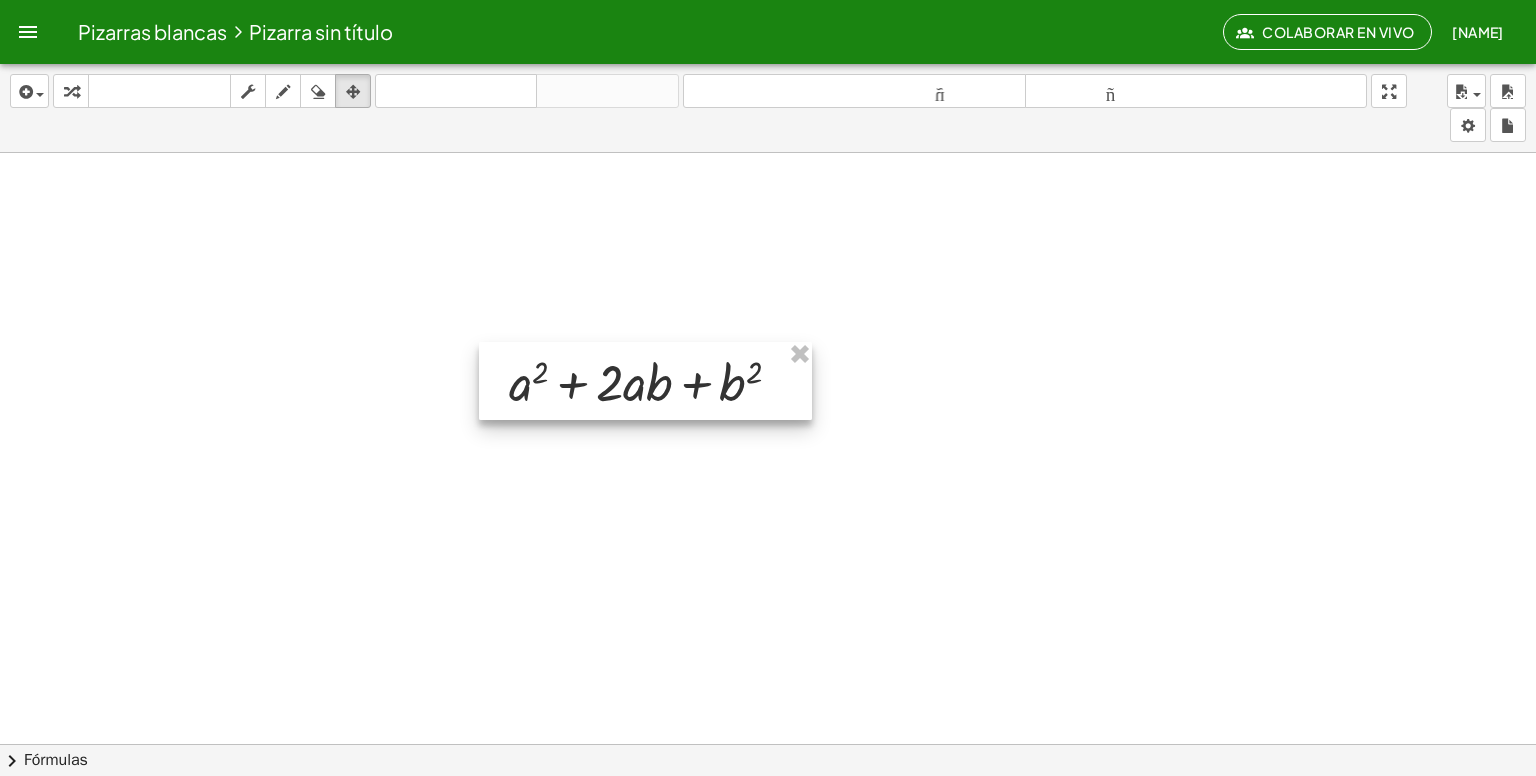 click at bounding box center (645, 381) 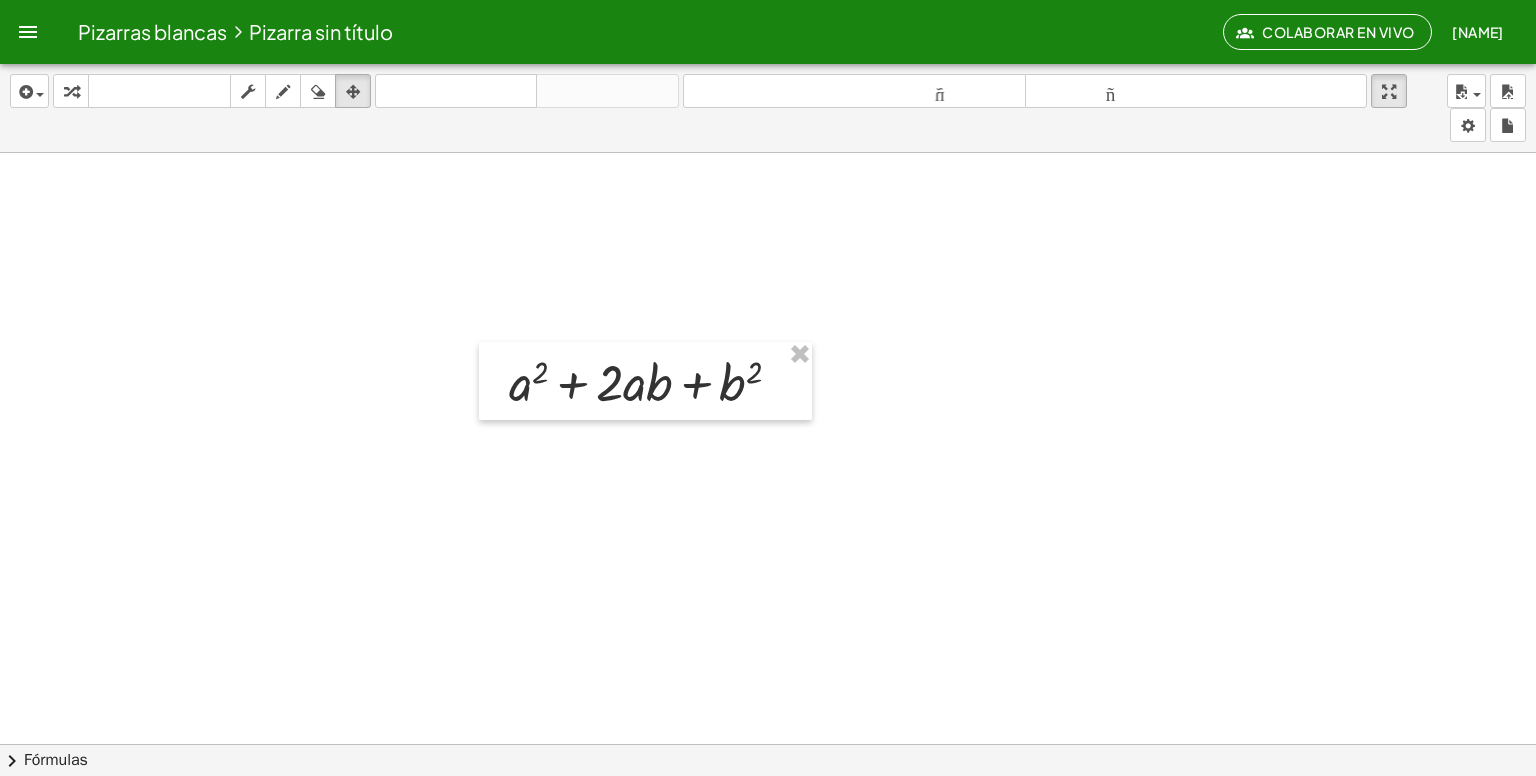 drag, startPoint x: 1396, startPoint y: 99, endPoint x: 1396, endPoint y: 186, distance: 87 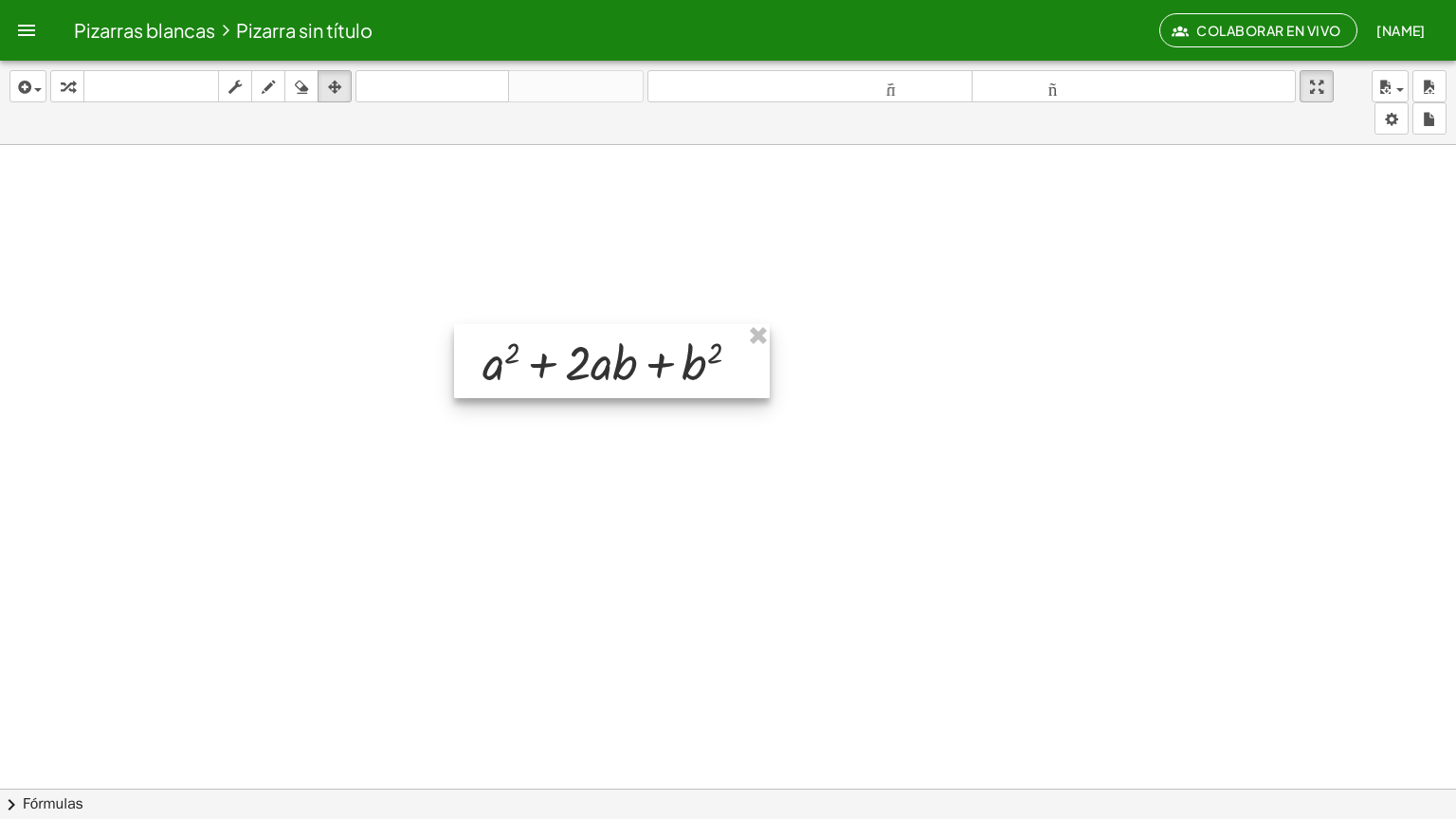 click at bounding box center (611, 361) 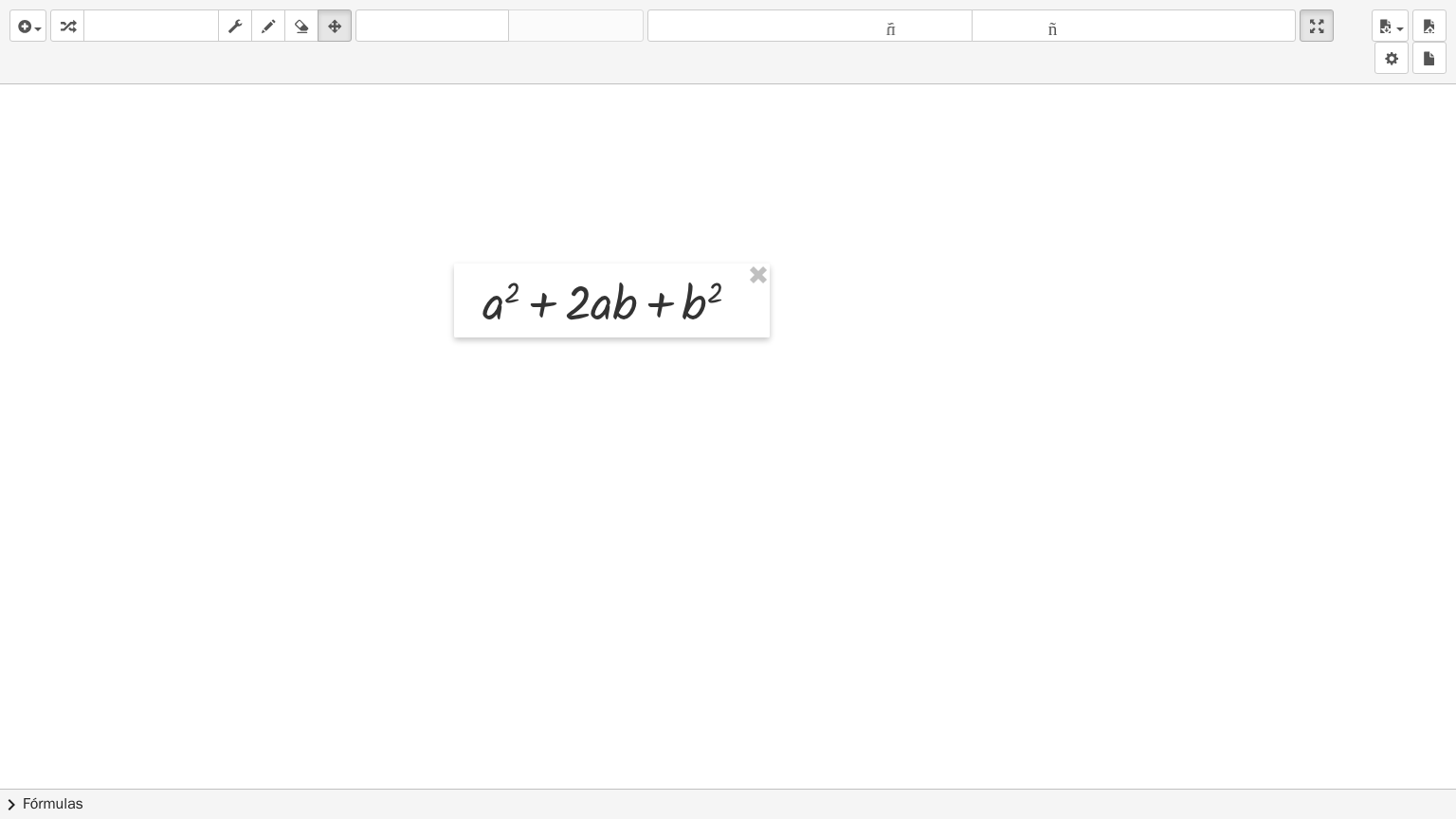 click at bounding box center (728, 789) 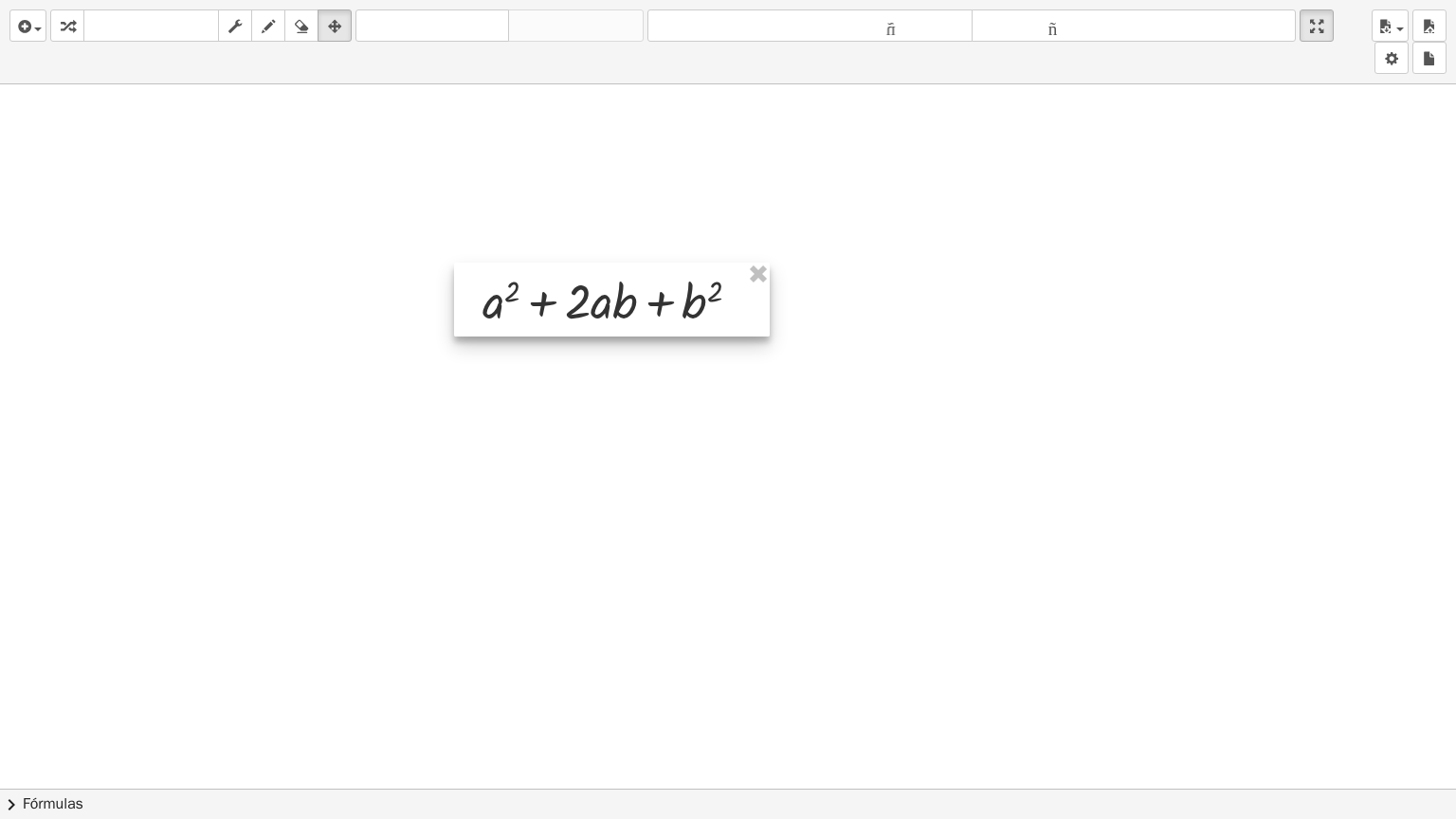 click at bounding box center [611, 300] 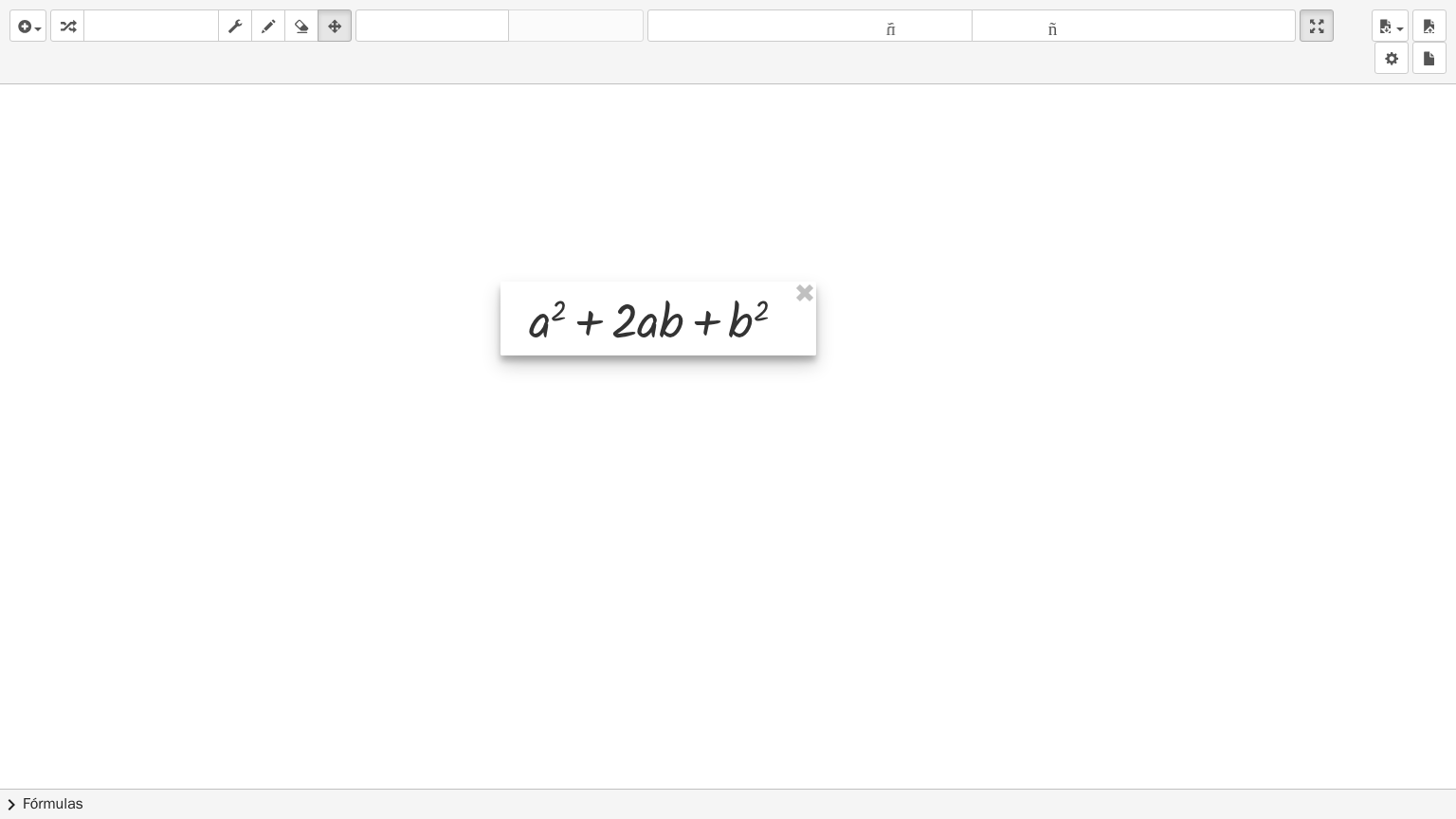 drag, startPoint x: 673, startPoint y: 313, endPoint x: 719, endPoint y: 332, distance: 49.769469 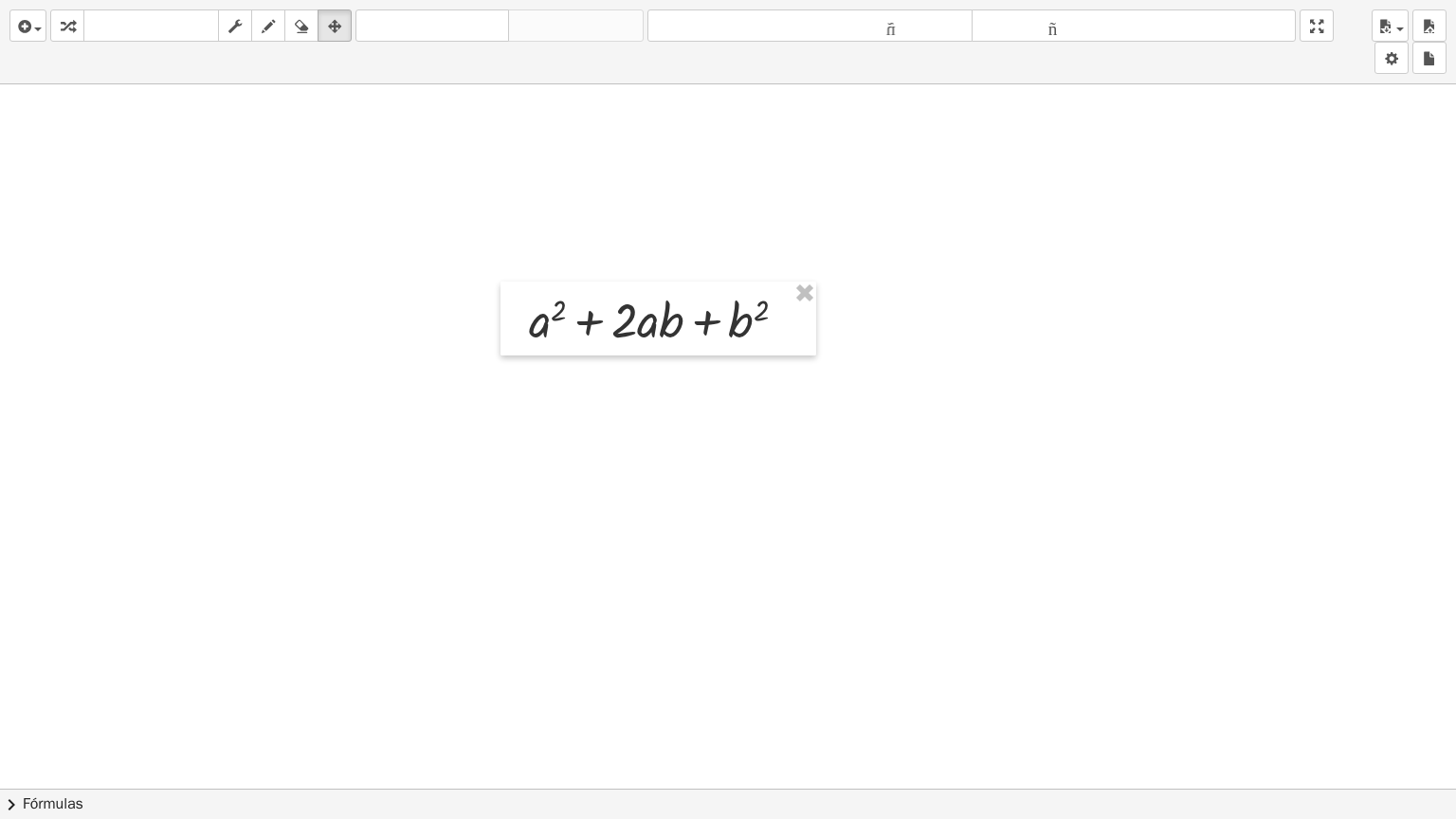 drag, startPoint x: 1321, startPoint y: 19, endPoint x: 1321, endPoint y: -64, distance: 83 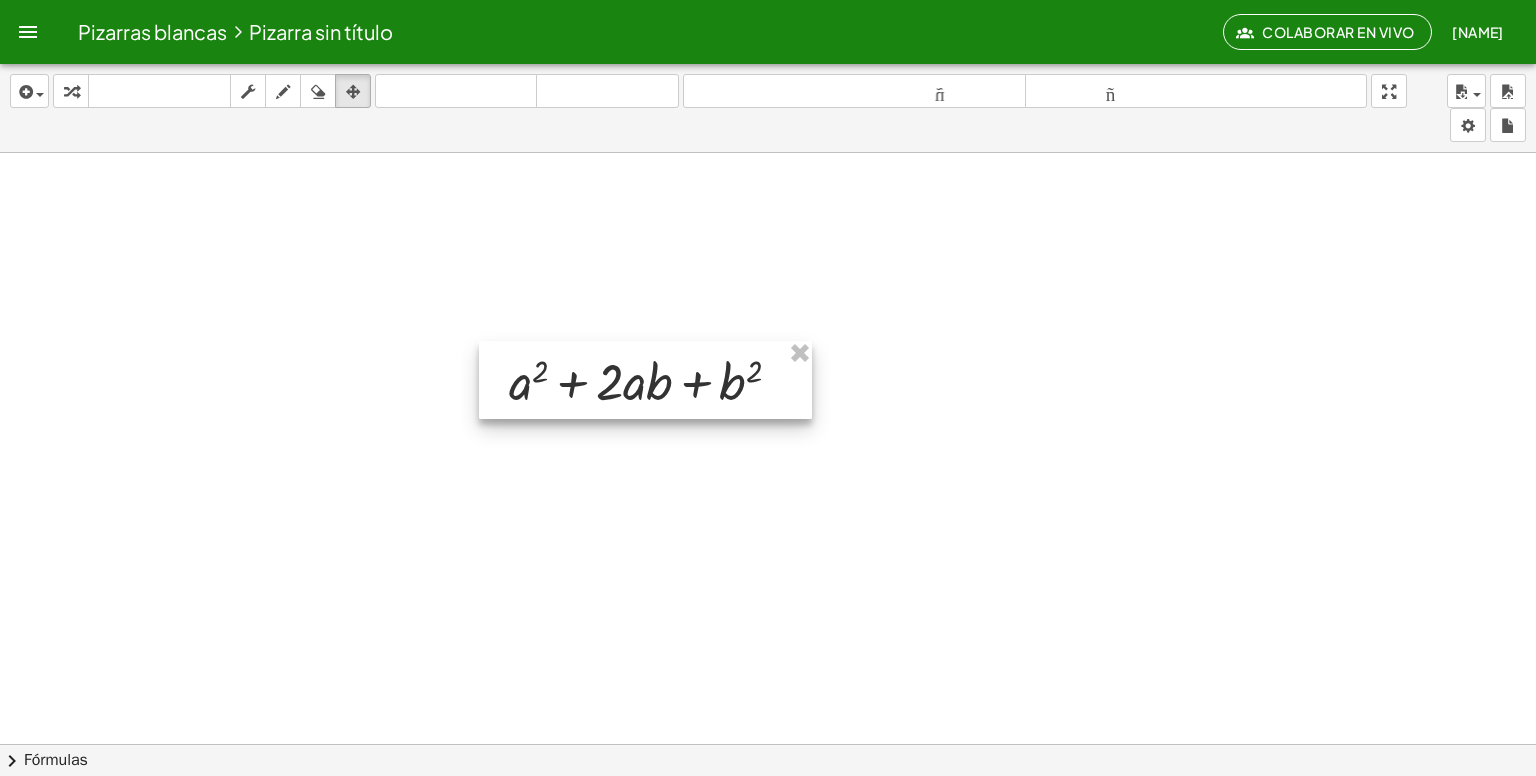 click at bounding box center (645, 380) 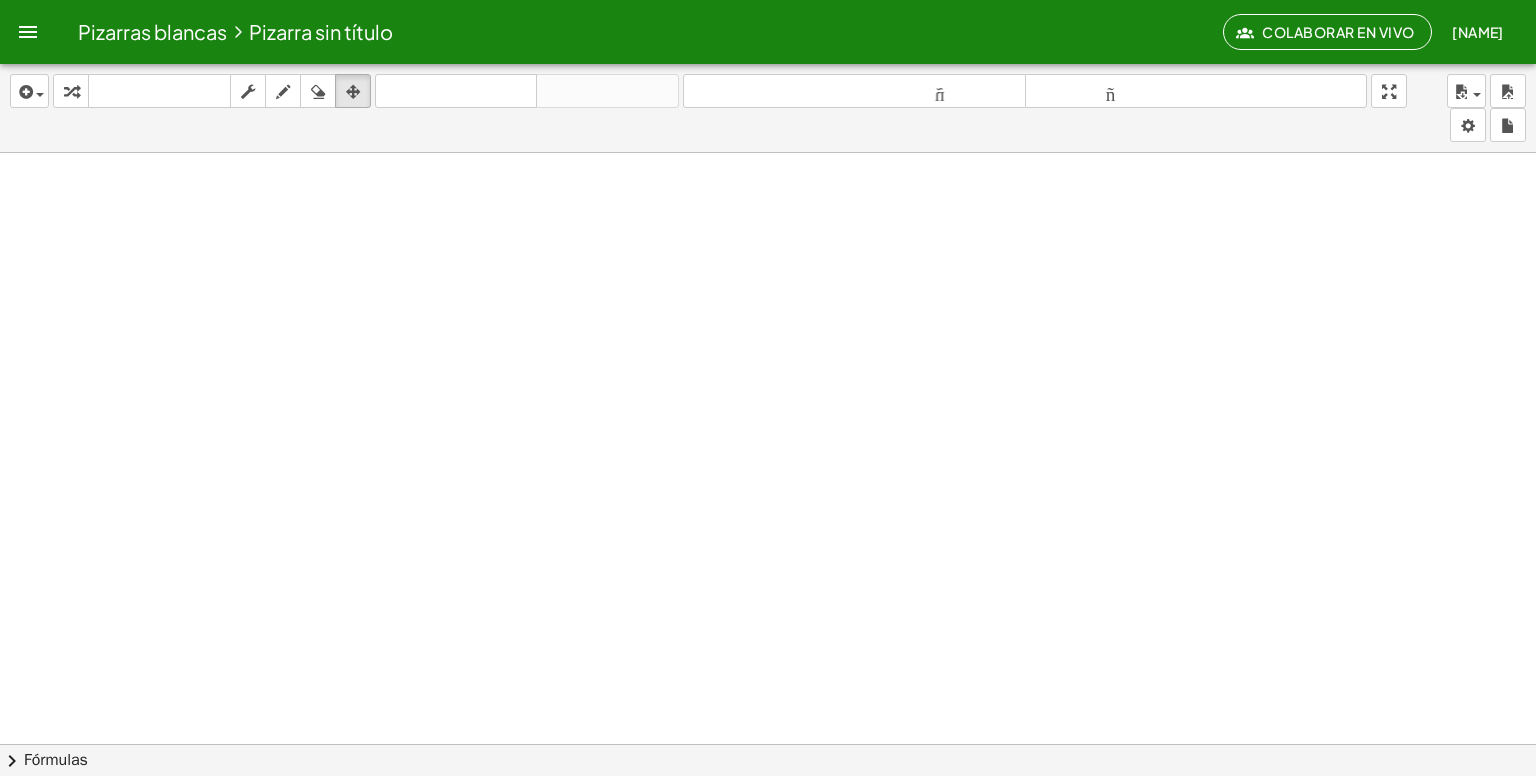 click at bounding box center [768, 822] 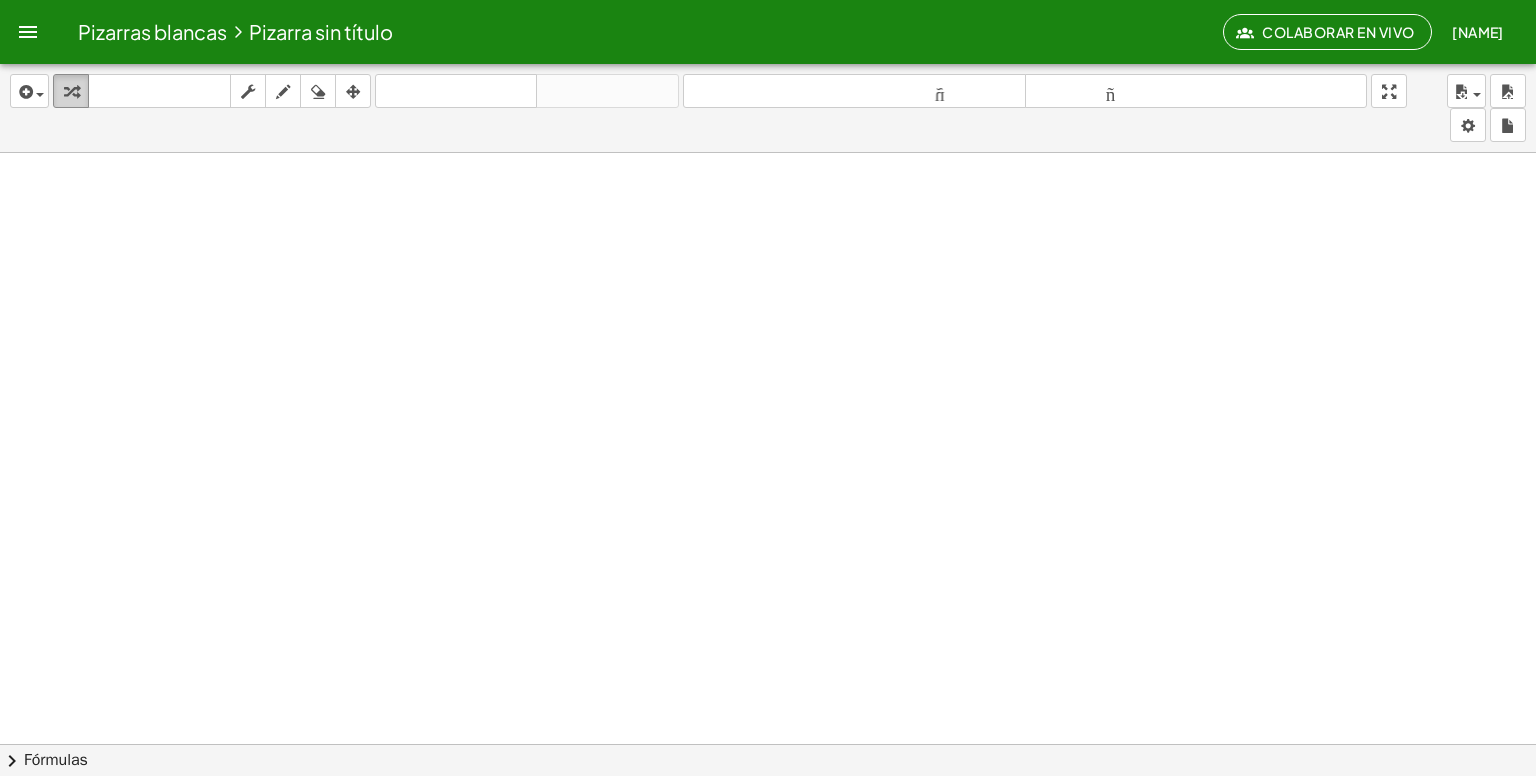 click at bounding box center (71, 92) 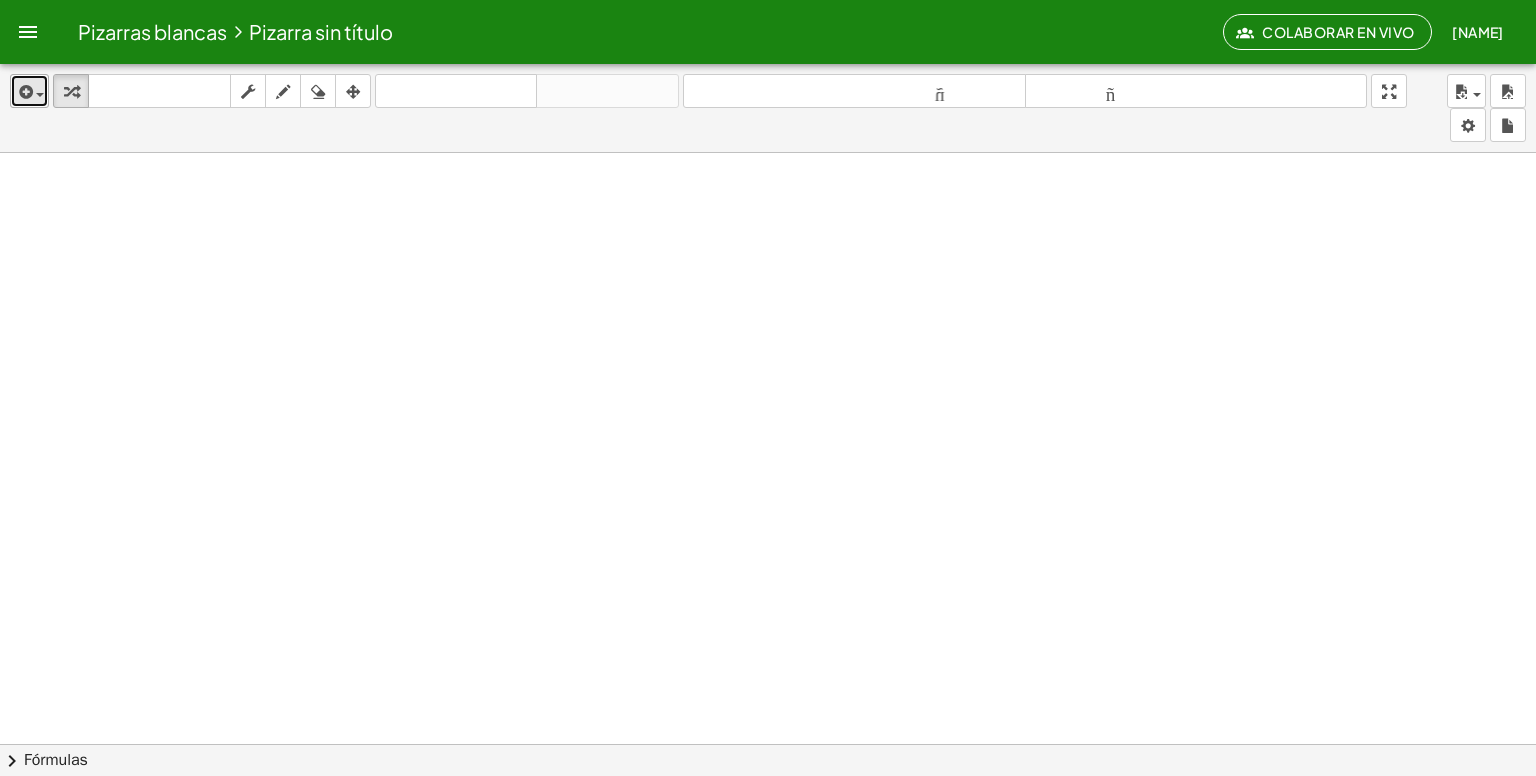 click at bounding box center [24, 92] 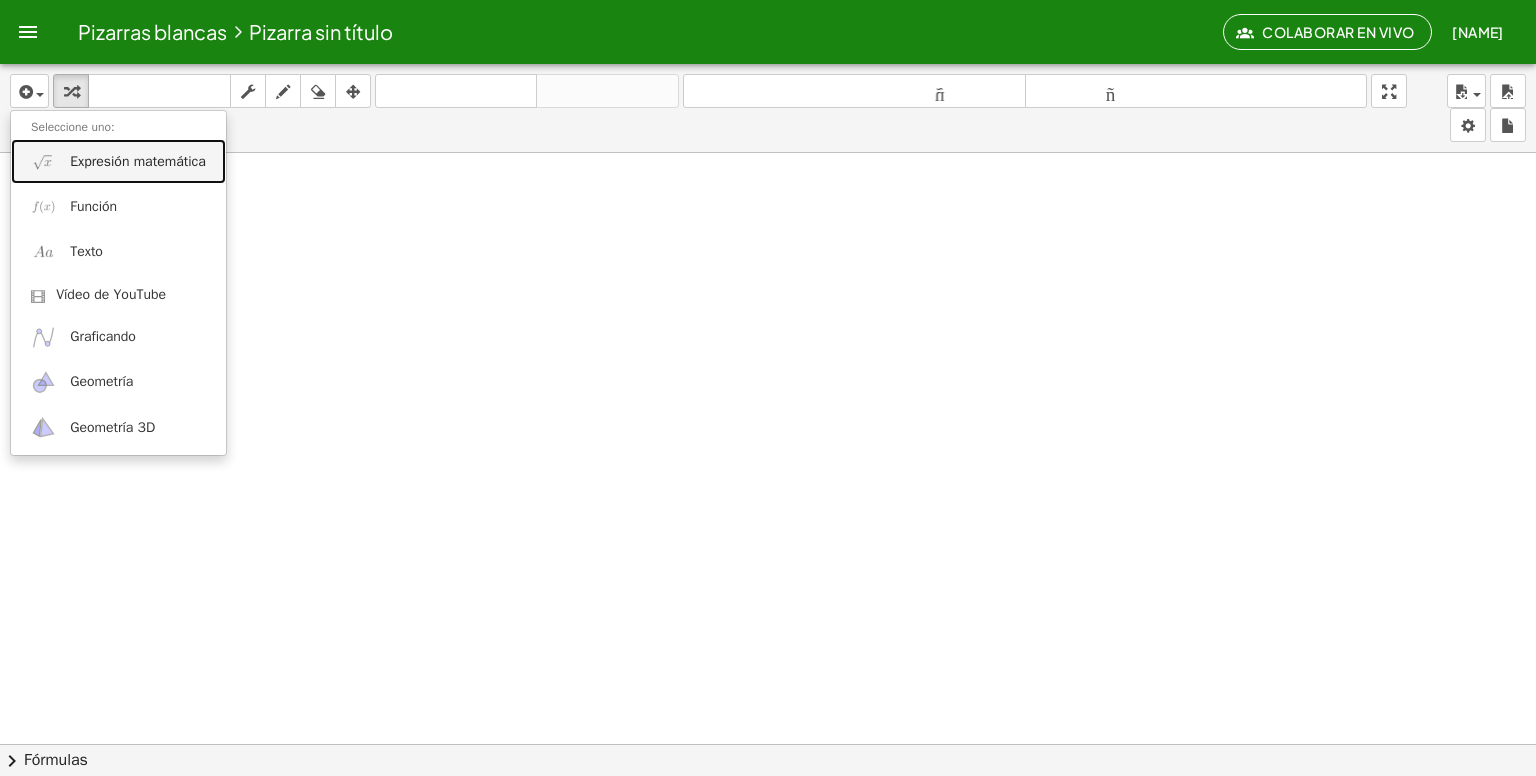 click on "Expresión matemática" at bounding box center (118, 161) 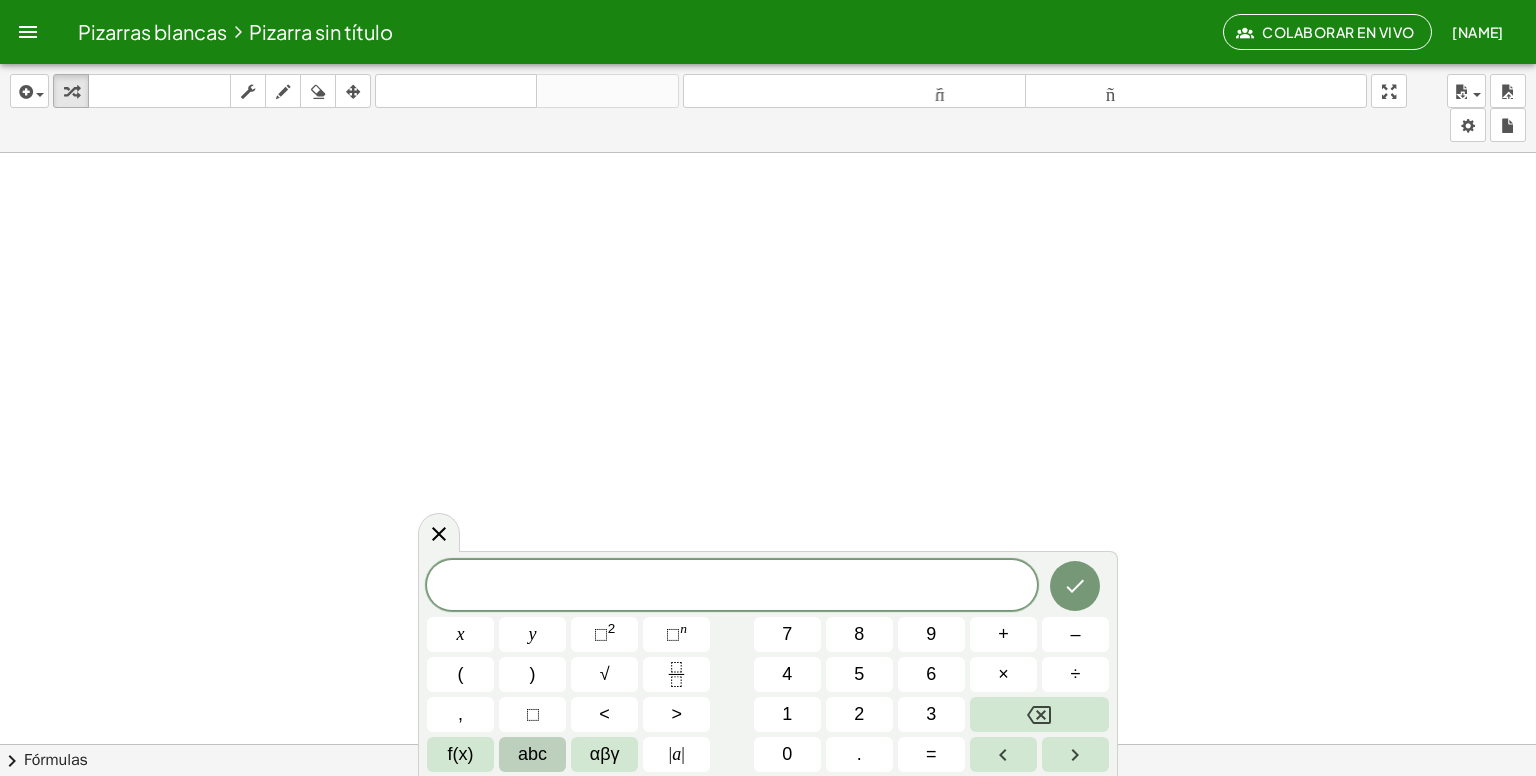 click on "abc" at bounding box center [532, 754] 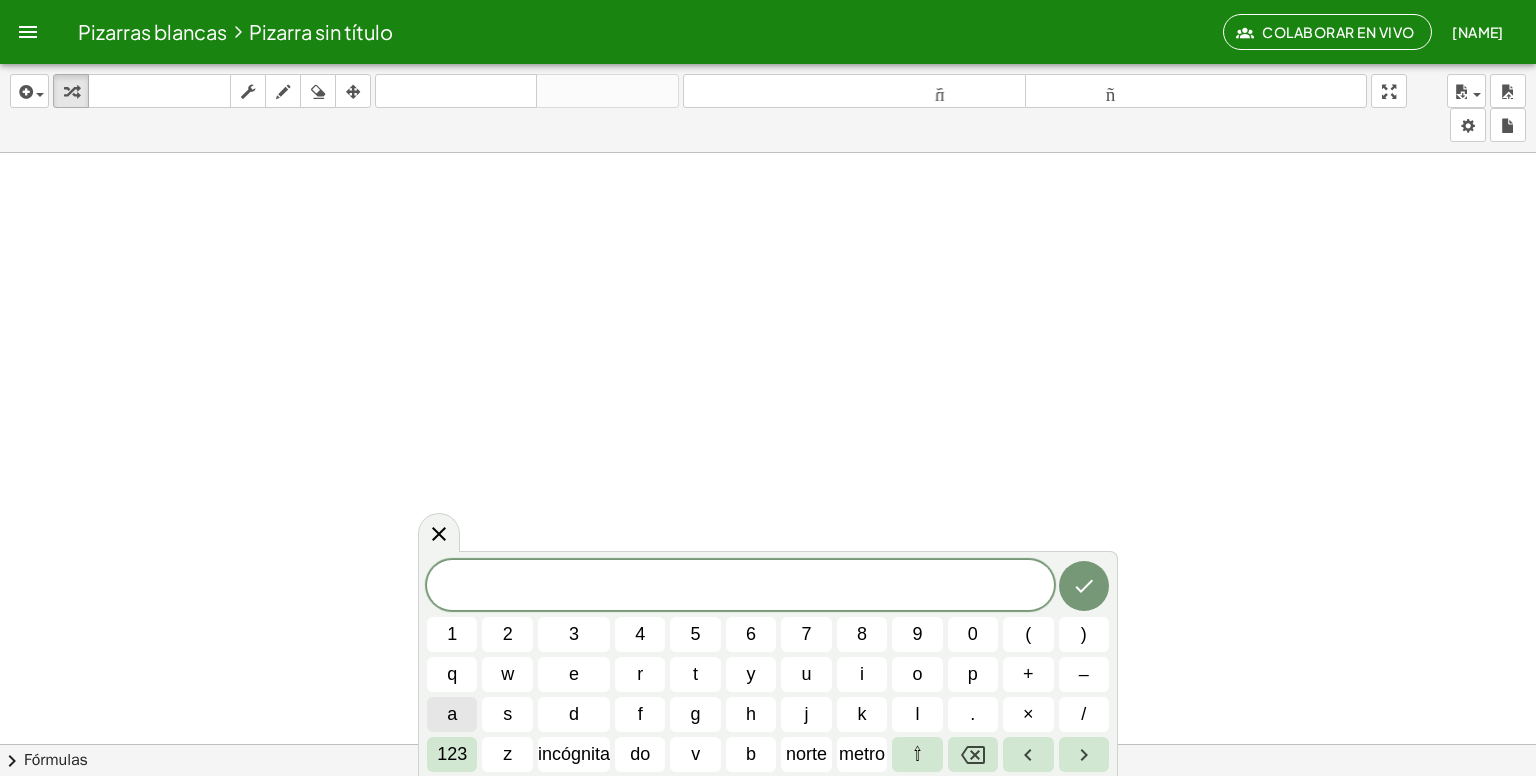 click on "a" at bounding box center [452, 714] 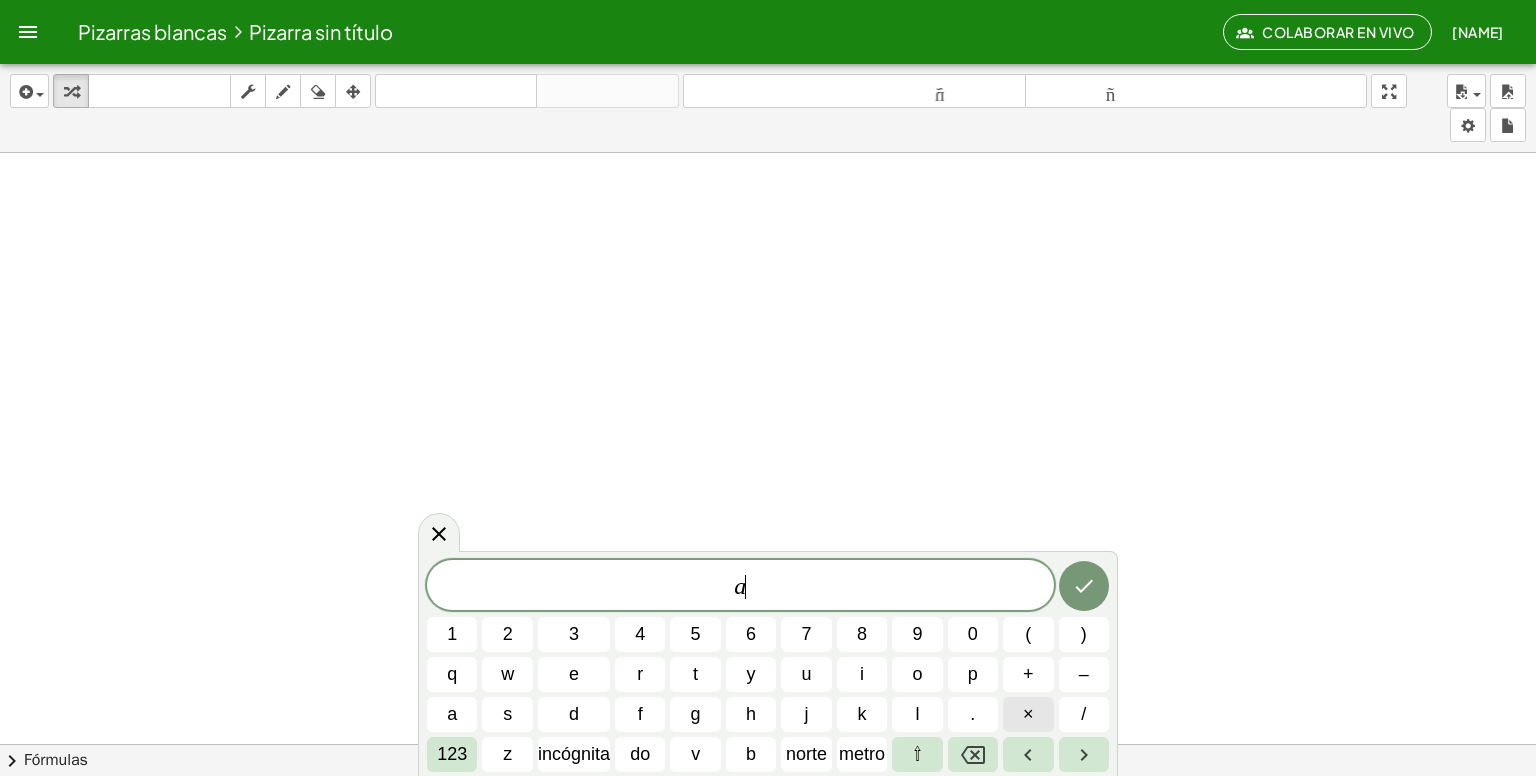 click on "×" at bounding box center (1028, 714) 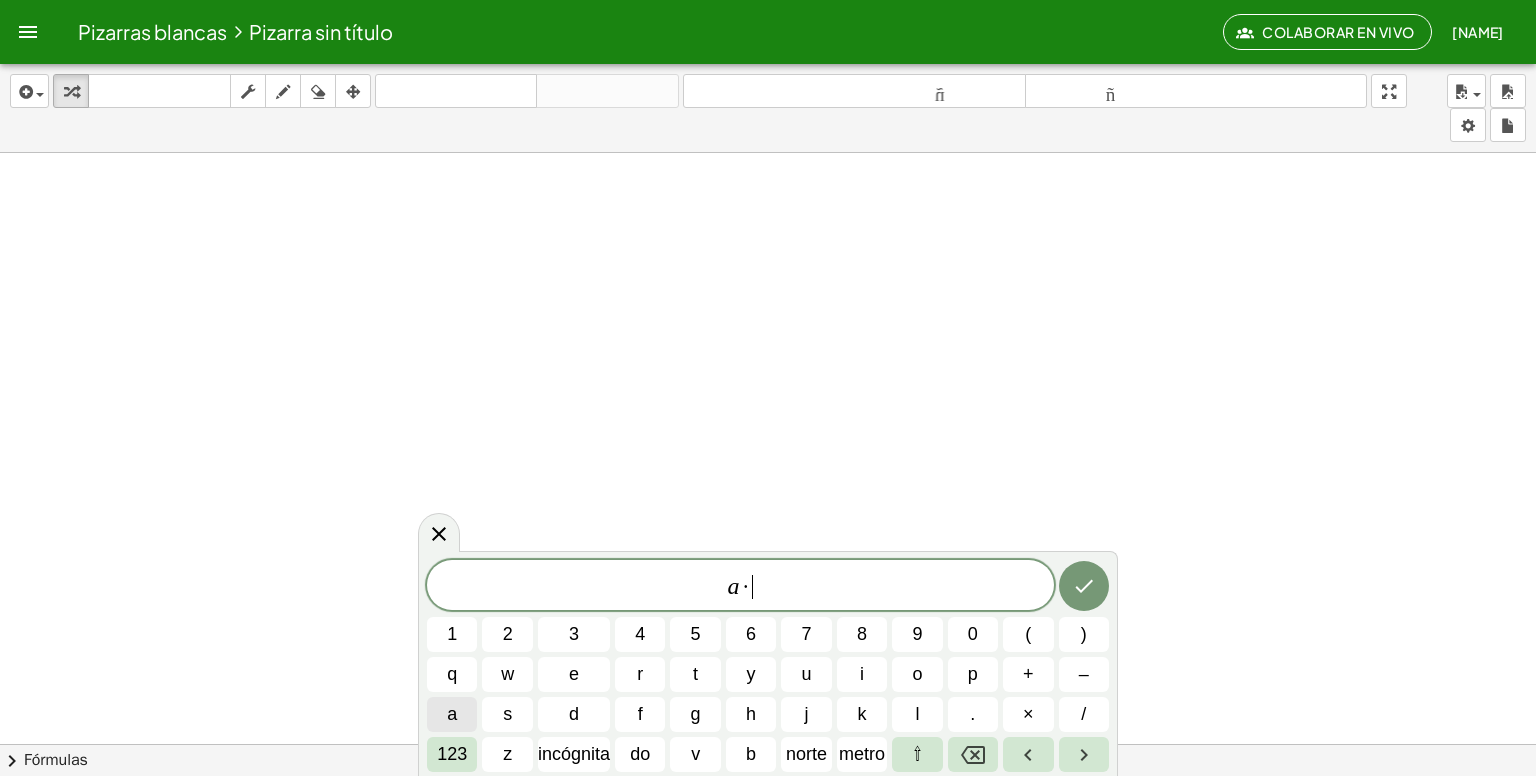 click on "a" at bounding box center [452, 714] 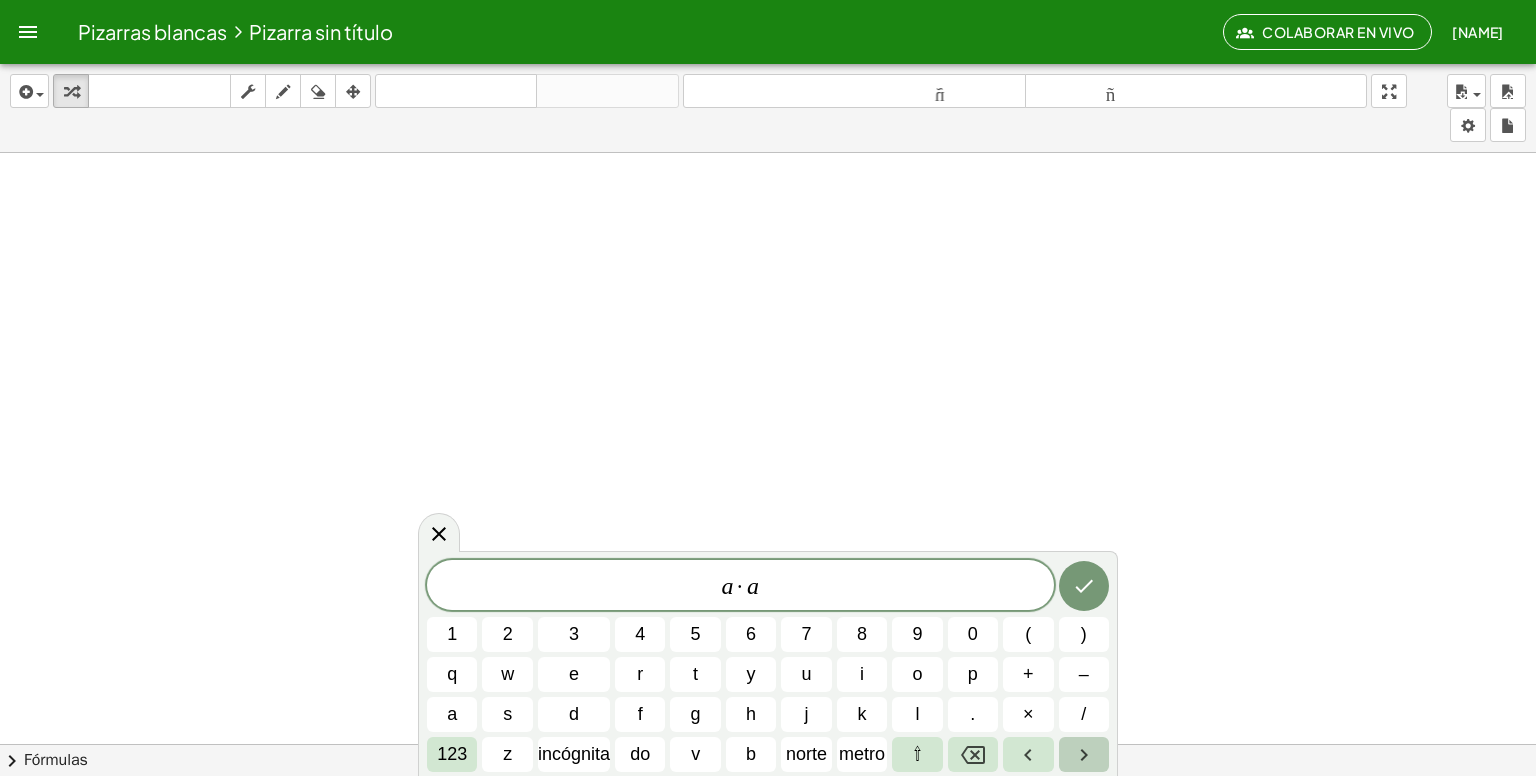 click at bounding box center [1084, 754] 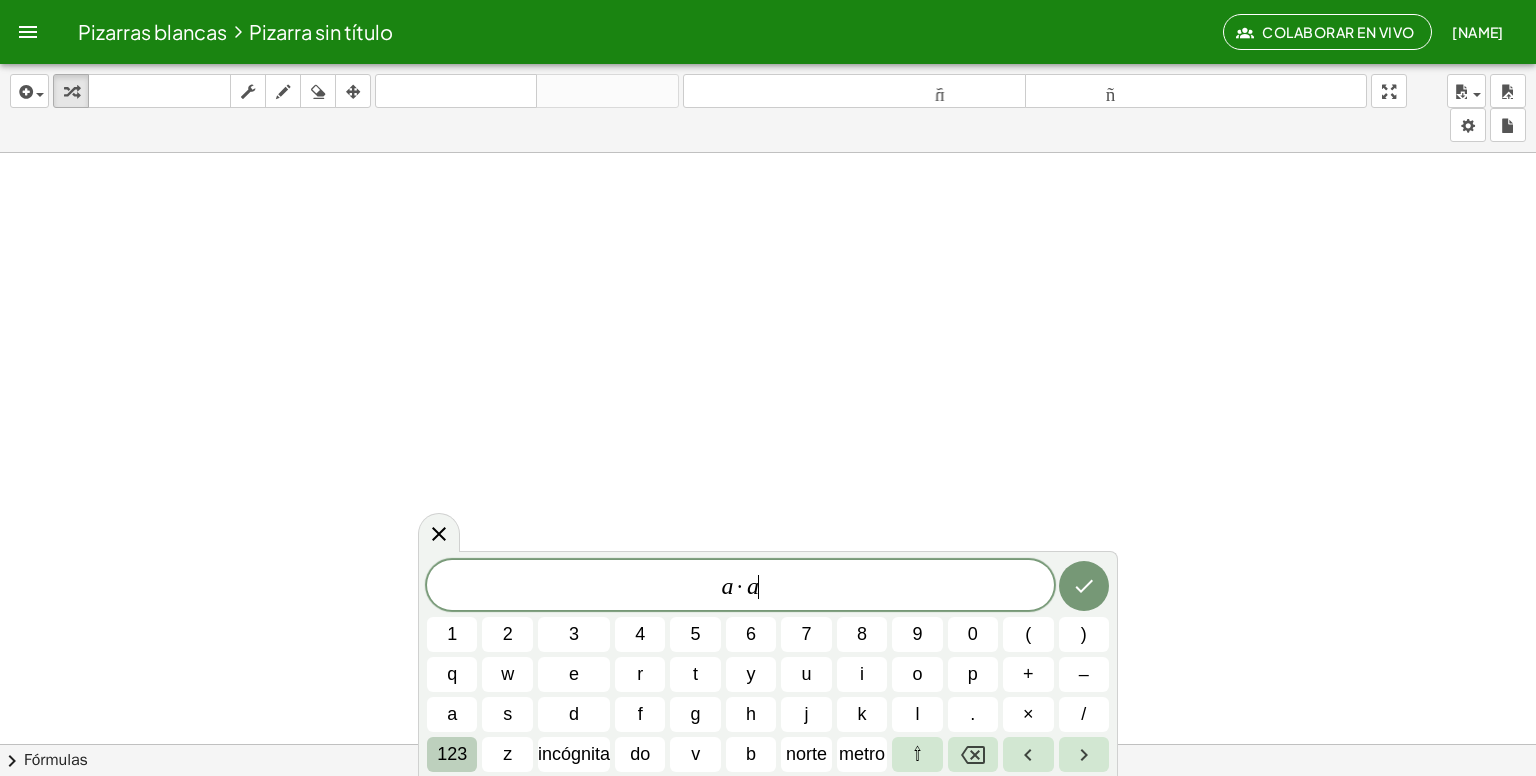 click on "123" at bounding box center [452, 754] 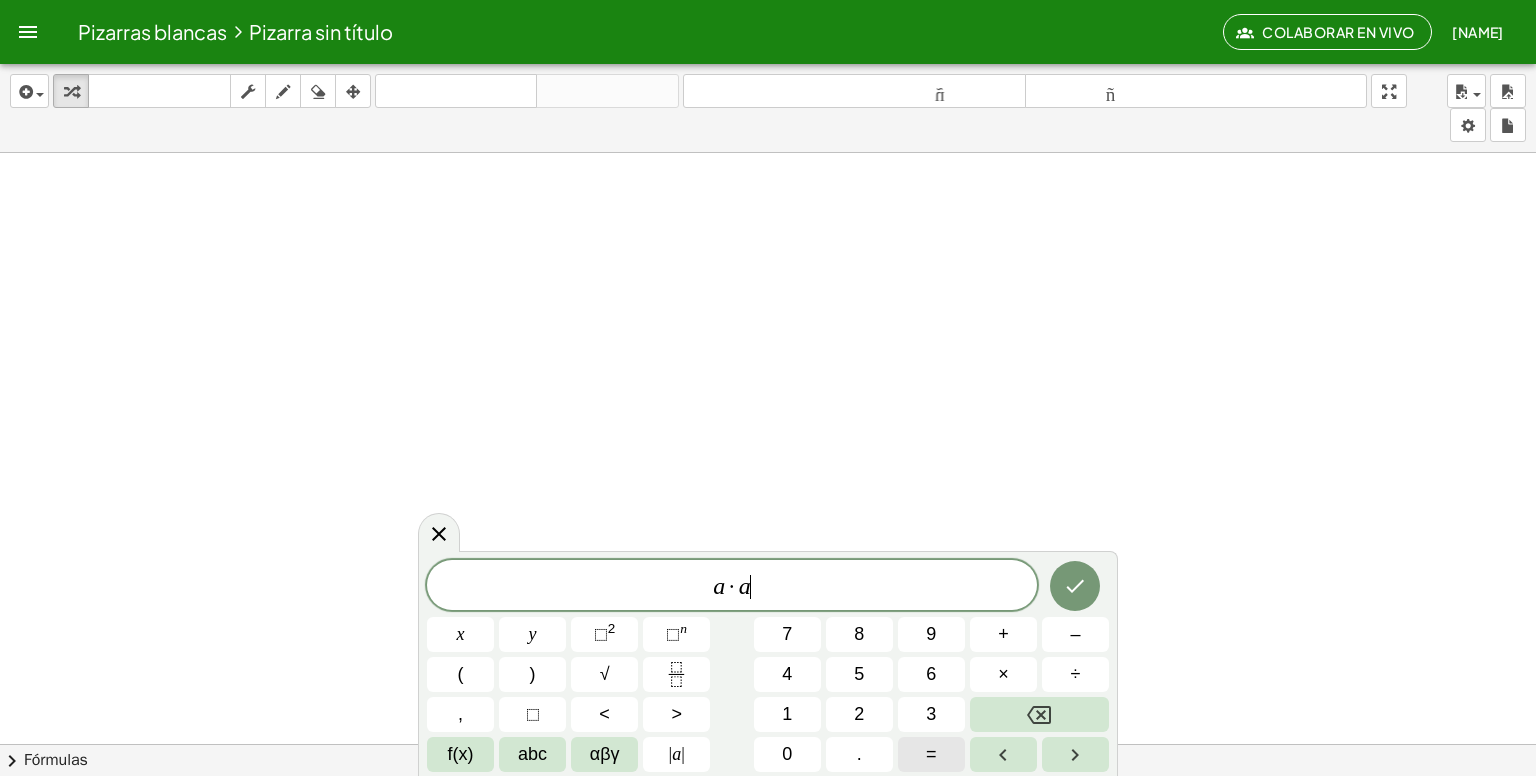 click on "=" at bounding box center (931, 754) 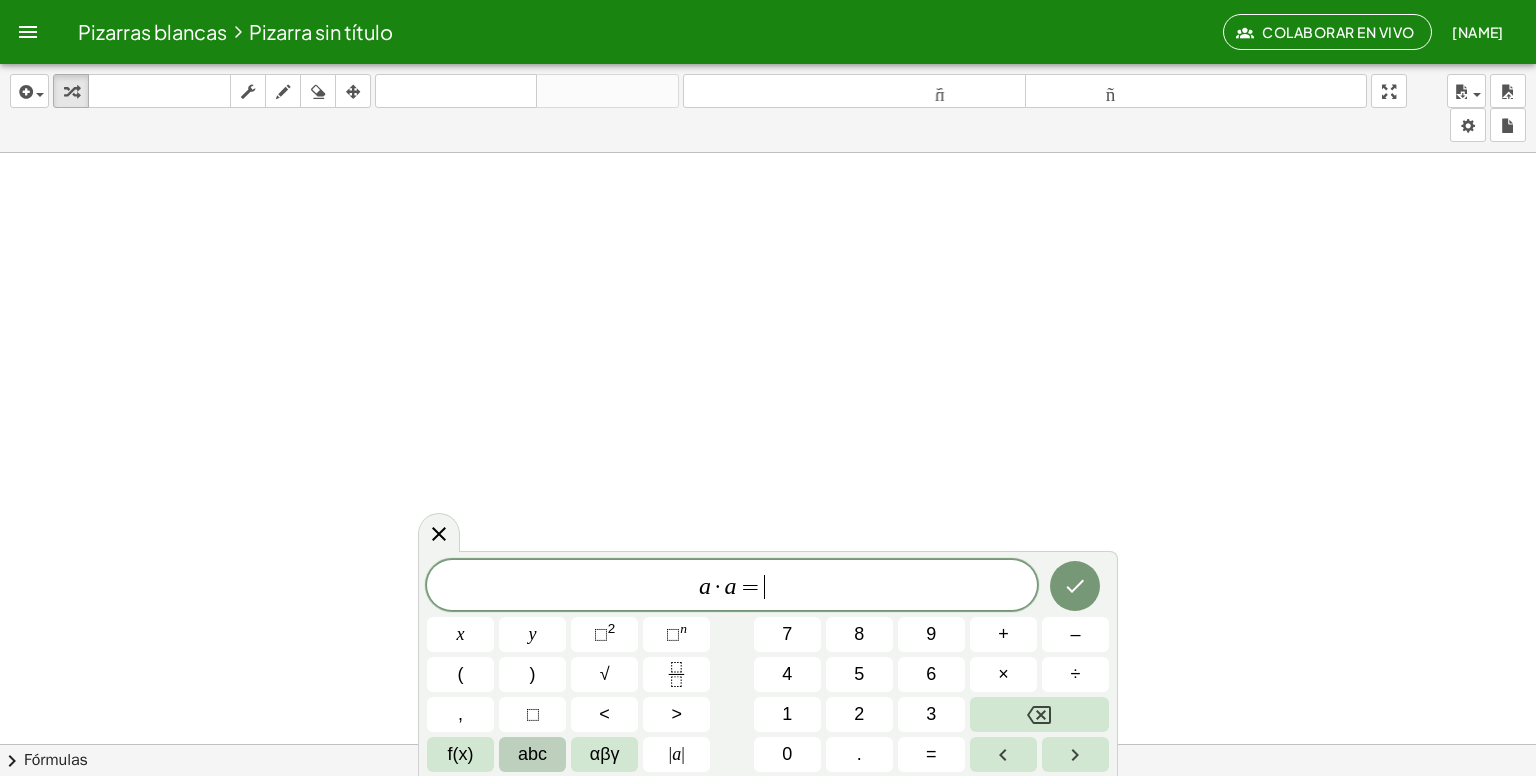 click on "abc" at bounding box center [532, 754] 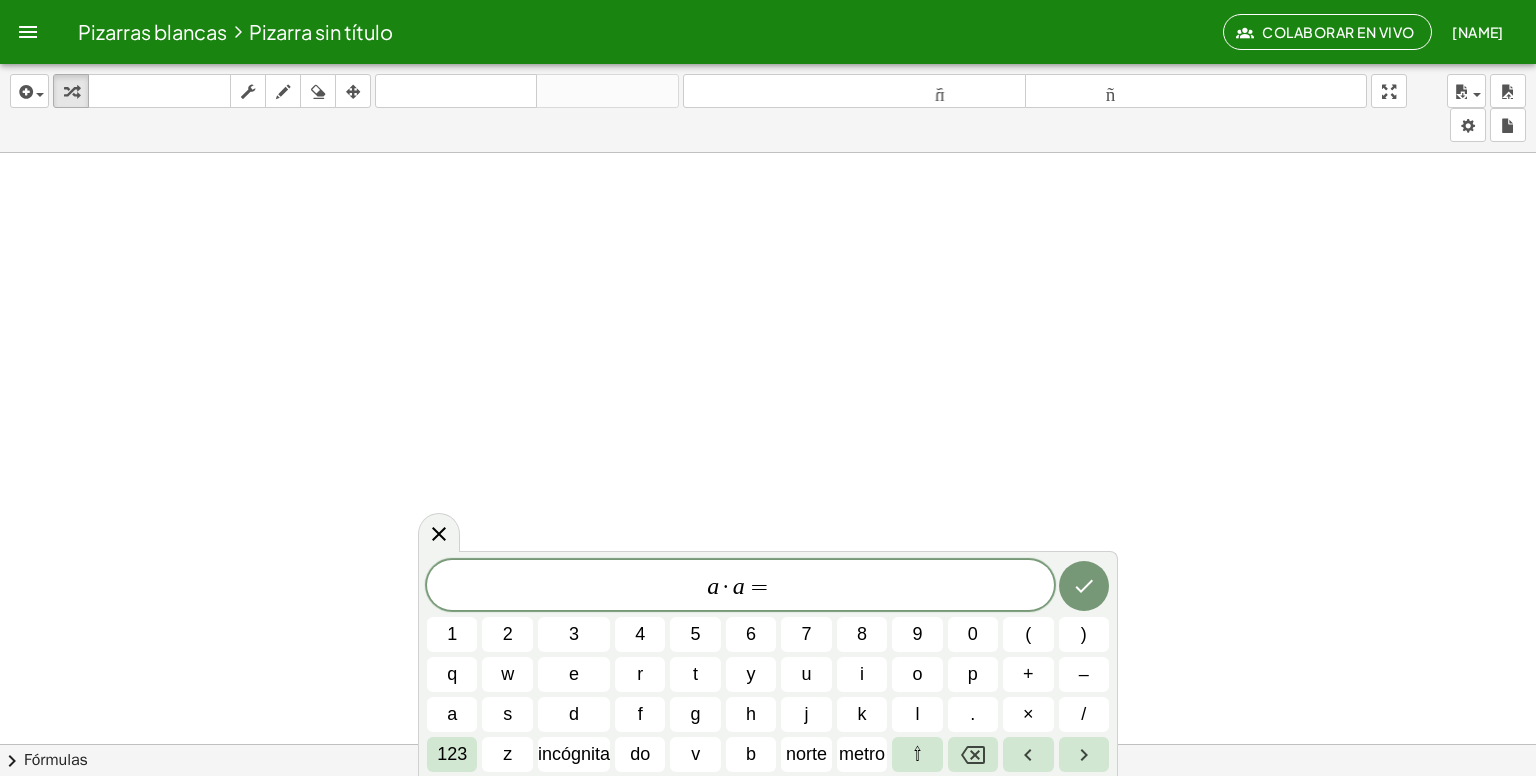 click on "**** a · a = ​ 1 2 3 4 5 6 7 8 9 0 ( ) q w e r t y u i o p + – a s d f g h j k l . × / 123 z incógnita do v b norte metro ⇧" at bounding box center [768, 666] 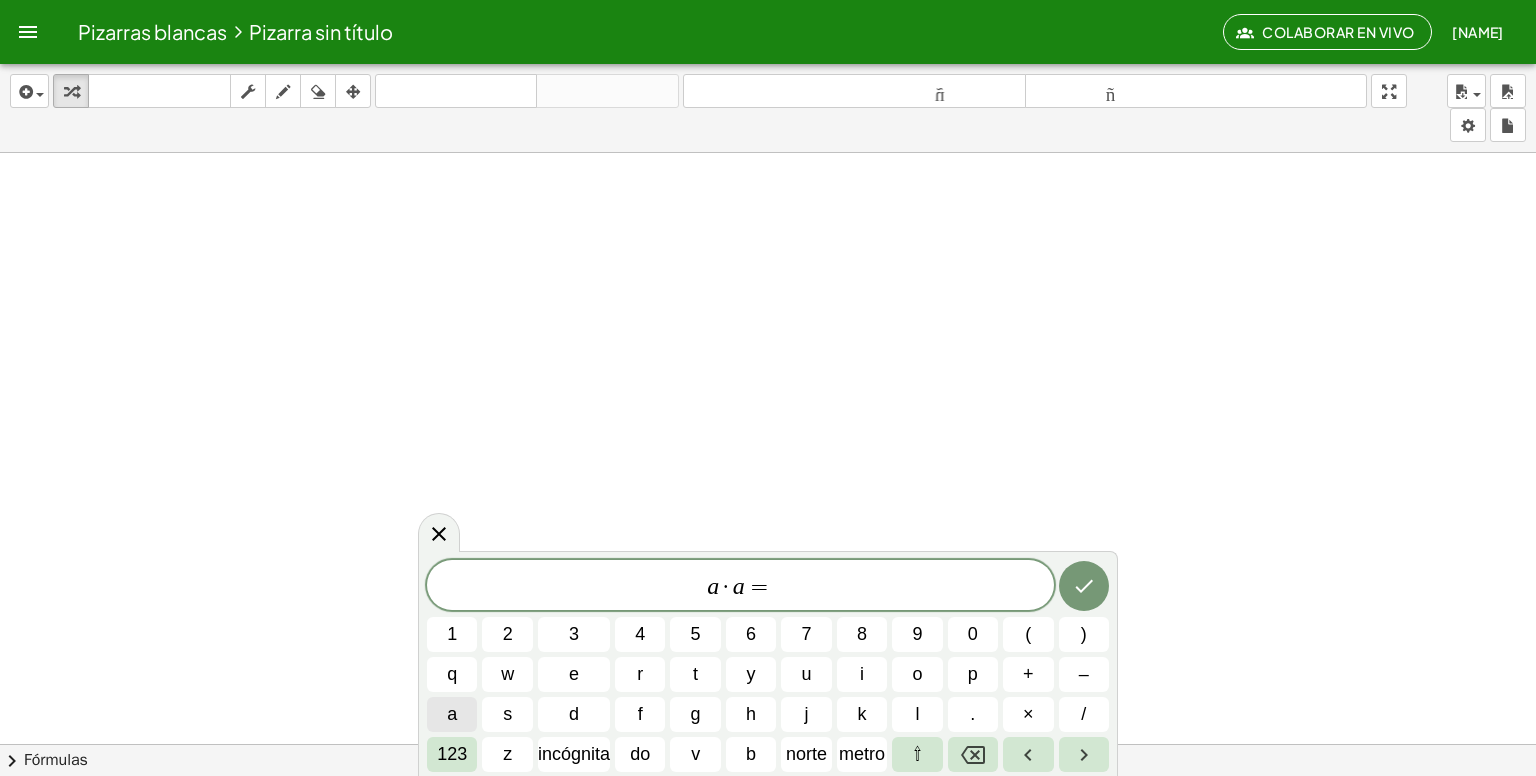 click on "a" at bounding box center [452, 714] 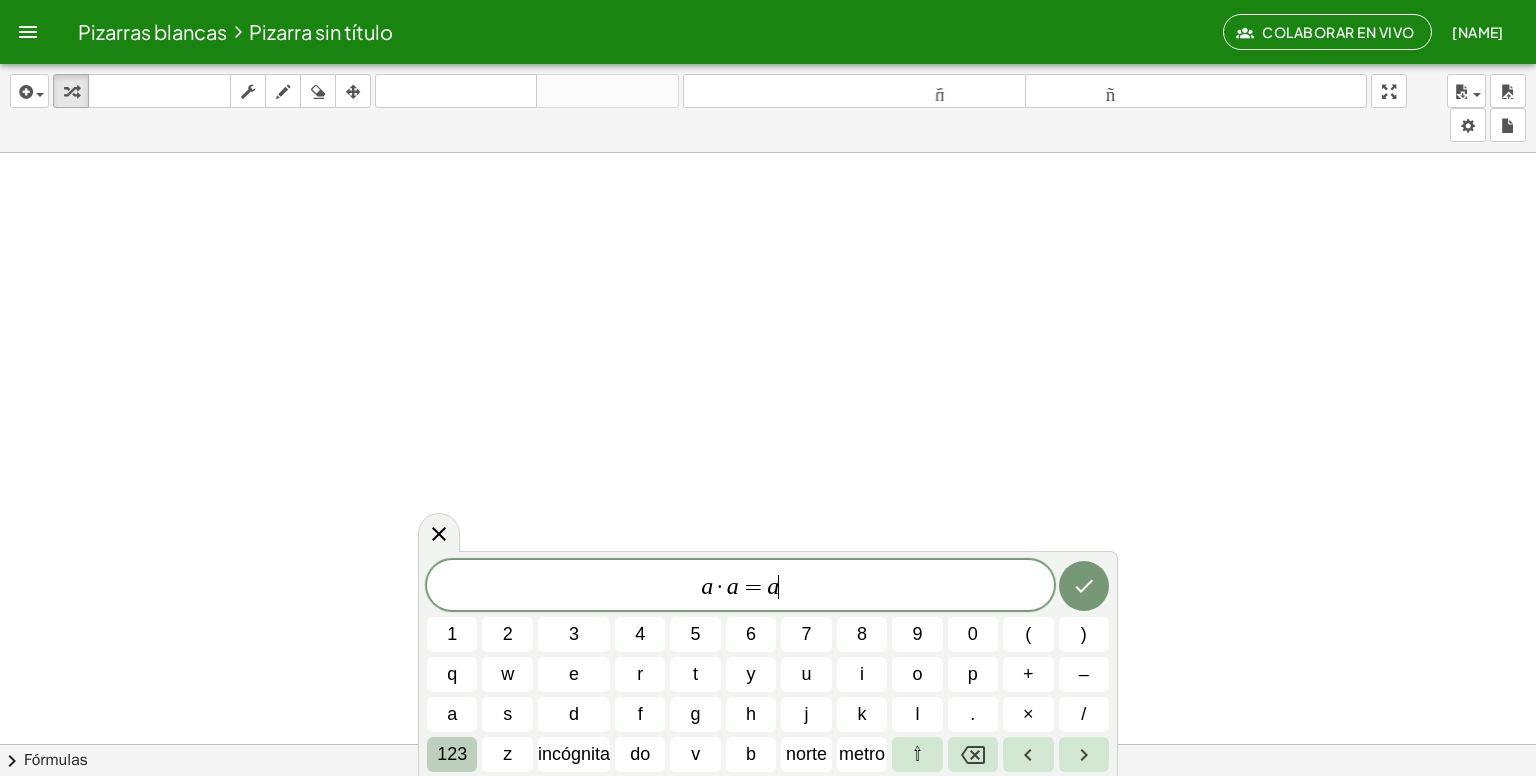 click on "123" at bounding box center (452, 754) 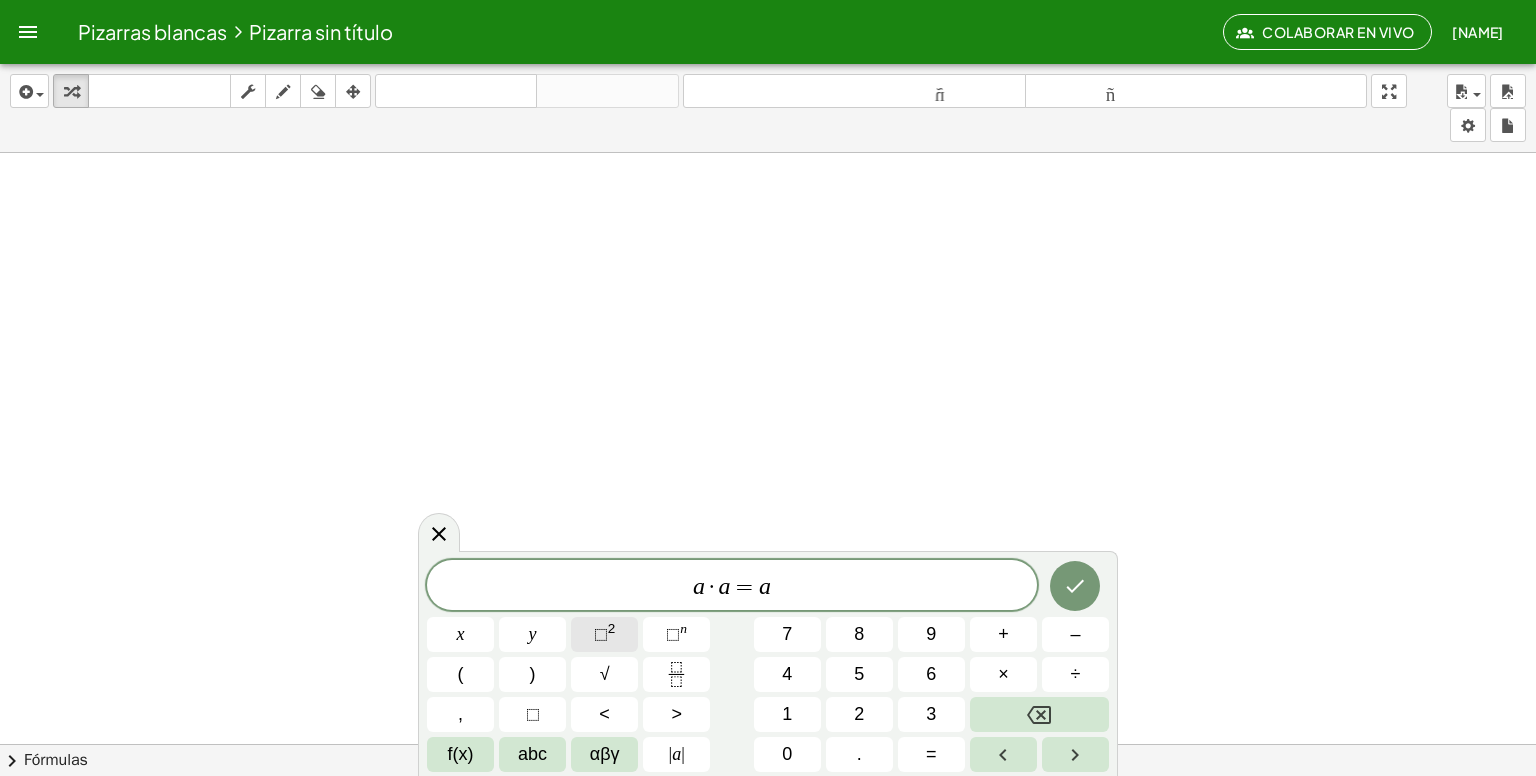 click on "⬚ 2" 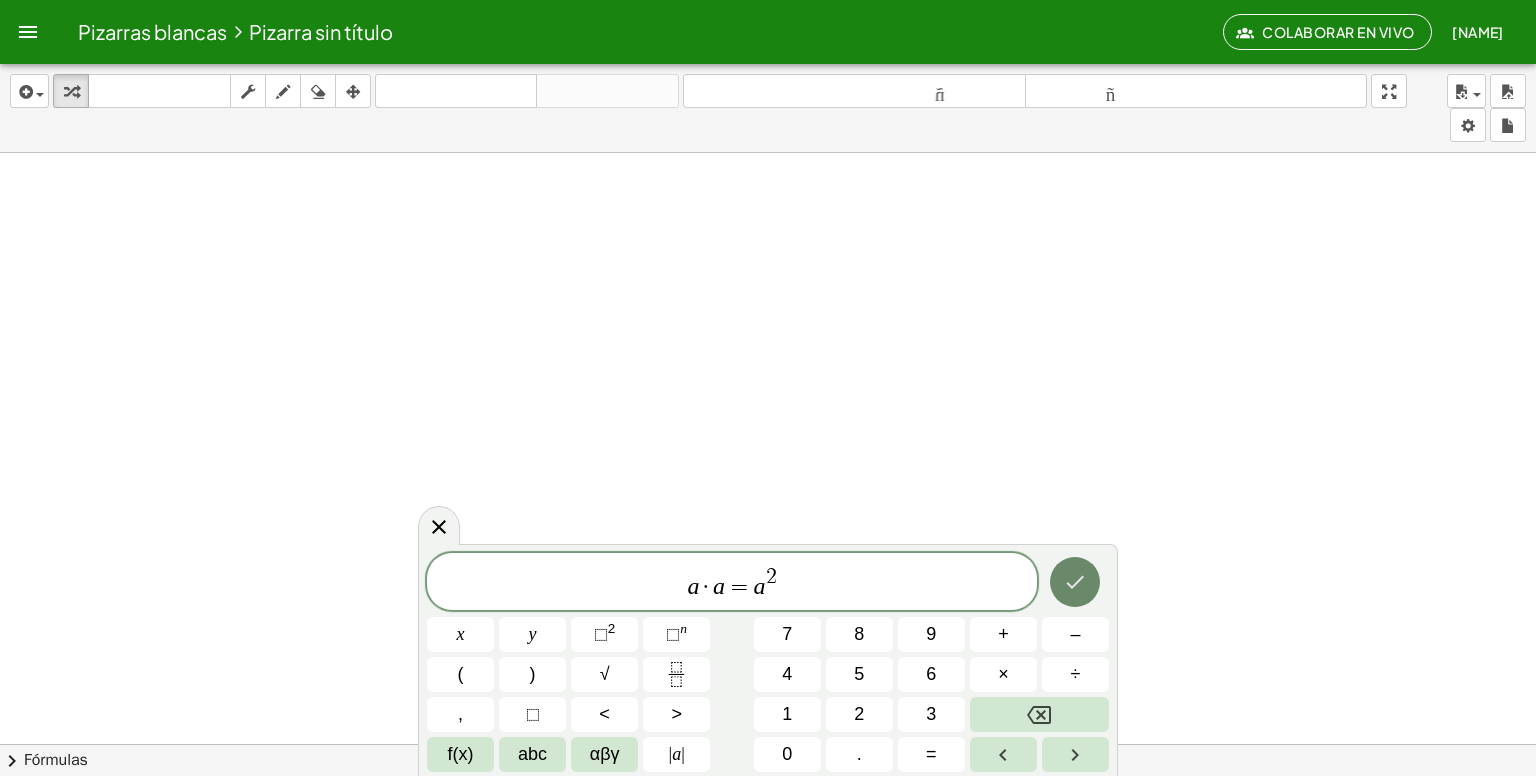 click 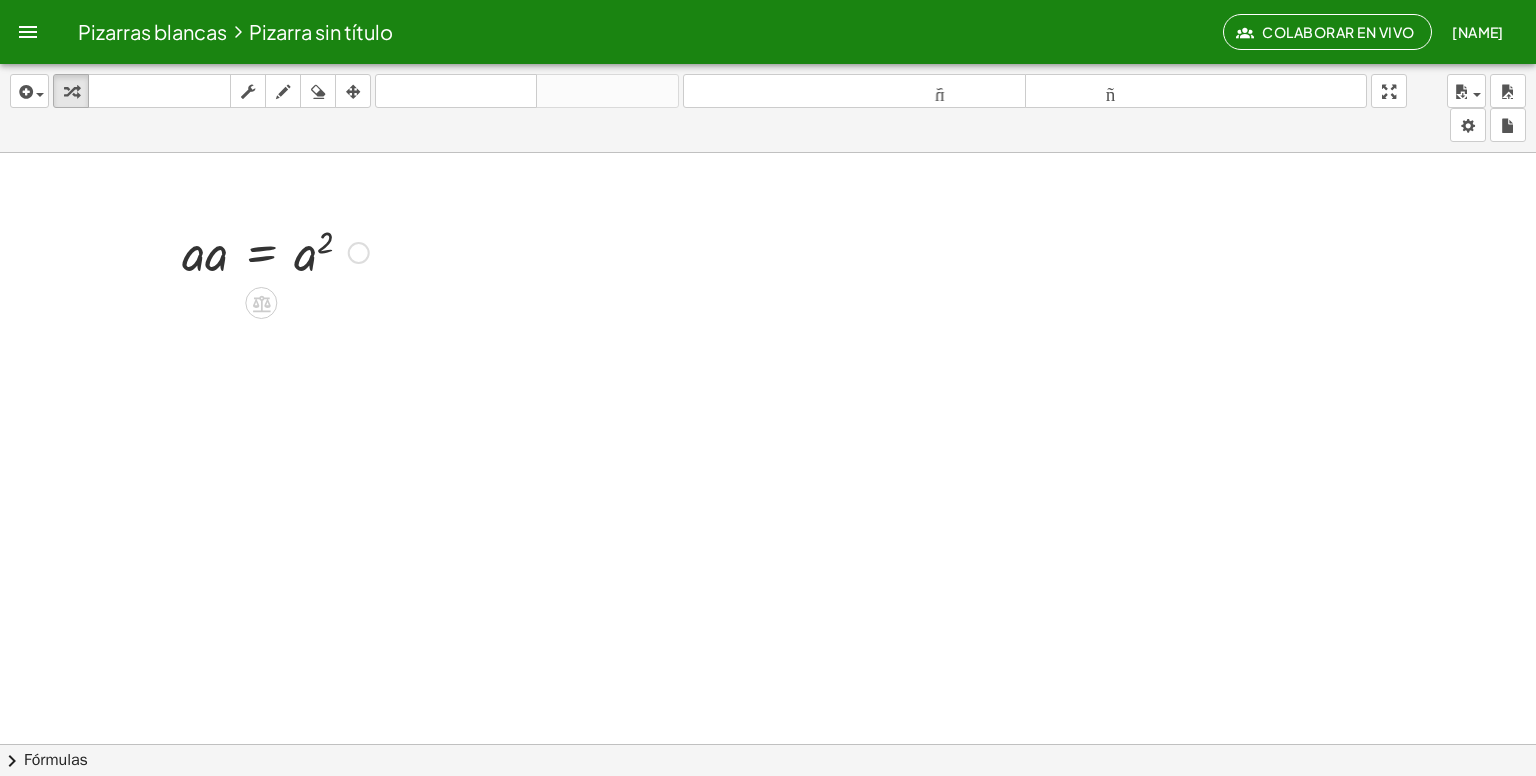 click at bounding box center (275, 251) 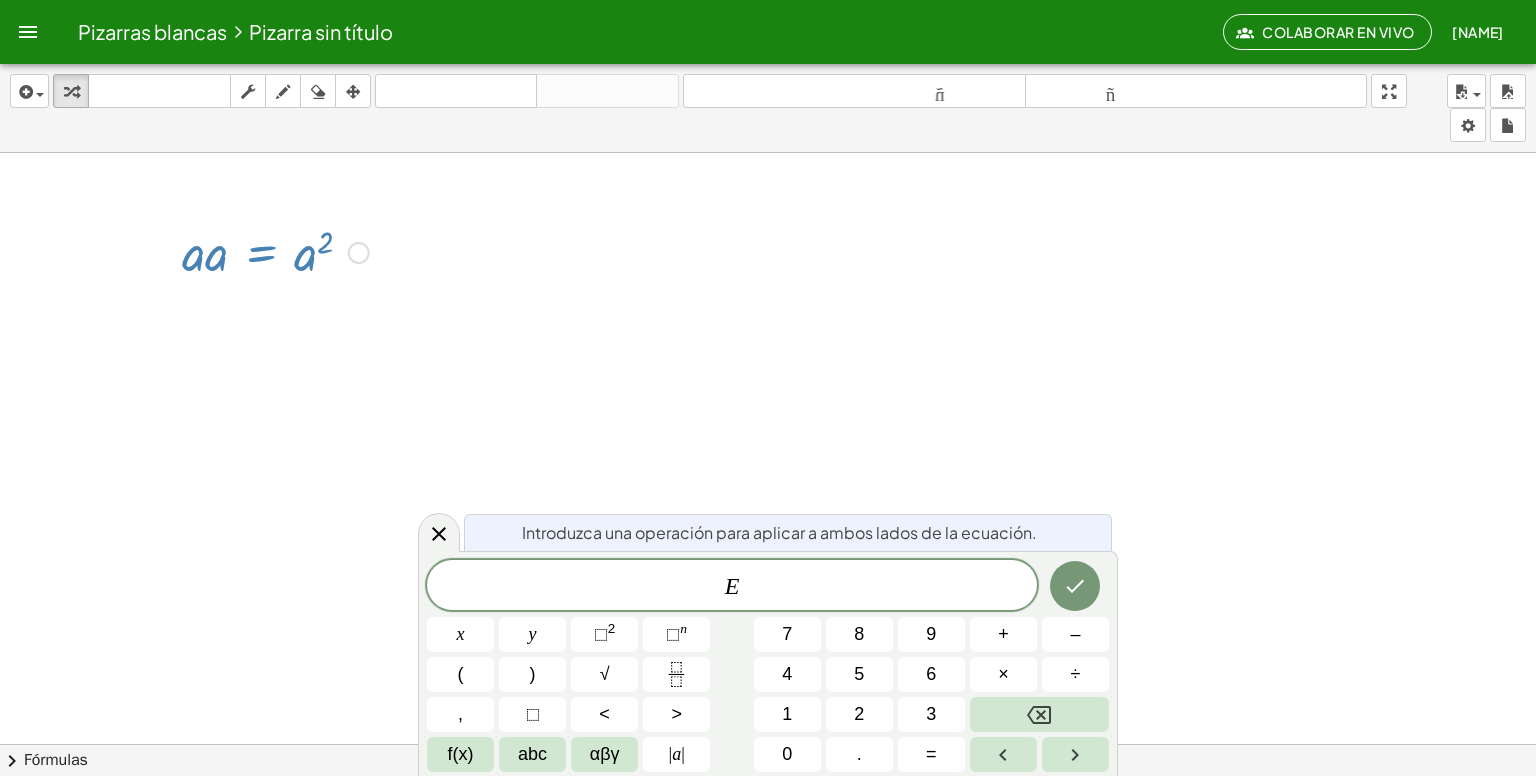 click at bounding box center [359, 253] 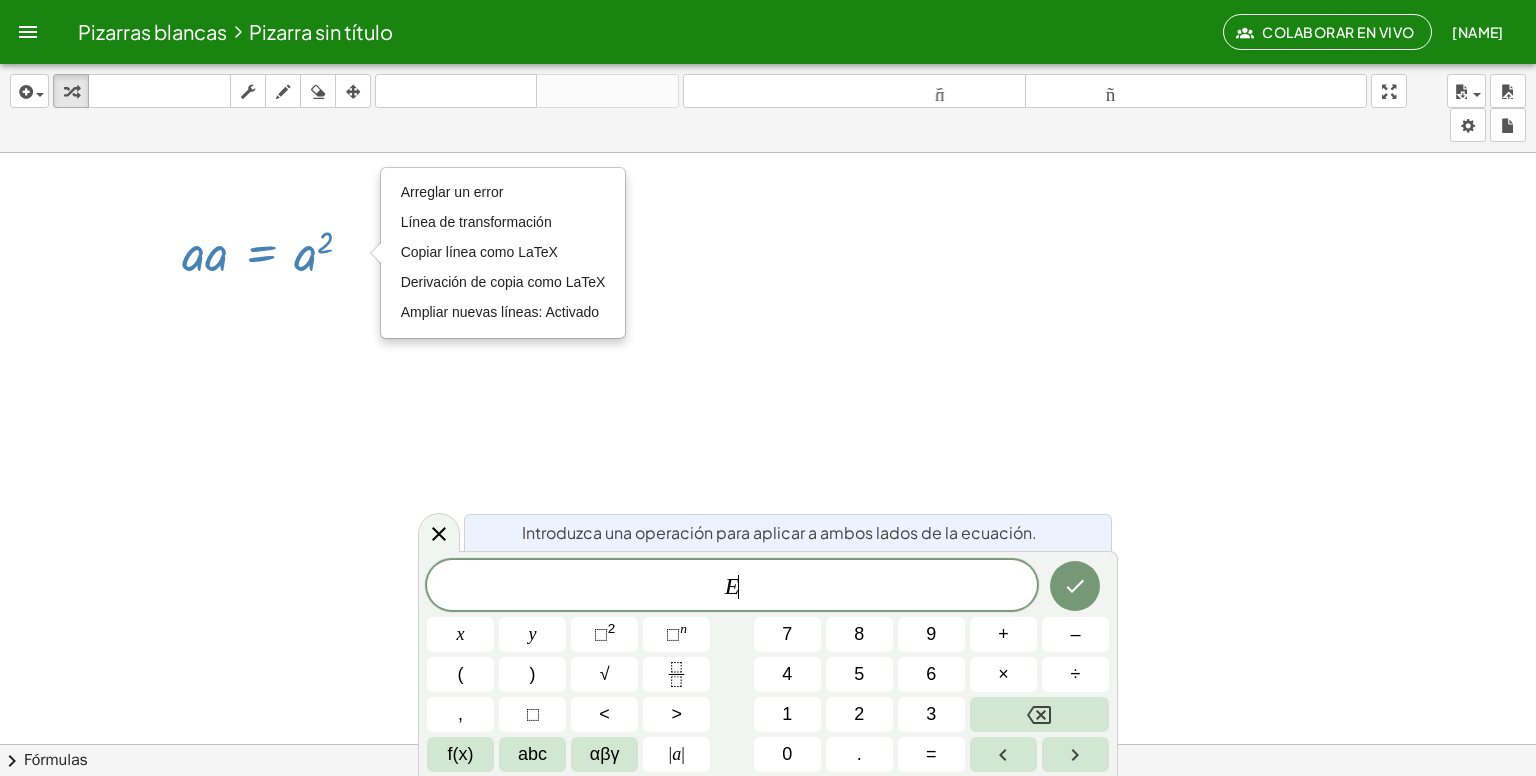 drag, startPoint x: 568, startPoint y: 351, endPoint x: 550, endPoint y: 345, distance: 18.973665 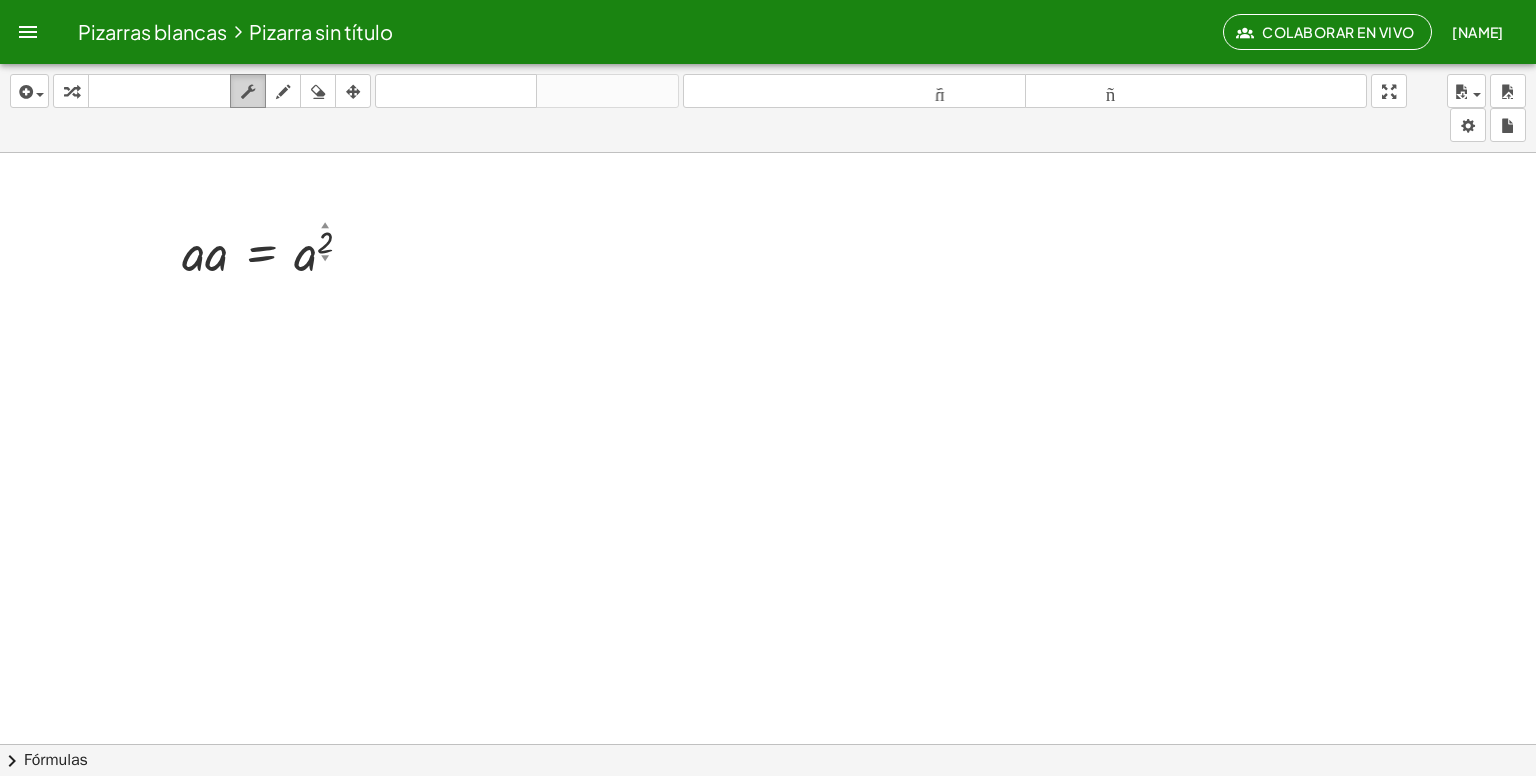 click at bounding box center [248, 92] 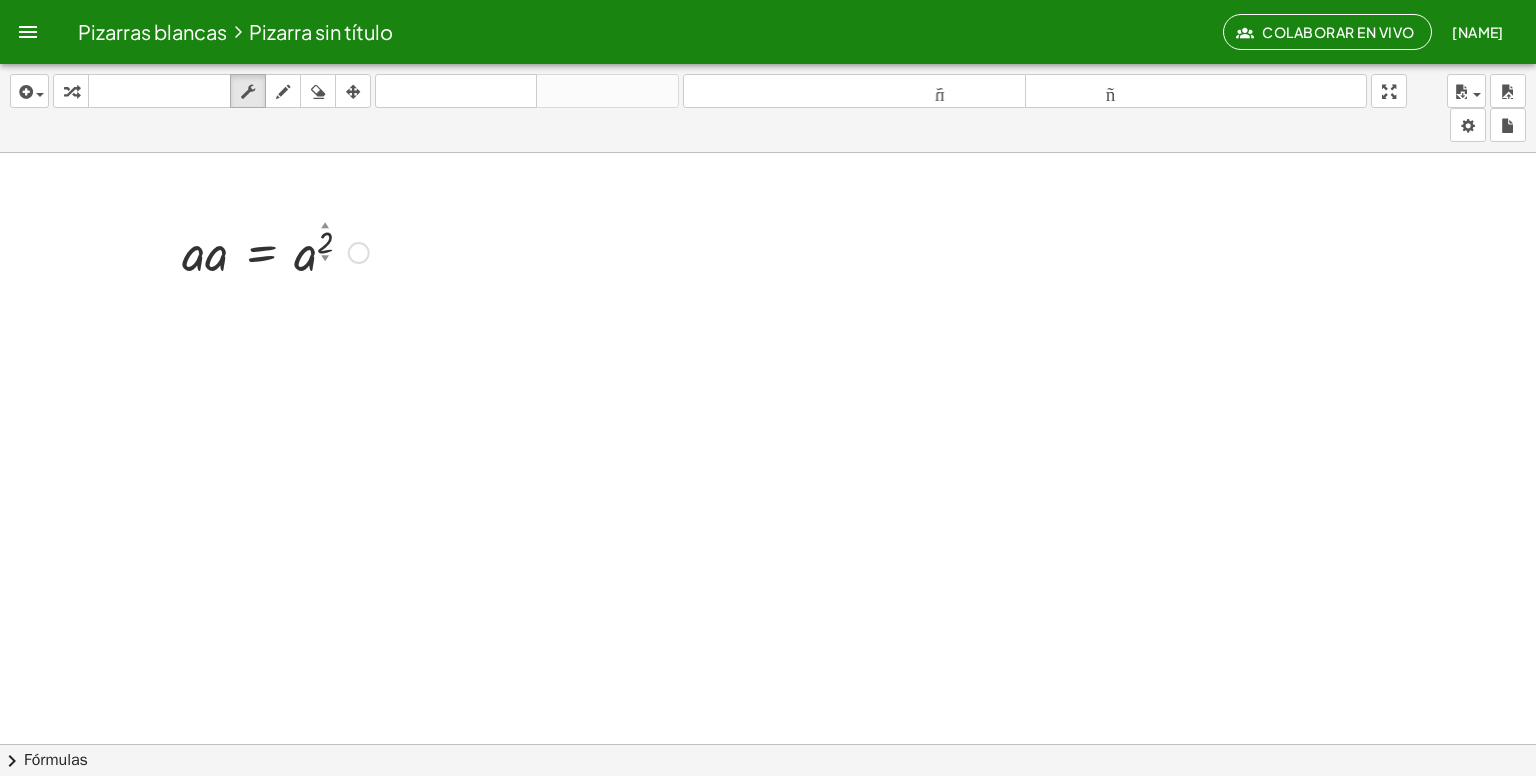 click at bounding box center [275, 251] 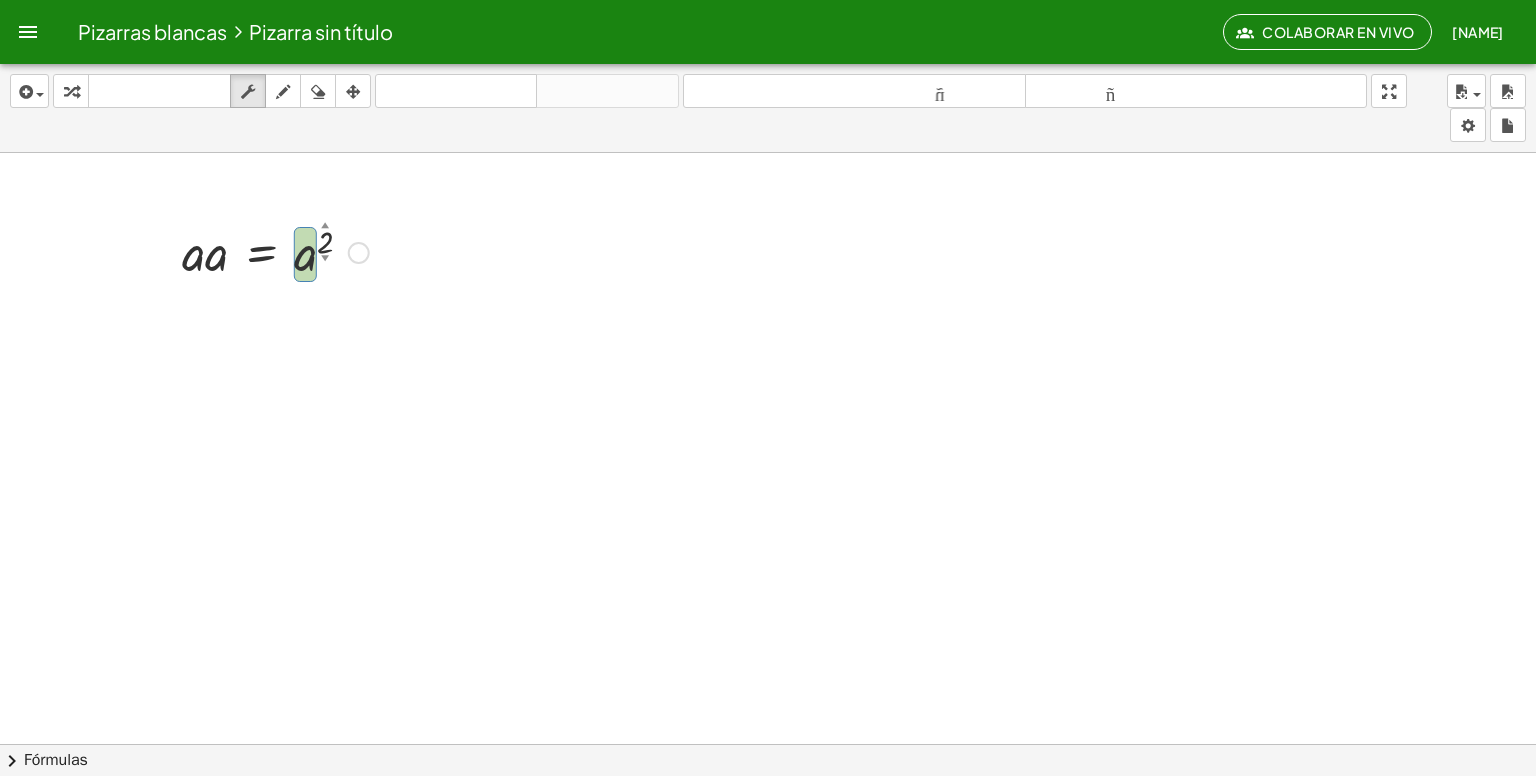 click at bounding box center [275, 251] 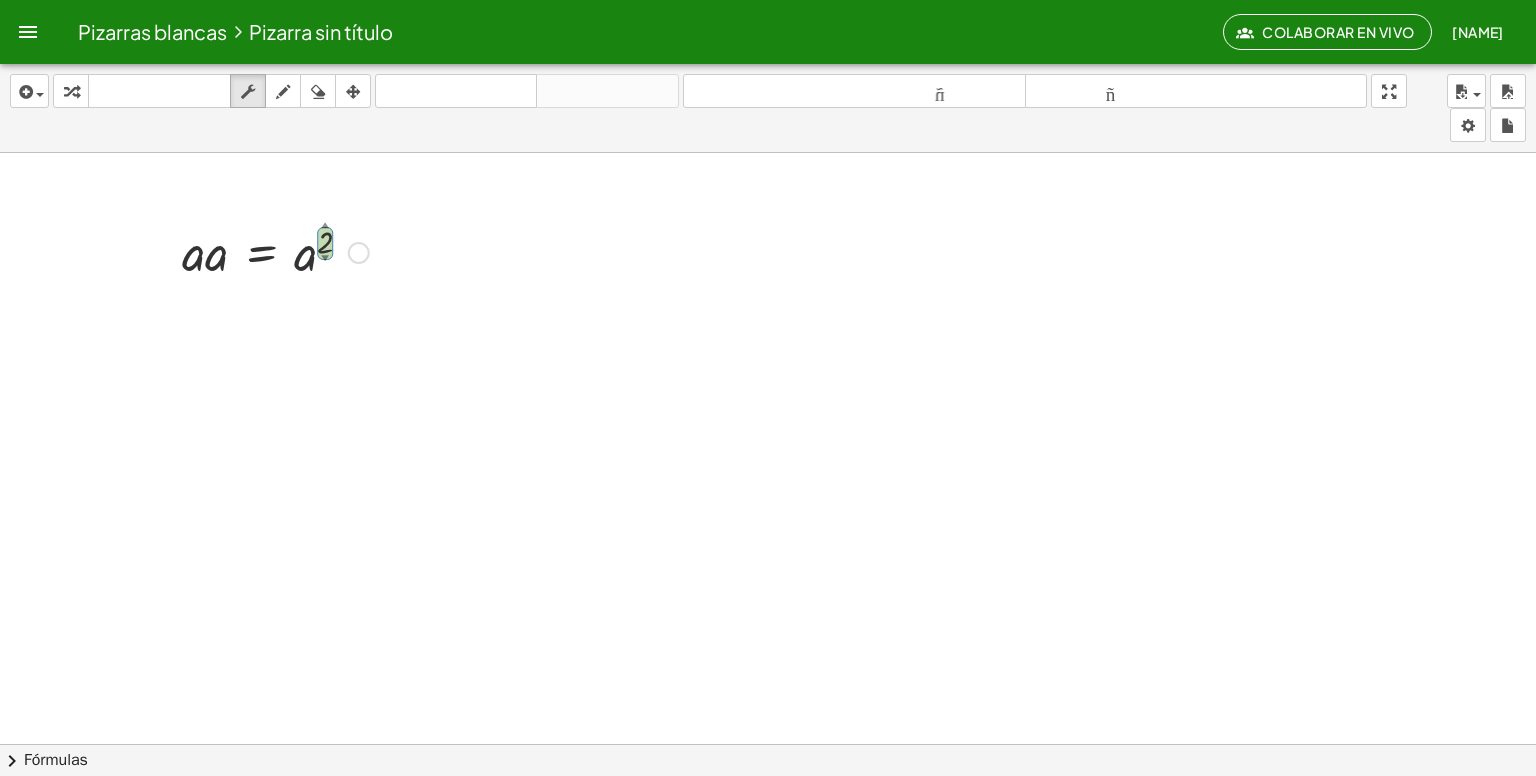 click at bounding box center [275, 251] 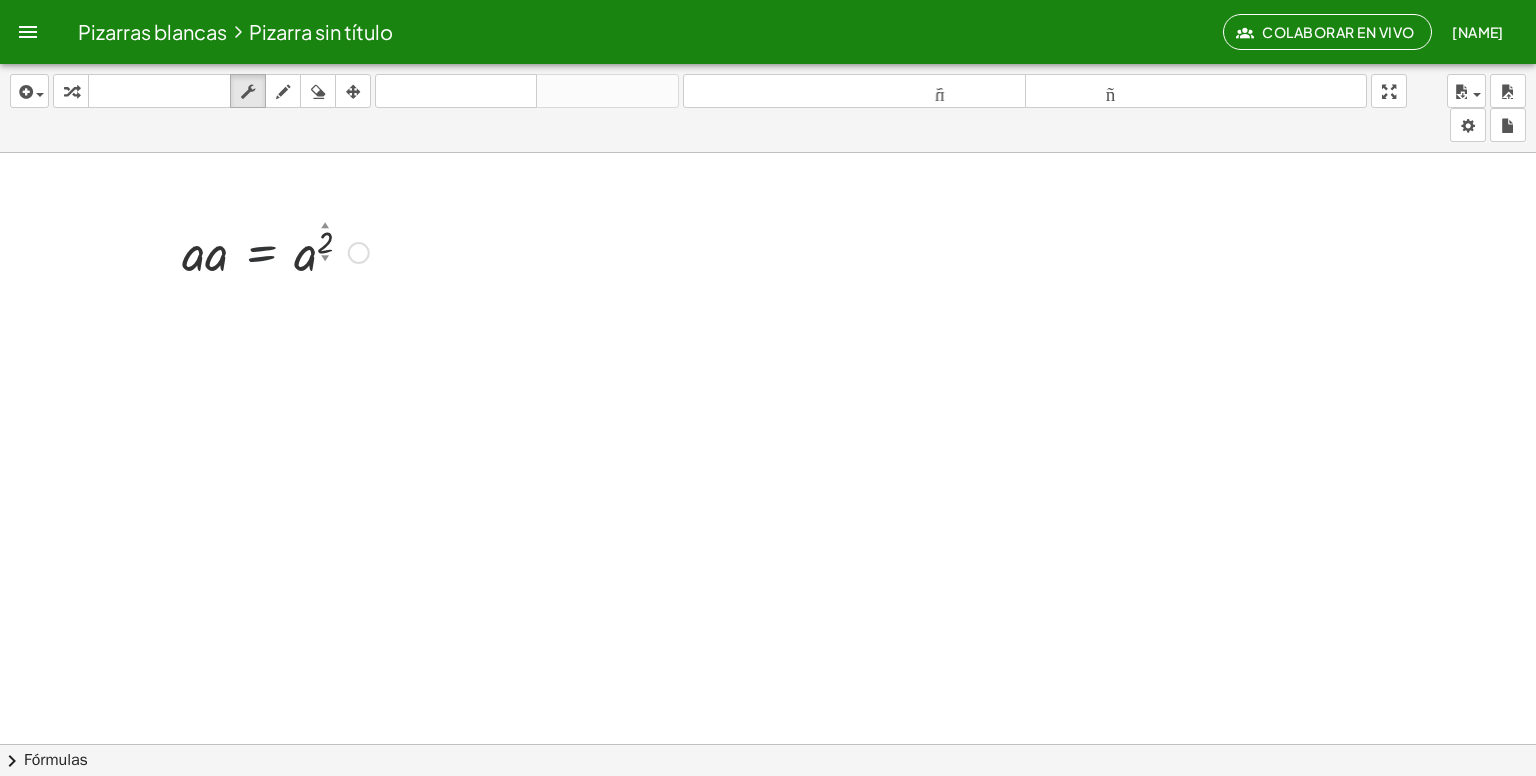click at bounding box center (275, 251) 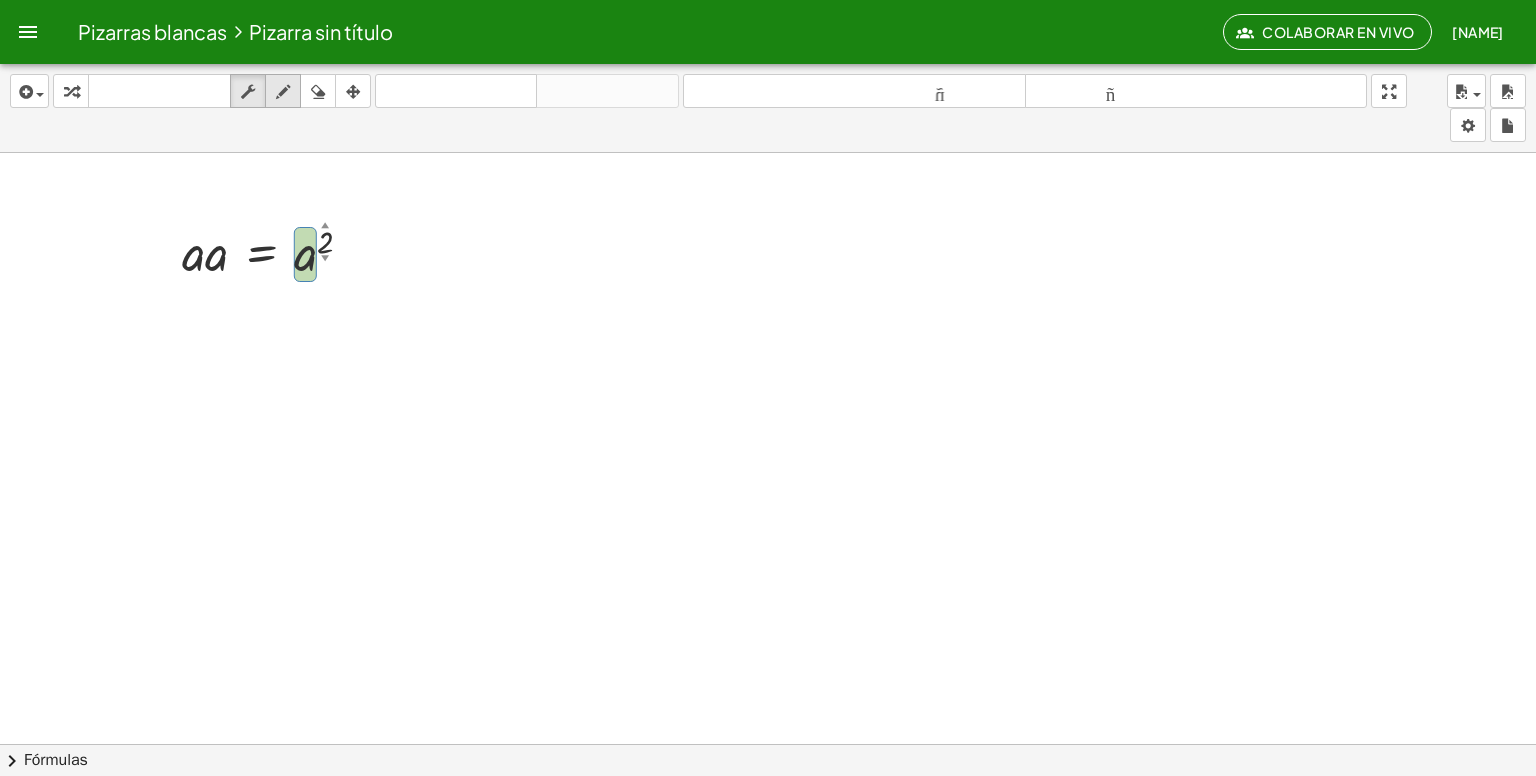 click at bounding box center (283, 92) 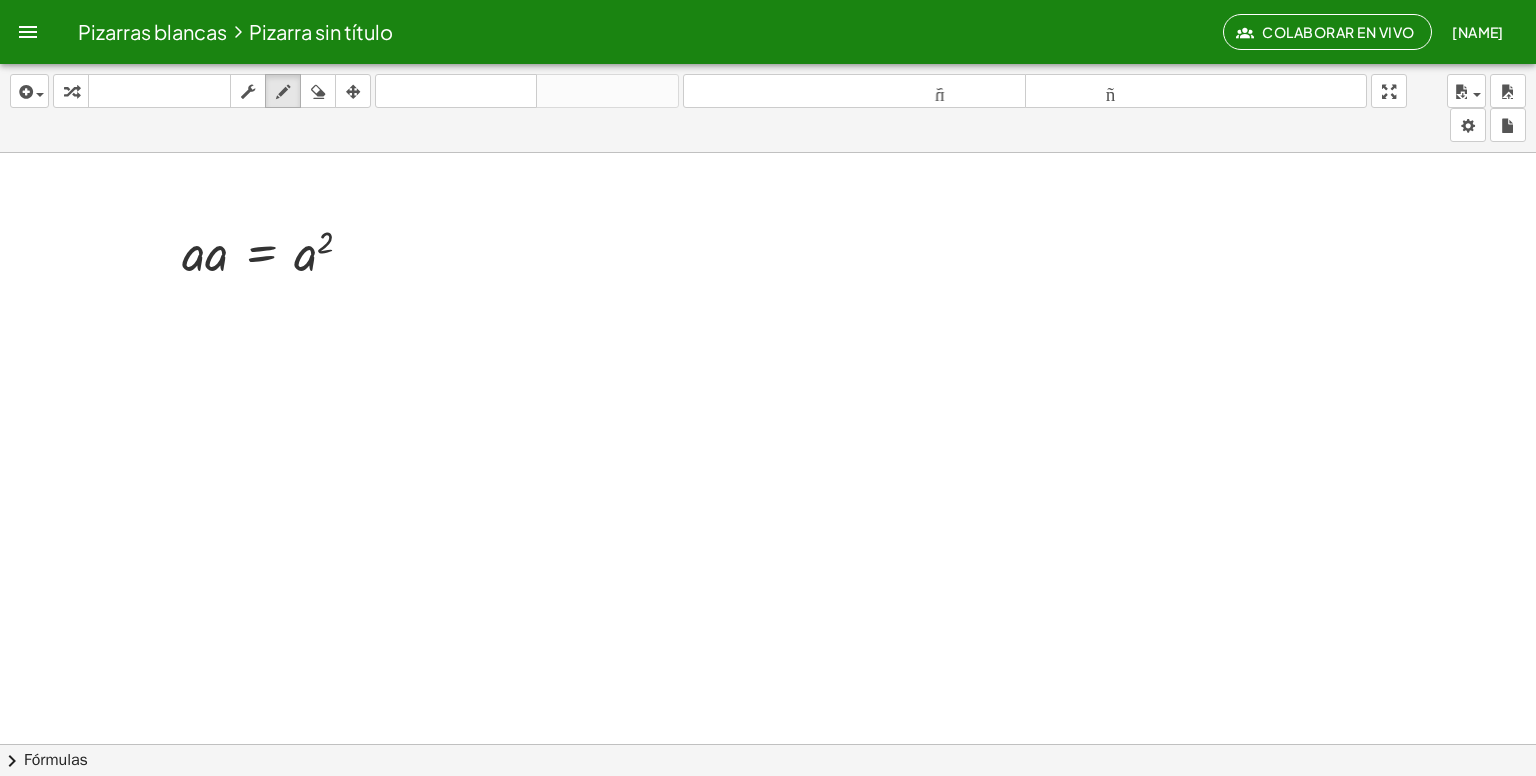 click at bounding box center [768, 822] 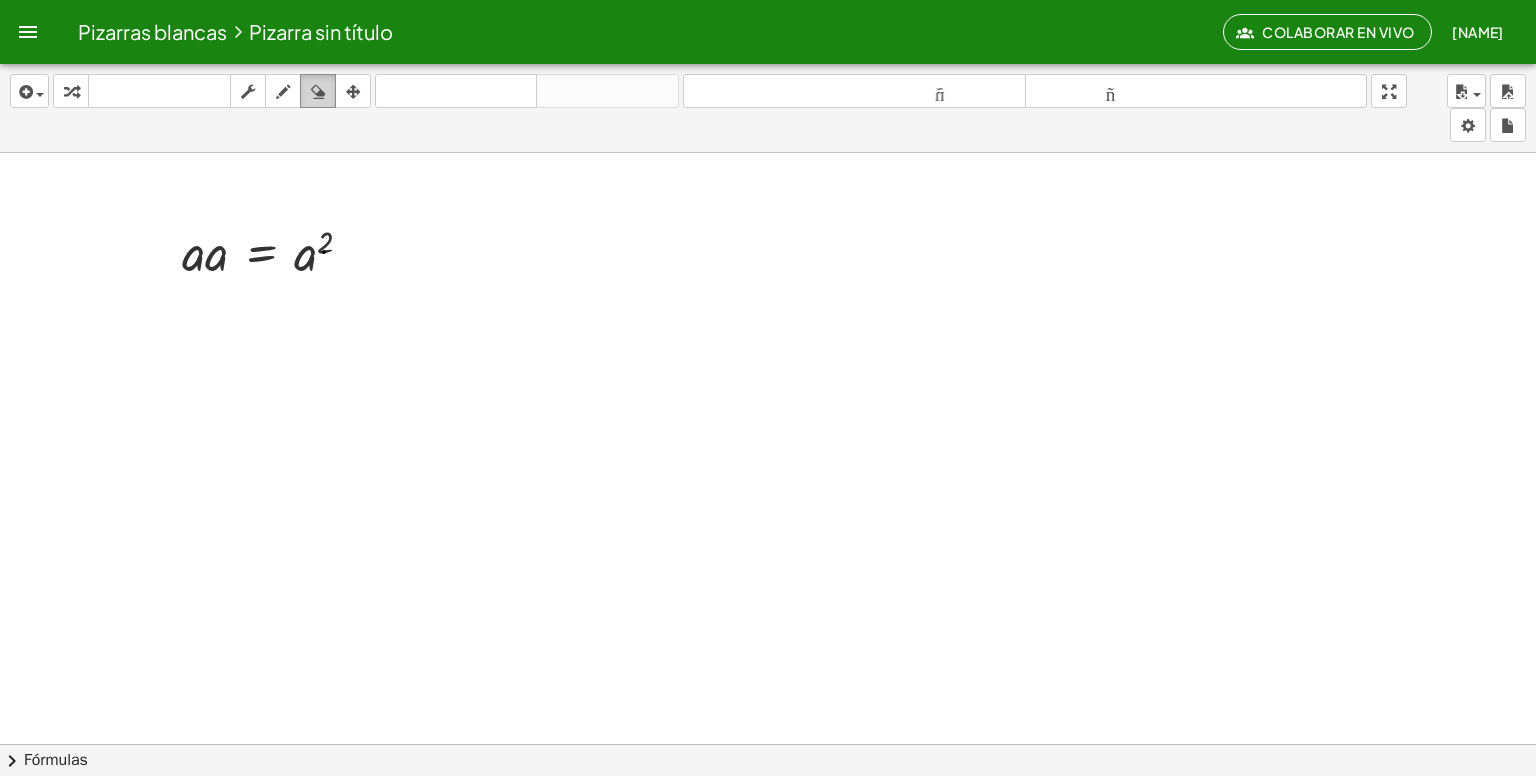 click on "borrar" at bounding box center [318, 91] 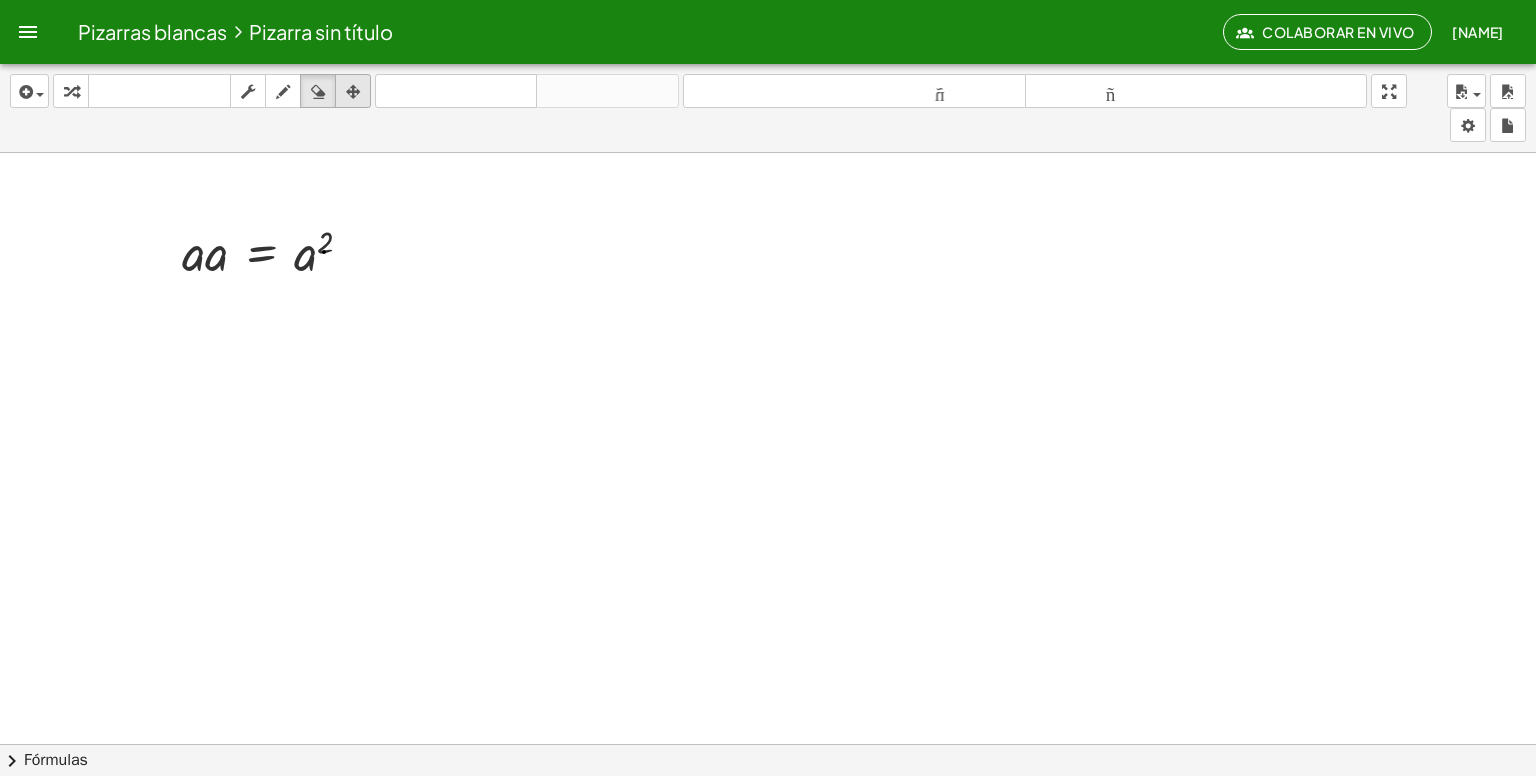 click on "arreglar" at bounding box center [353, 91] 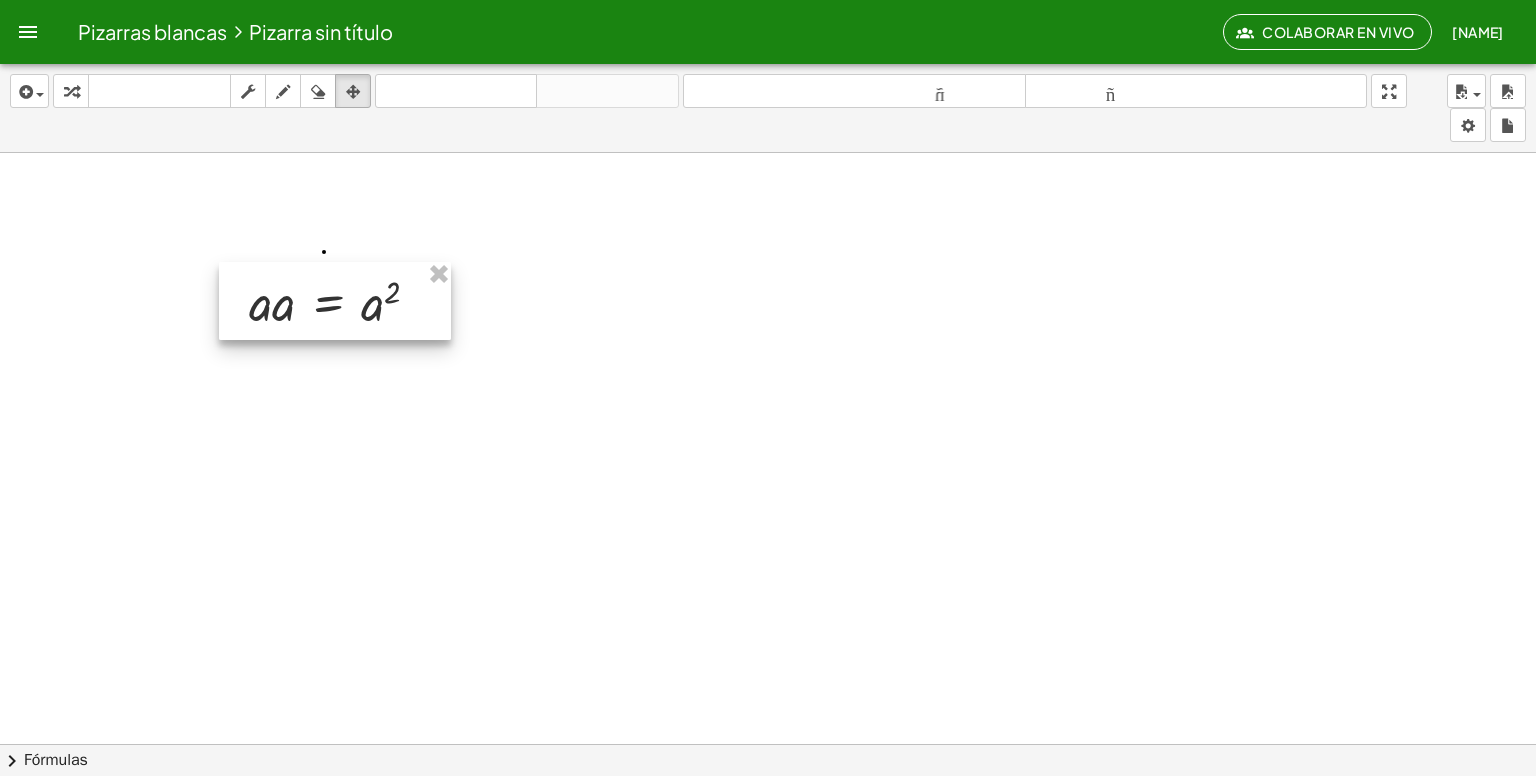 drag, startPoint x: 378, startPoint y: 281, endPoint x: 445, endPoint y: 331, distance: 83.60024 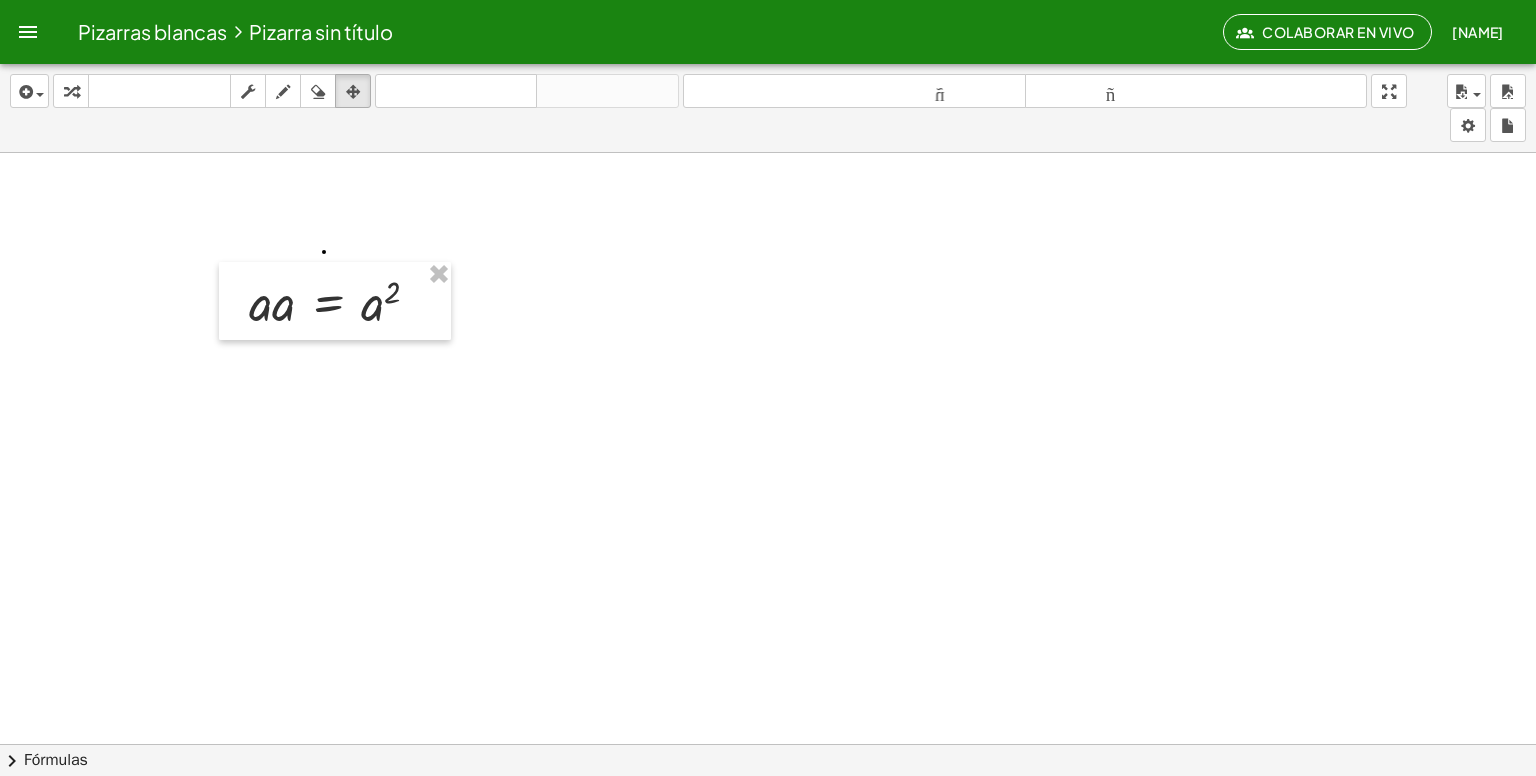 click at bounding box center [768, 822] 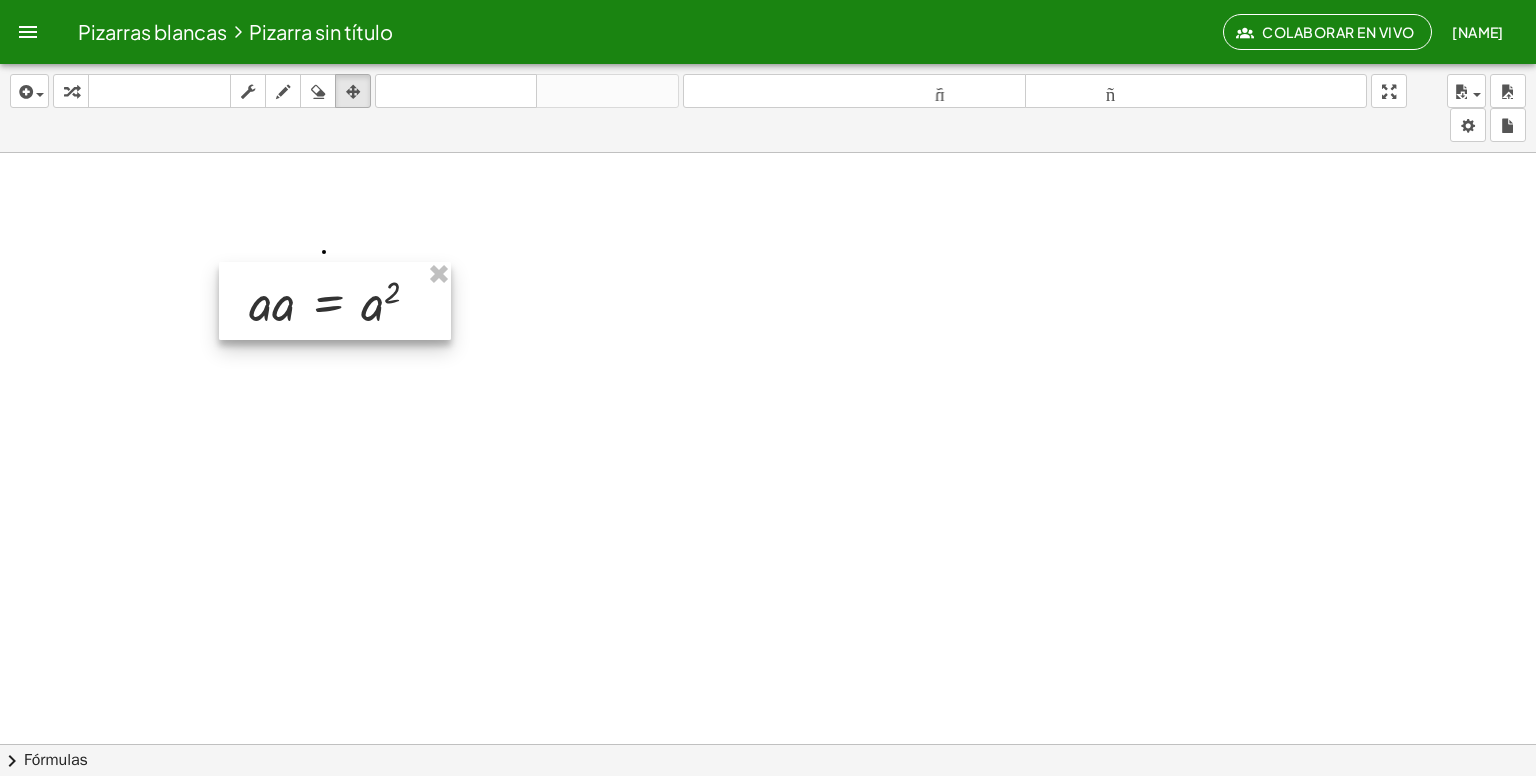 click at bounding box center [335, 301] 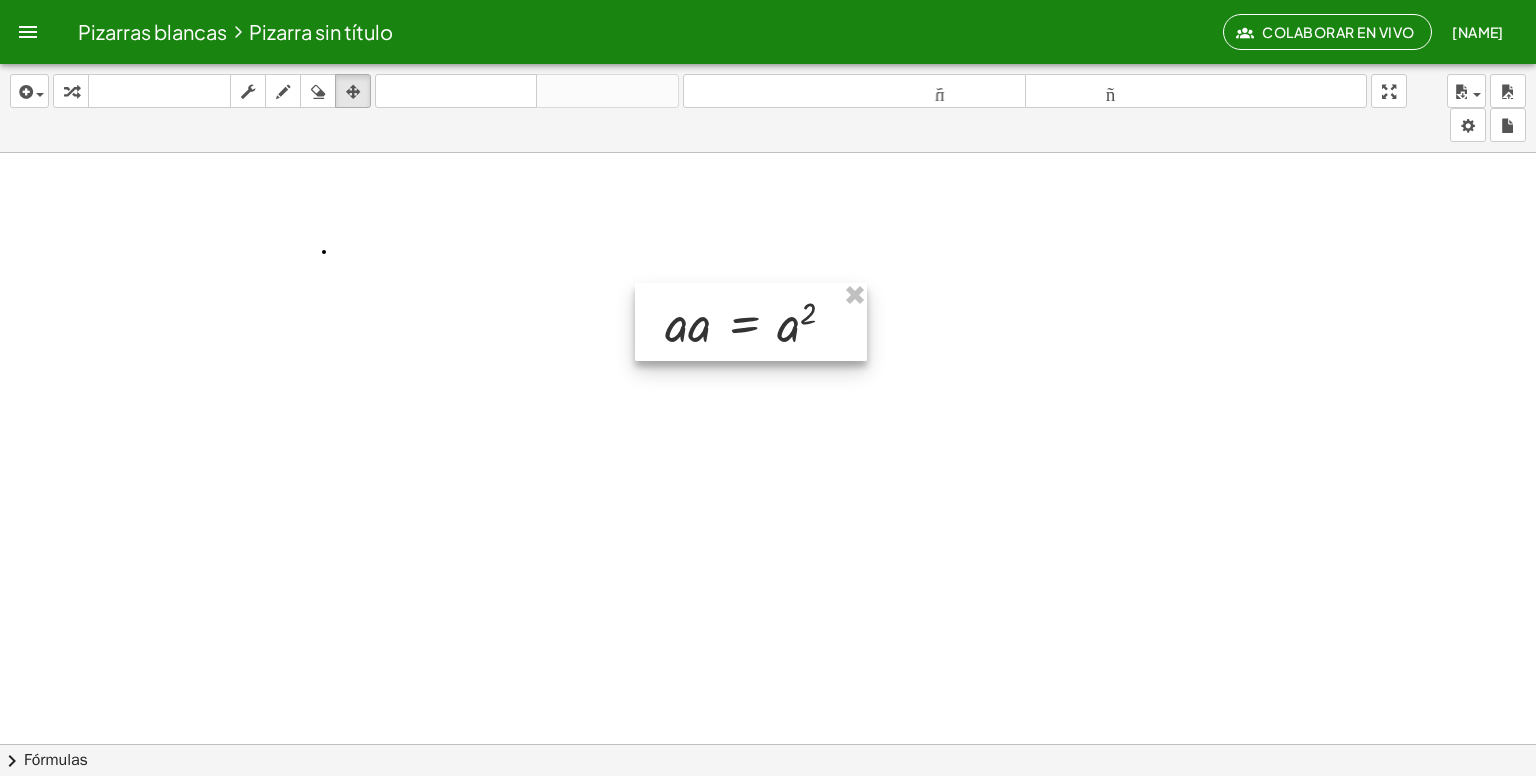 drag, startPoint x: 324, startPoint y: 295, endPoint x: 734, endPoint y: 337, distance: 412.1456 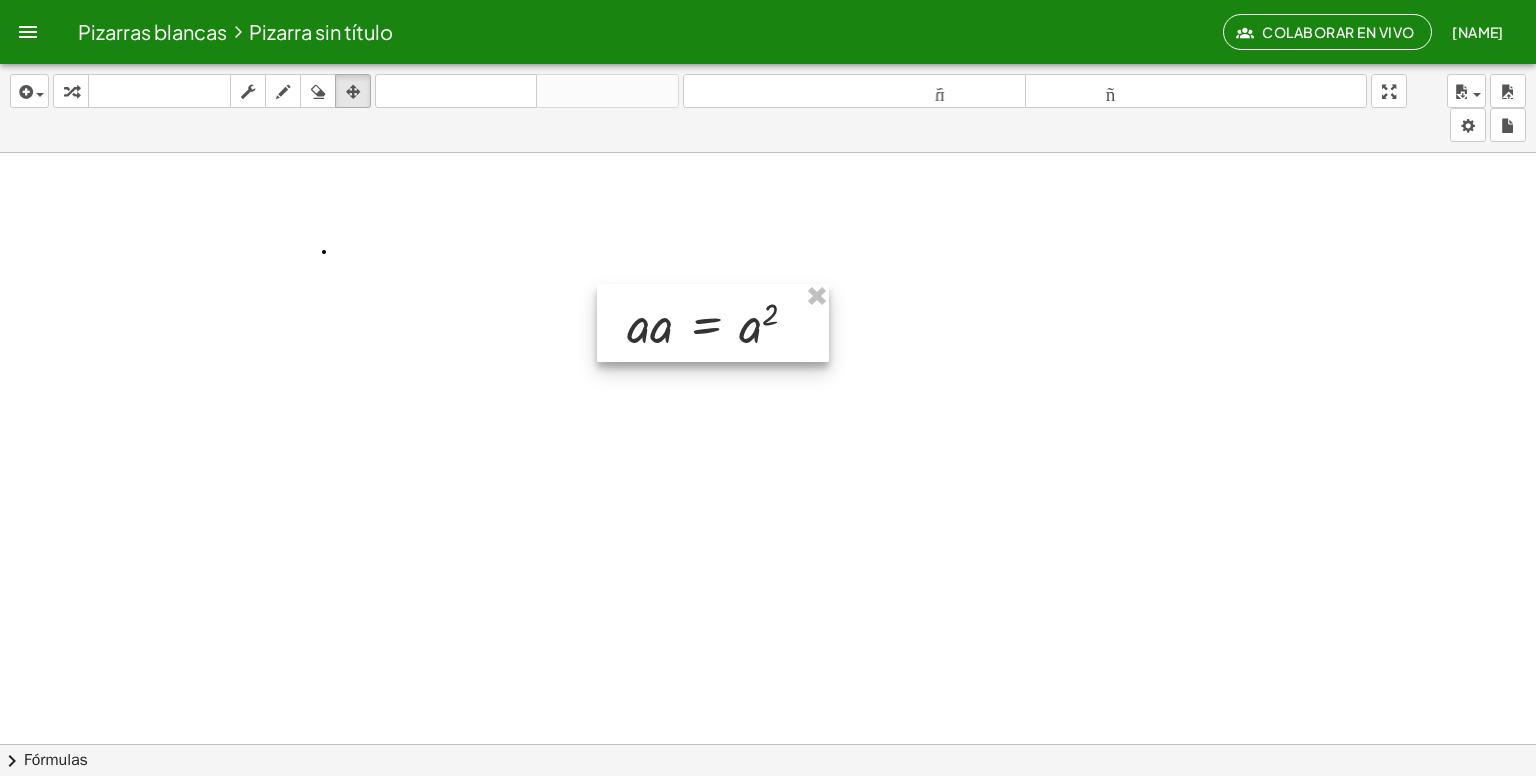 drag, startPoint x: 733, startPoint y: 344, endPoint x: 675, endPoint y: 333, distance: 59.03389 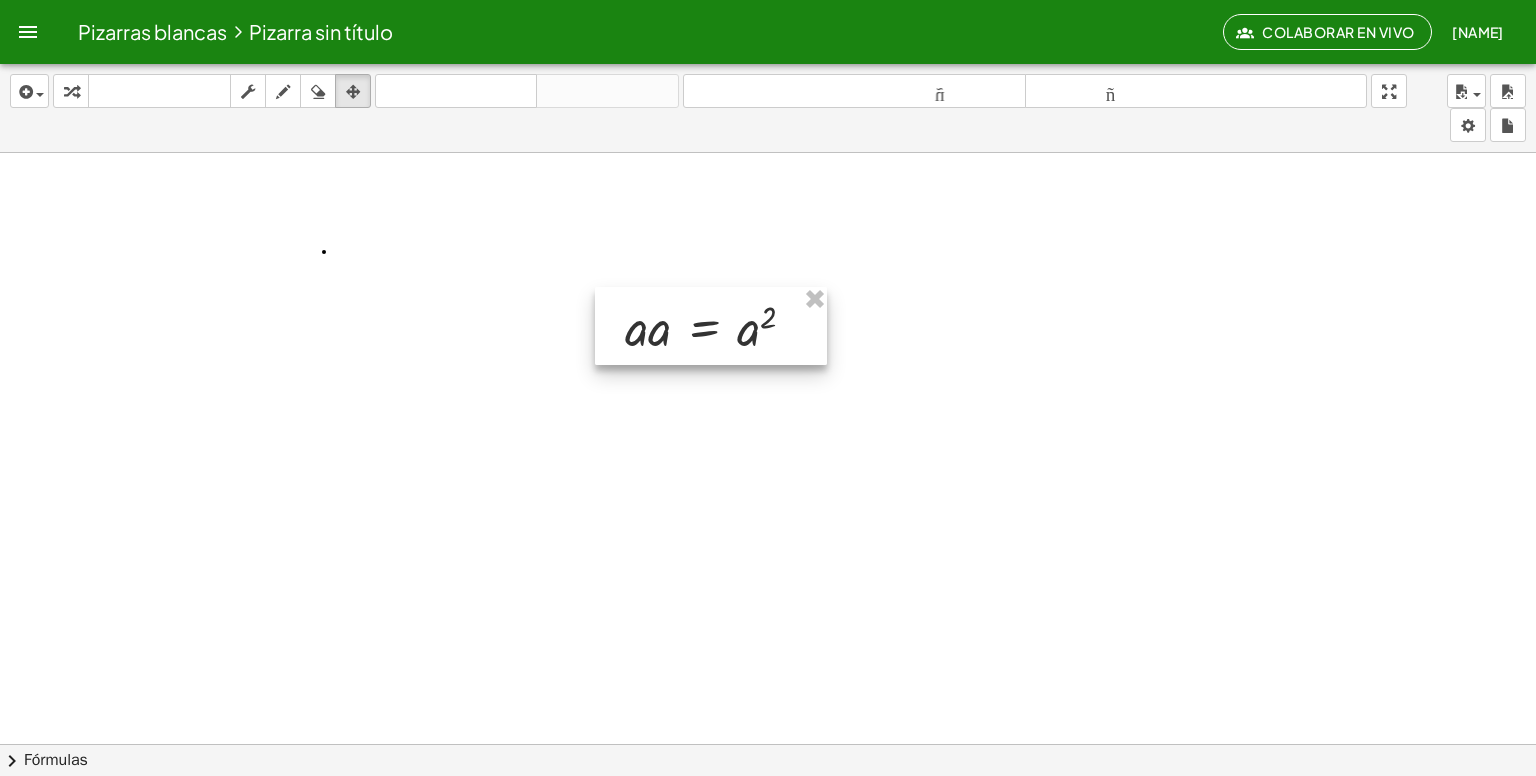 click at bounding box center [711, 326] 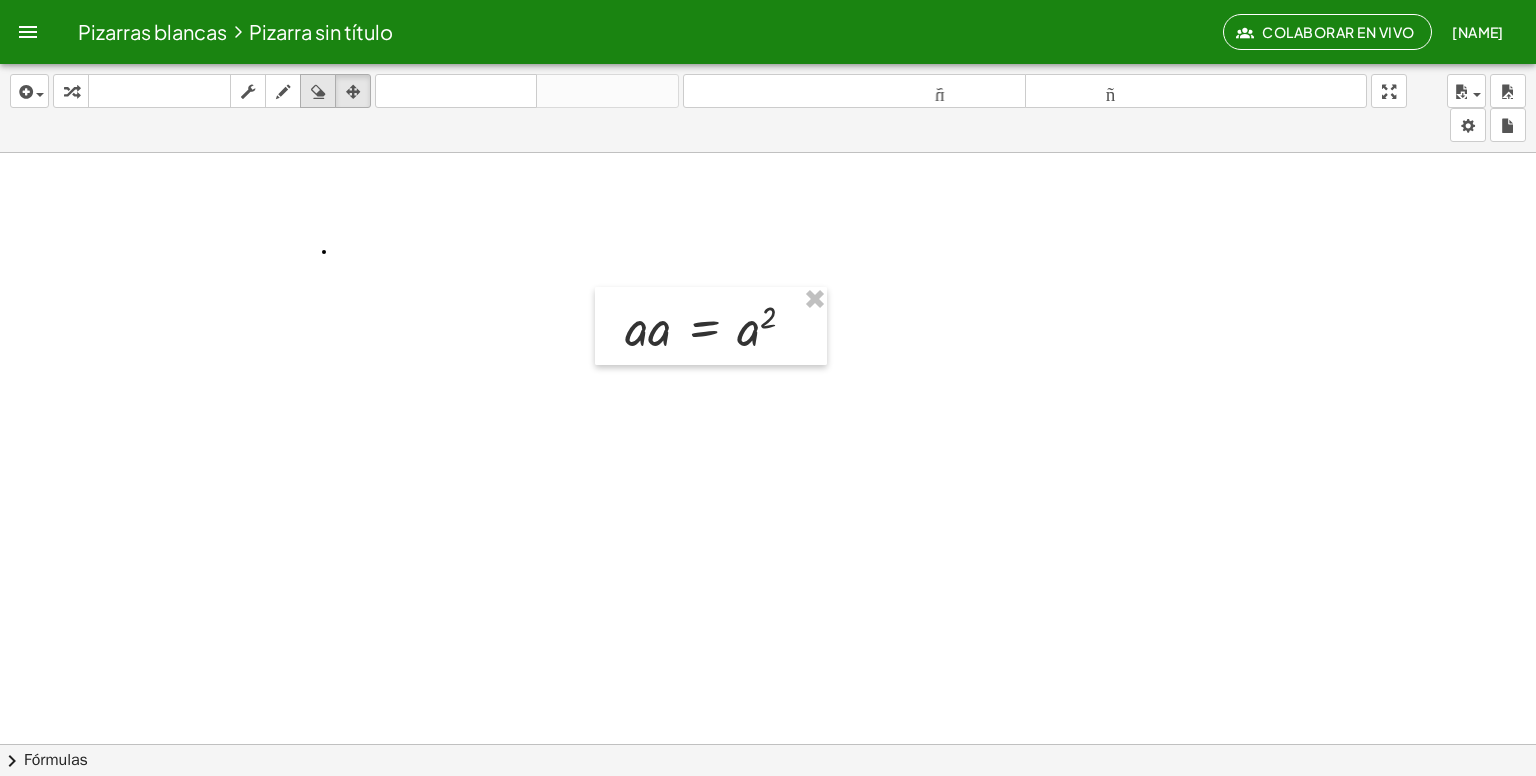click at bounding box center [318, 91] 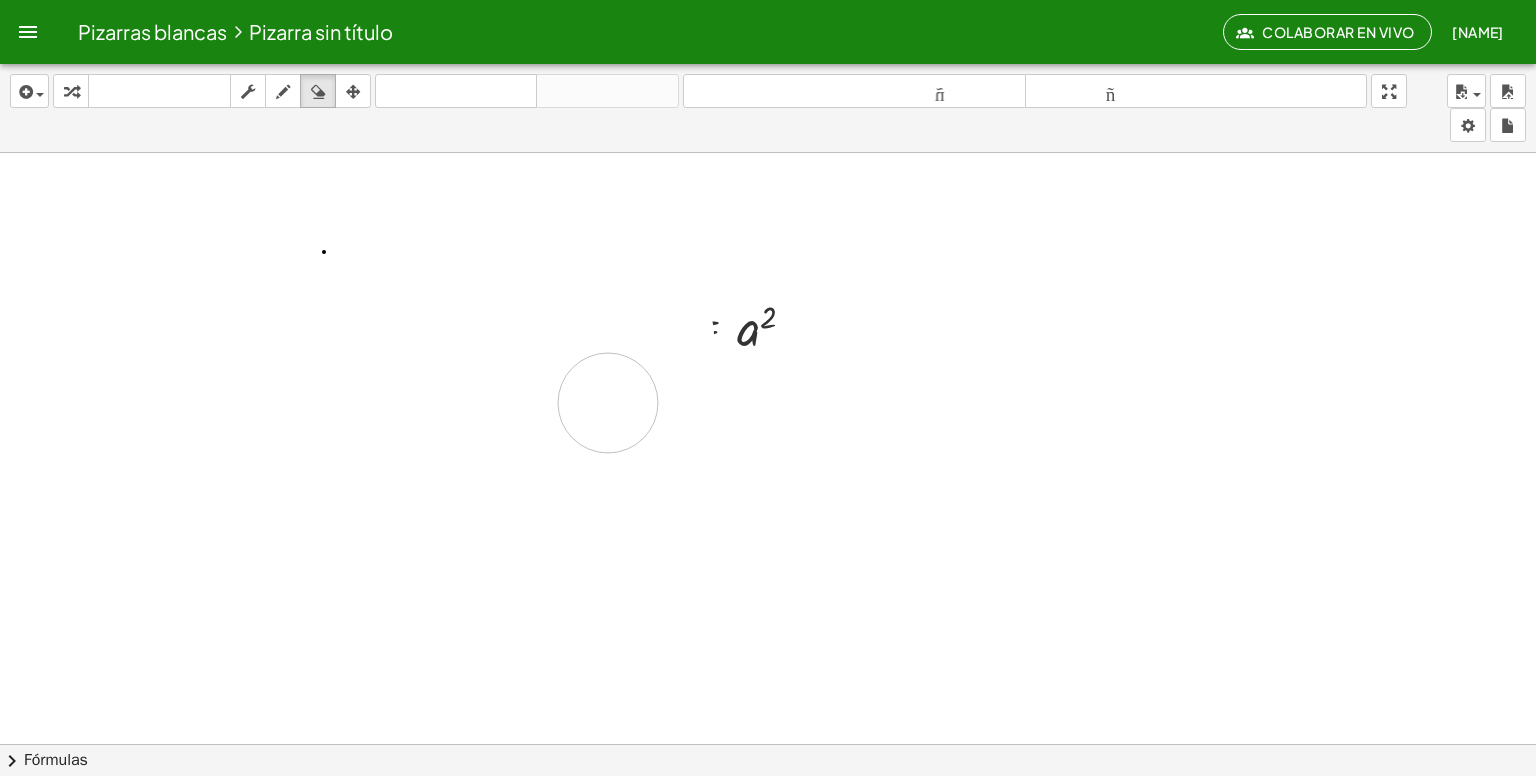 drag, startPoint x: 660, startPoint y: 313, endPoint x: 637, endPoint y: 377, distance: 68.007355 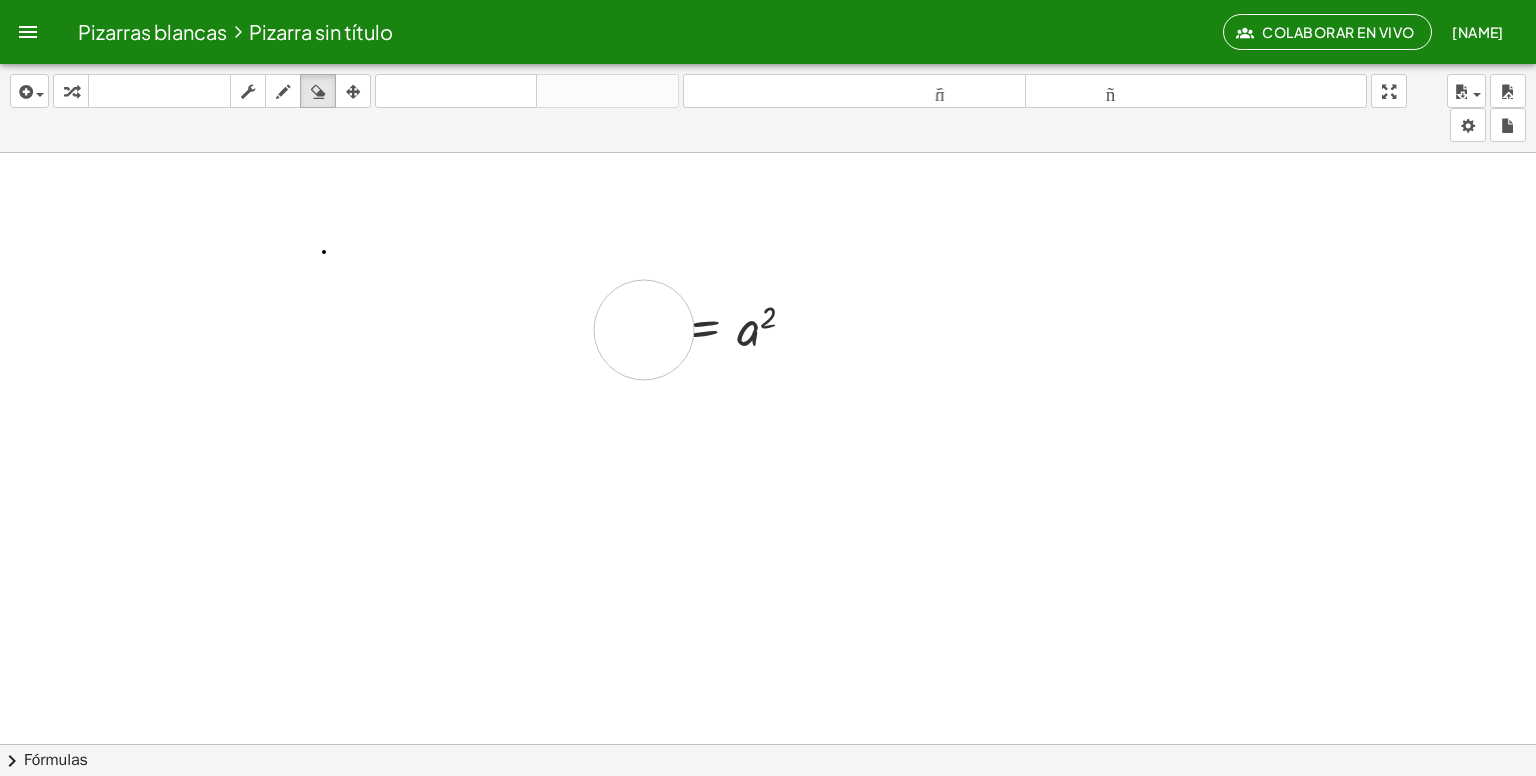 click at bounding box center [768, 822] 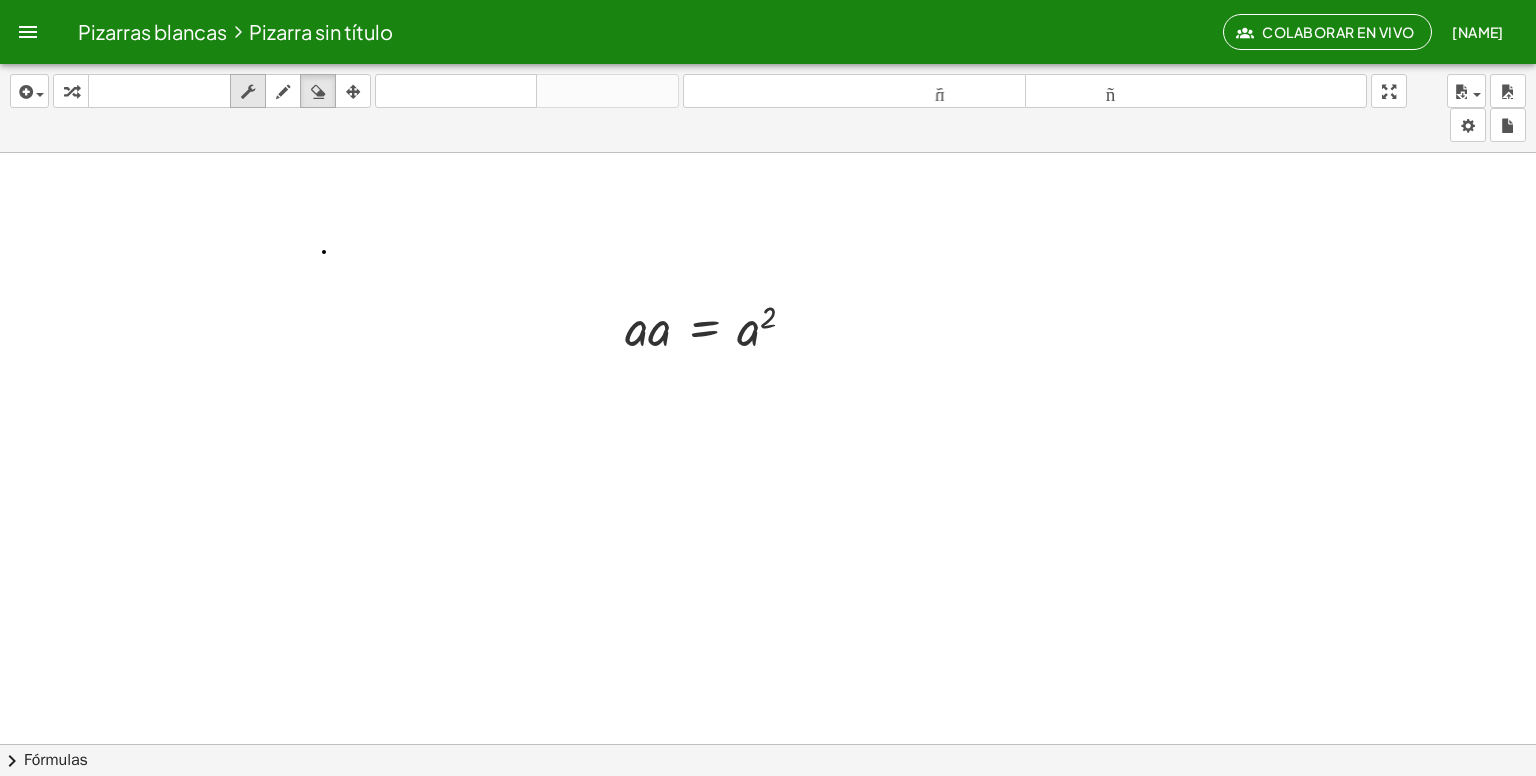 click at bounding box center [248, 91] 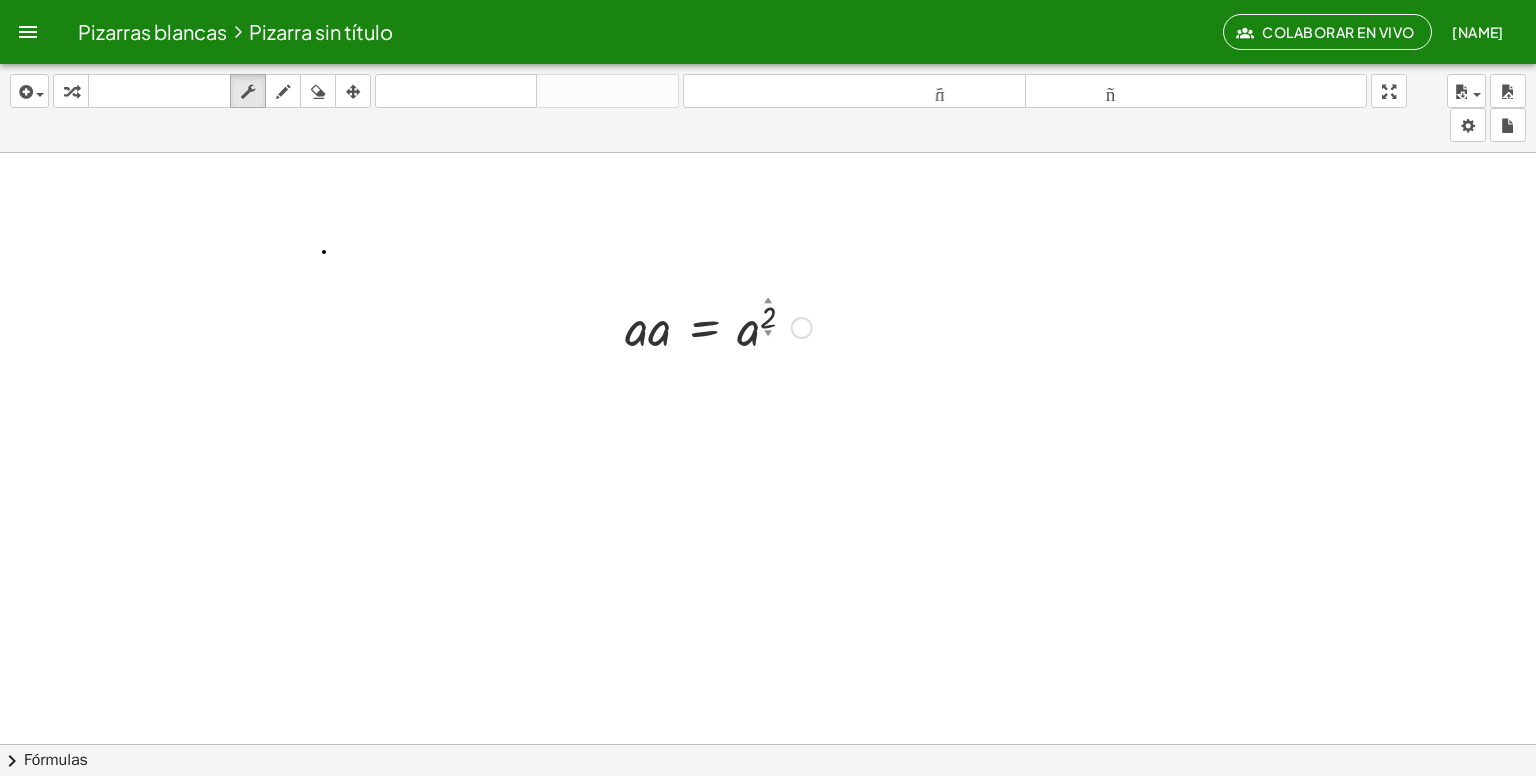 click at bounding box center [718, 326] 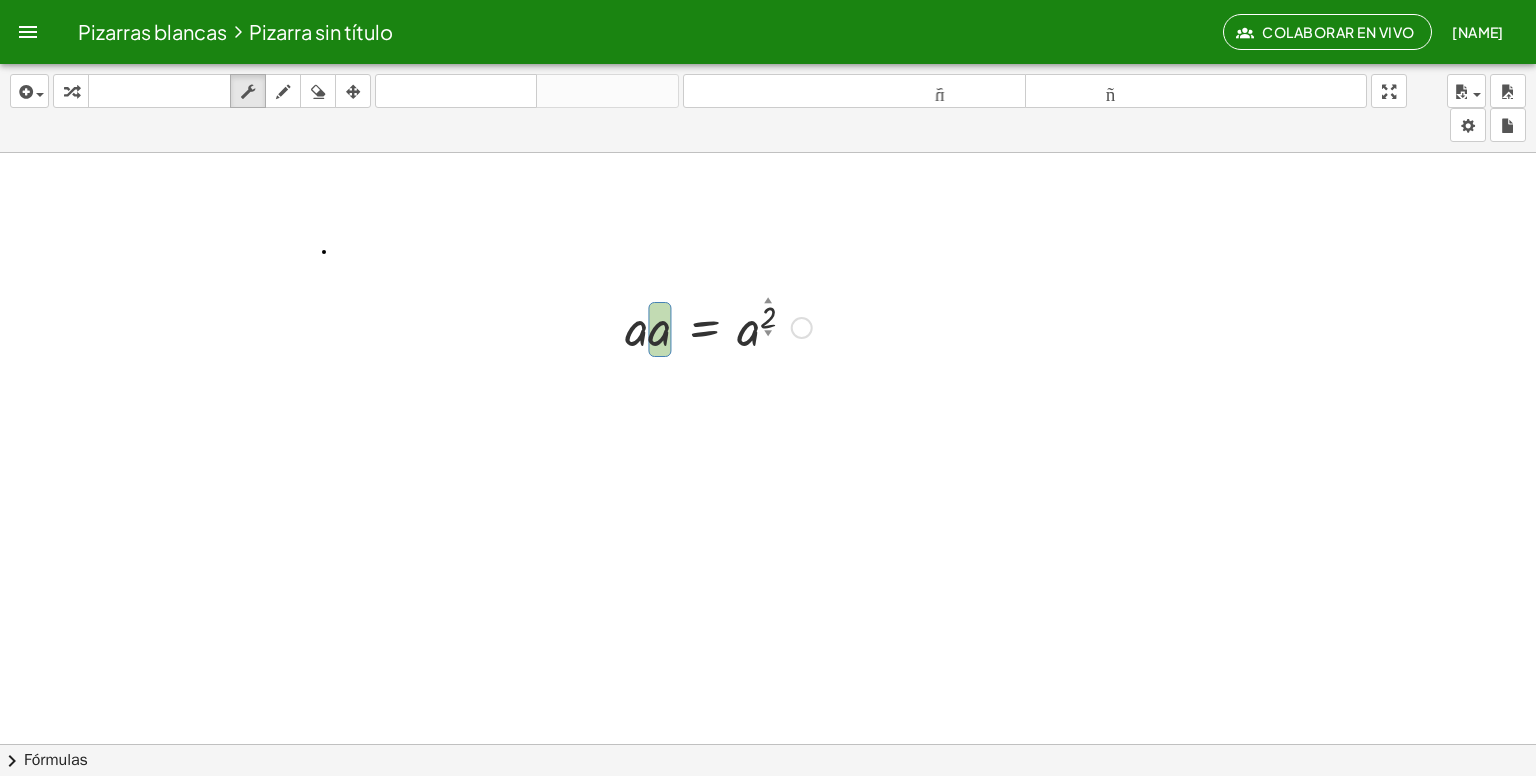 click at bounding box center (718, 326) 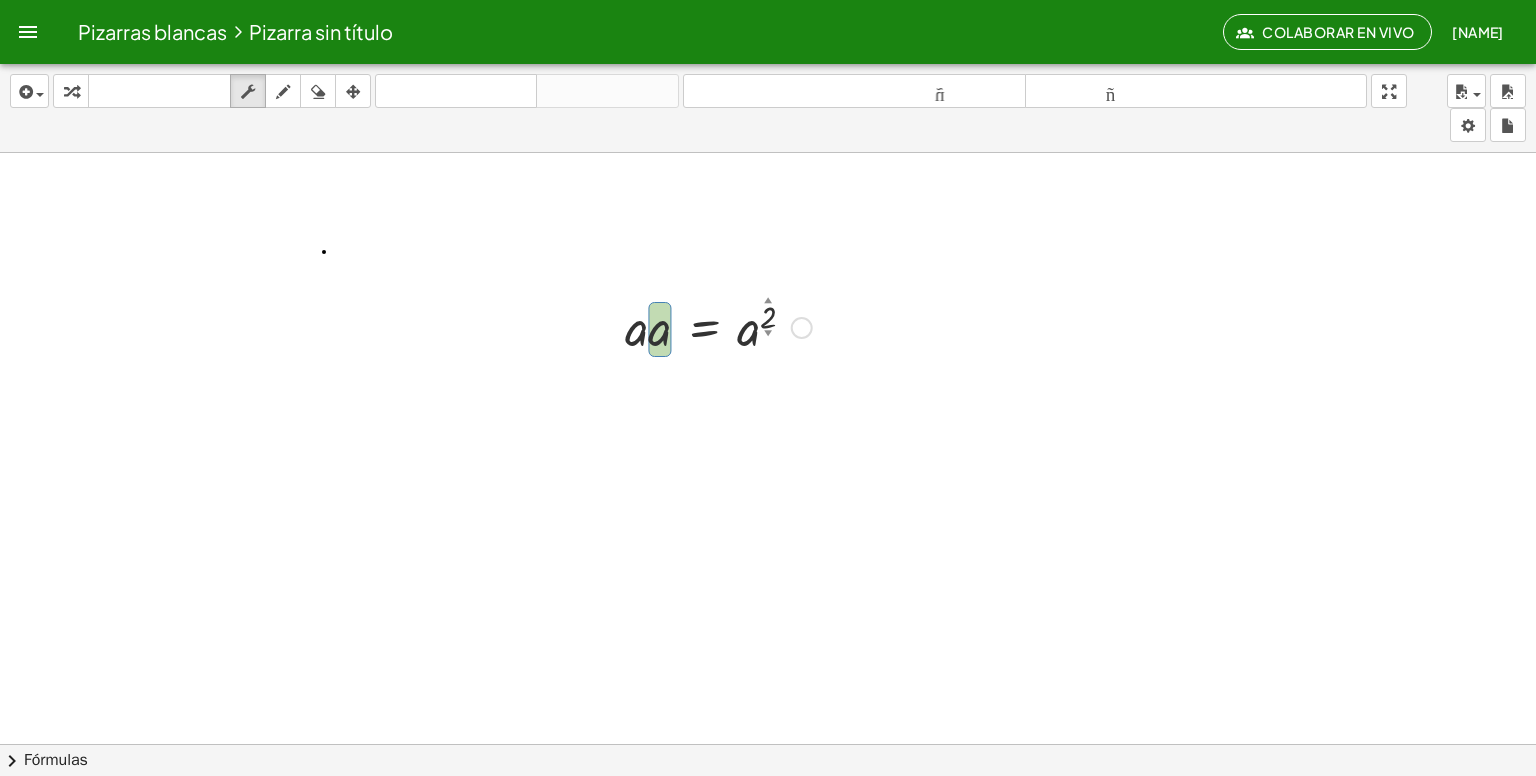 click at bounding box center (718, 326) 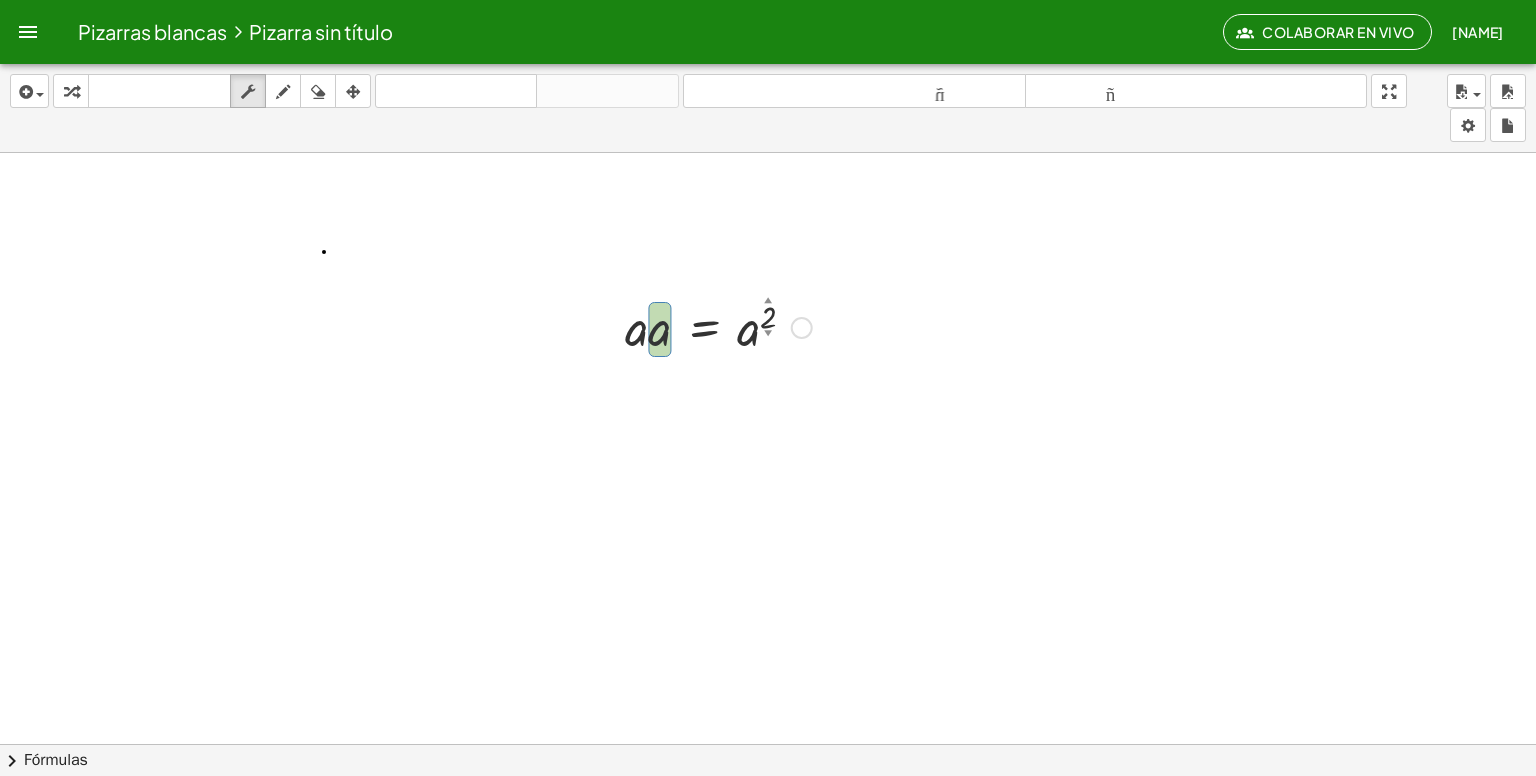 click at bounding box center [718, 326] 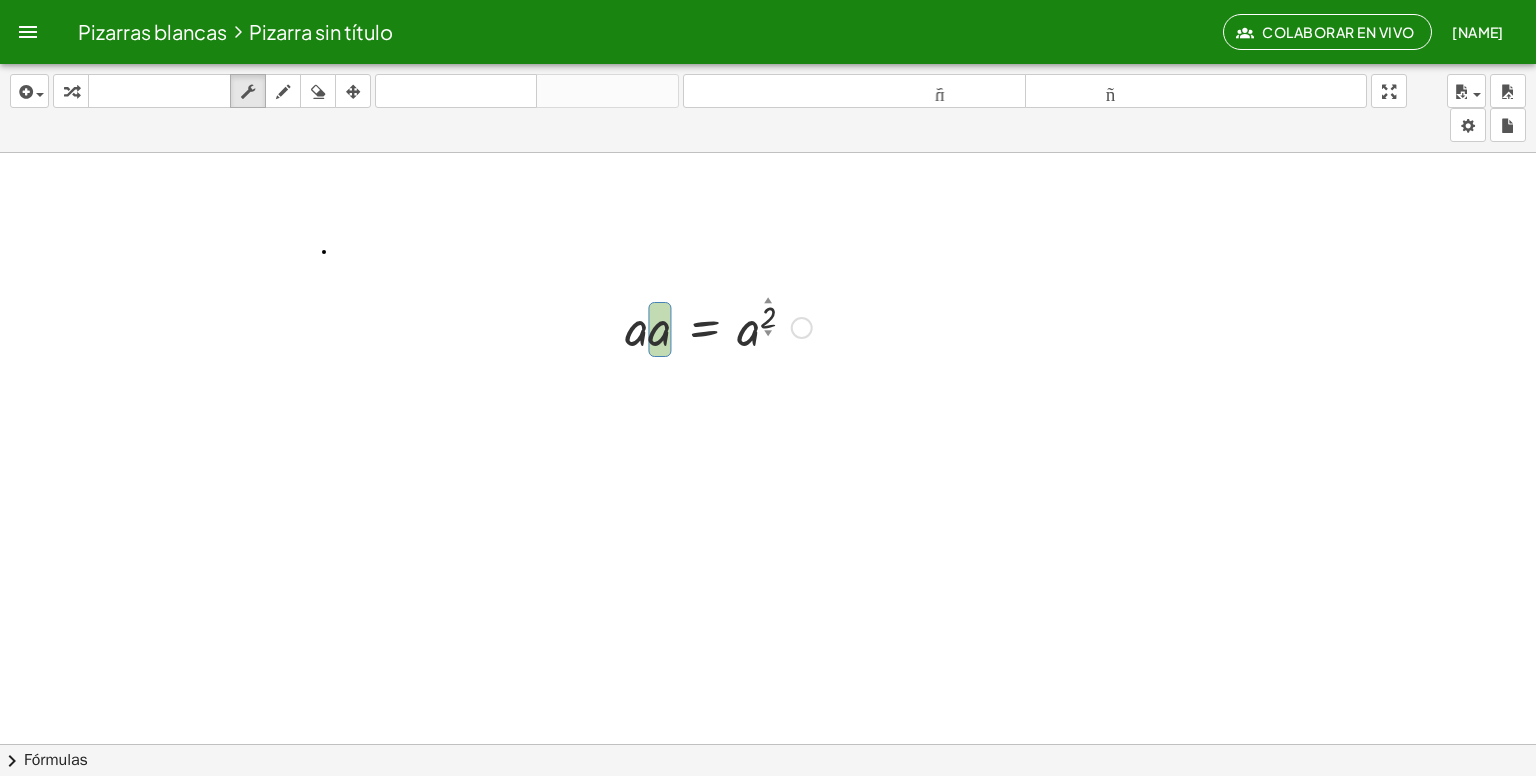 click at bounding box center [718, 326] 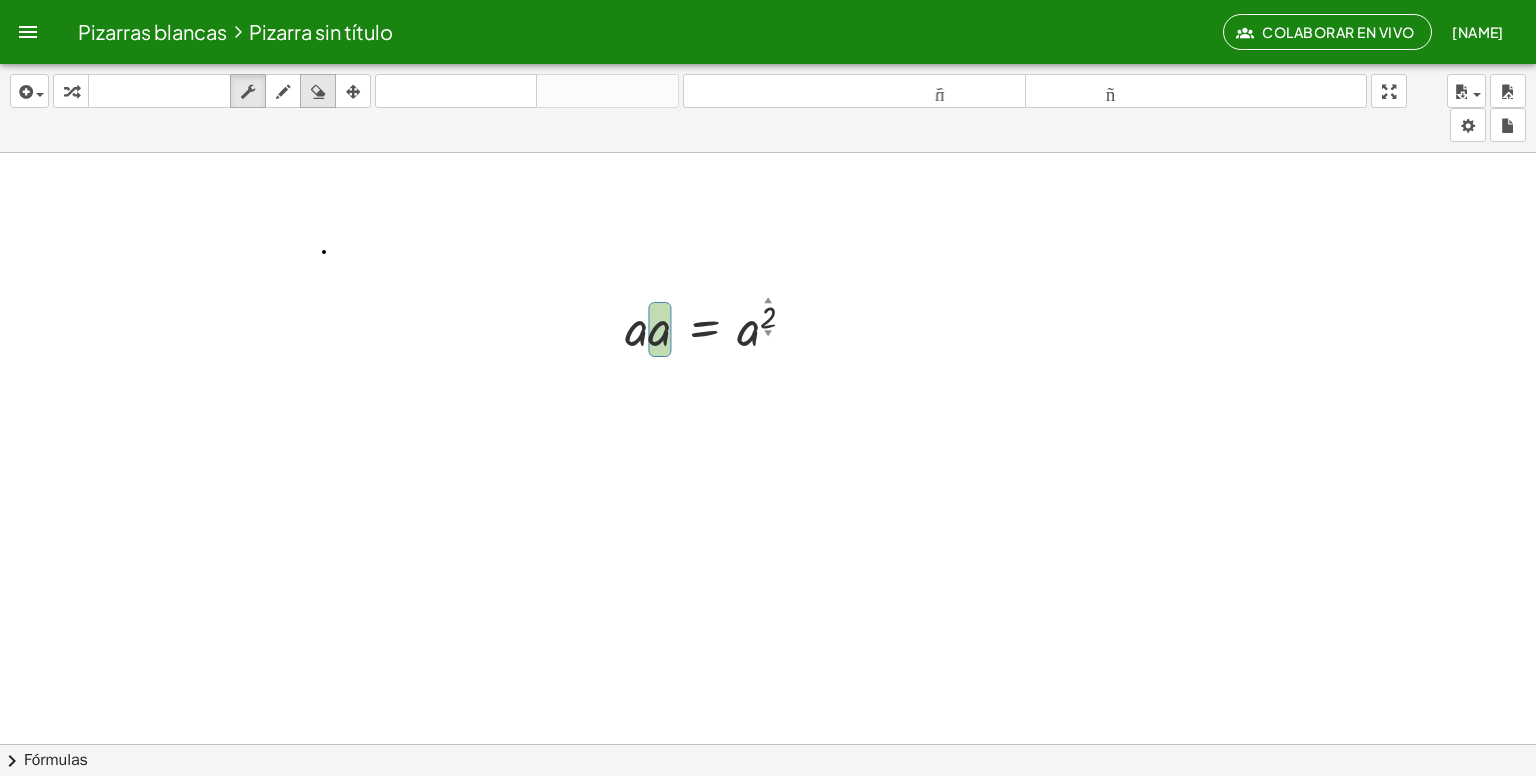 click on "borrar" at bounding box center (318, 91) 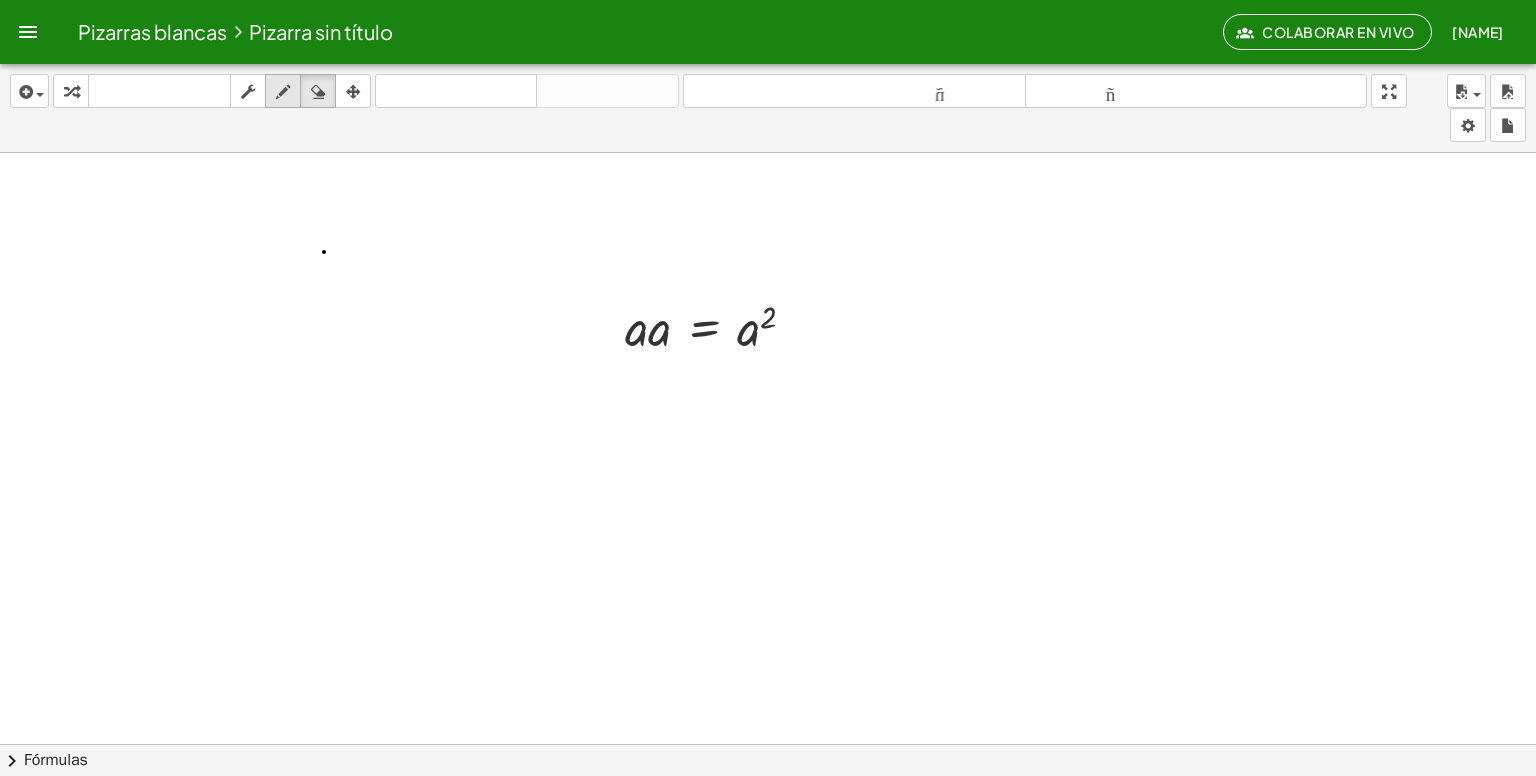 click at bounding box center [283, 92] 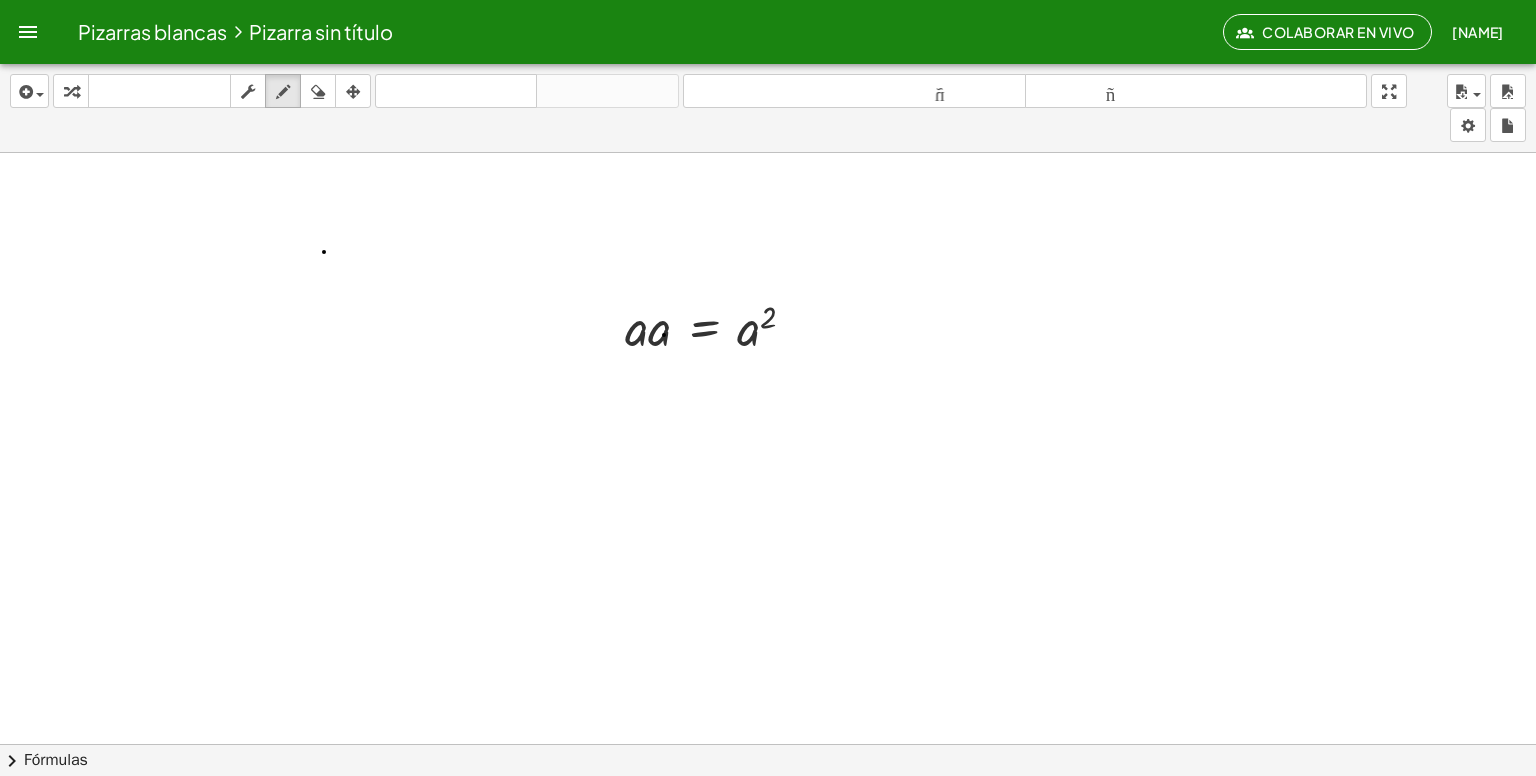 click at bounding box center [768, 822] 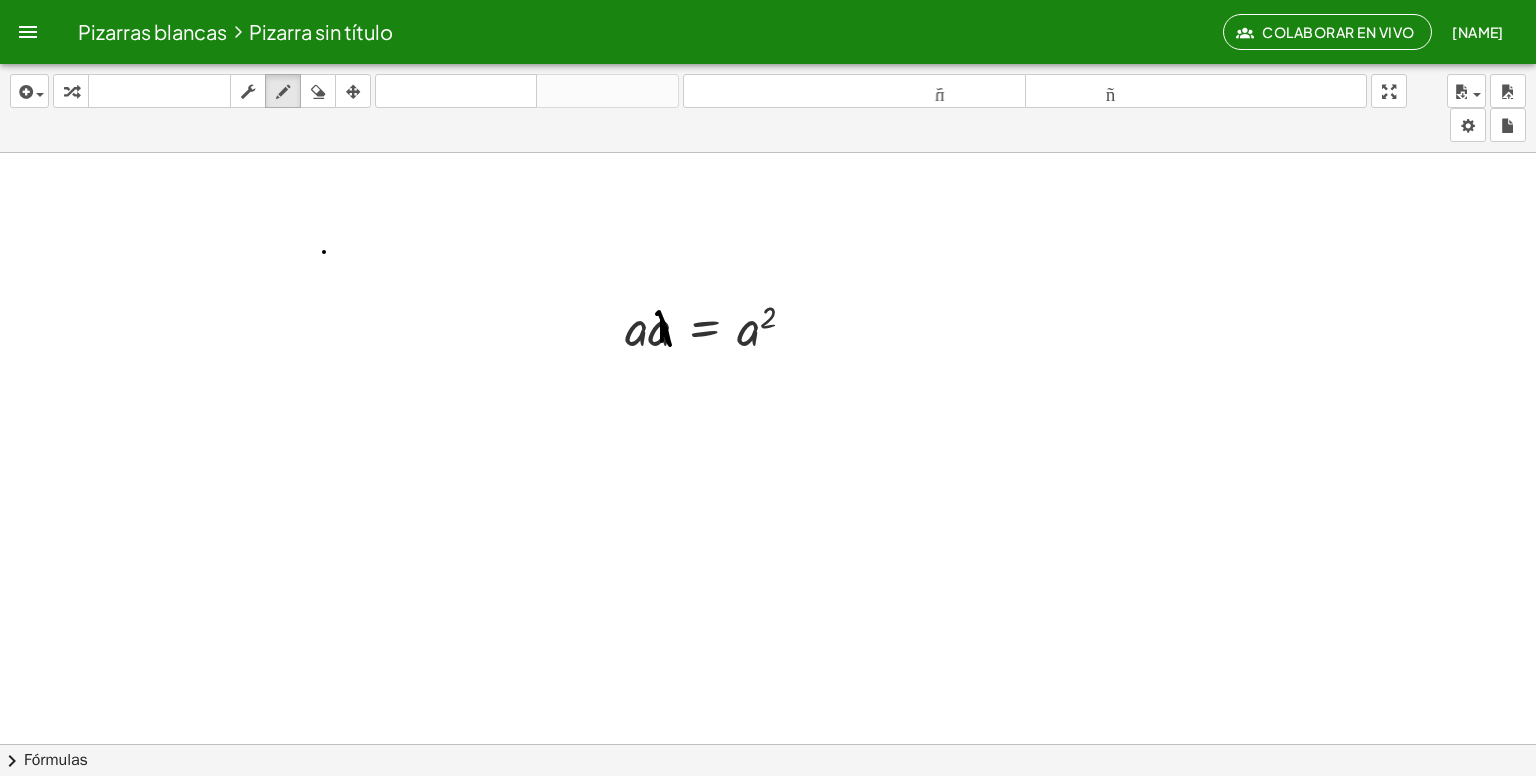 click at bounding box center [768, 822] 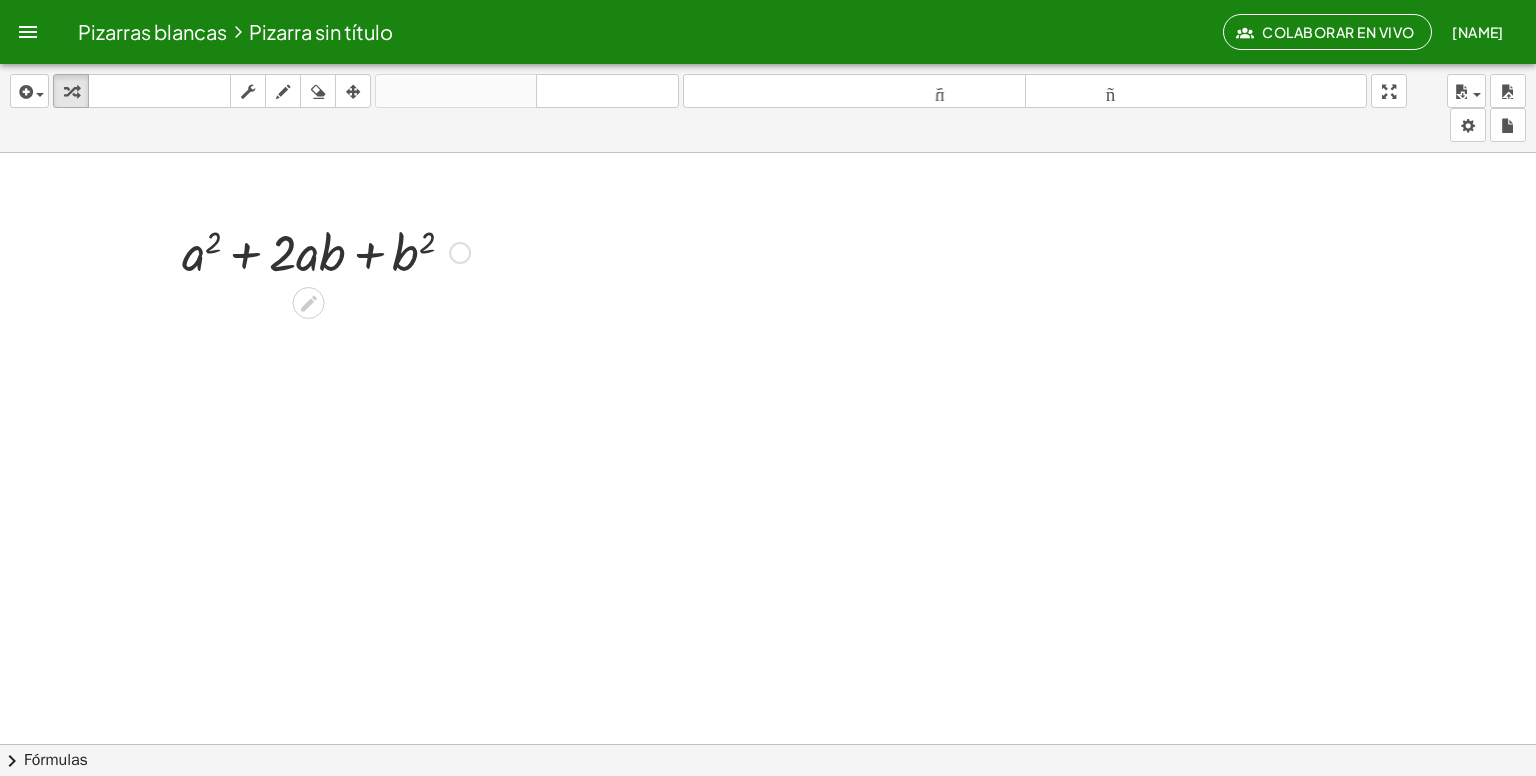 click at bounding box center (326, 251) 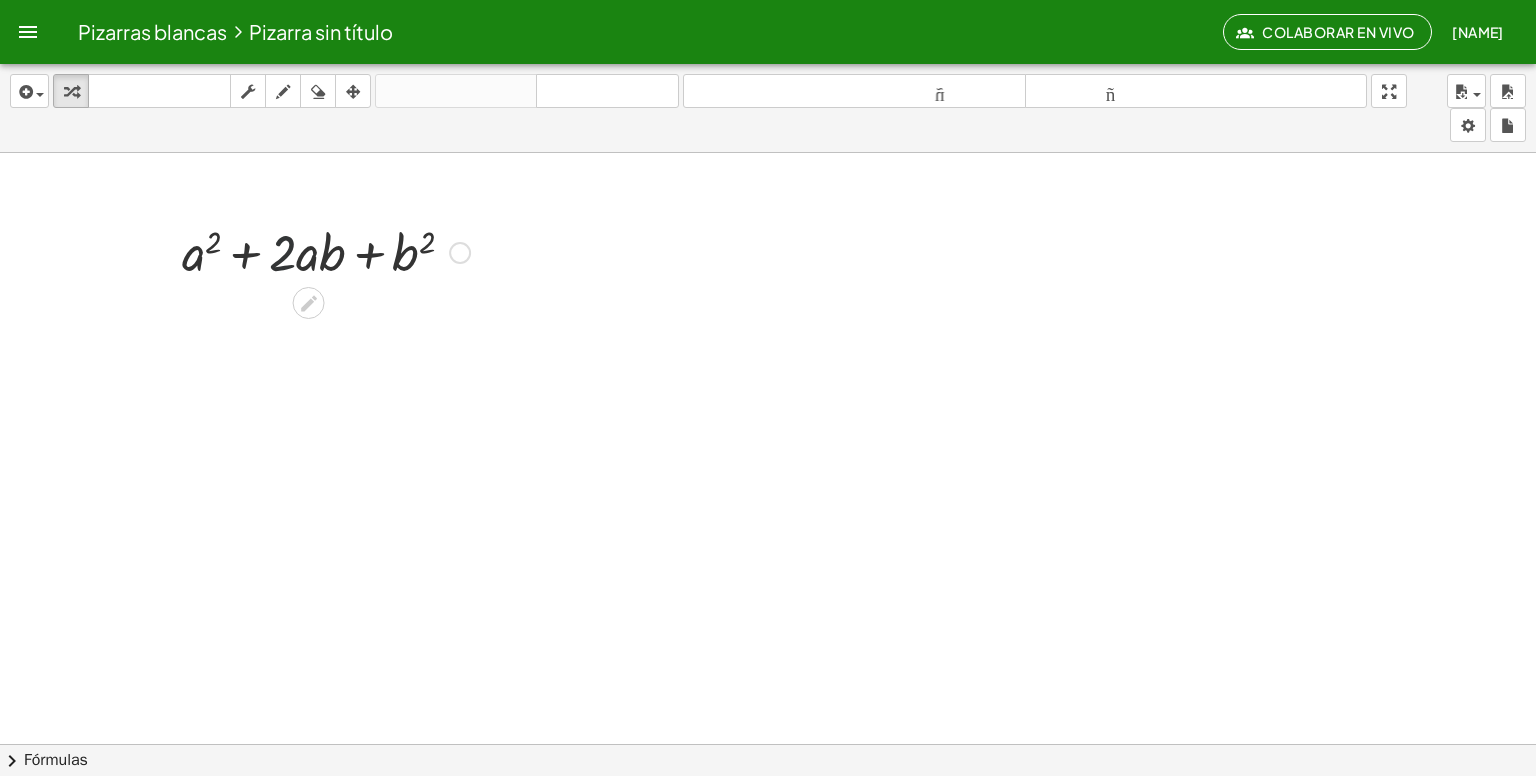 click at bounding box center (326, 251) 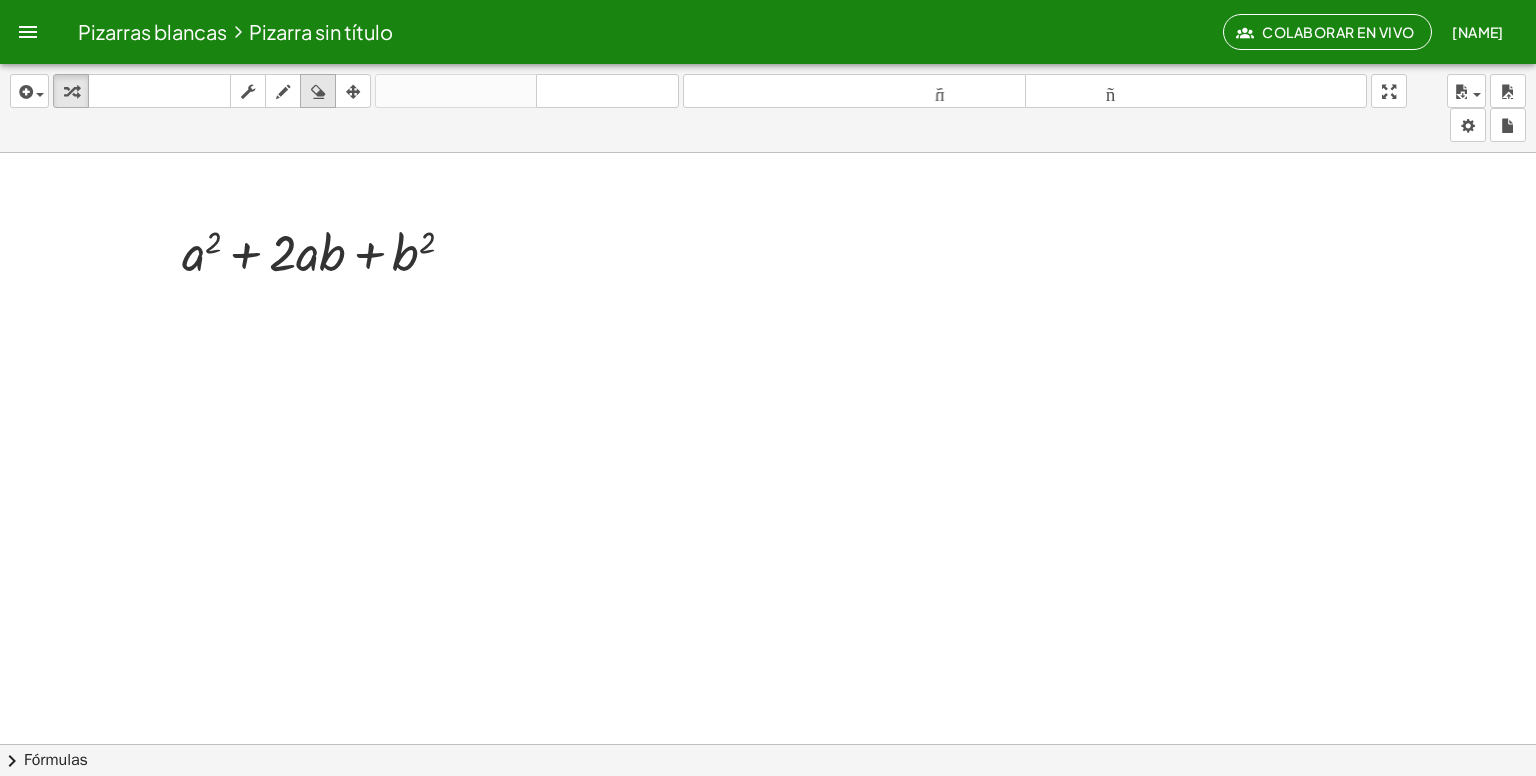 click at bounding box center [318, 92] 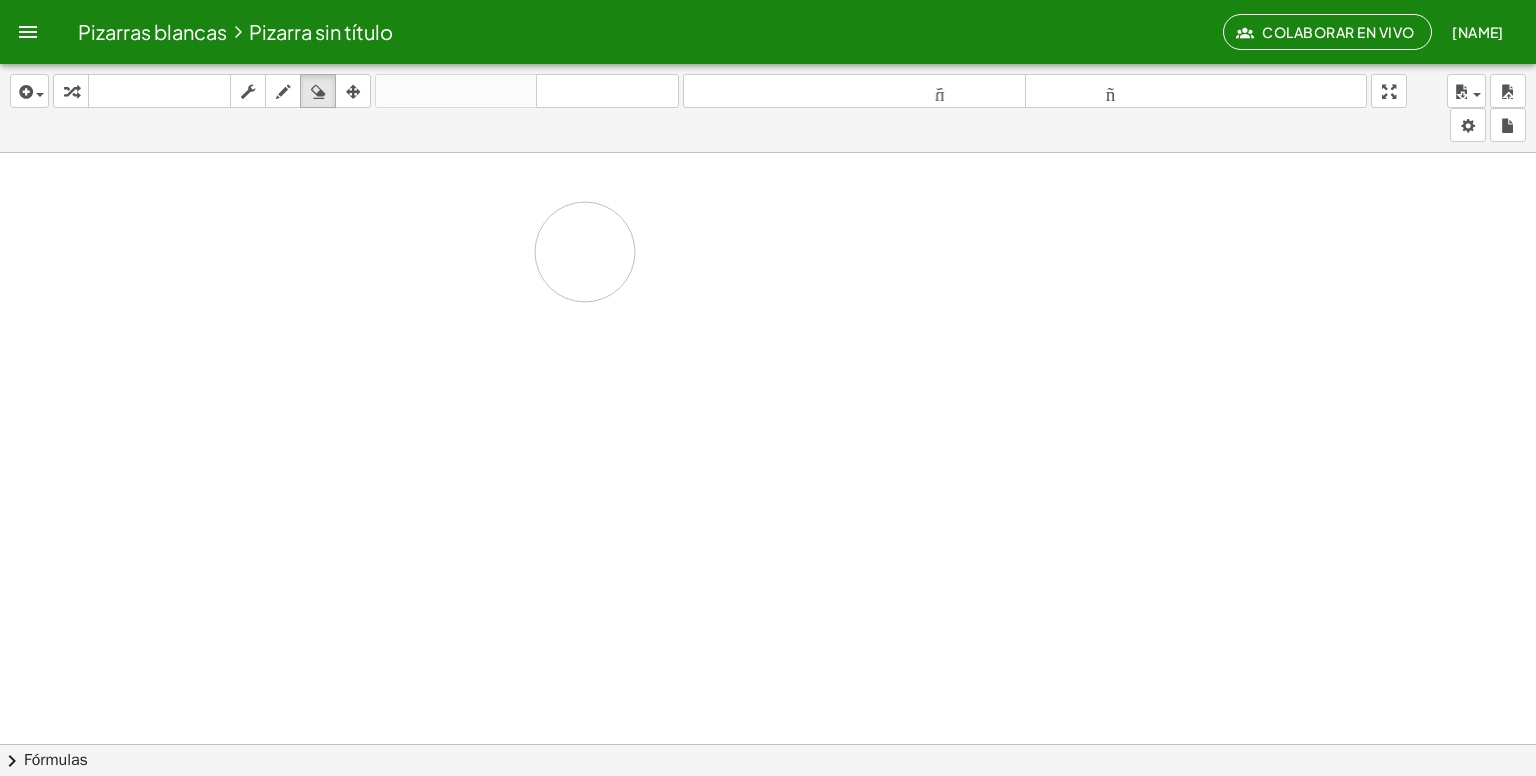 drag, startPoint x: 112, startPoint y: 267, endPoint x: 145, endPoint y: 267, distance: 33 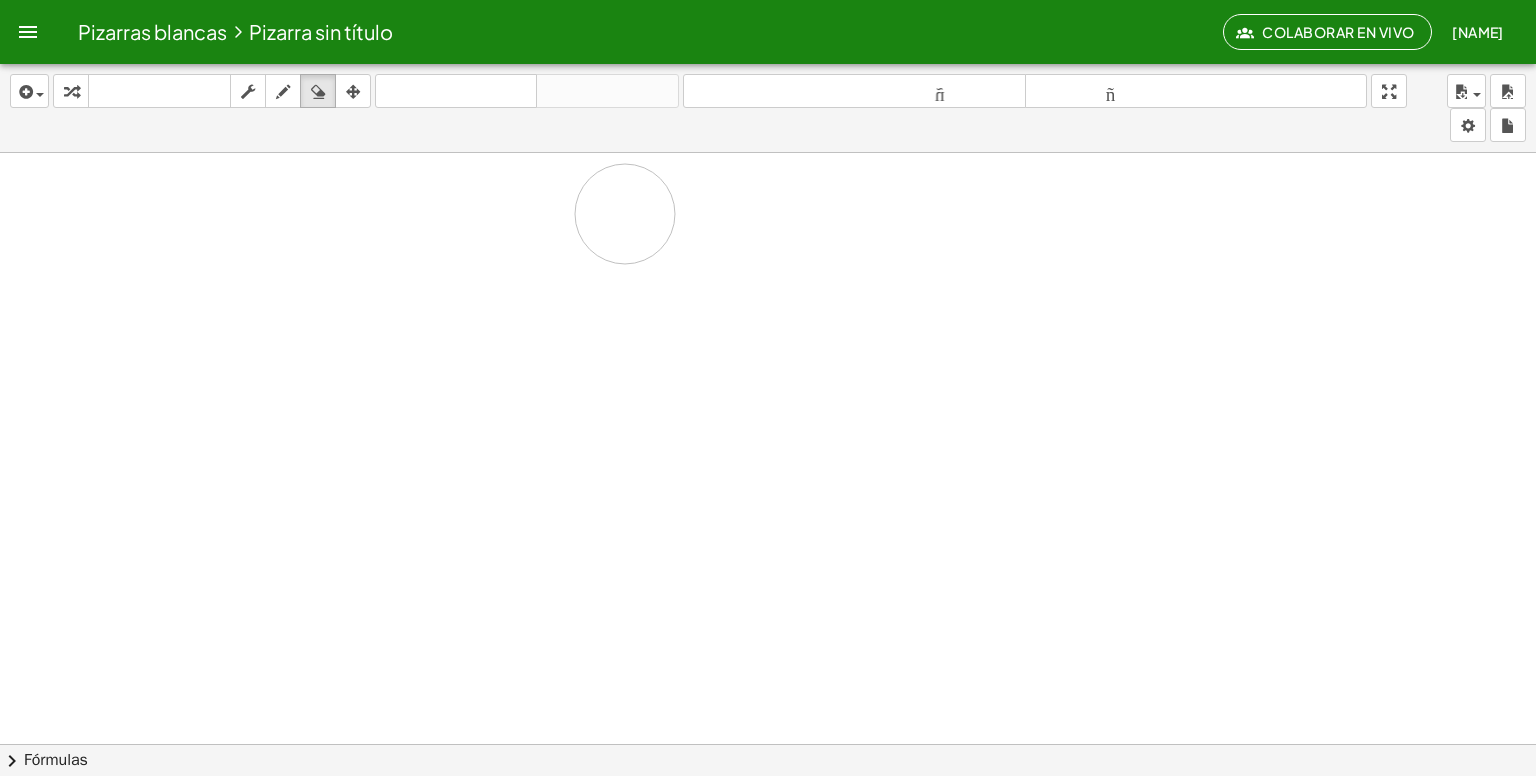 drag, startPoint x: 220, startPoint y: 277, endPoint x: 500, endPoint y: 268, distance: 280.1446 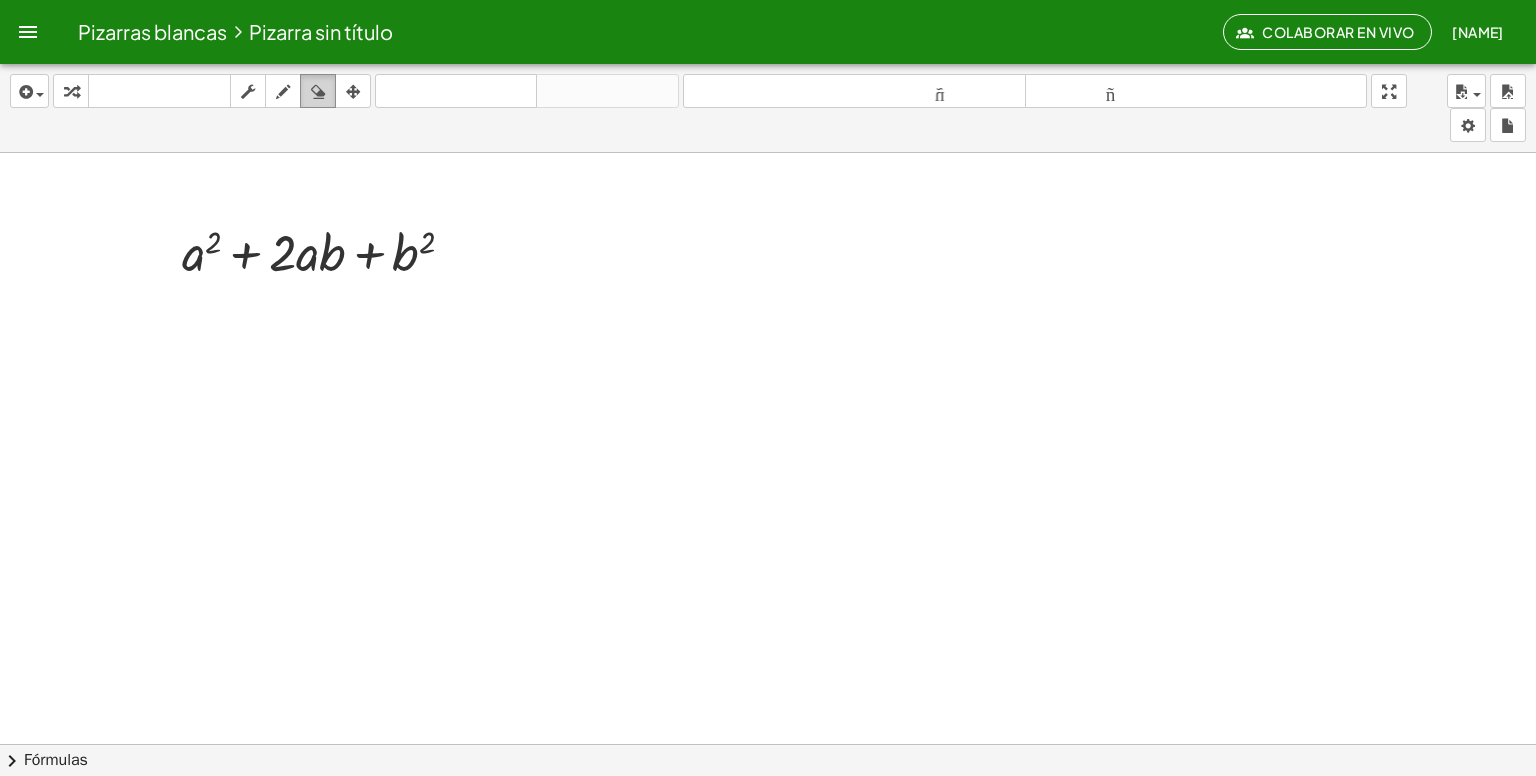 click at bounding box center [318, 92] 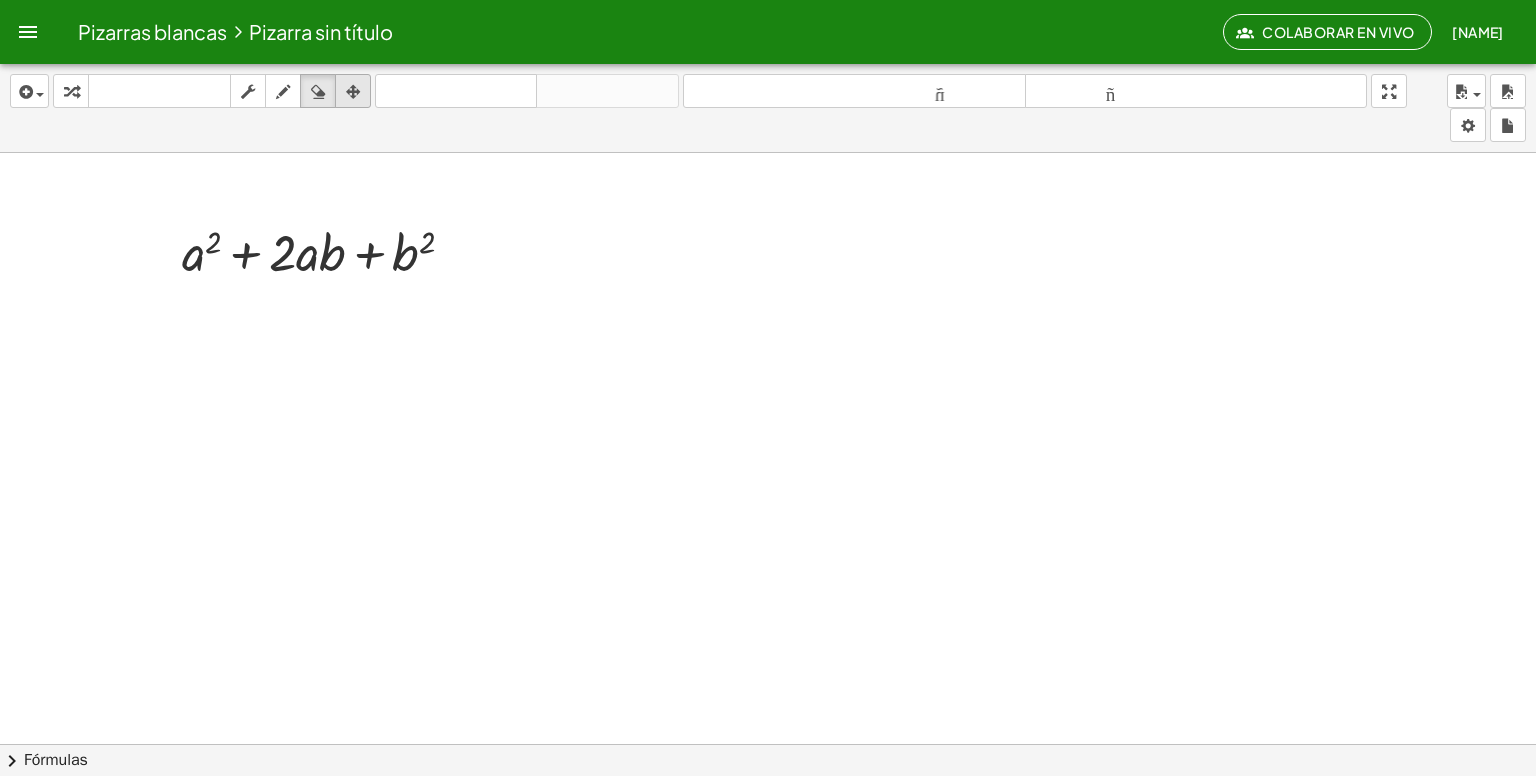 click on "arreglar" at bounding box center [353, 91] 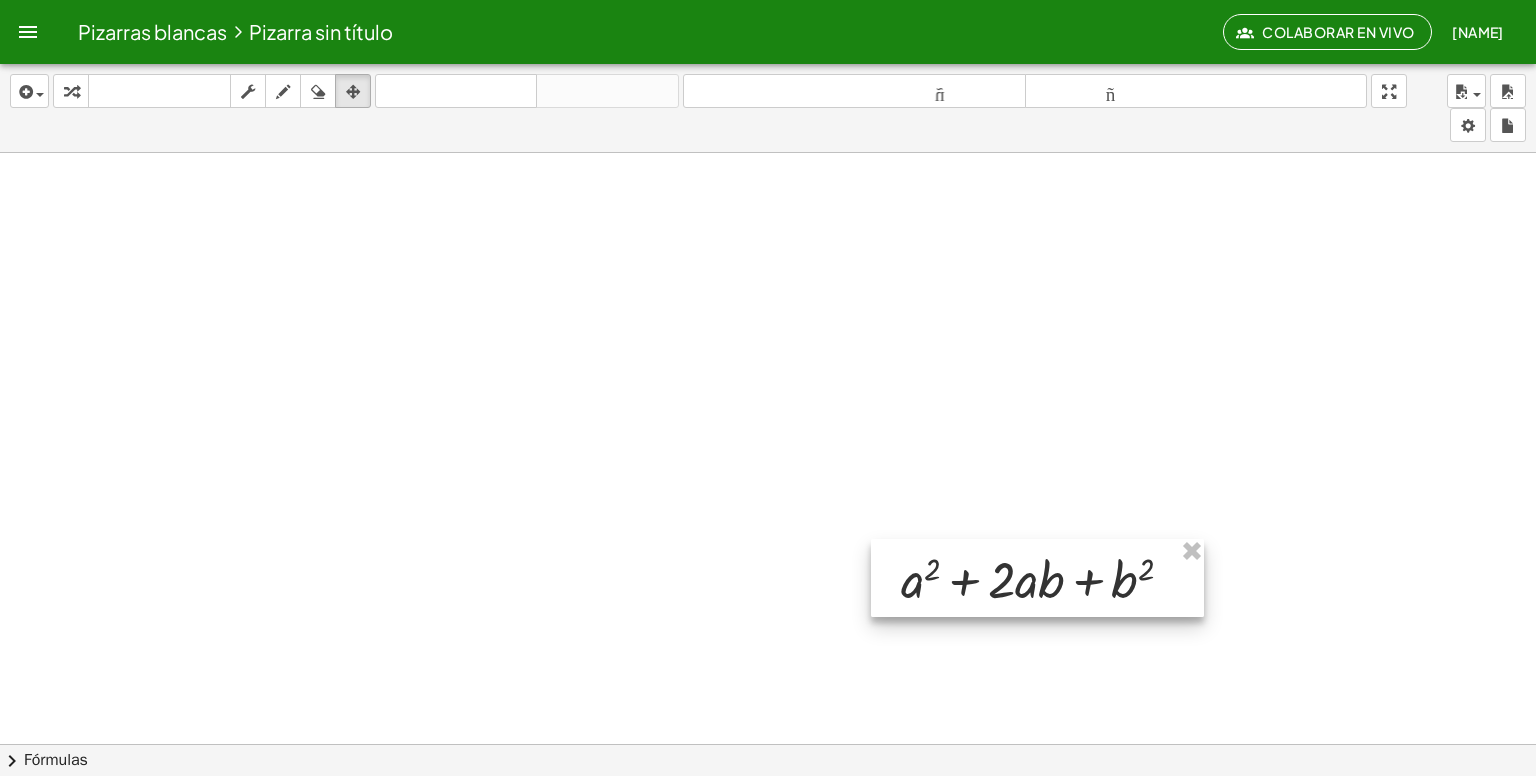 drag, startPoint x: 256, startPoint y: 227, endPoint x: 975, endPoint y: 554, distance: 789.86707 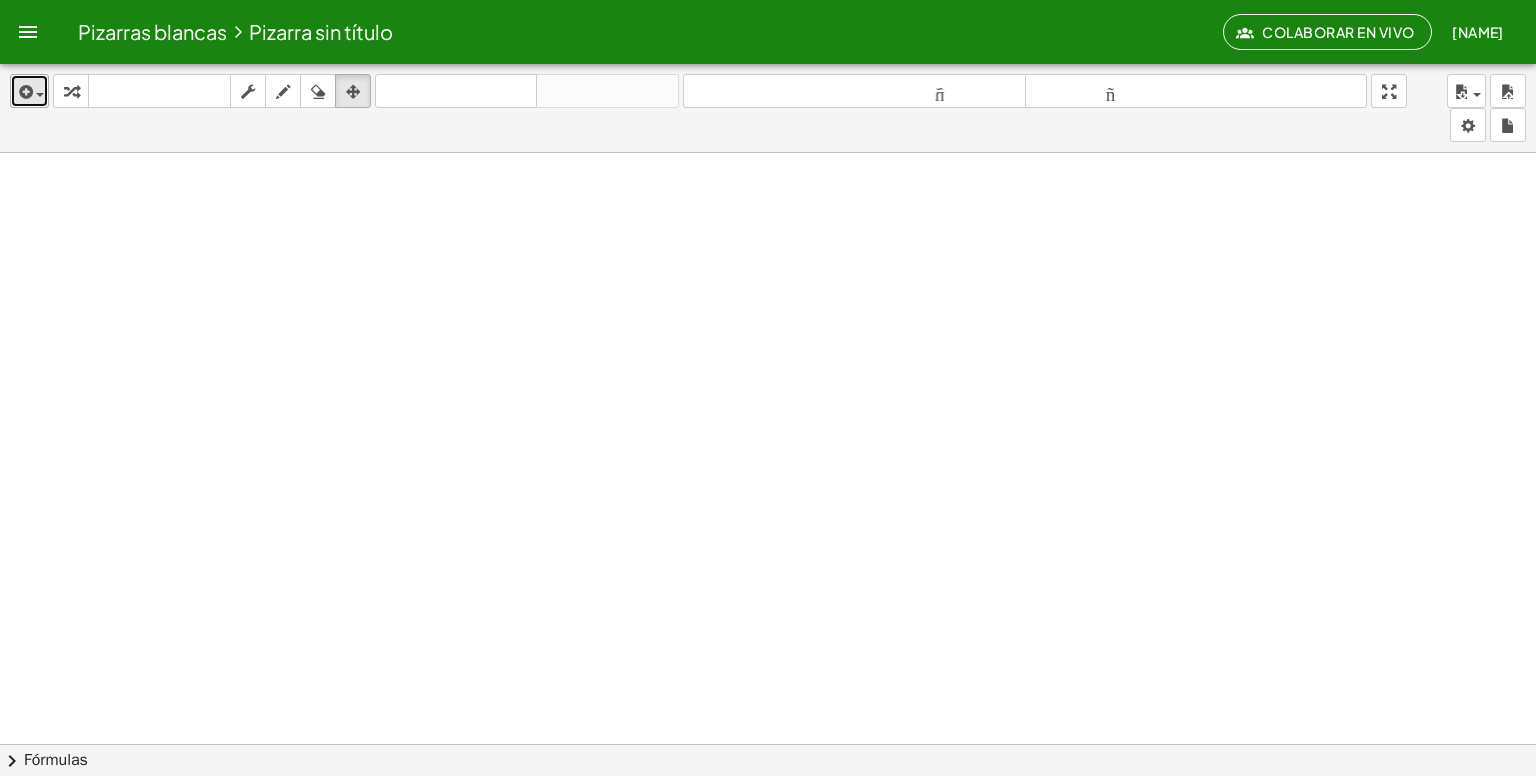 click at bounding box center [24, 92] 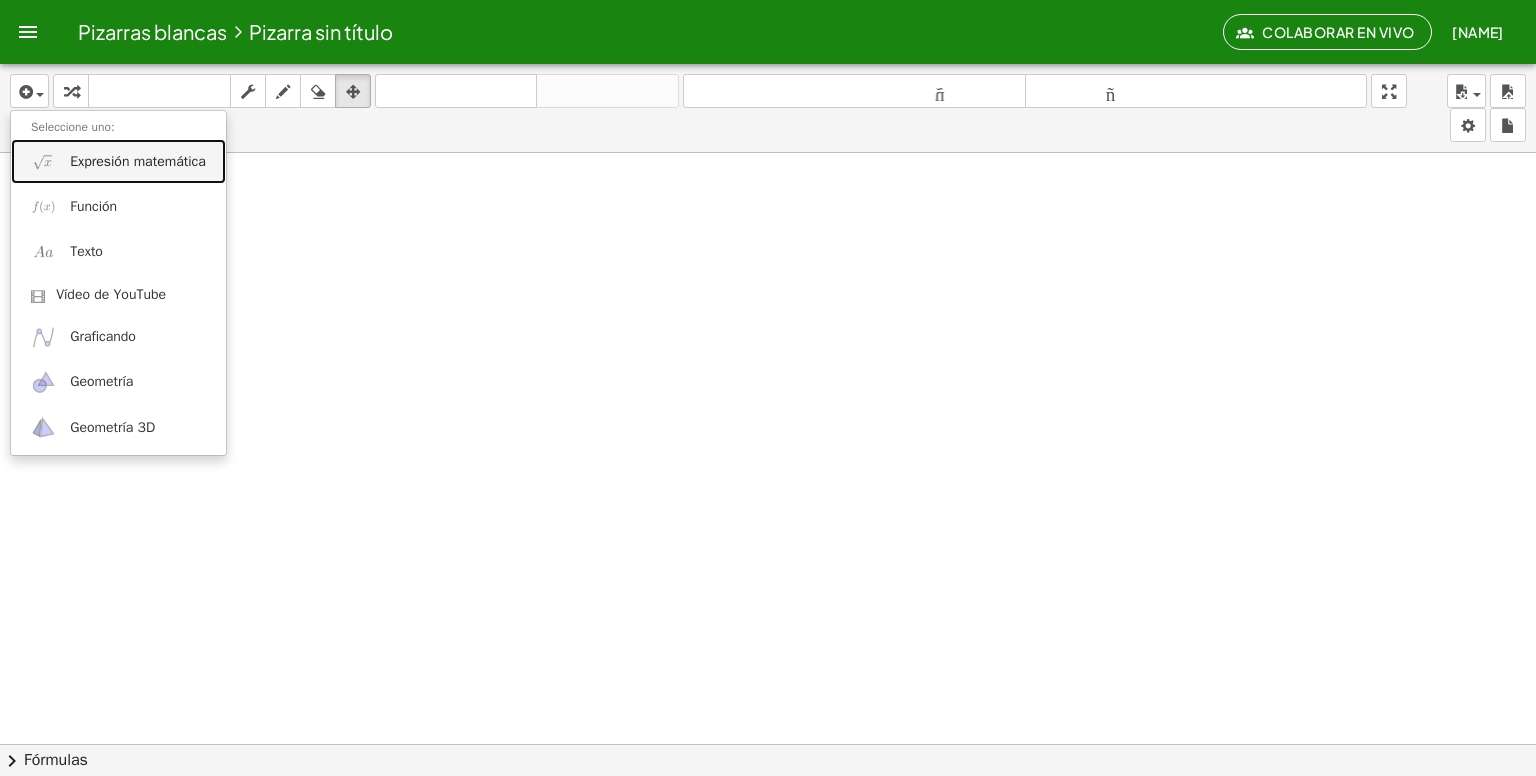 click on "Expresión matemática" at bounding box center (138, 161) 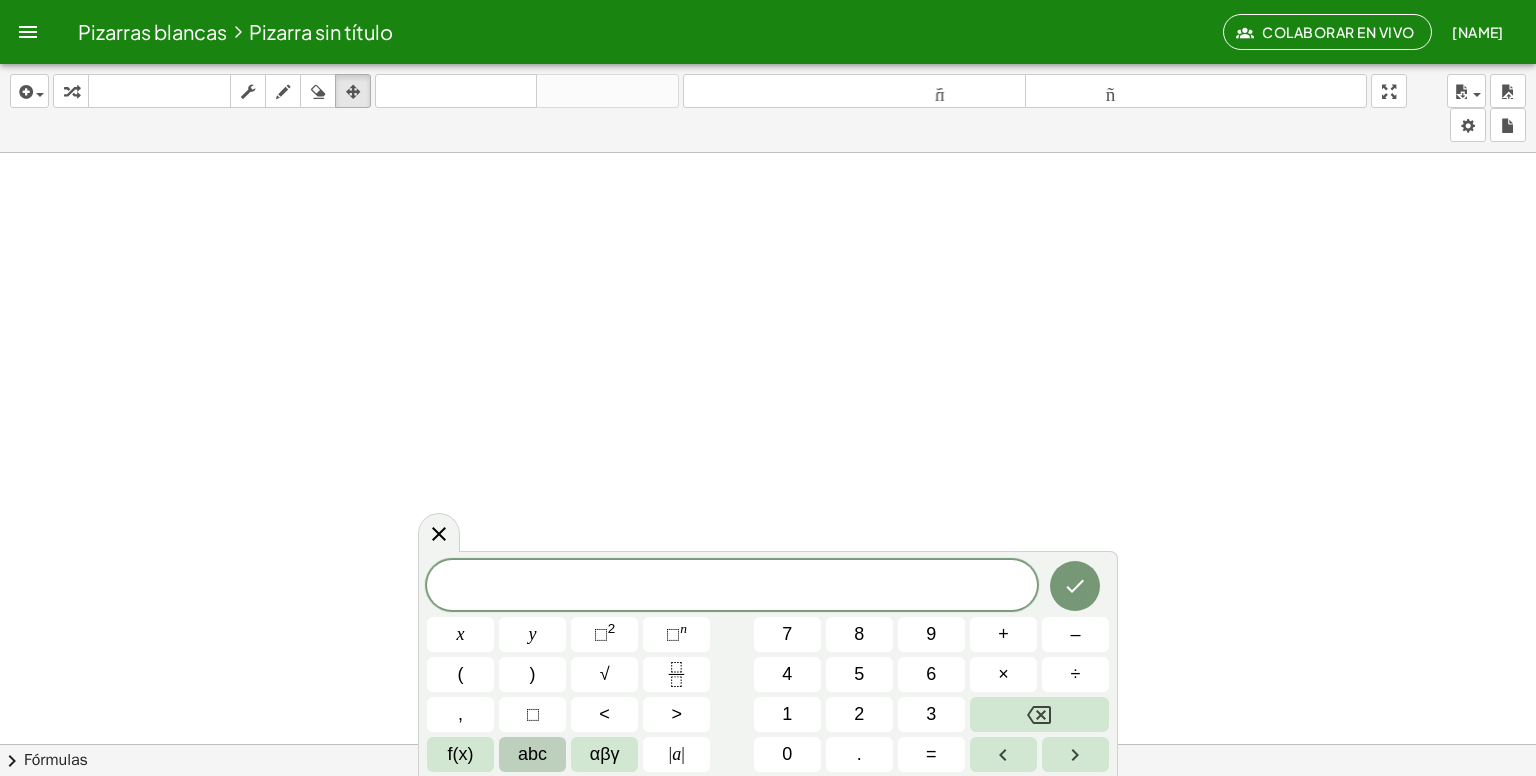 click on "abc" at bounding box center (532, 754) 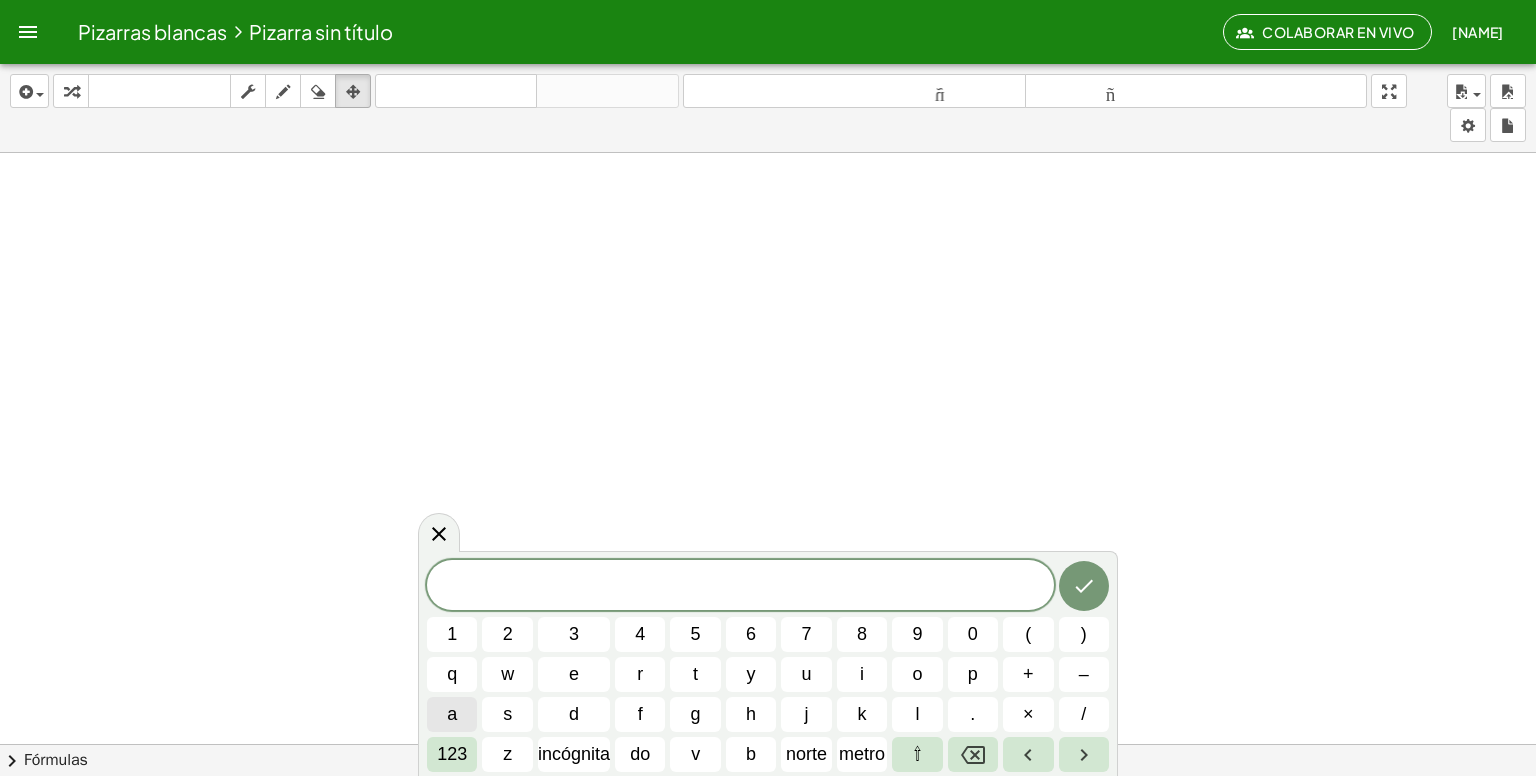 click on "a" at bounding box center [452, 714] 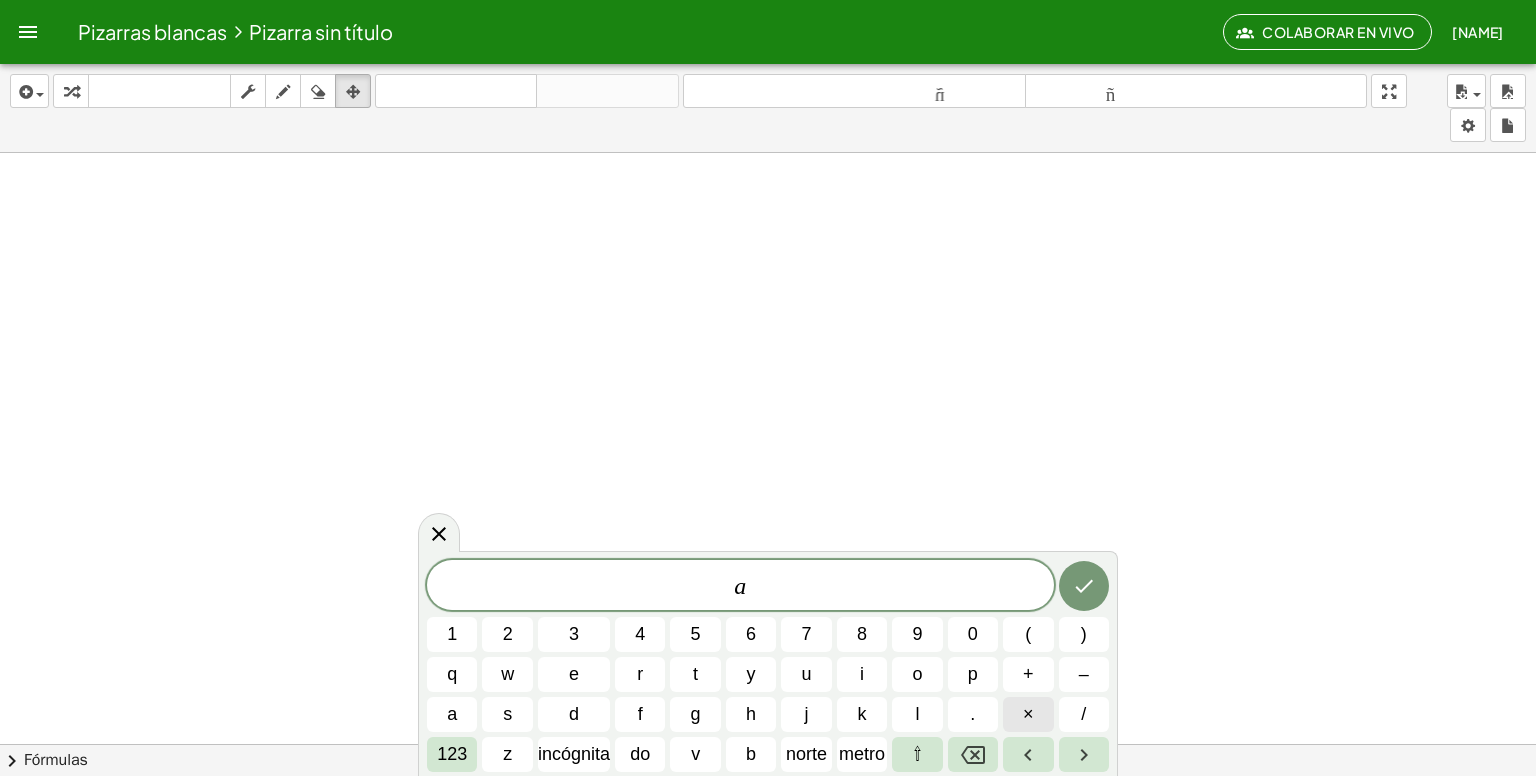 click on "×" at bounding box center (1028, 714) 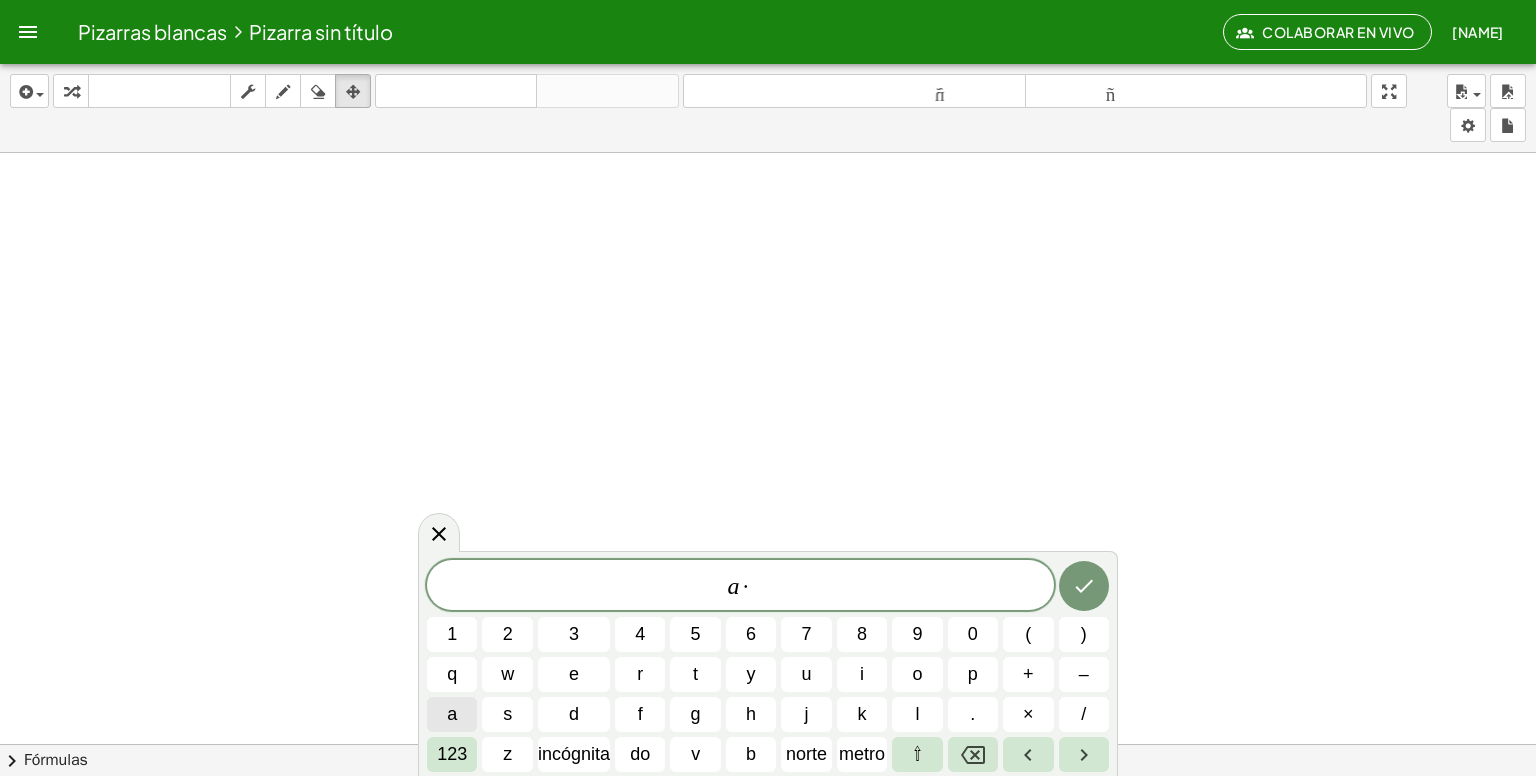 click on "a" at bounding box center (452, 714) 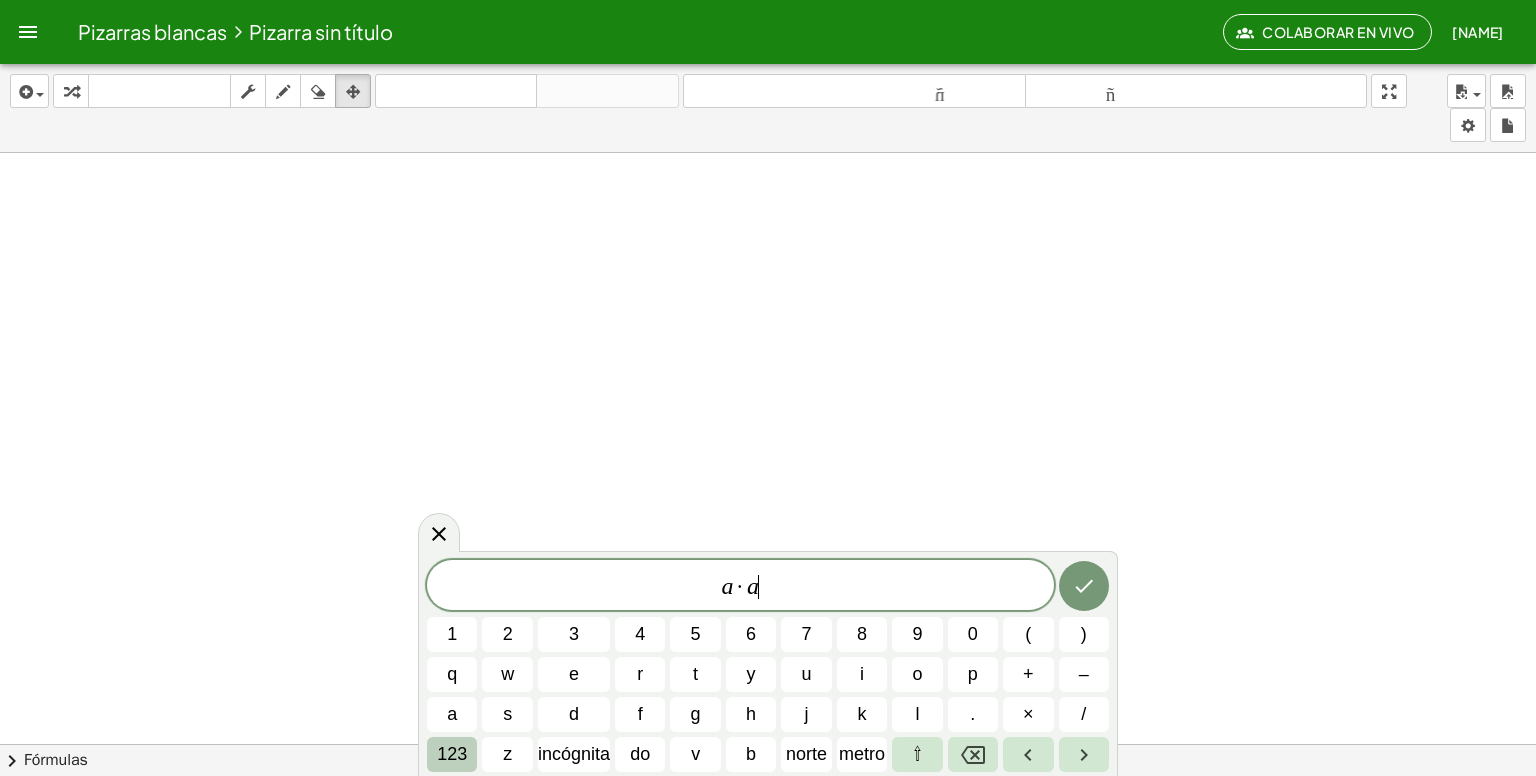 click on "123" at bounding box center (452, 754) 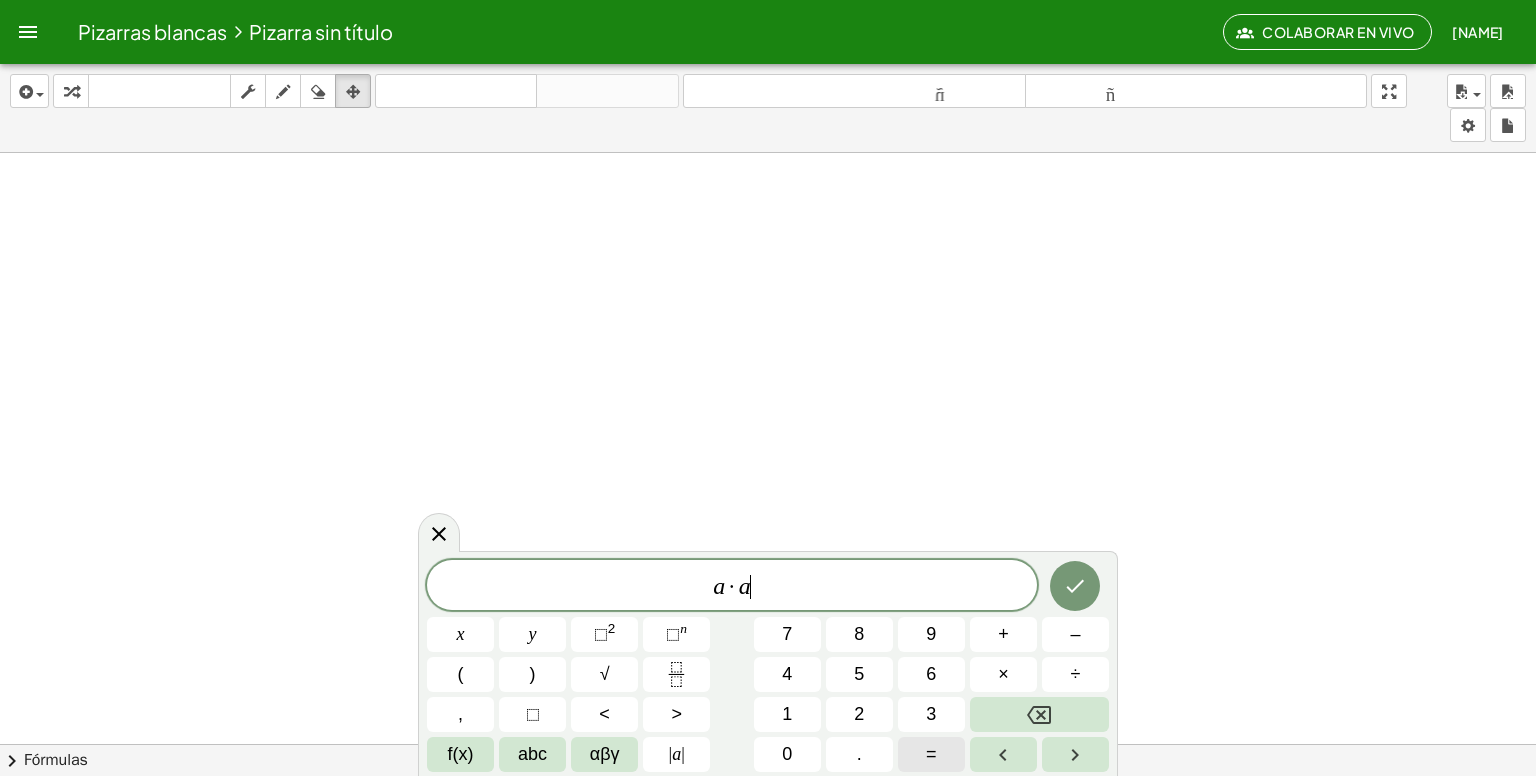 click on "=" at bounding box center [931, 754] 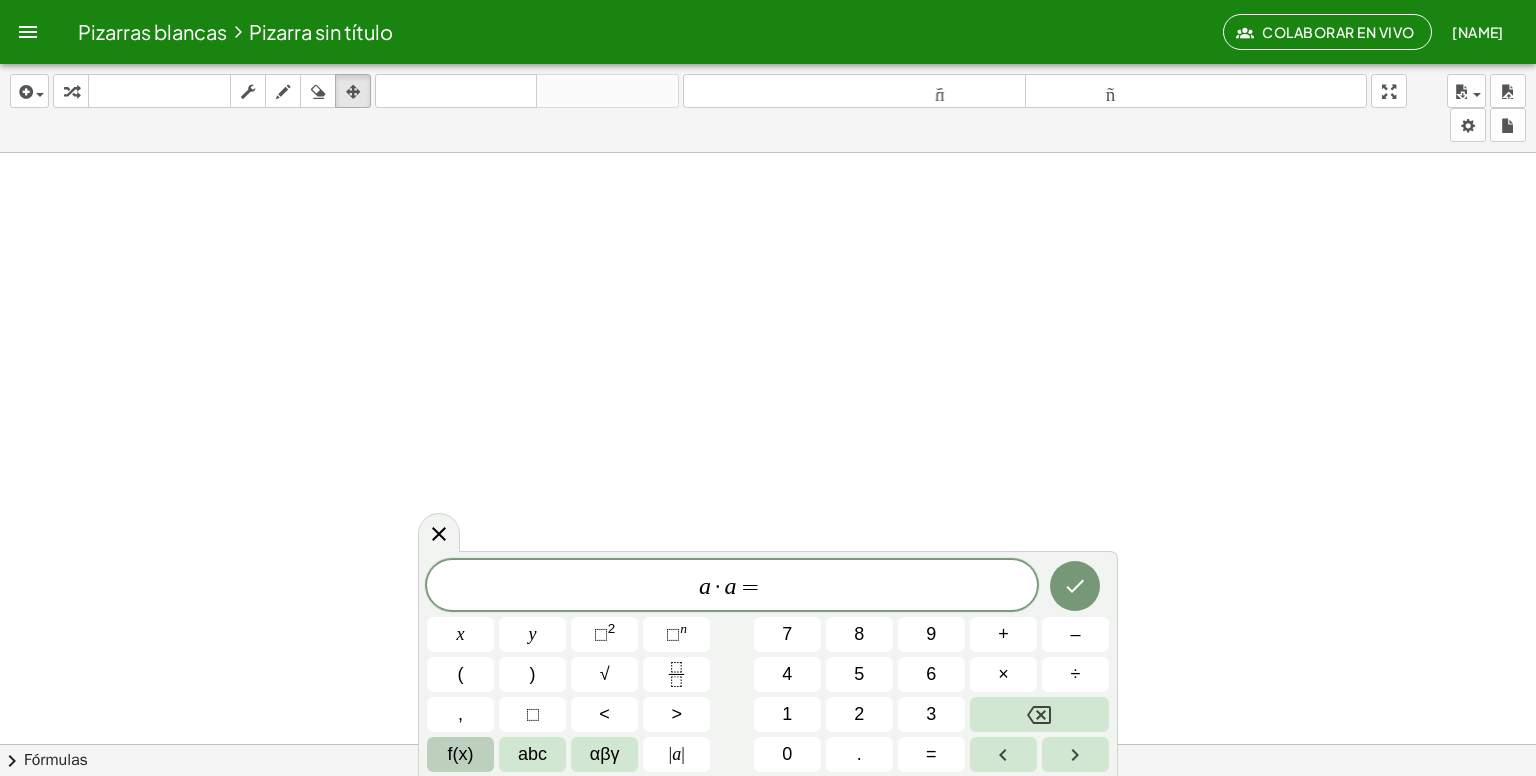 click on "f(x)" at bounding box center (460, 754) 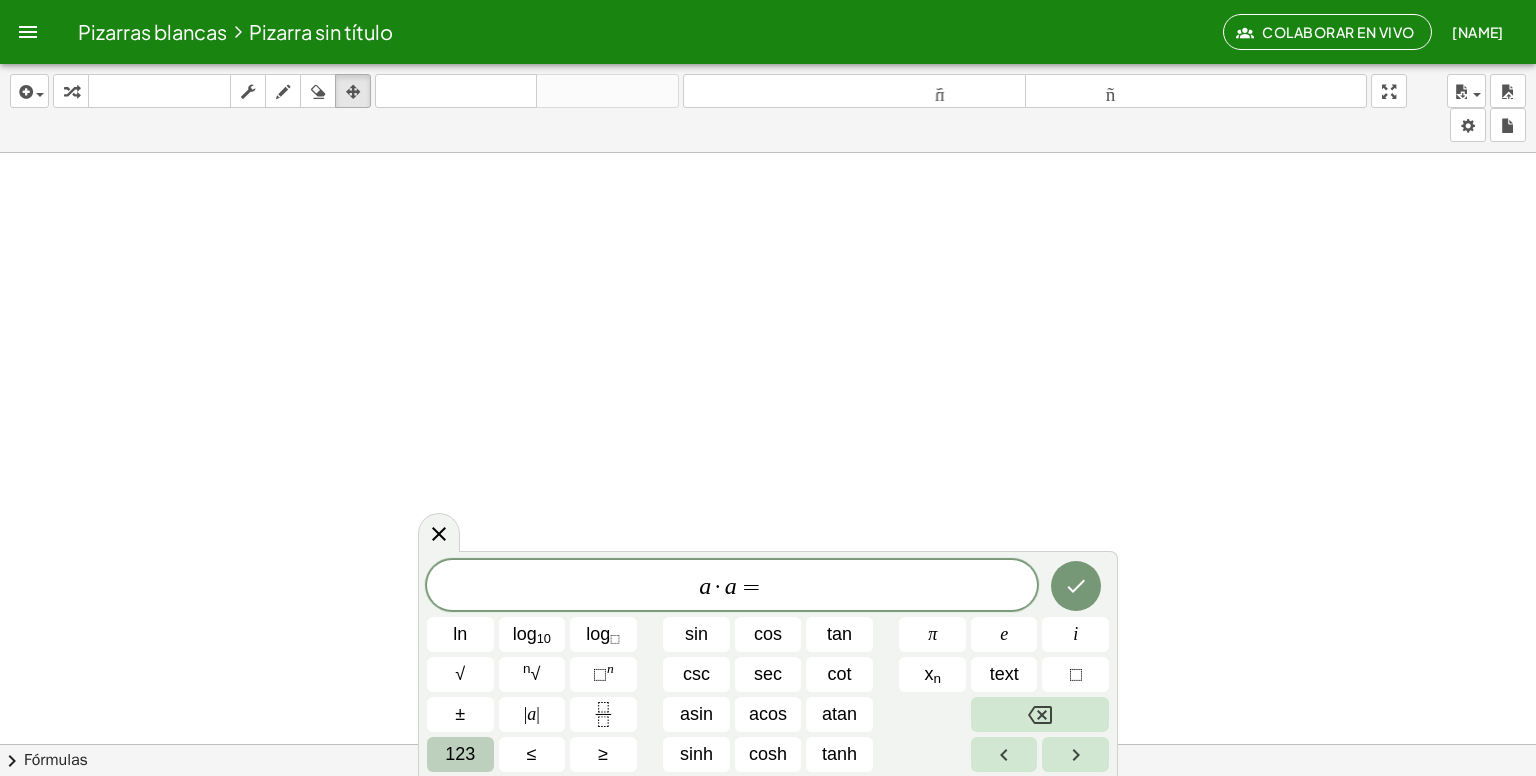 click on "123" at bounding box center [460, 754] 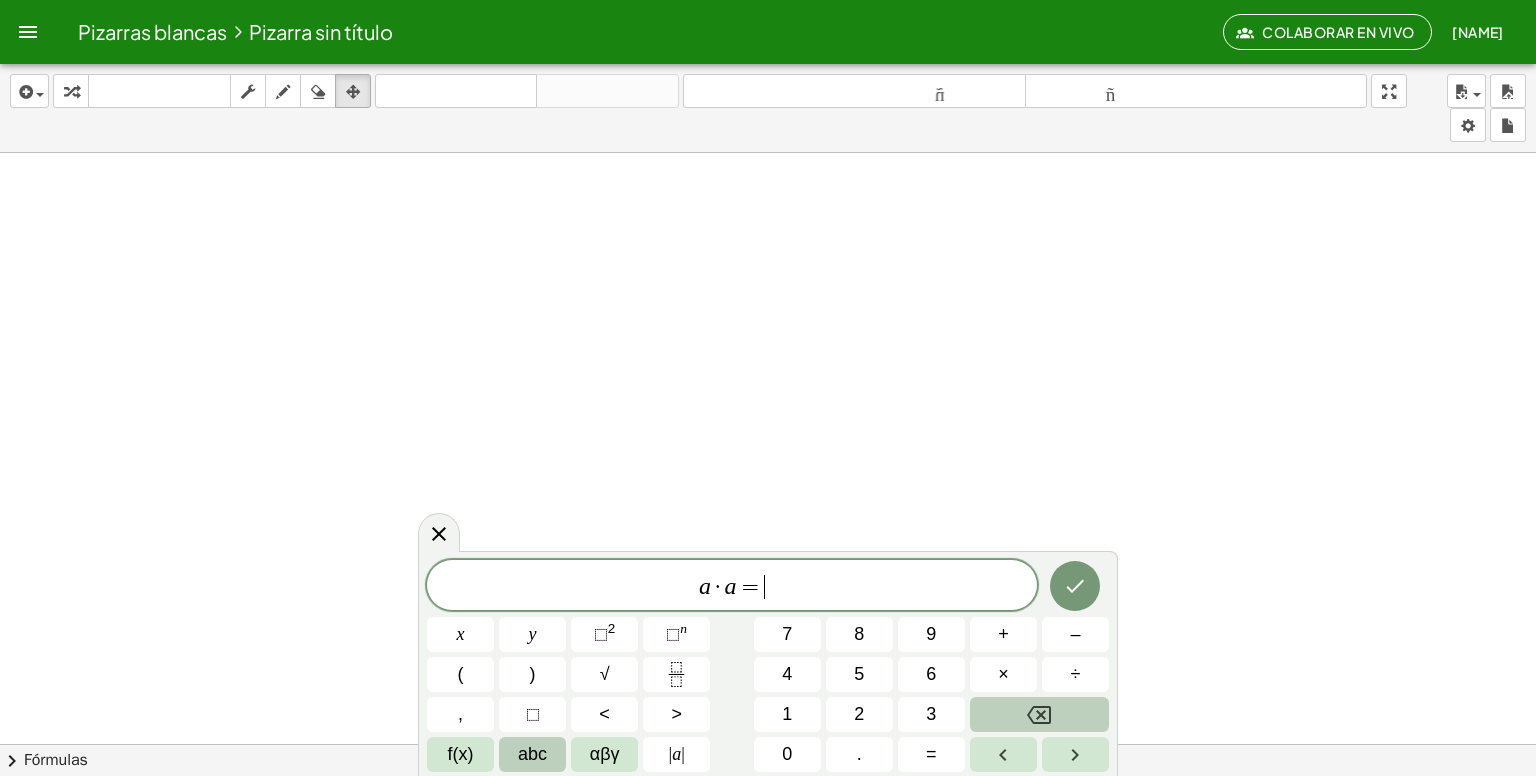 click on "abc" at bounding box center [532, 754] 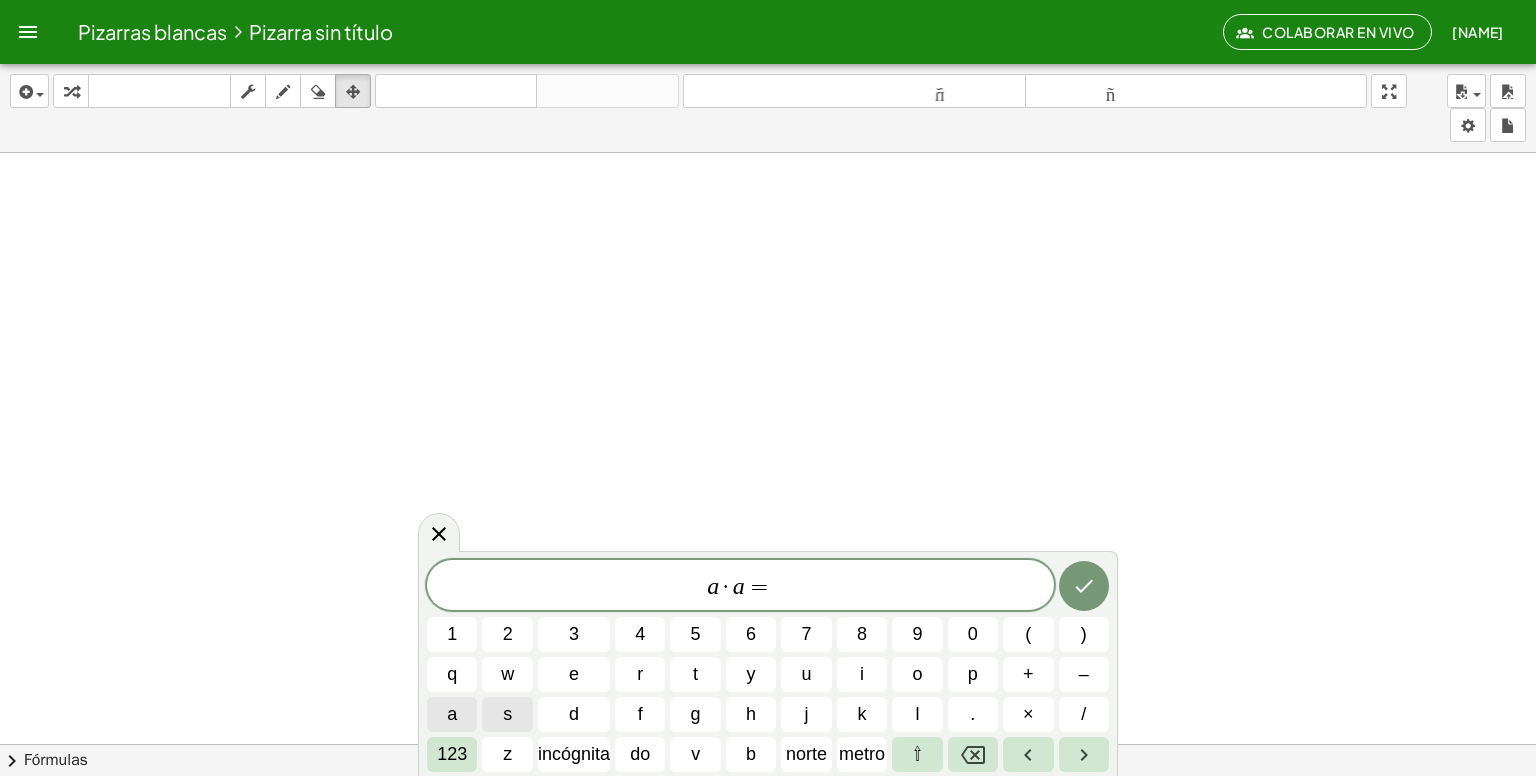 click on "a" at bounding box center (452, 714) 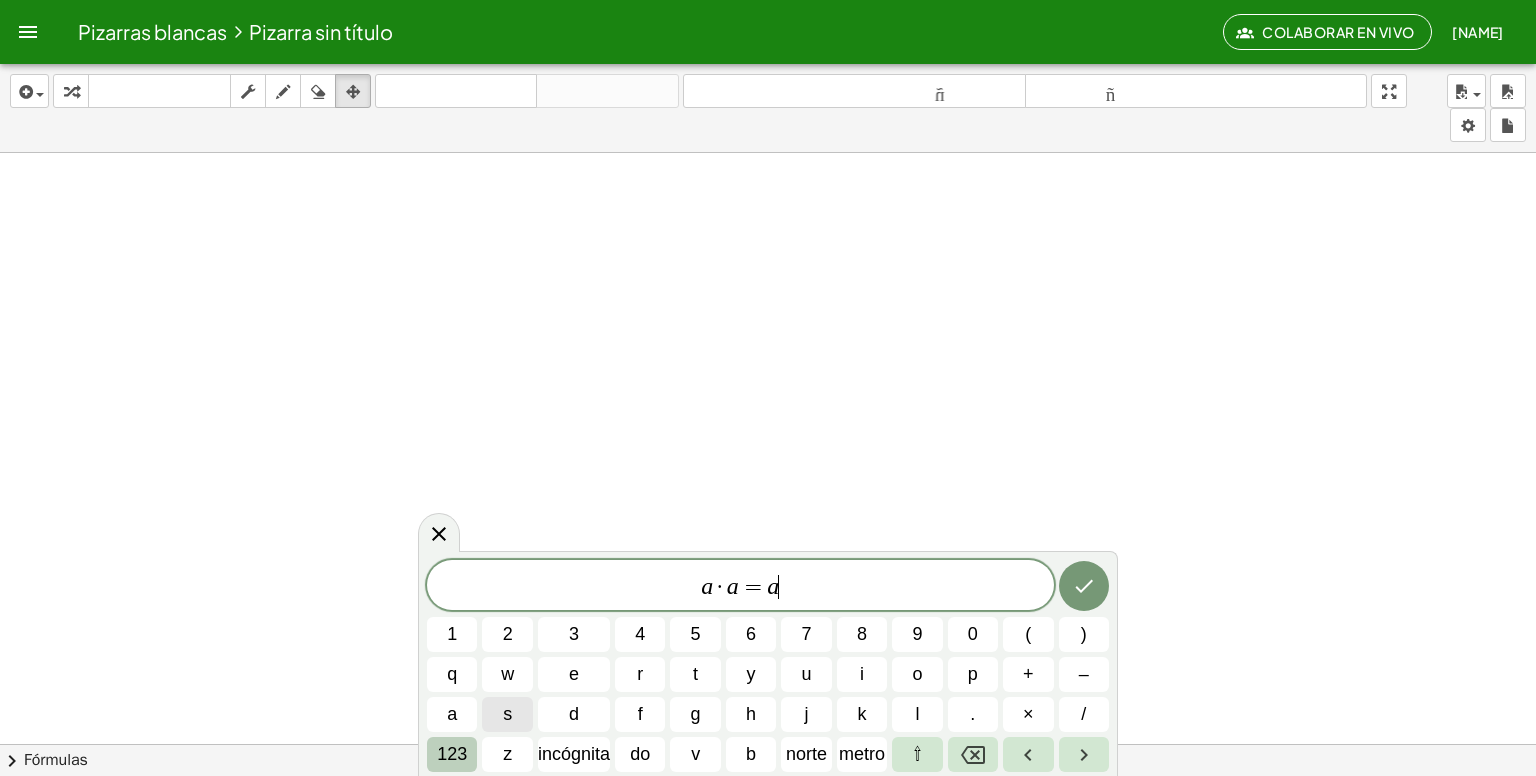click on "123" at bounding box center [452, 754] 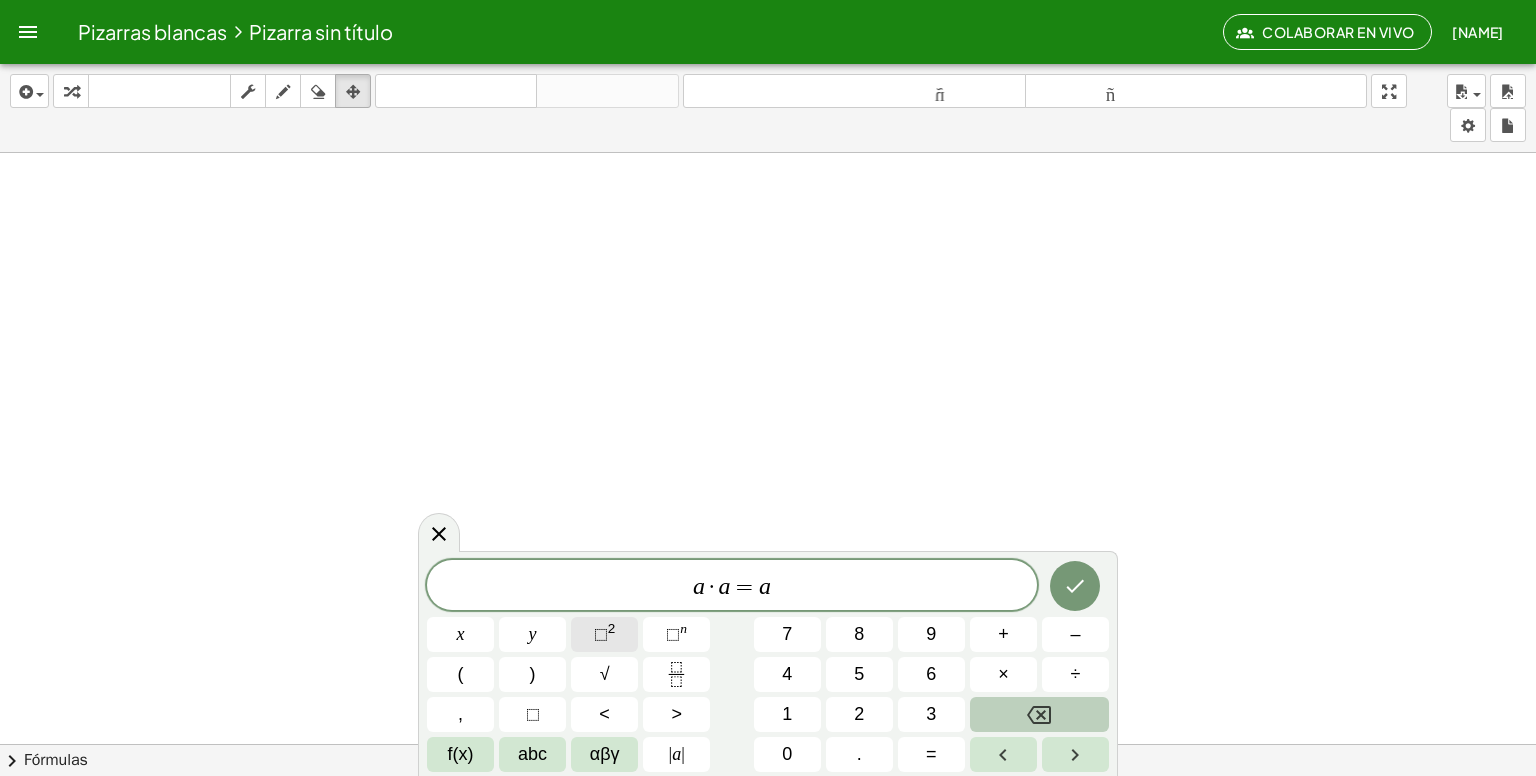 click on "⬚" at bounding box center (601, 634) 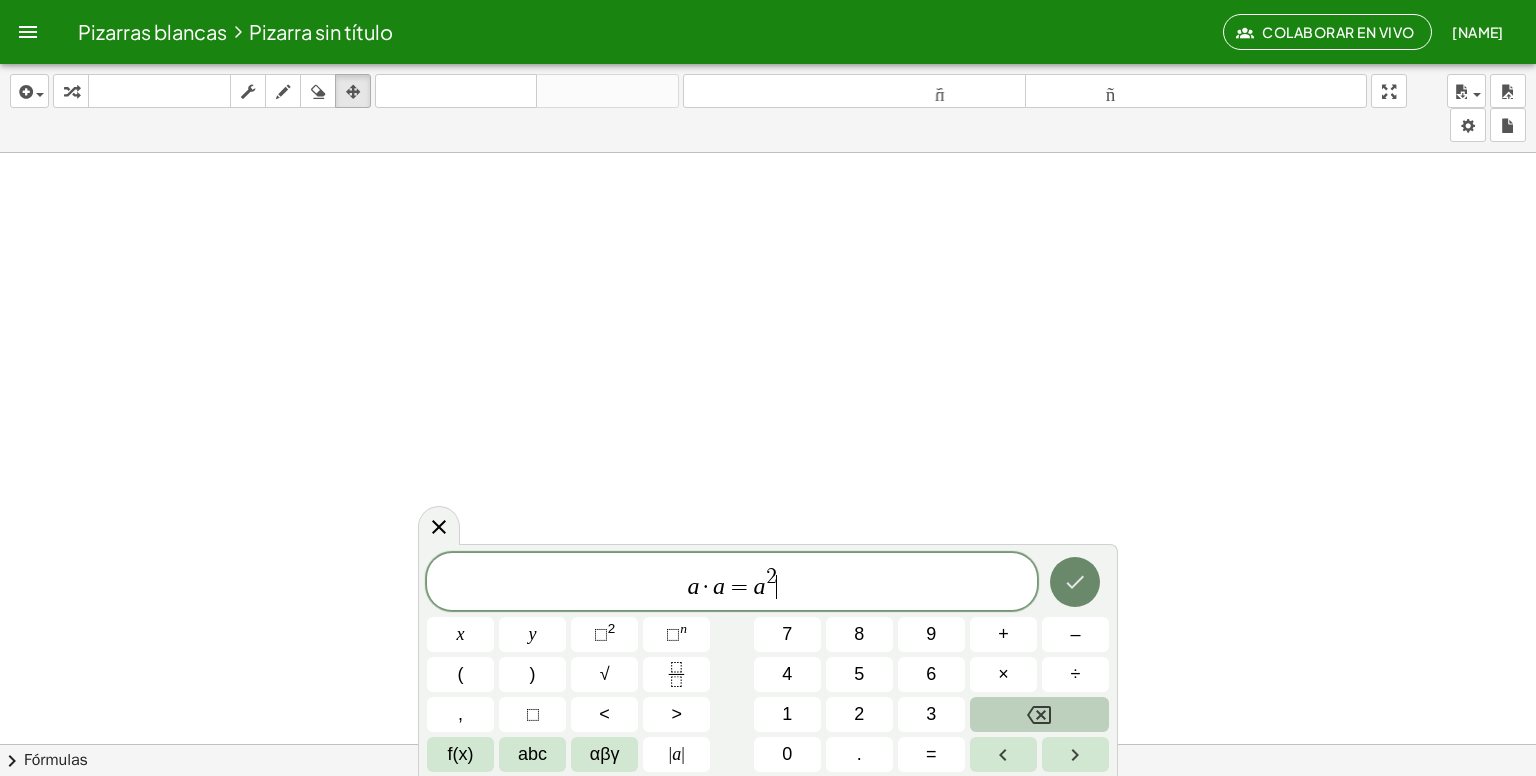 click at bounding box center [1075, 582] 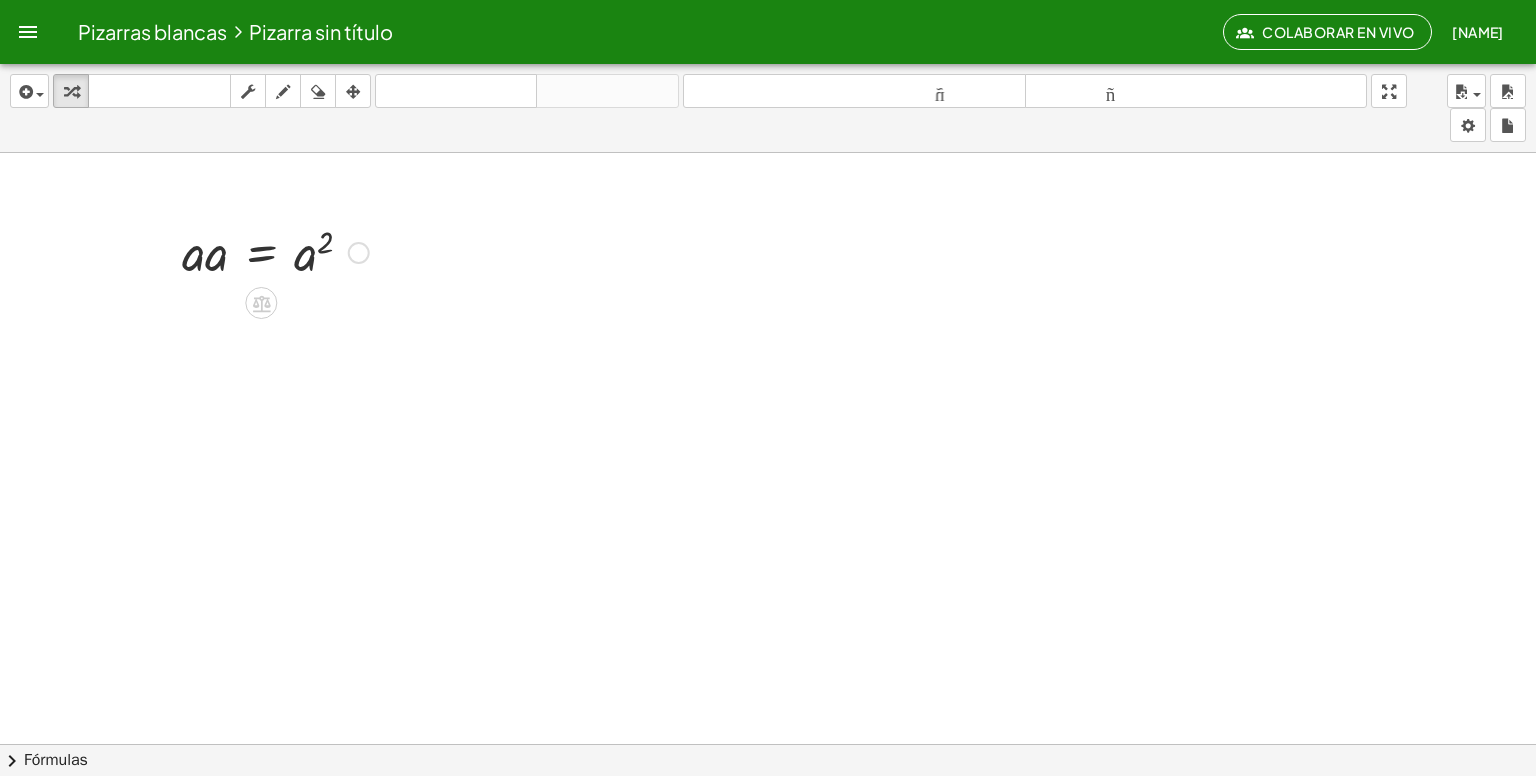 click at bounding box center [275, 251] 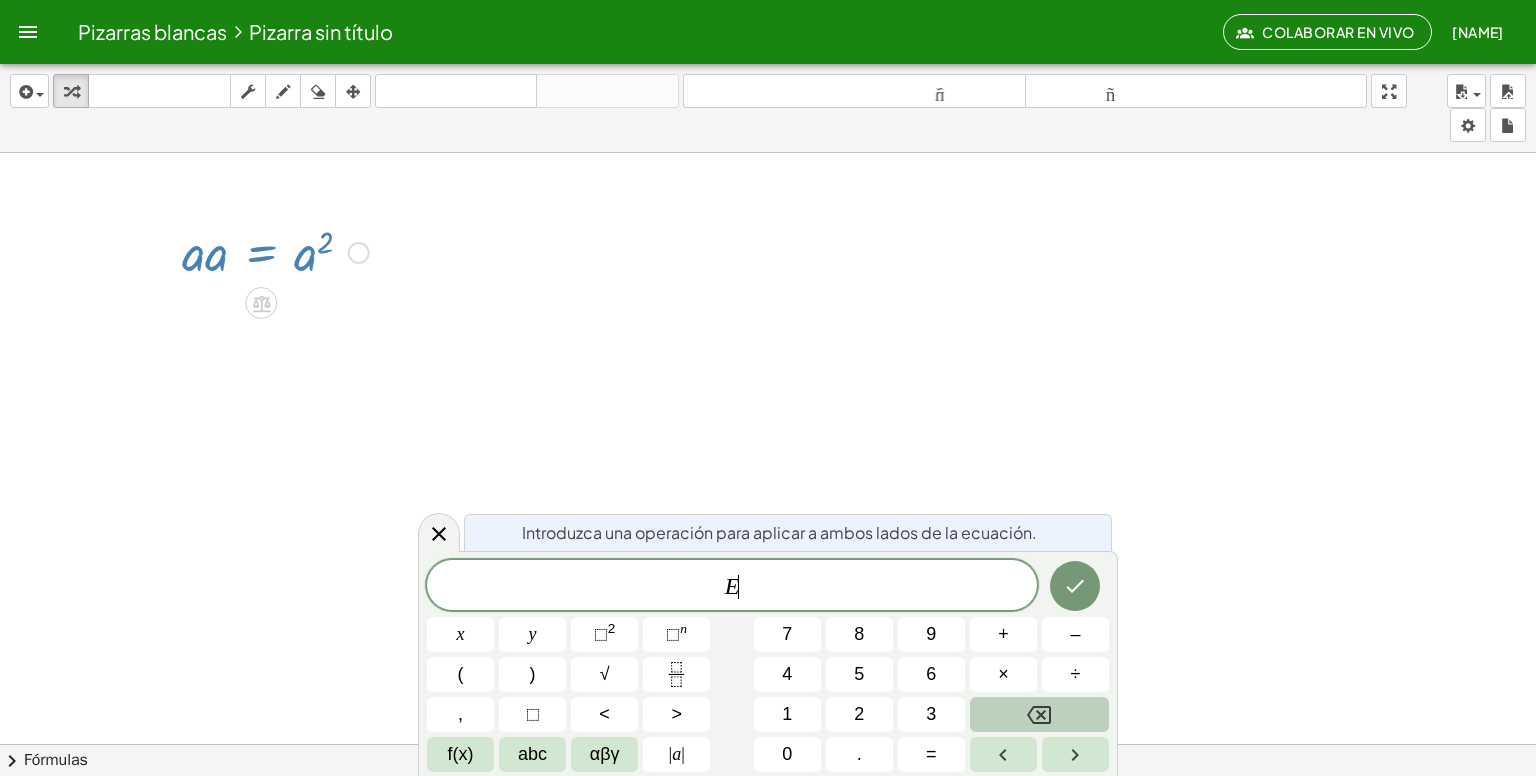 click at bounding box center (768, 822) 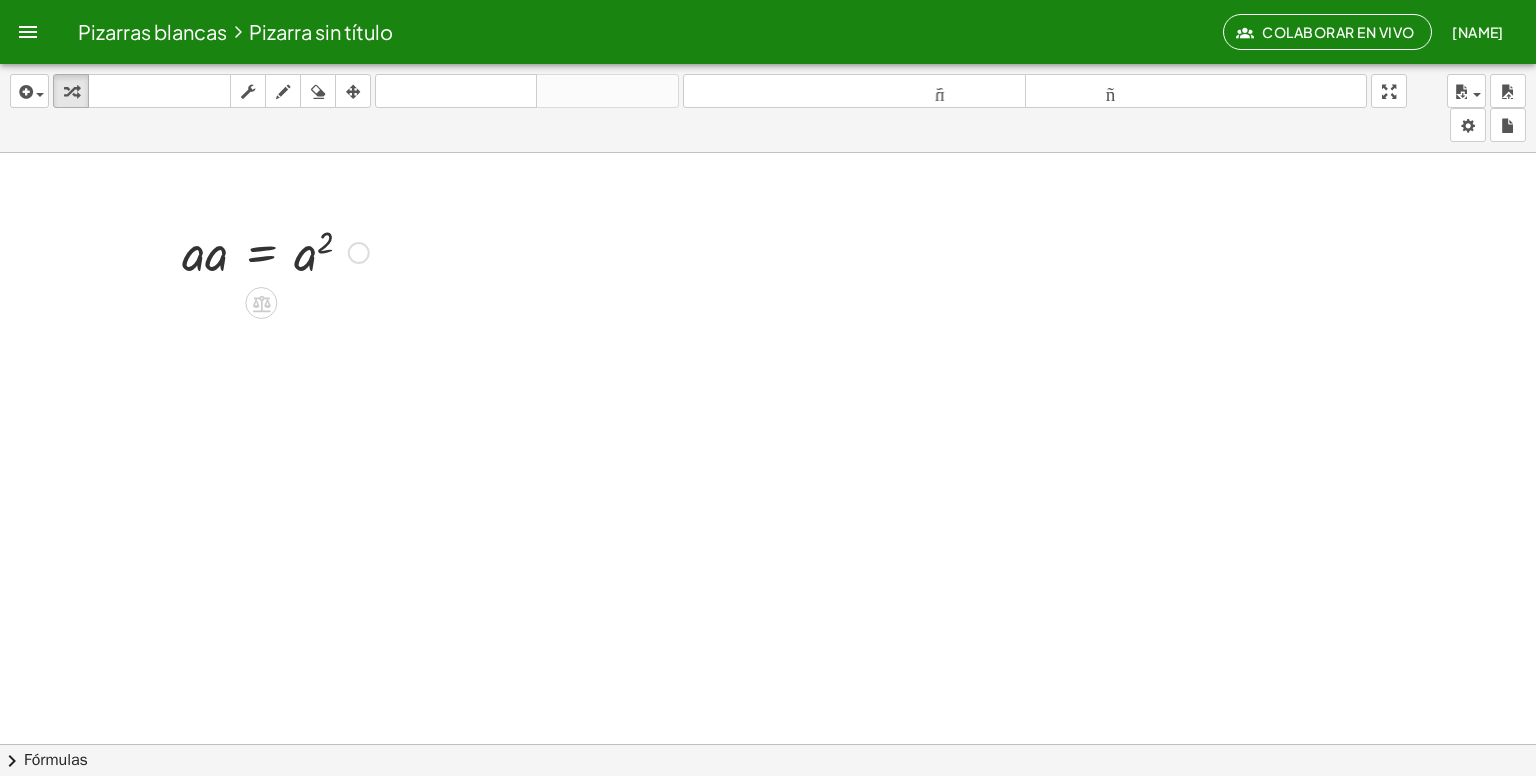 click at bounding box center [275, 251] 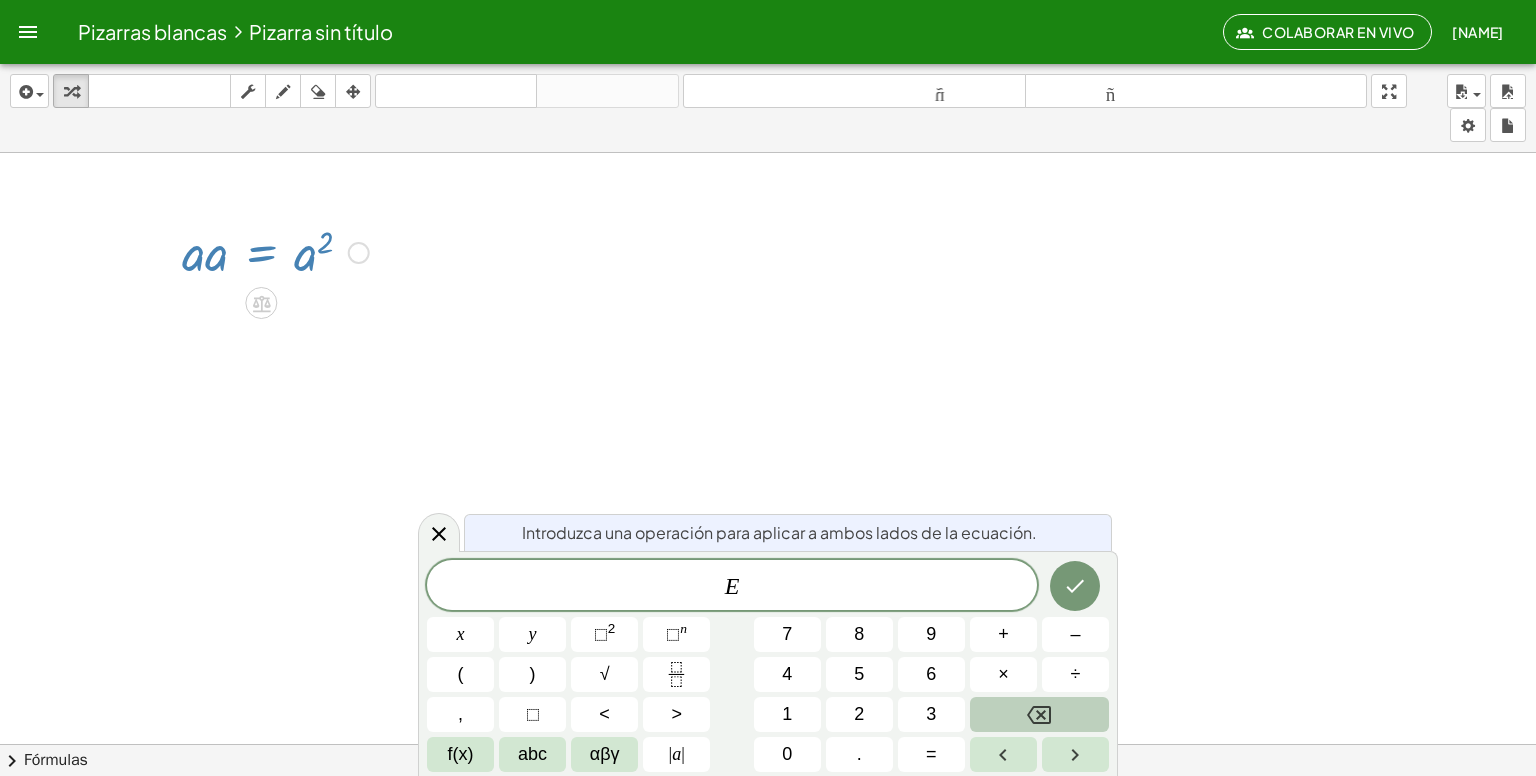 click at bounding box center [768, 822] 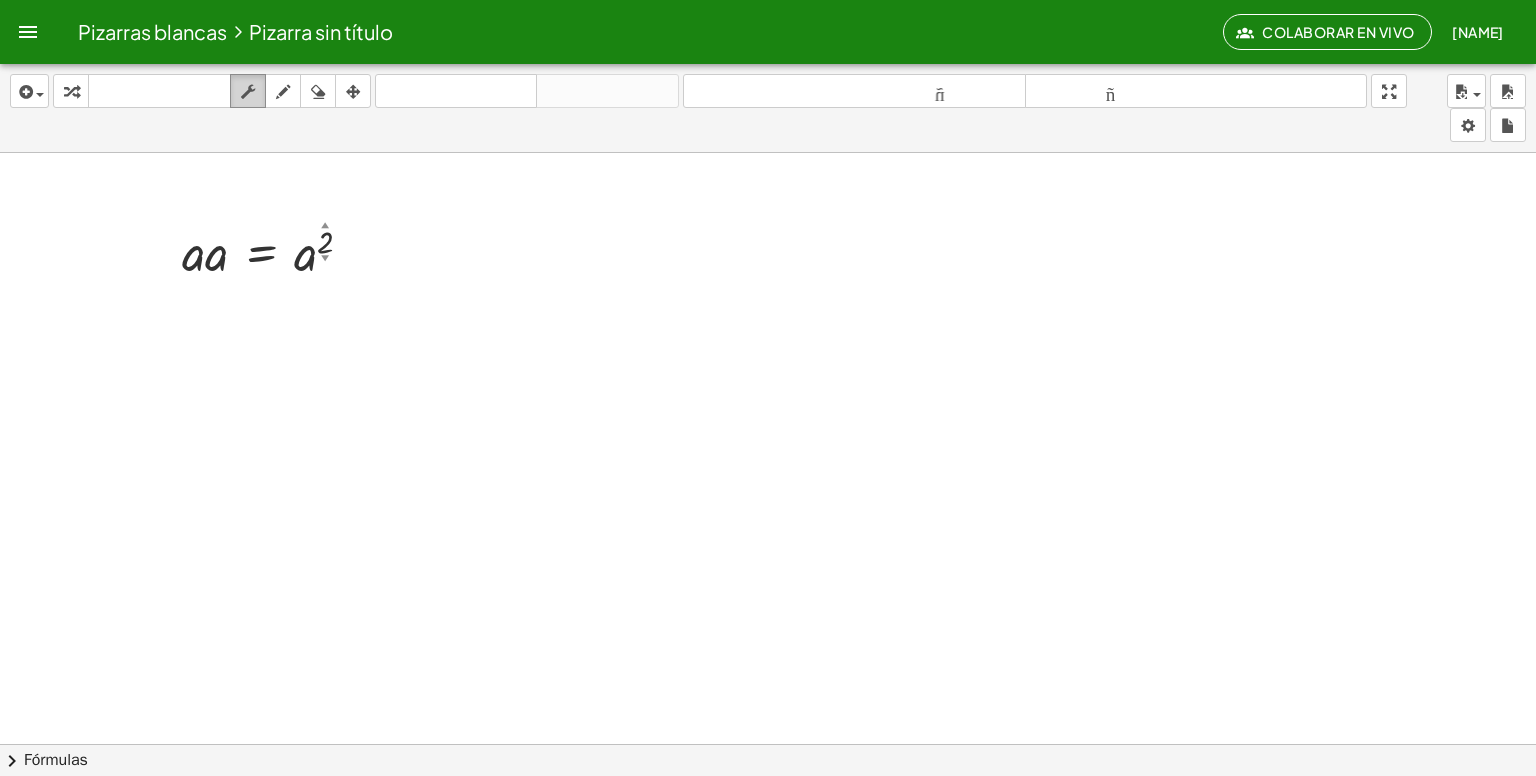 click at bounding box center [248, 92] 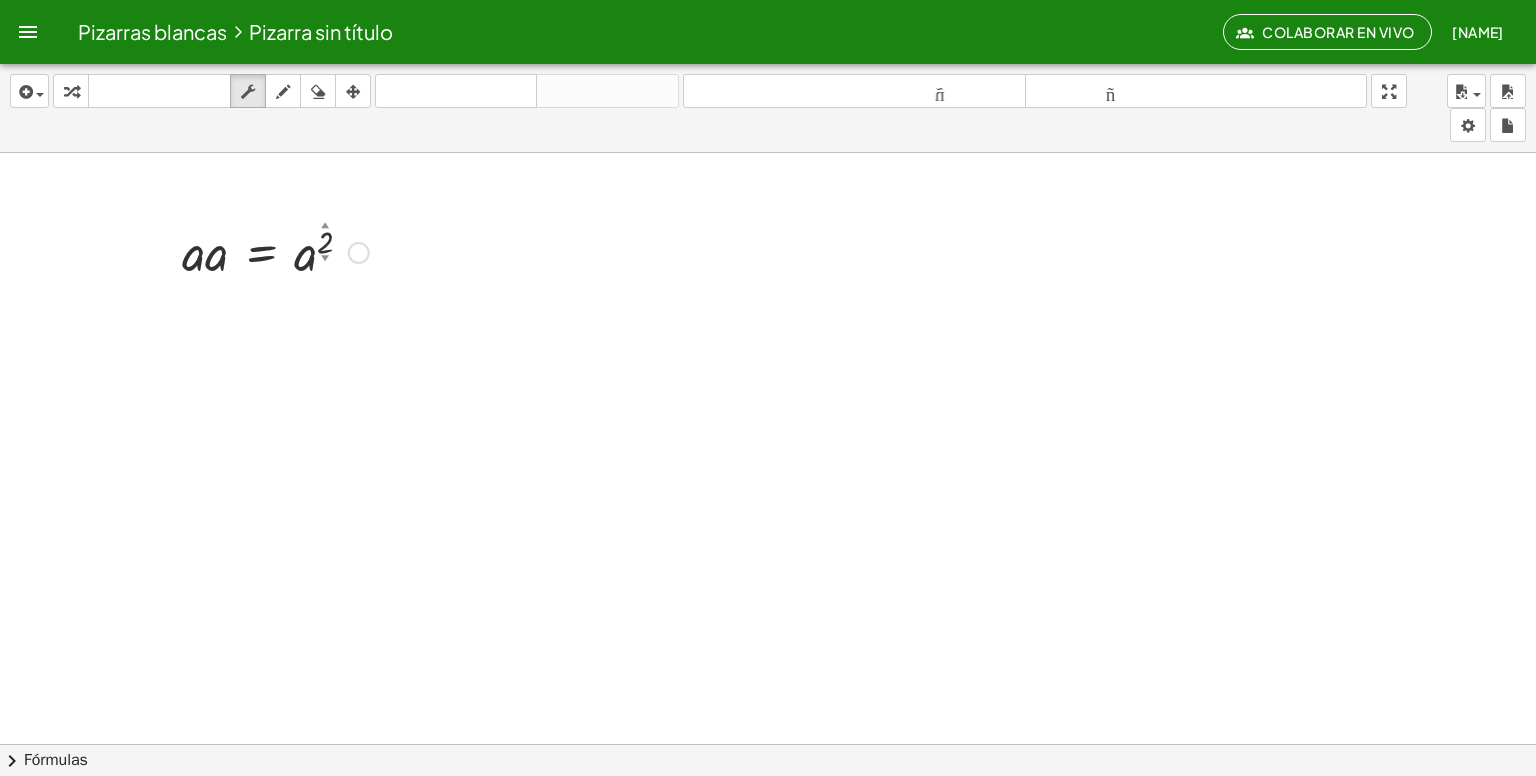 click at bounding box center [275, 251] 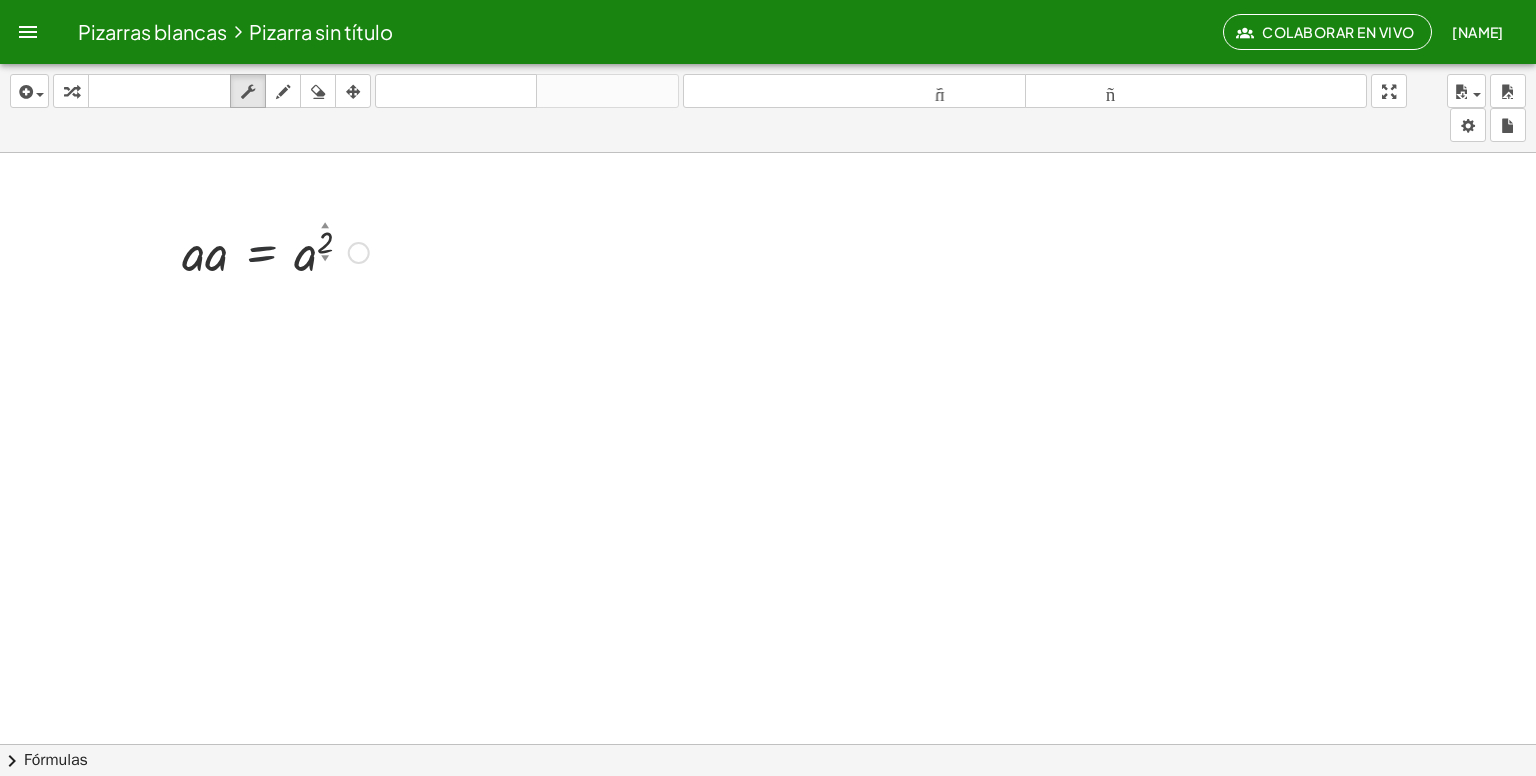 click at bounding box center [275, 251] 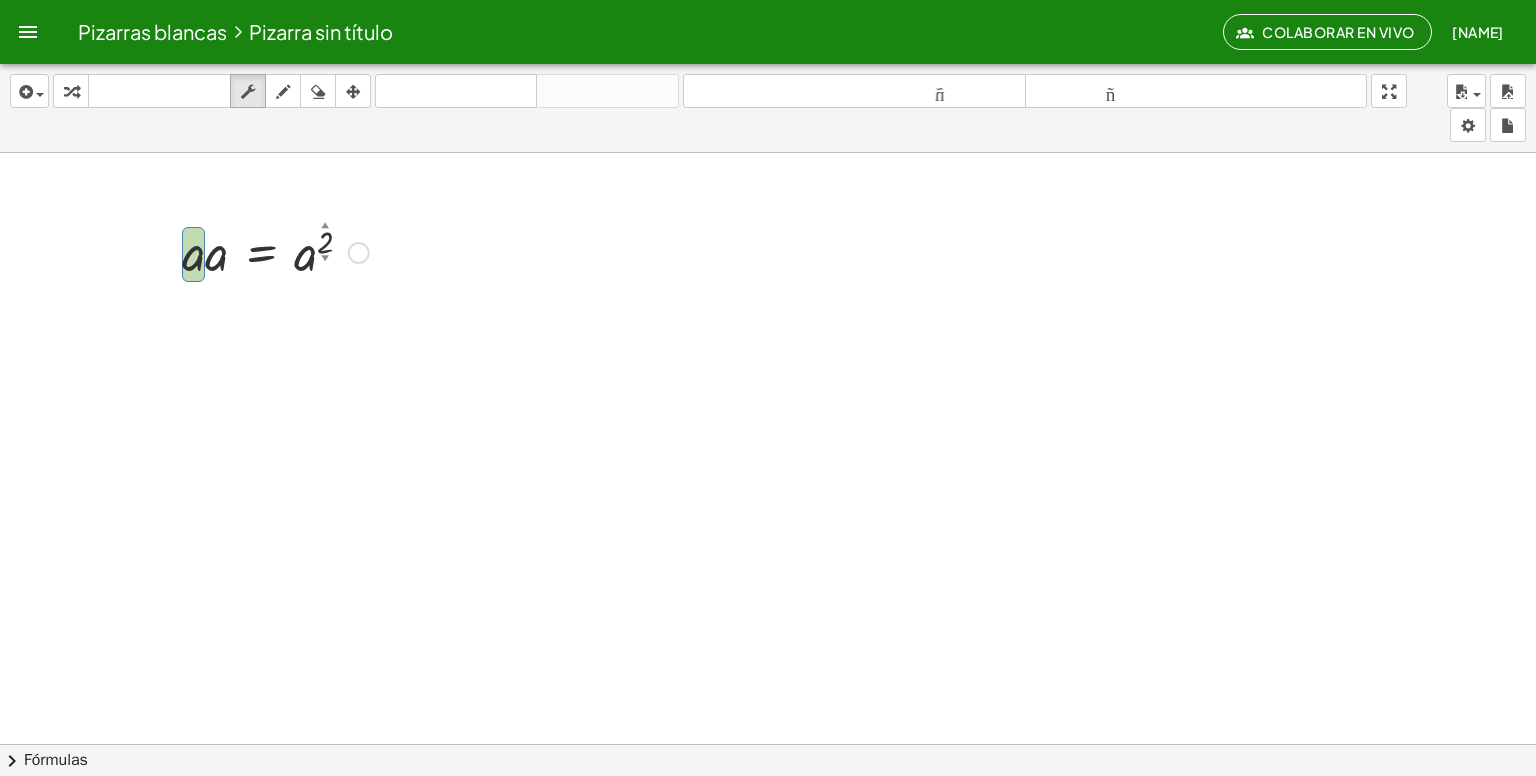 click at bounding box center [275, 251] 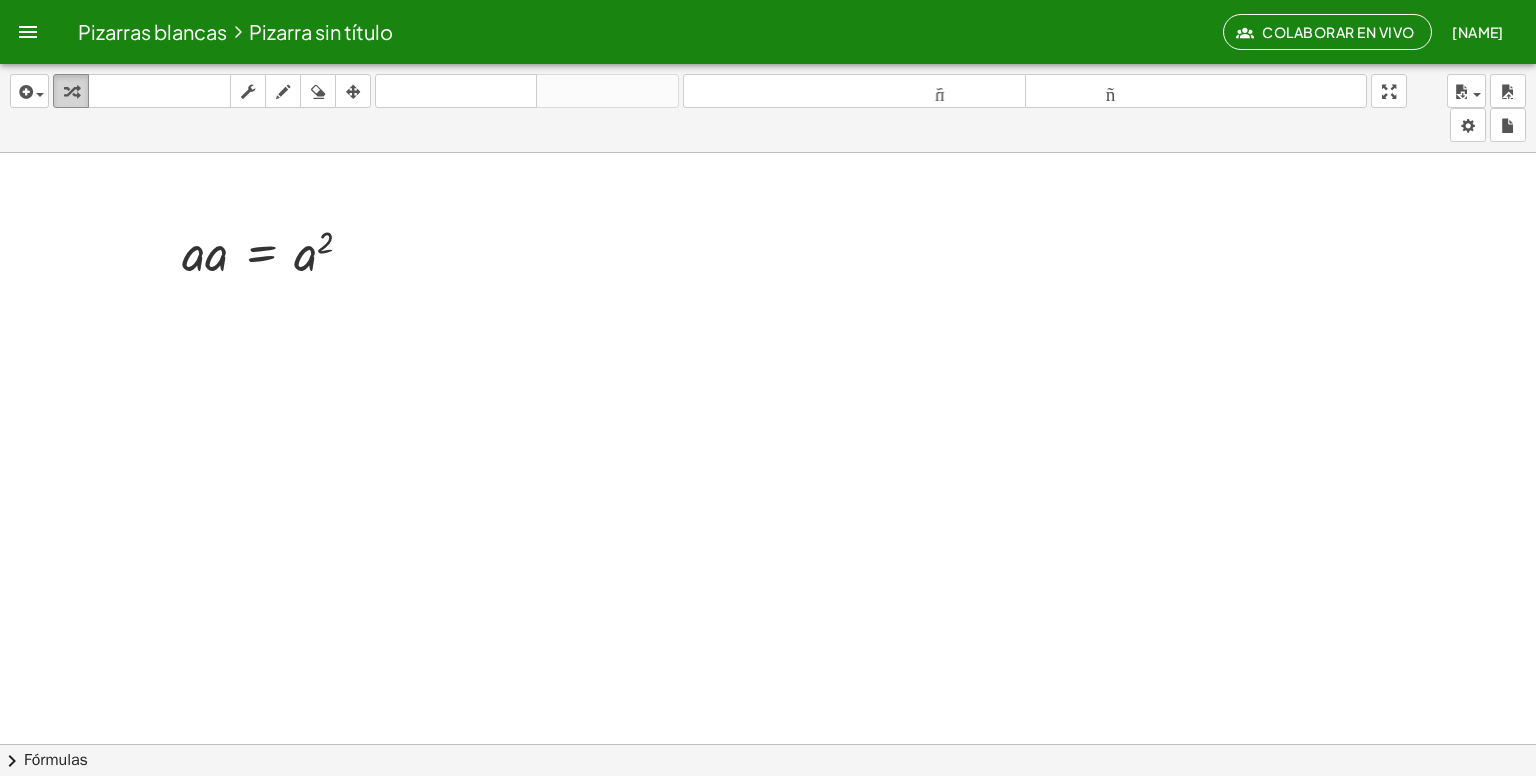click at bounding box center (71, 91) 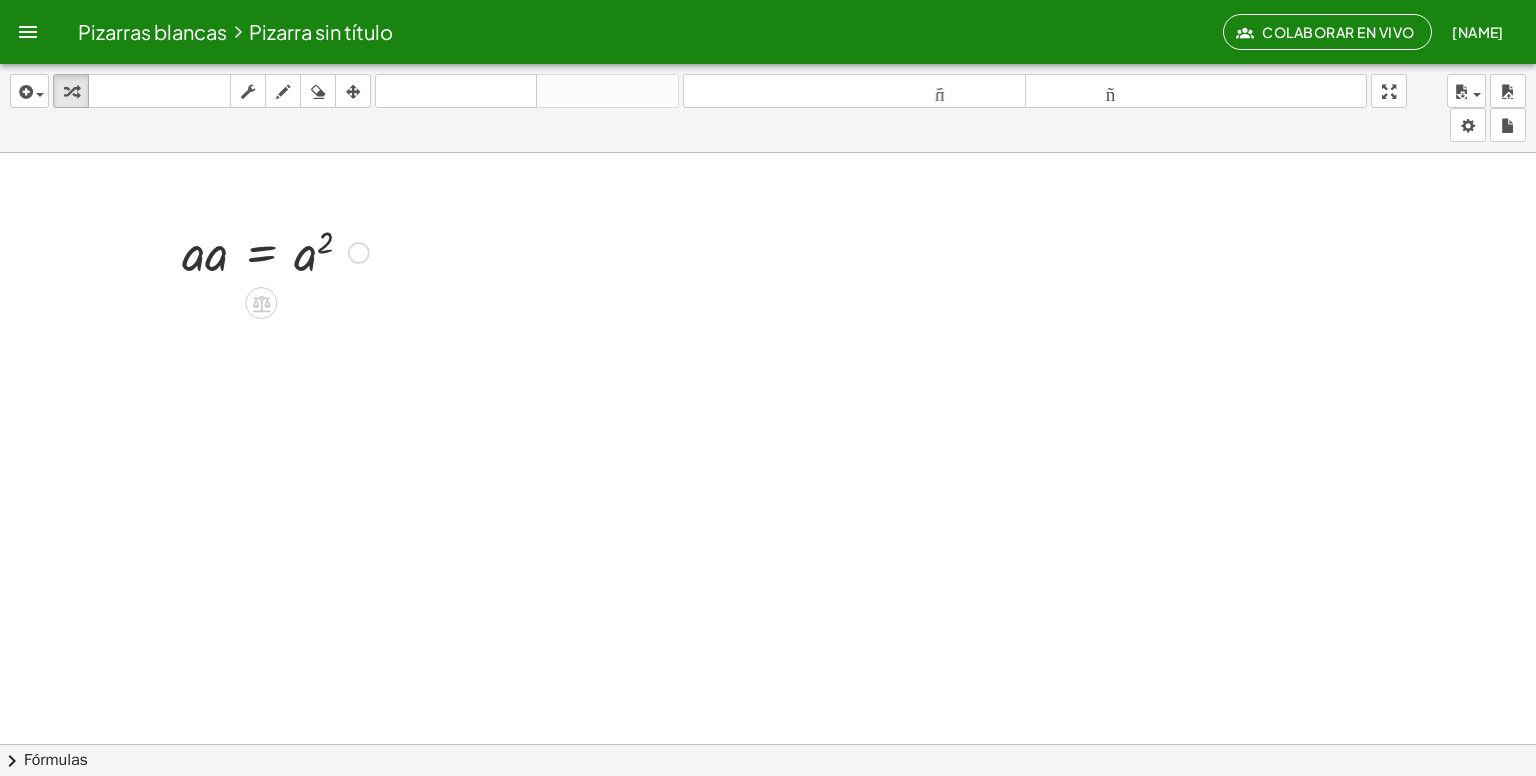 click at bounding box center [275, 251] 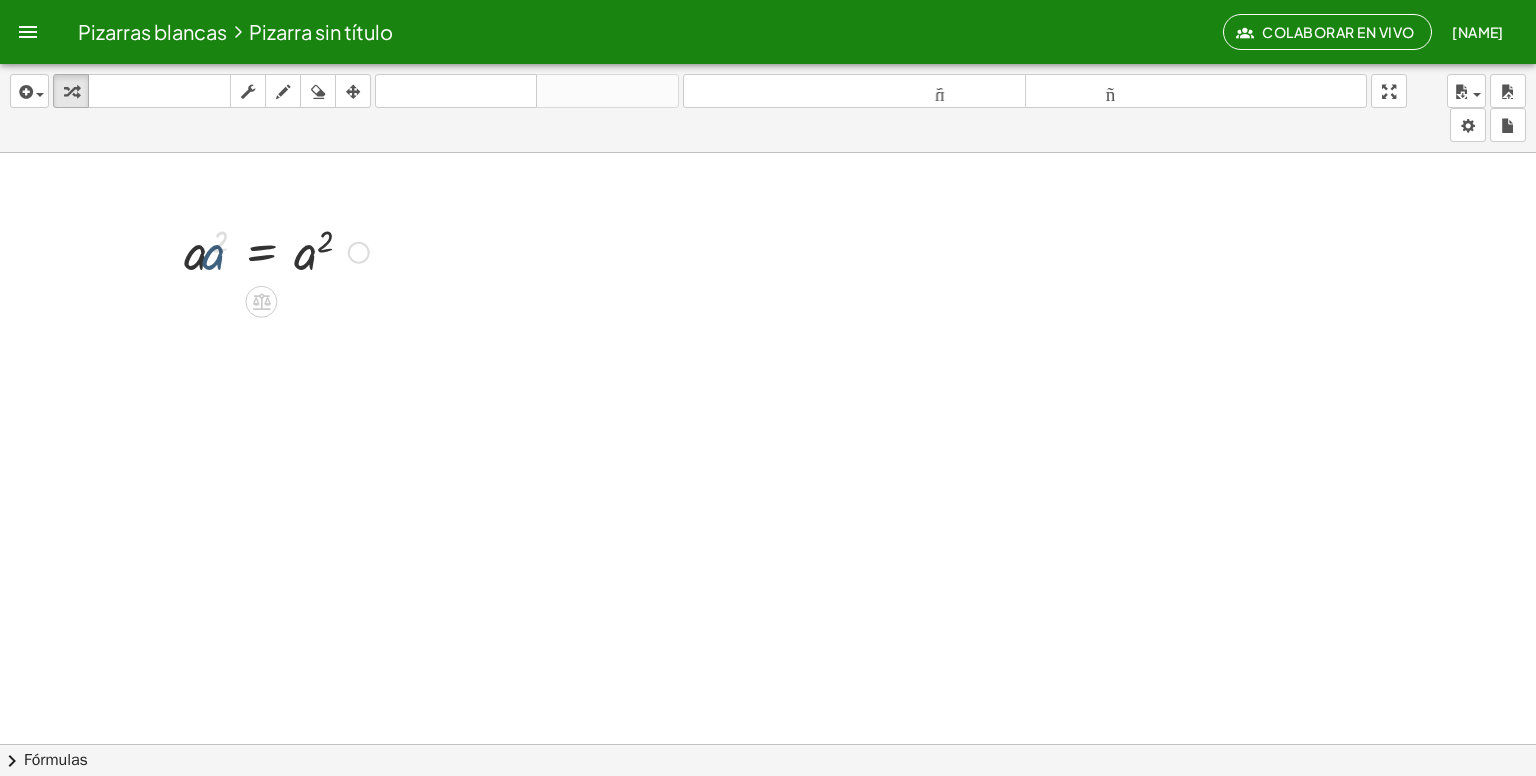 click at bounding box center (279, 251) 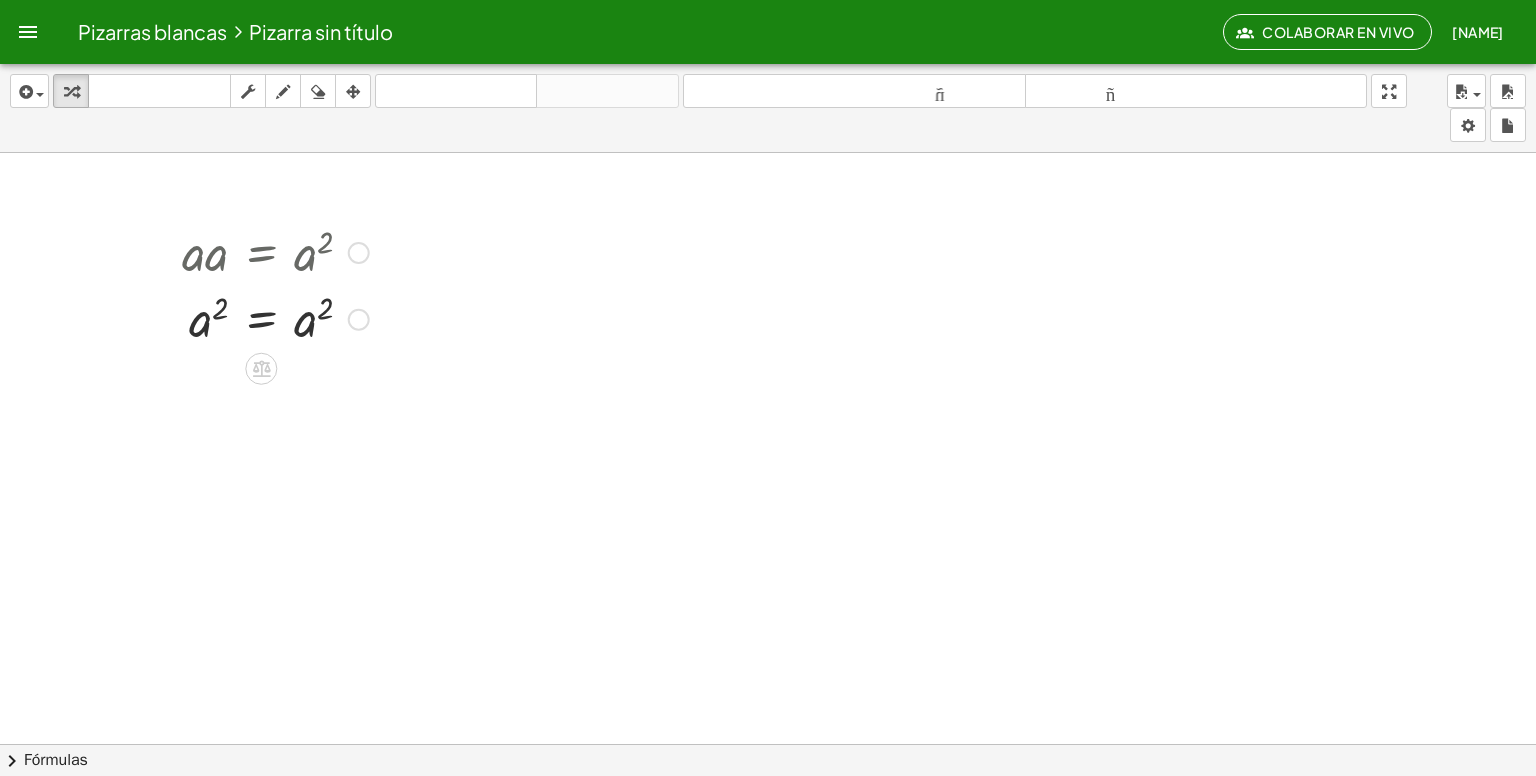 click at bounding box center [275, 251] 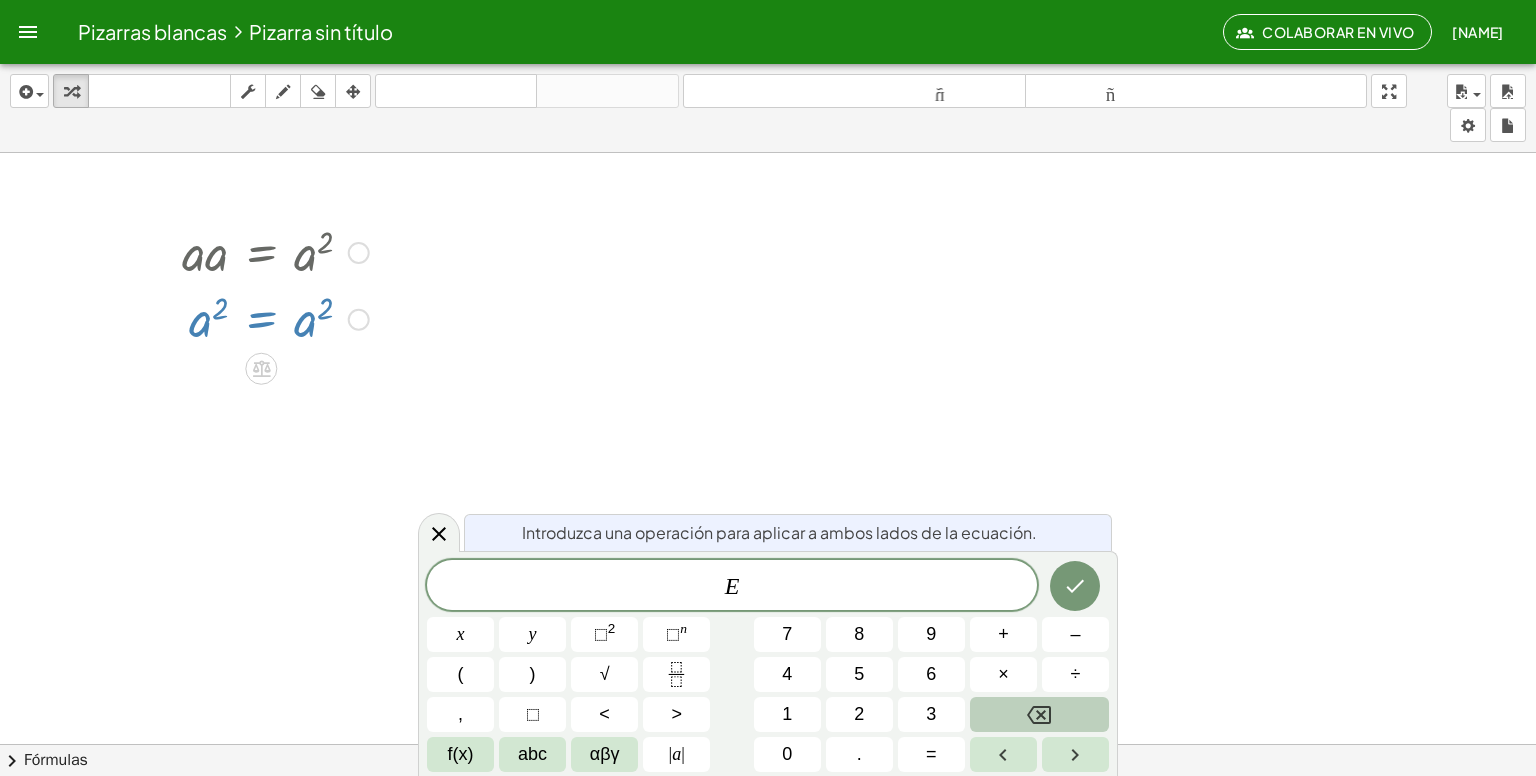 click at bounding box center [275, 251] 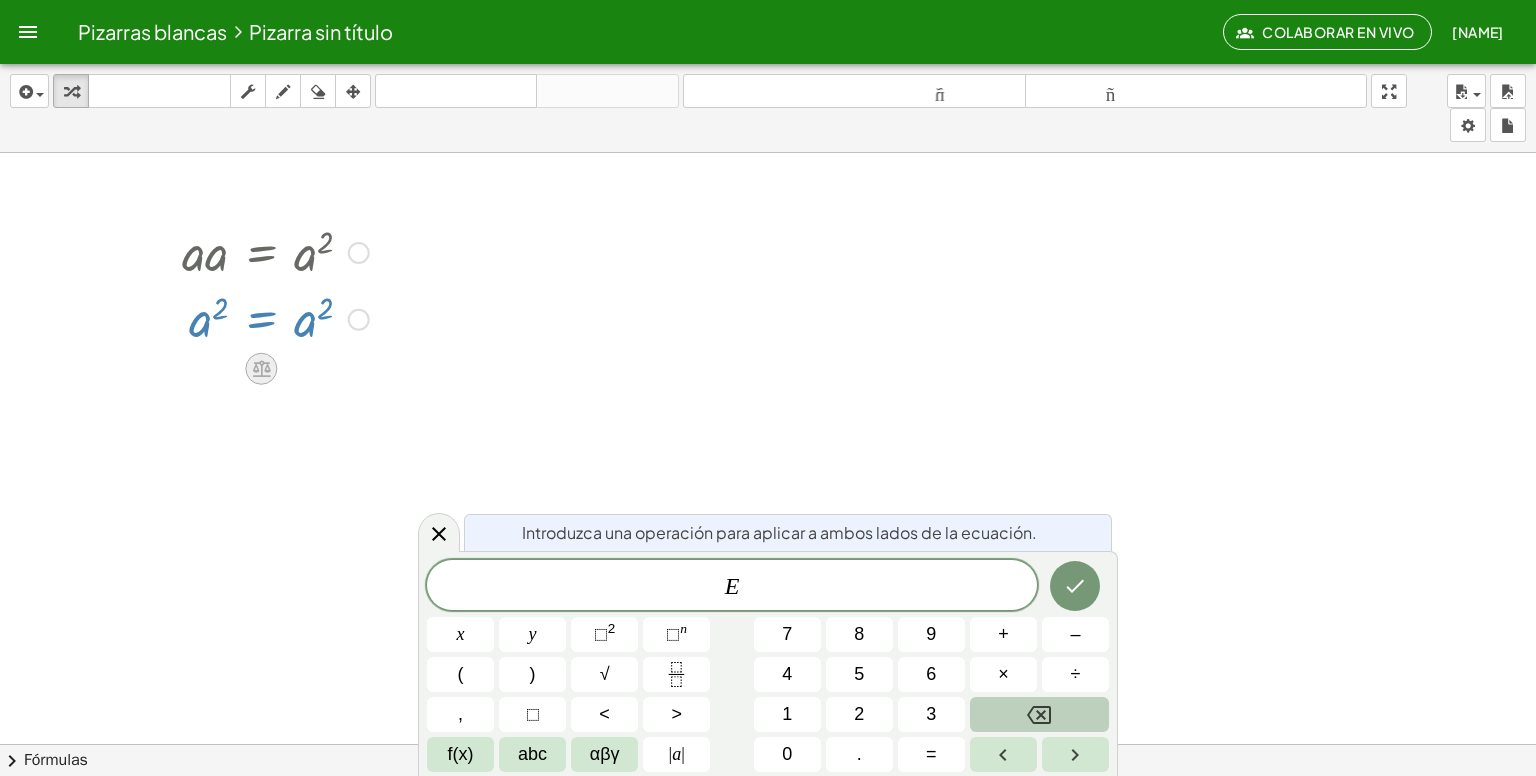 click at bounding box center [261, 369] 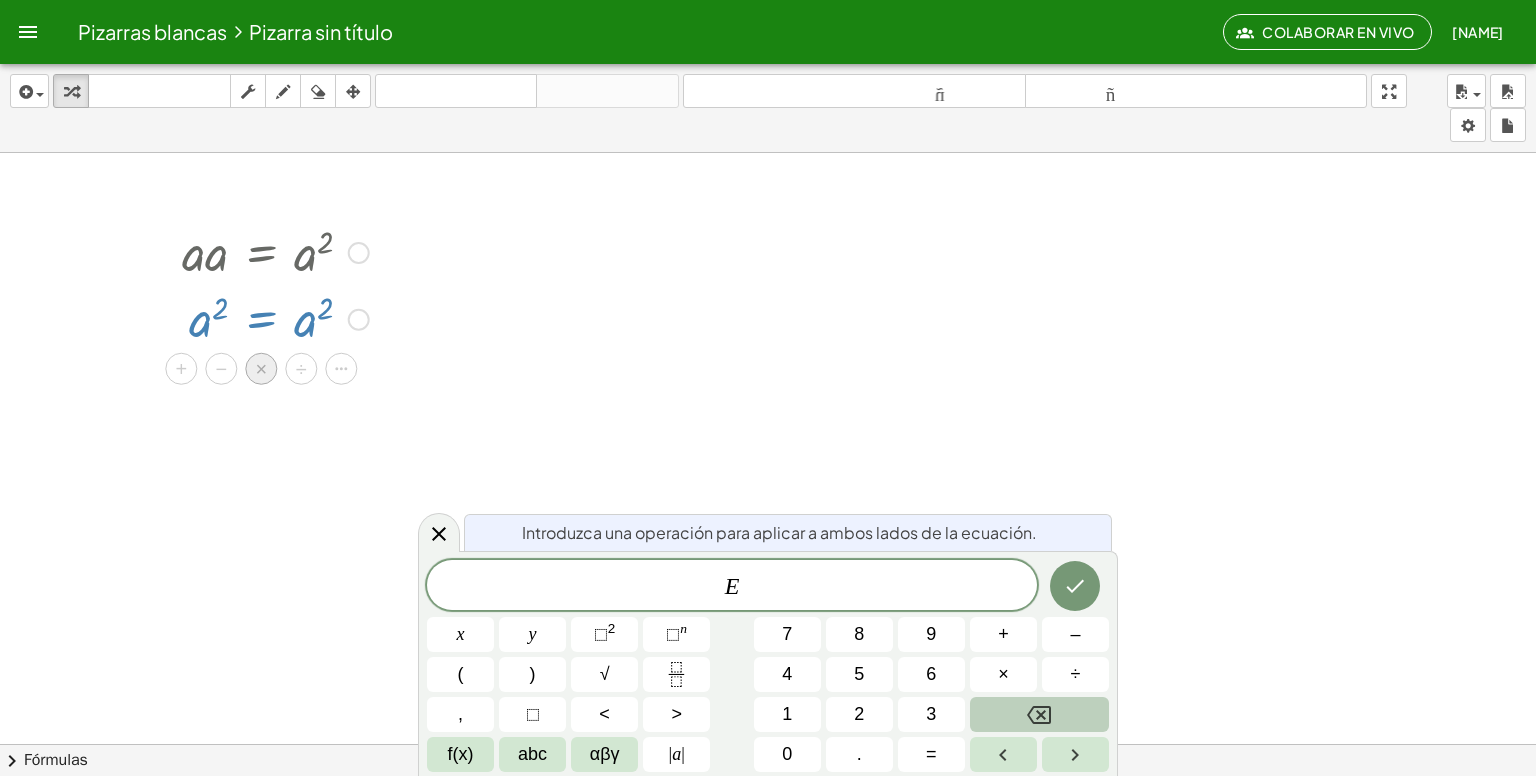 click on "×" at bounding box center (261, 369) 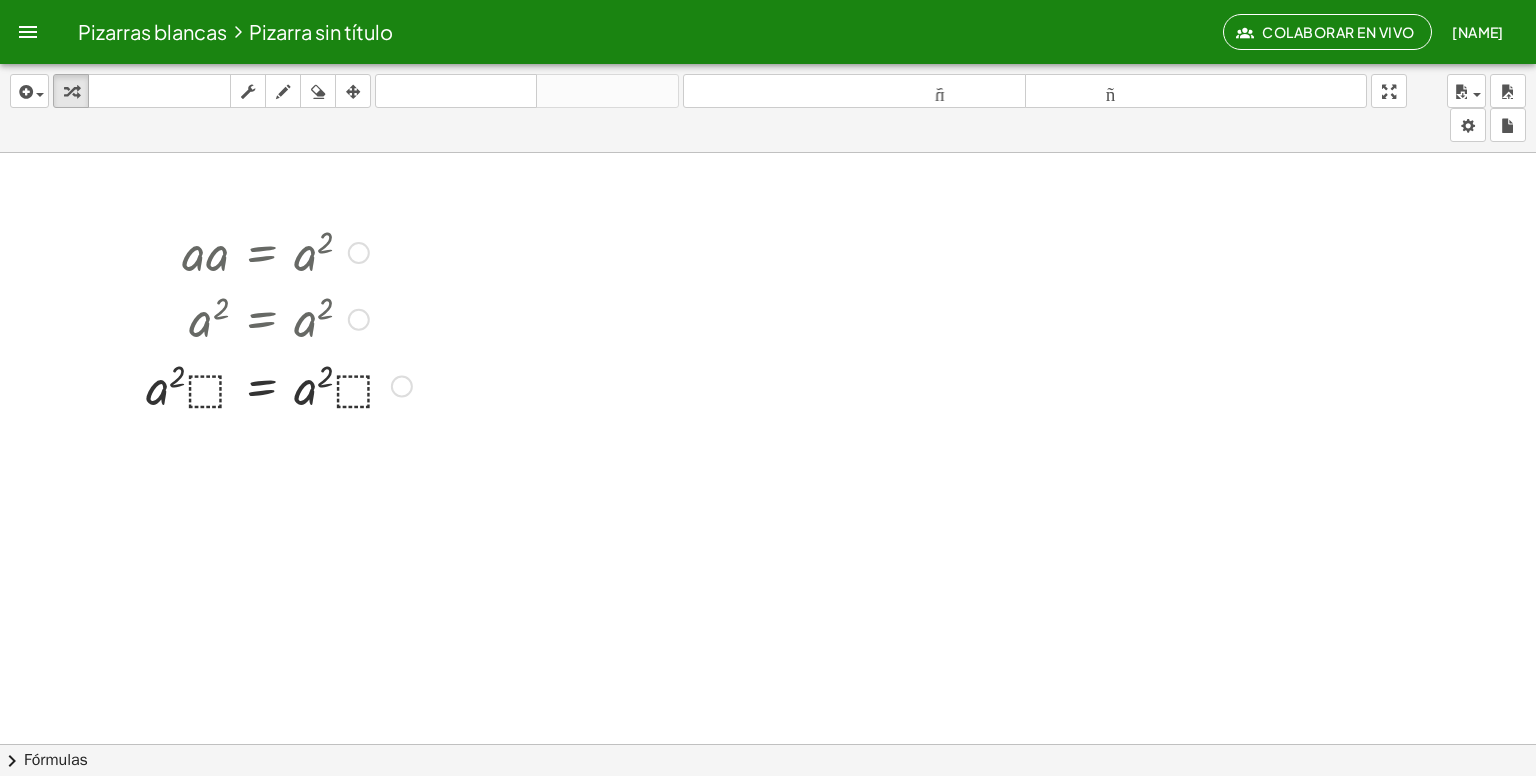 click at bounding box center [279, 251] 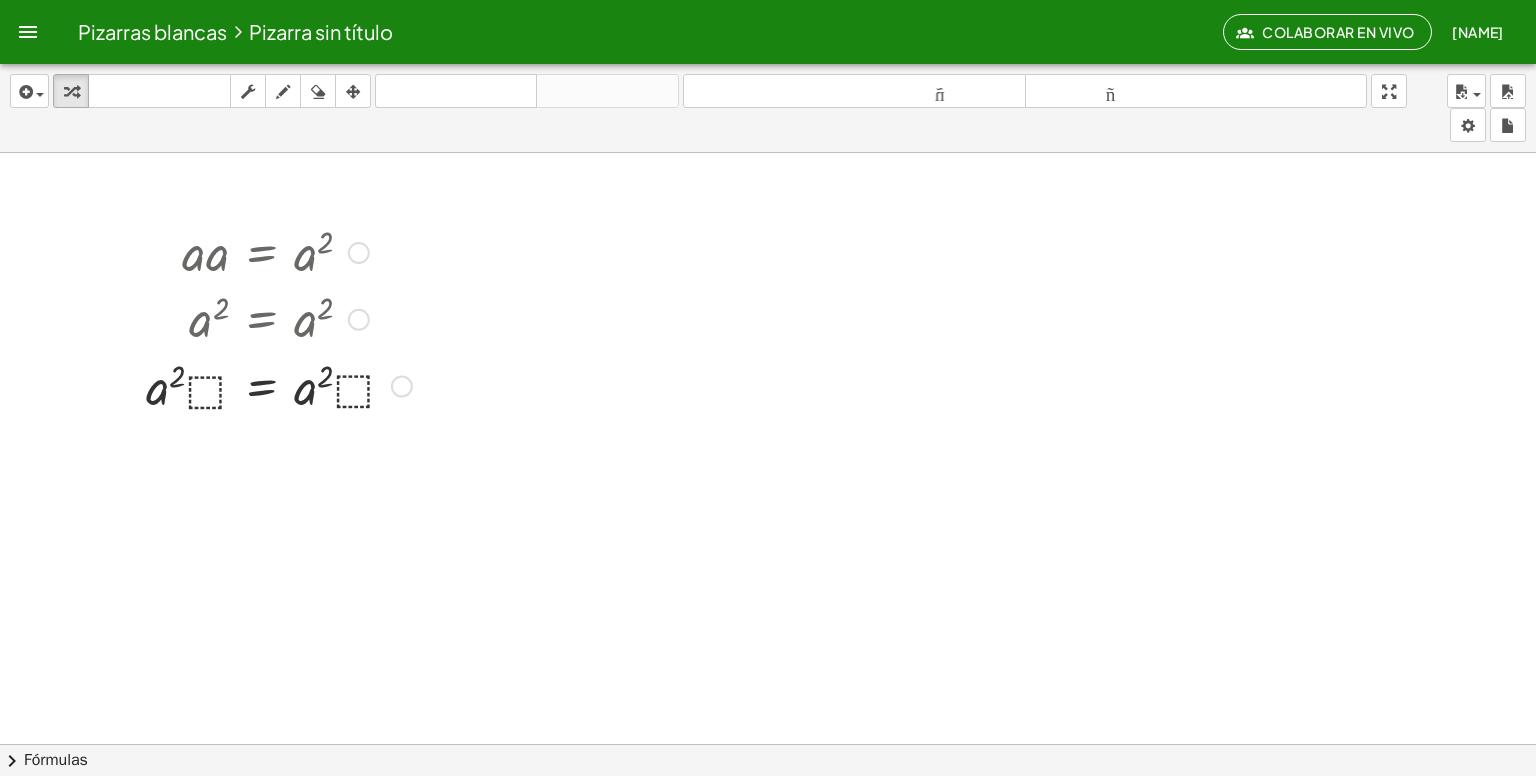 click at bounding box center (279, 251) 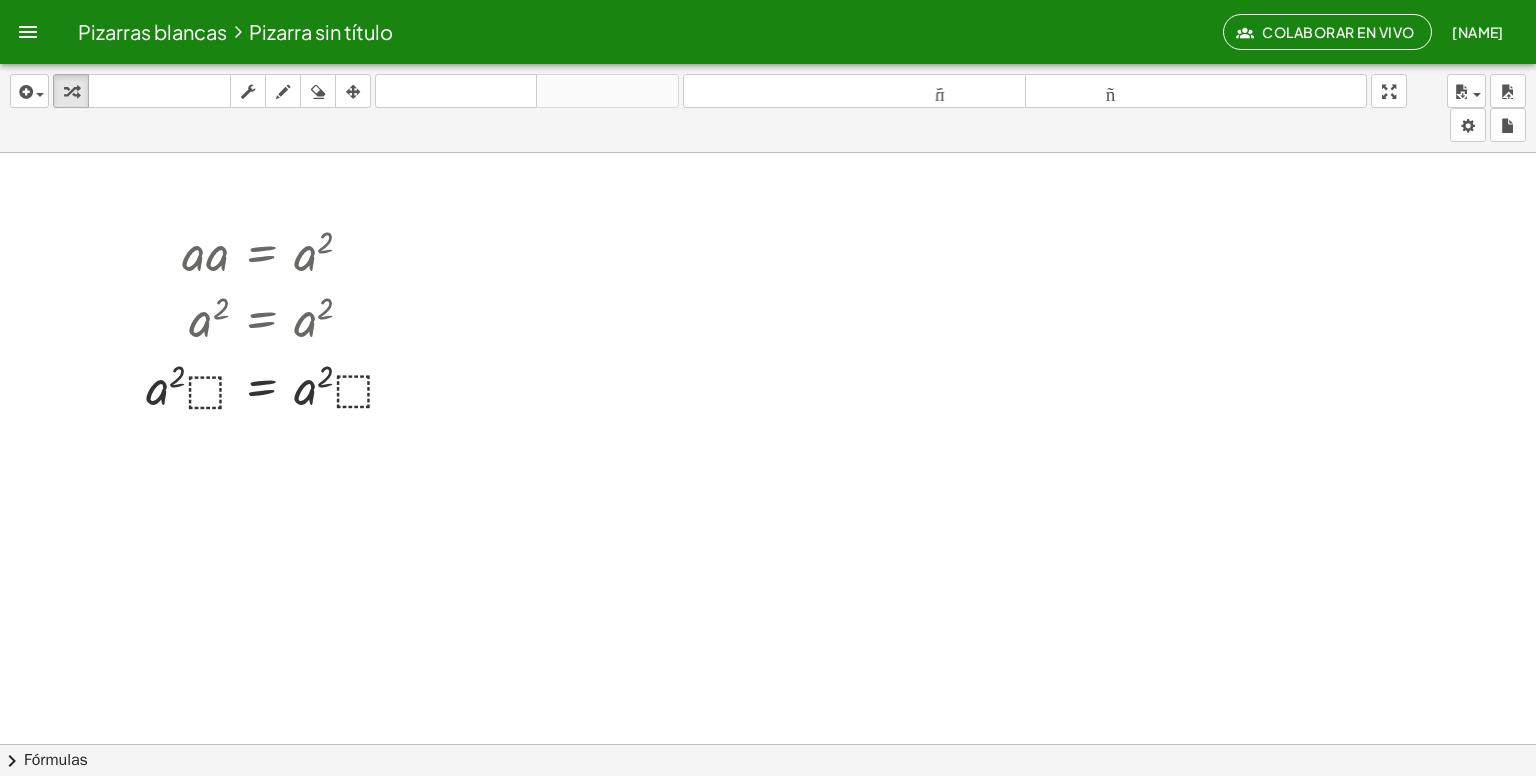 click at bounding box center [768, 822] 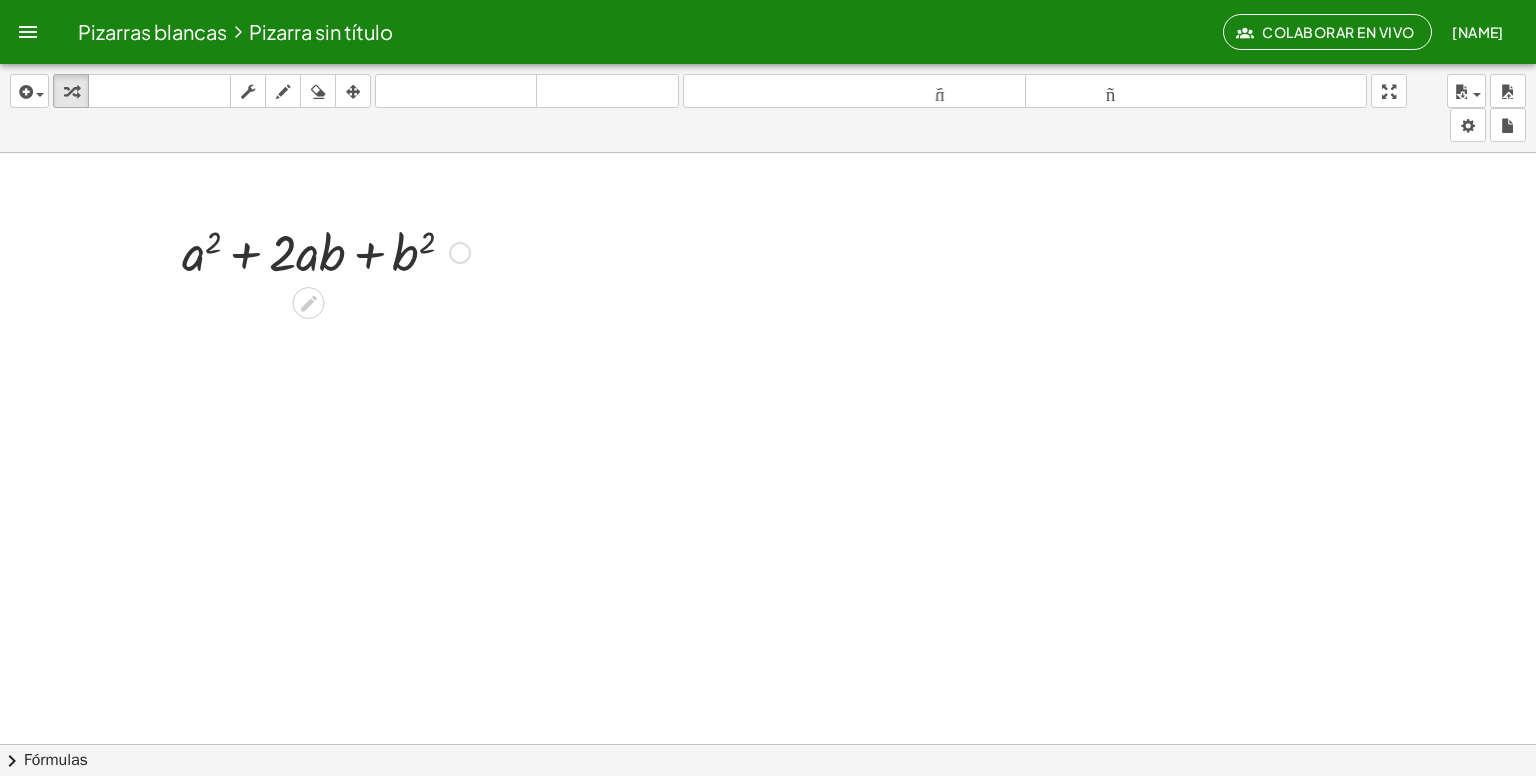click at bounding box center [326, 251] 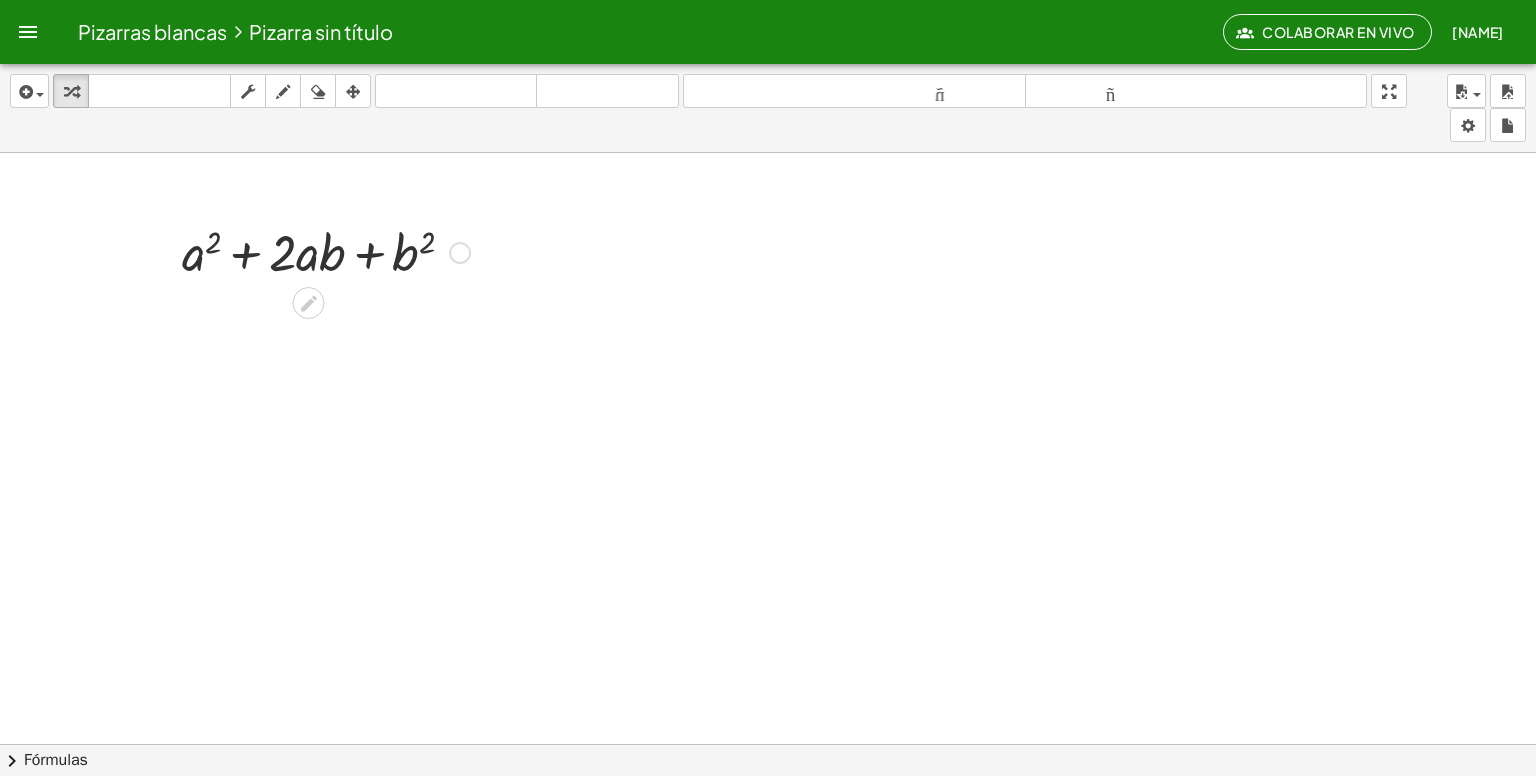 click at bounding box center (326, 251) 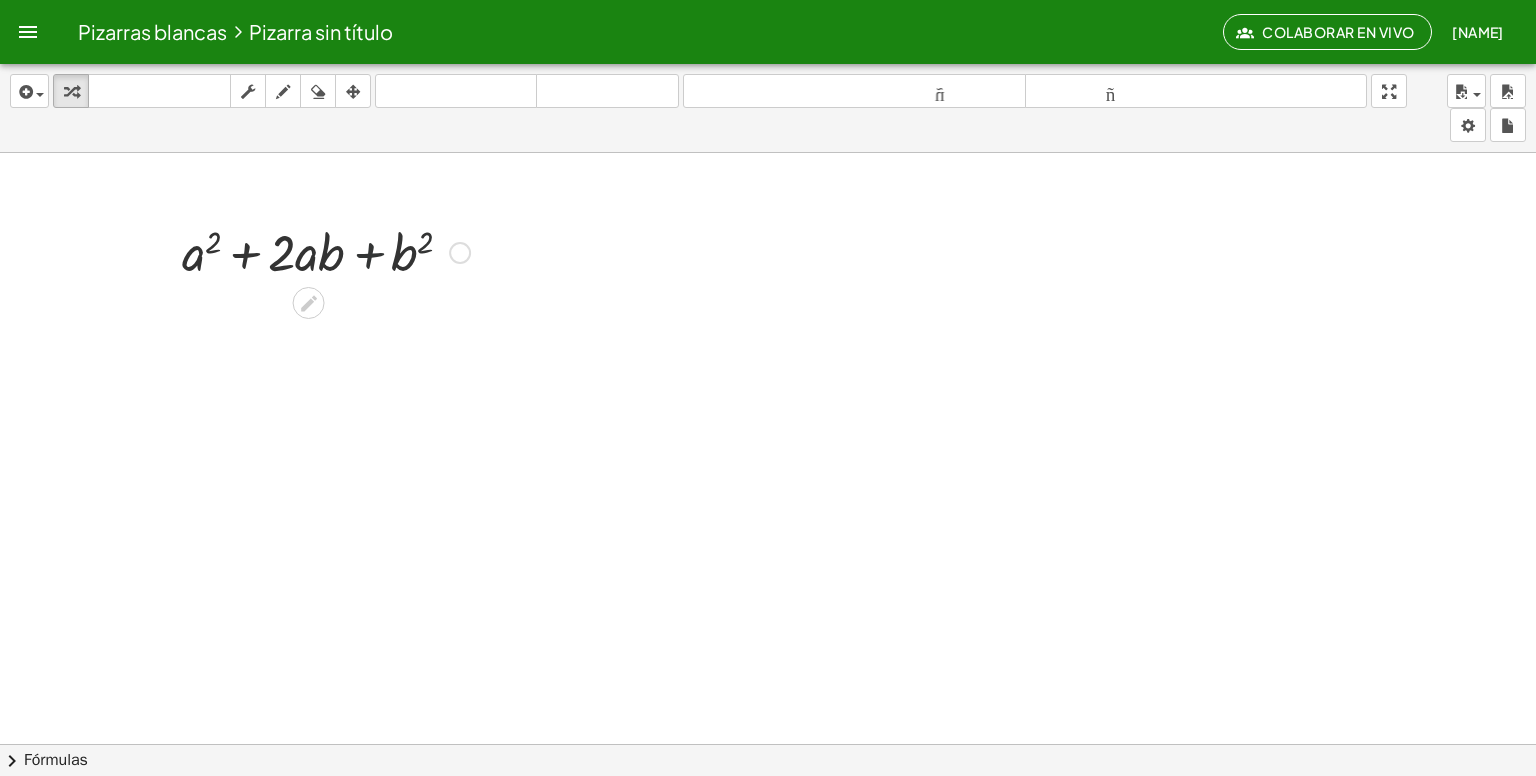 click at bounding box center (326, 251) 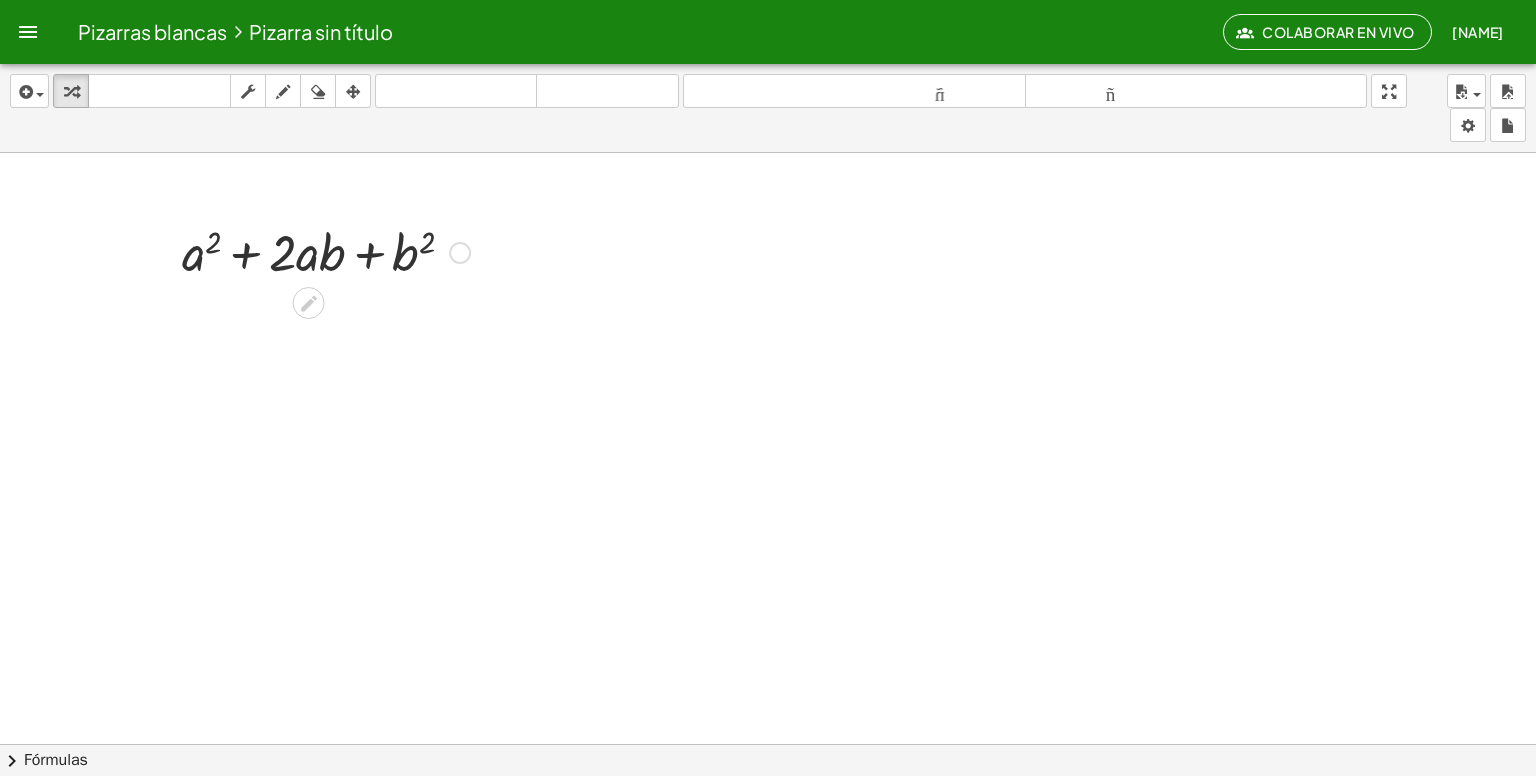 click at bounding box center (326, 251) 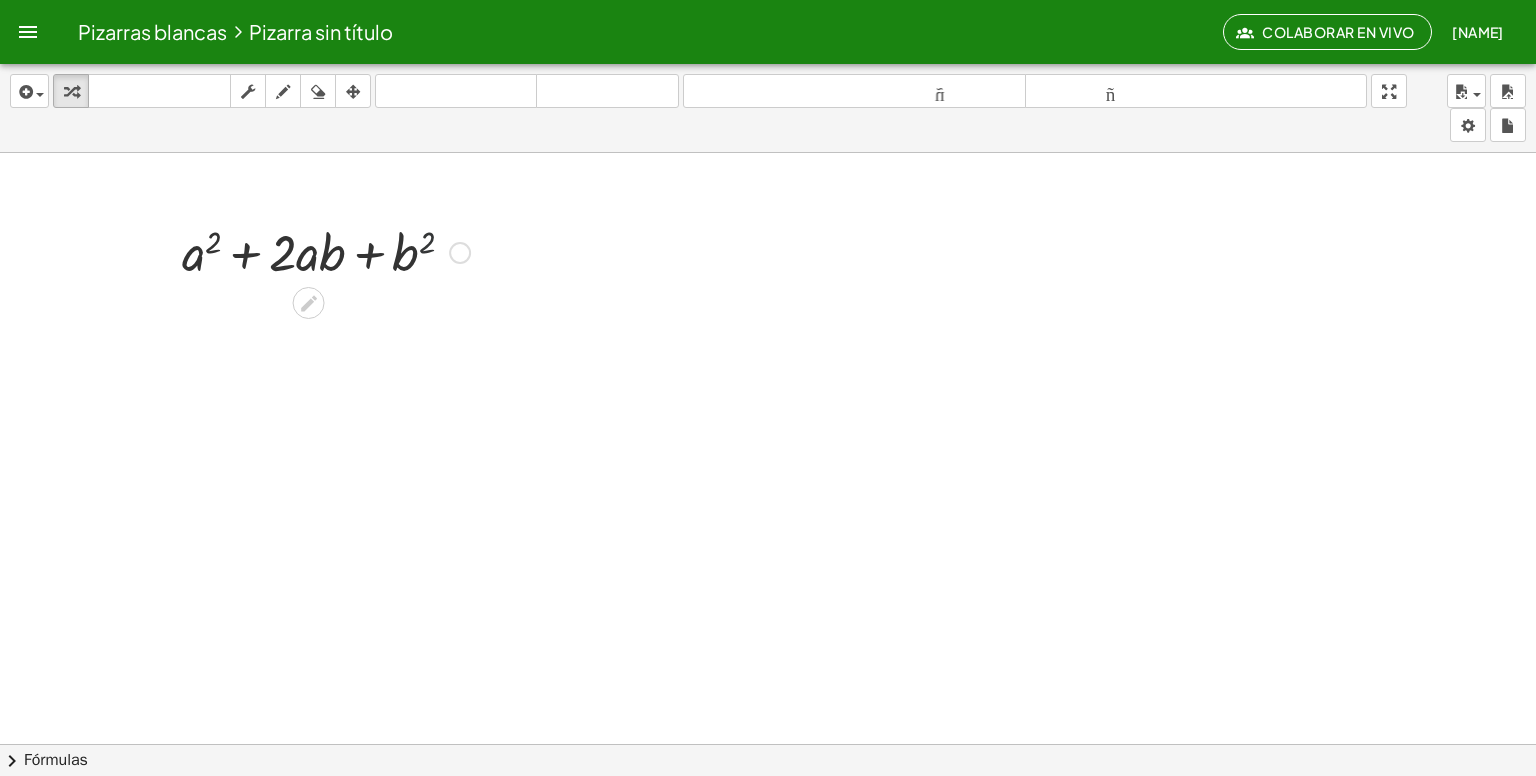click at bounding box center [326, 251] 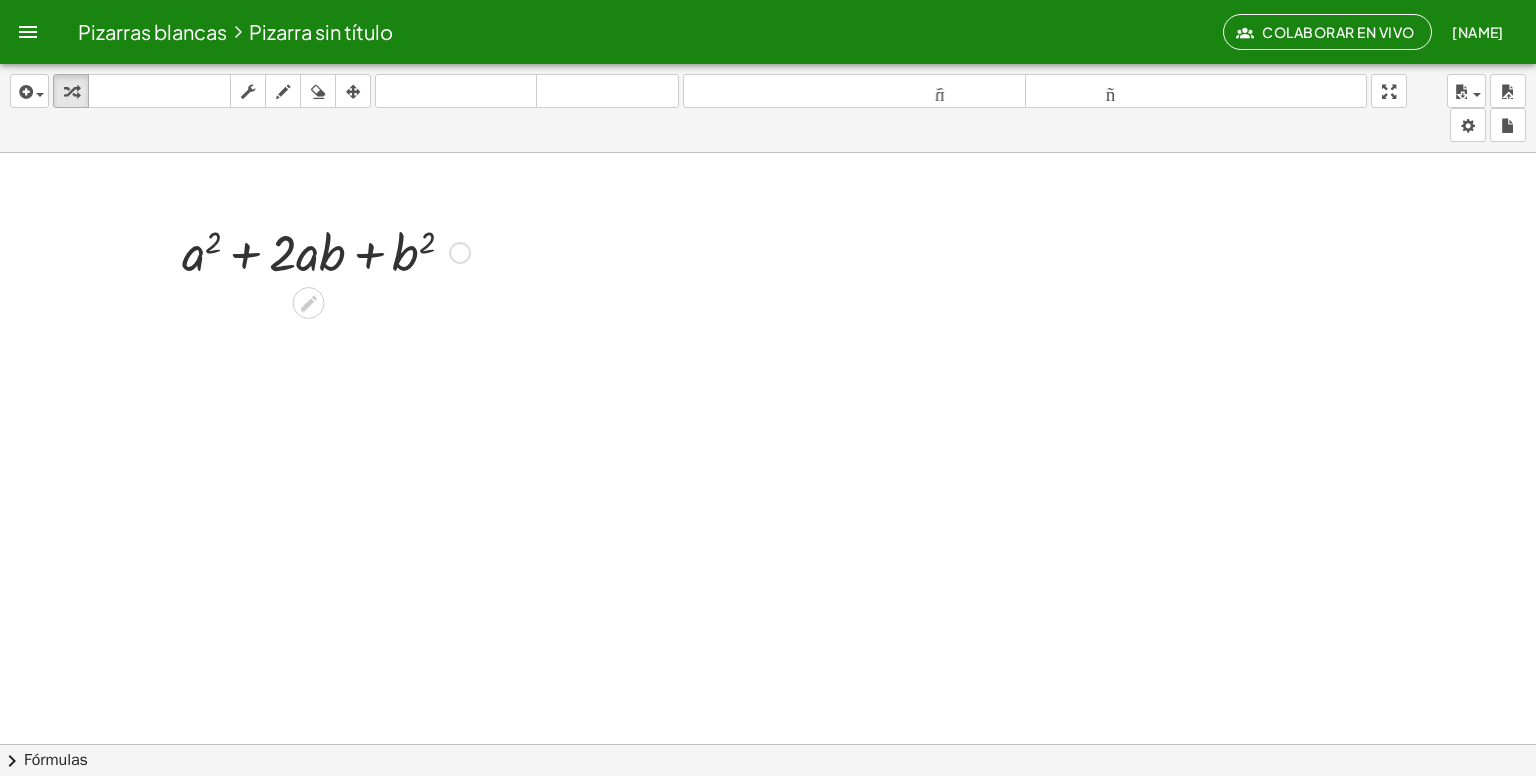 click at bounding box center (326, 251) 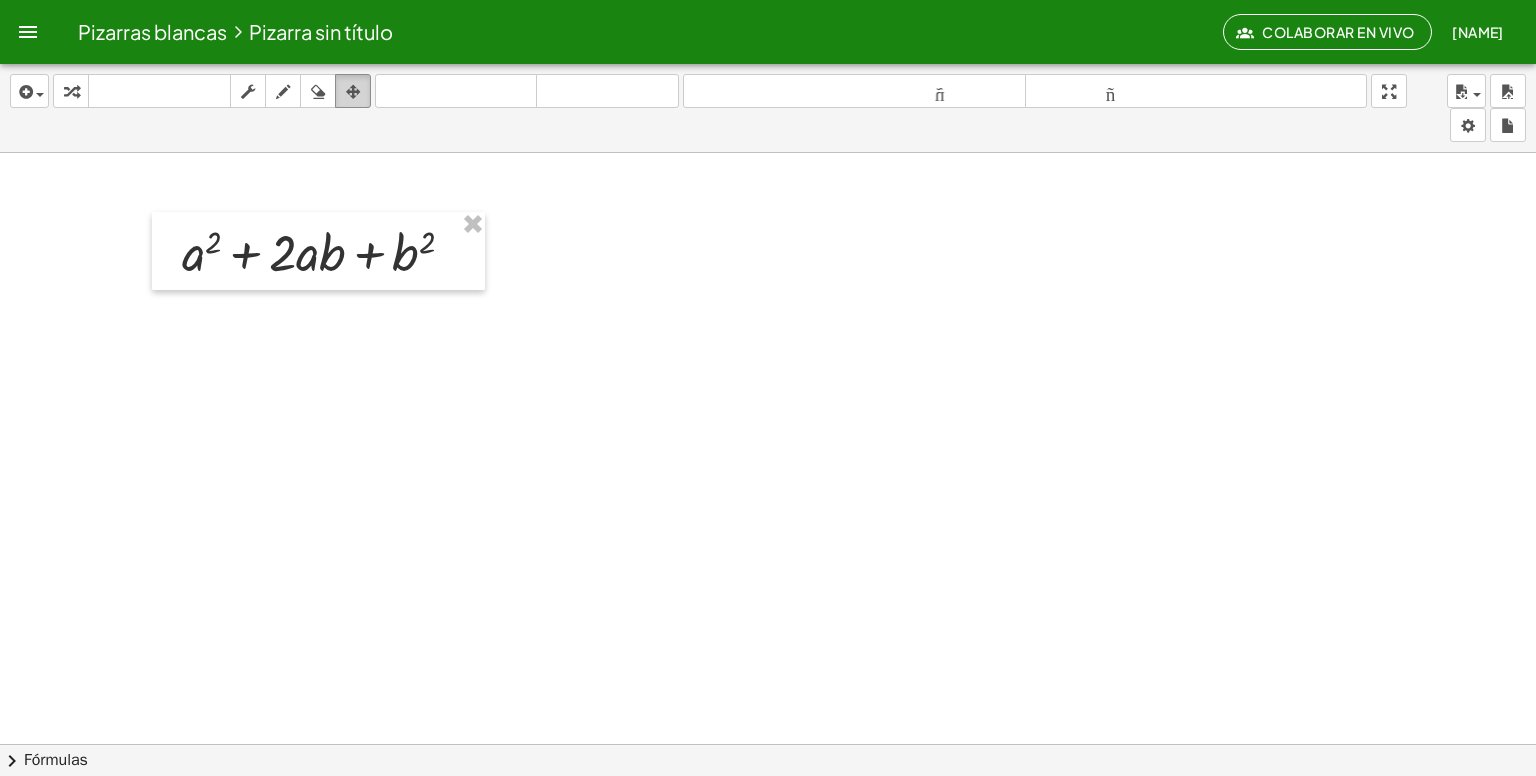 click at bounding box center (353, 92) 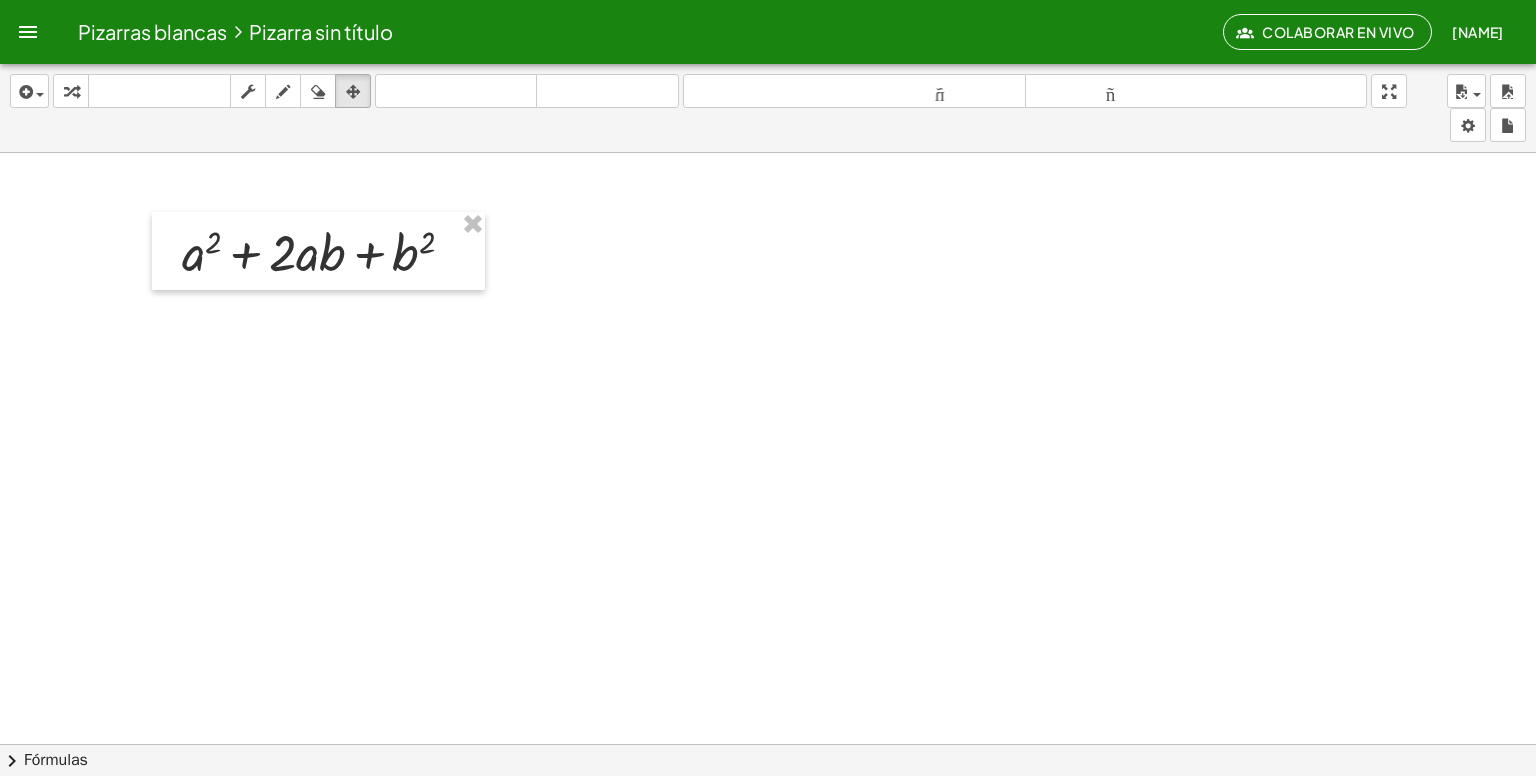 click at bounding box center (768, 822) 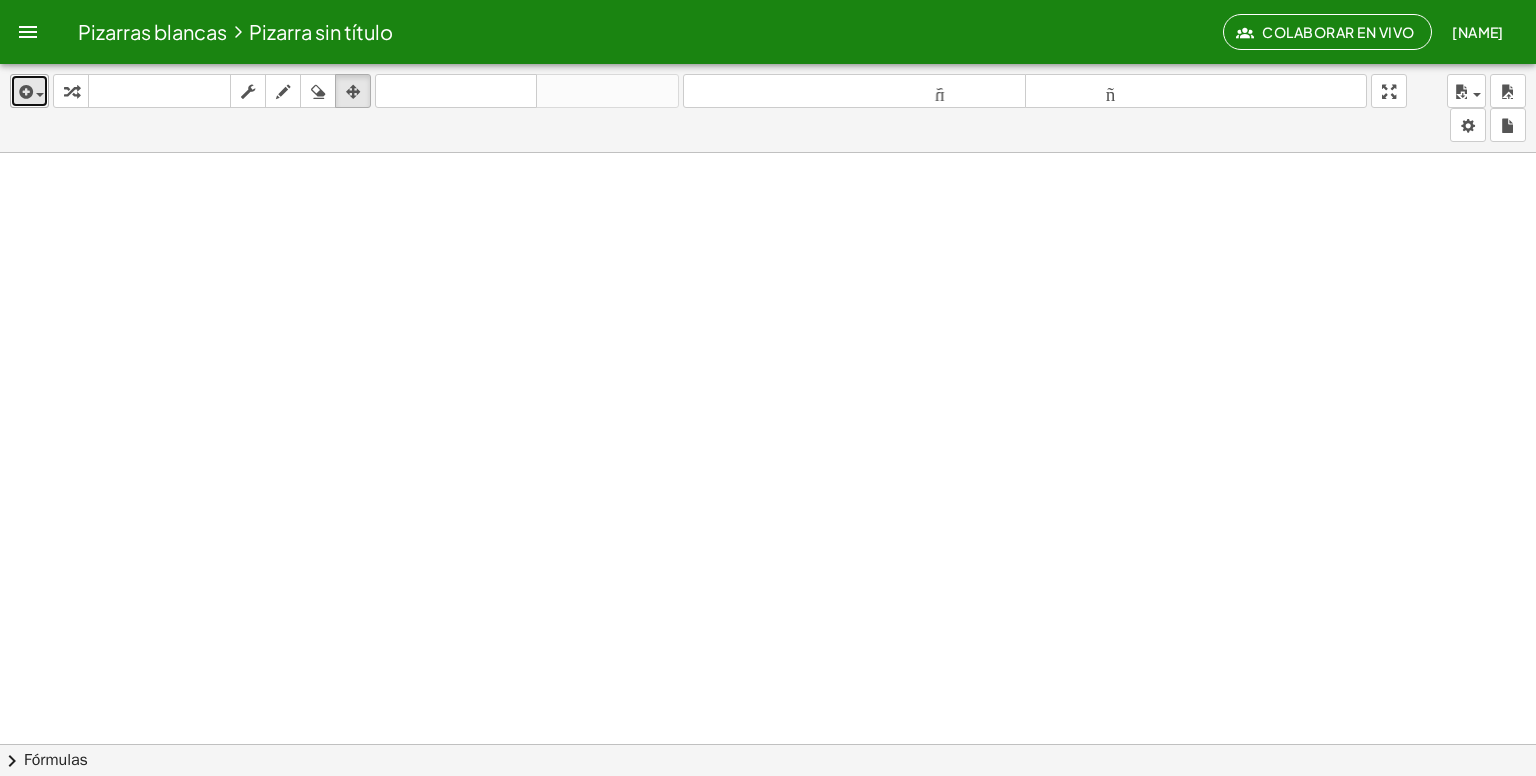 click on "insertar" at bounding box center (29, 91) 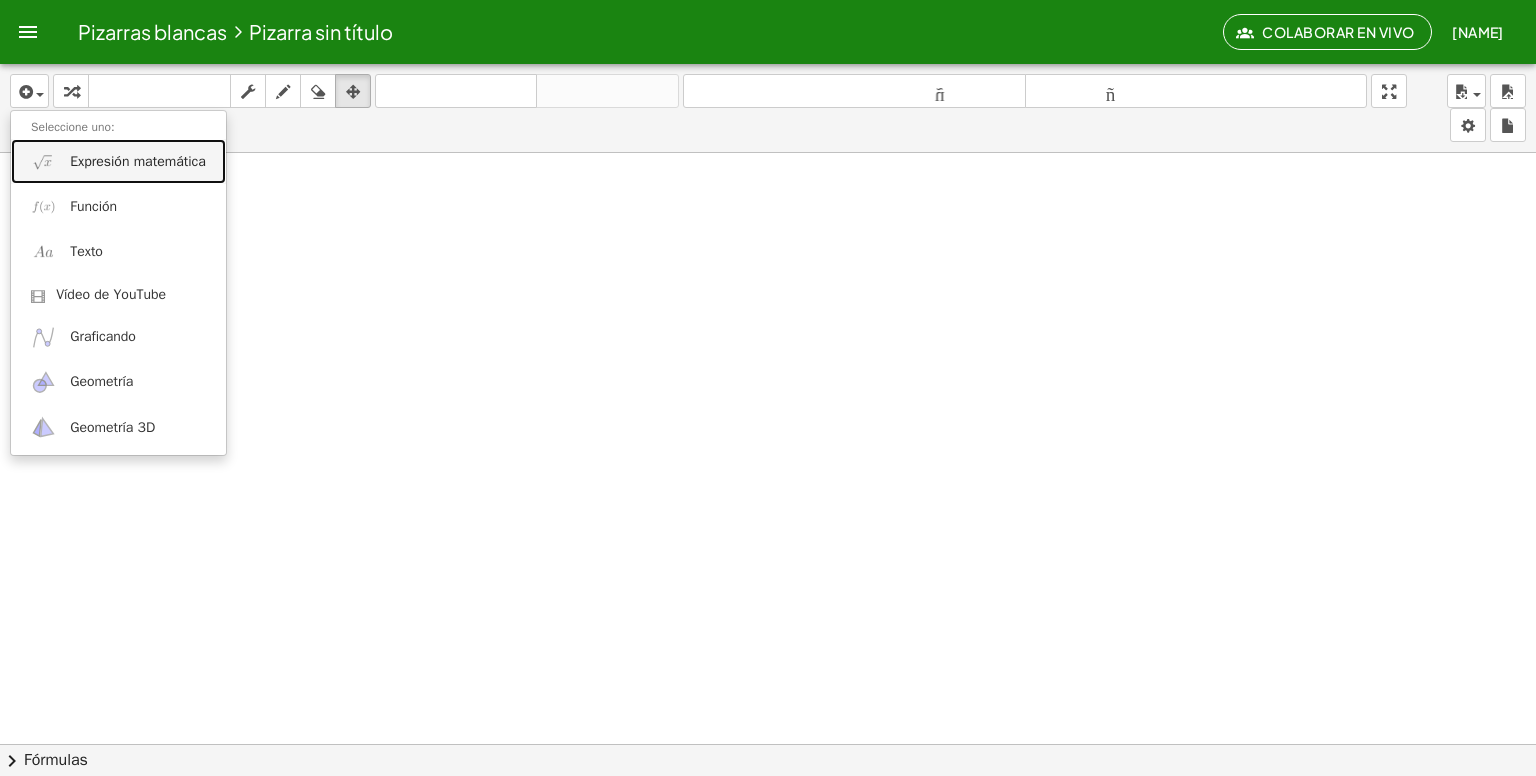 click on "Expresión matemática" at bounding box center [118, 161] 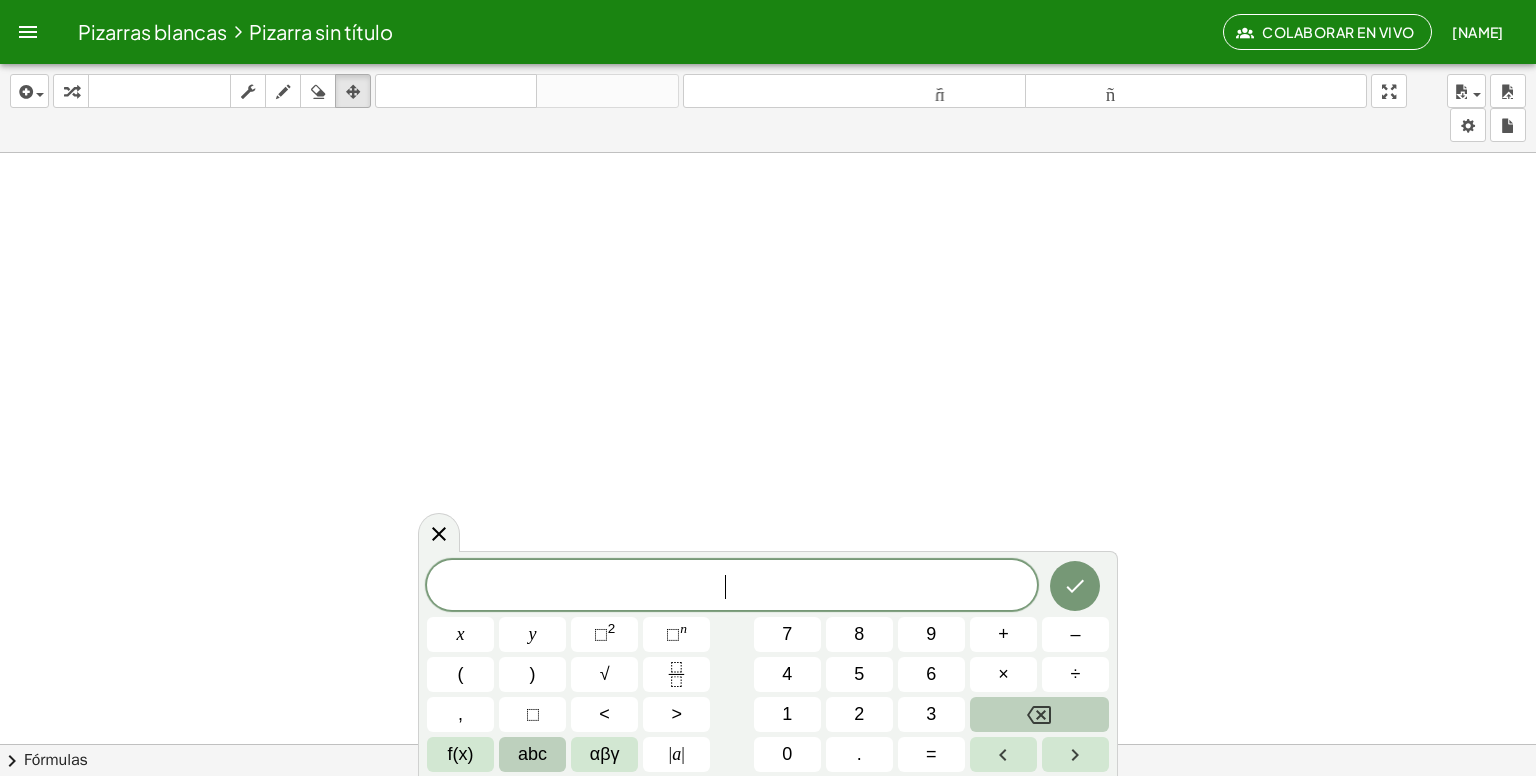 click on "abc" at bounding box center (532, 754) 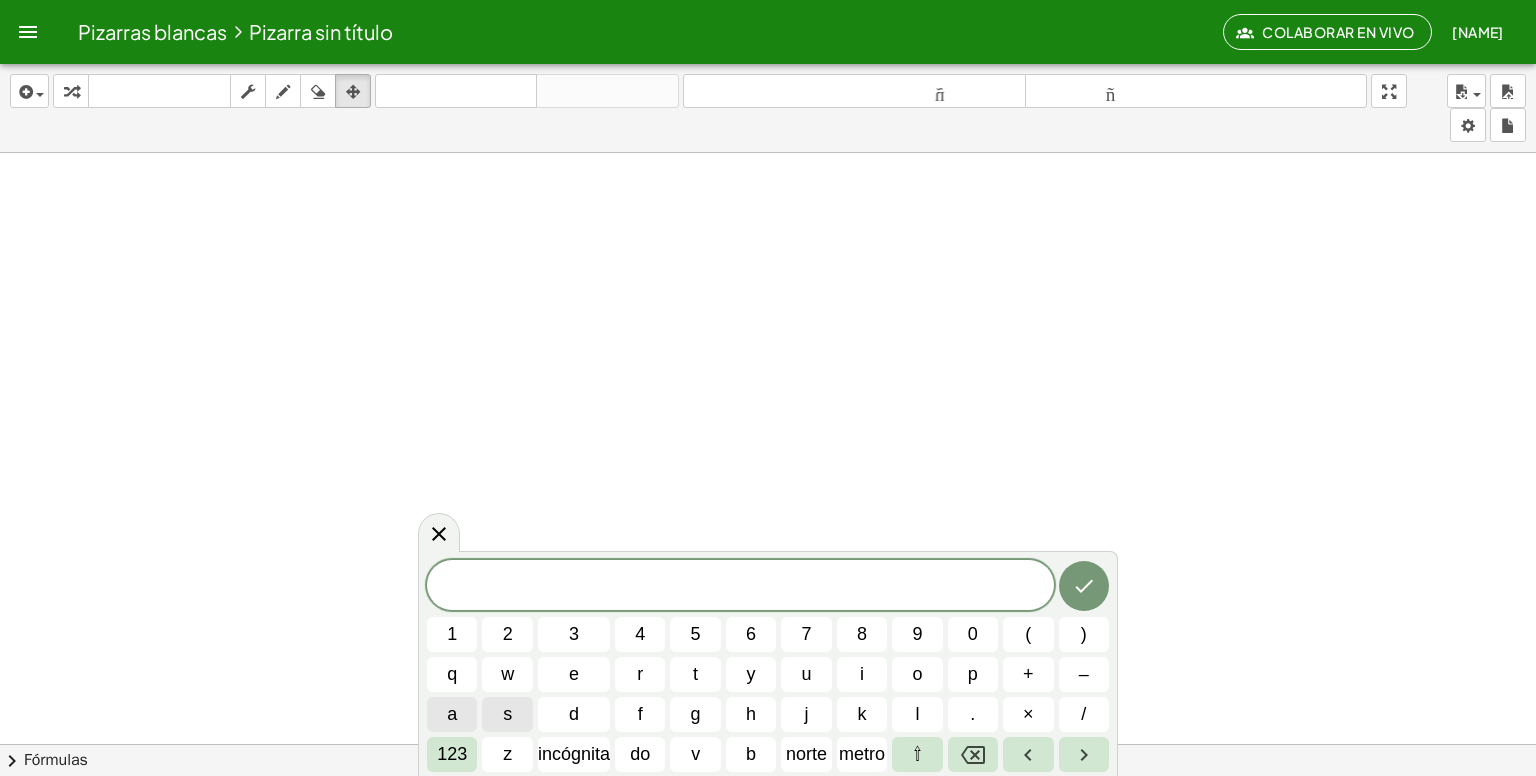 click on "a" at bounding box center (452, 714) 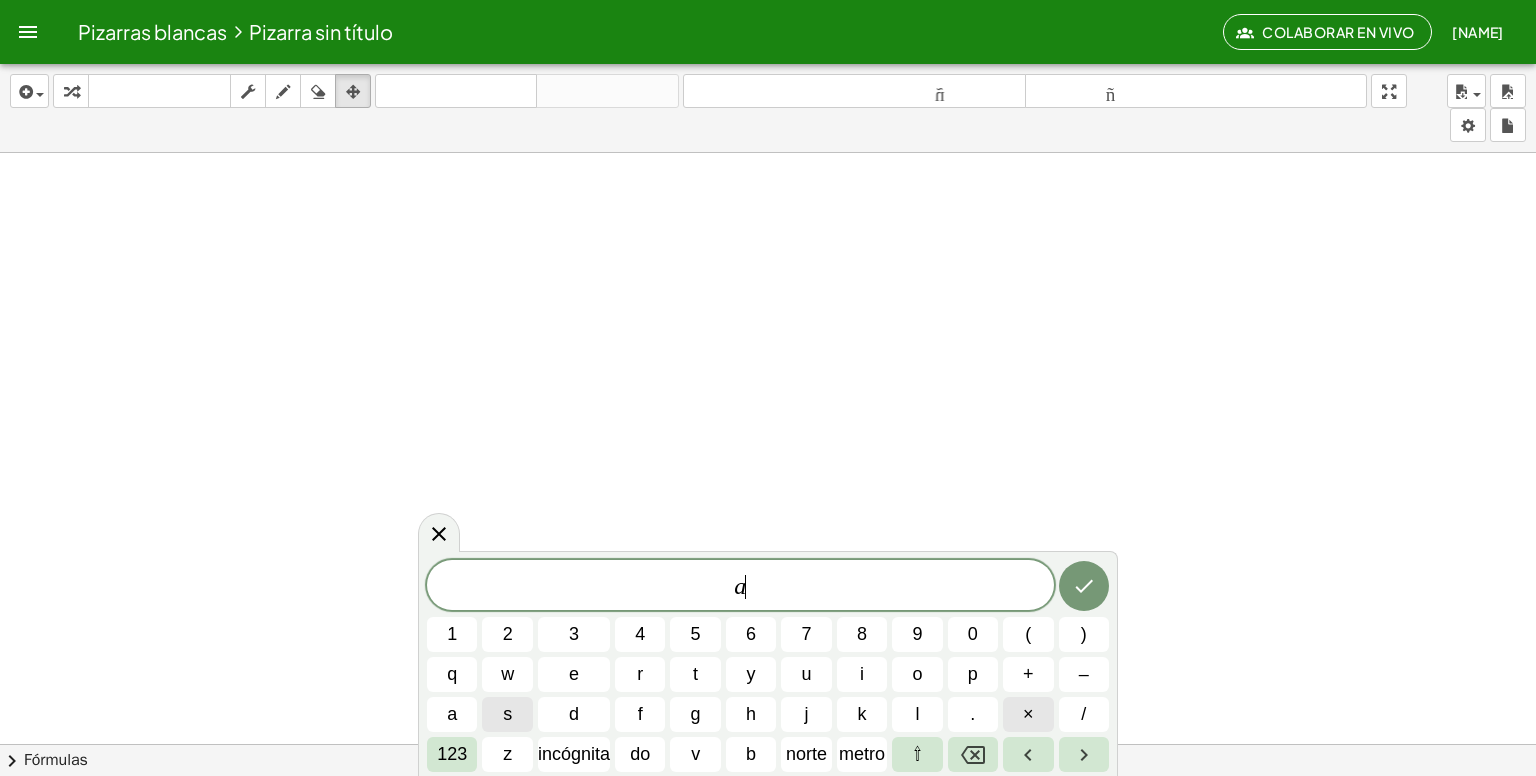 click on "×" at bounding box center [1028, 714] 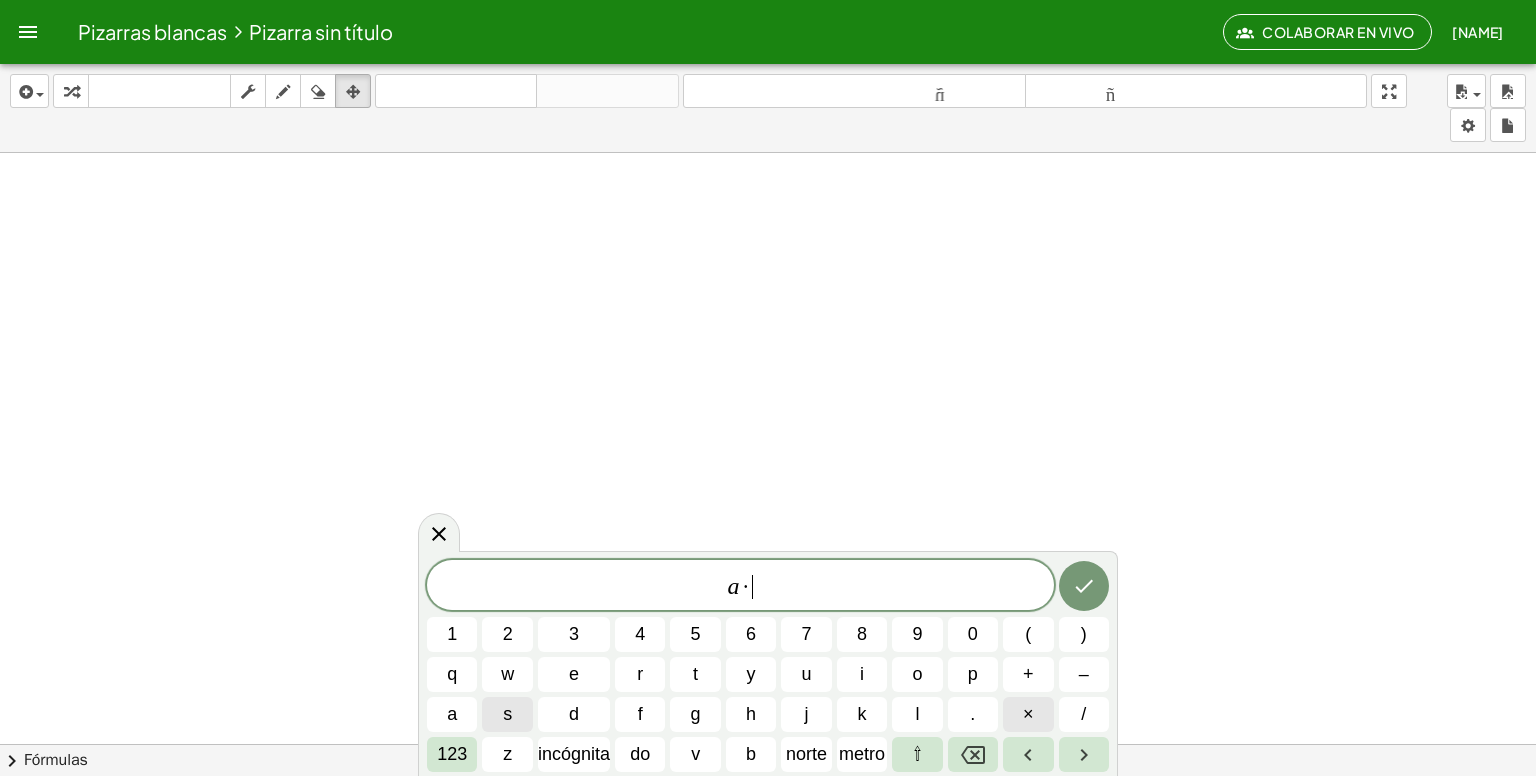 click on "×" at bounding box center (1028, 714) 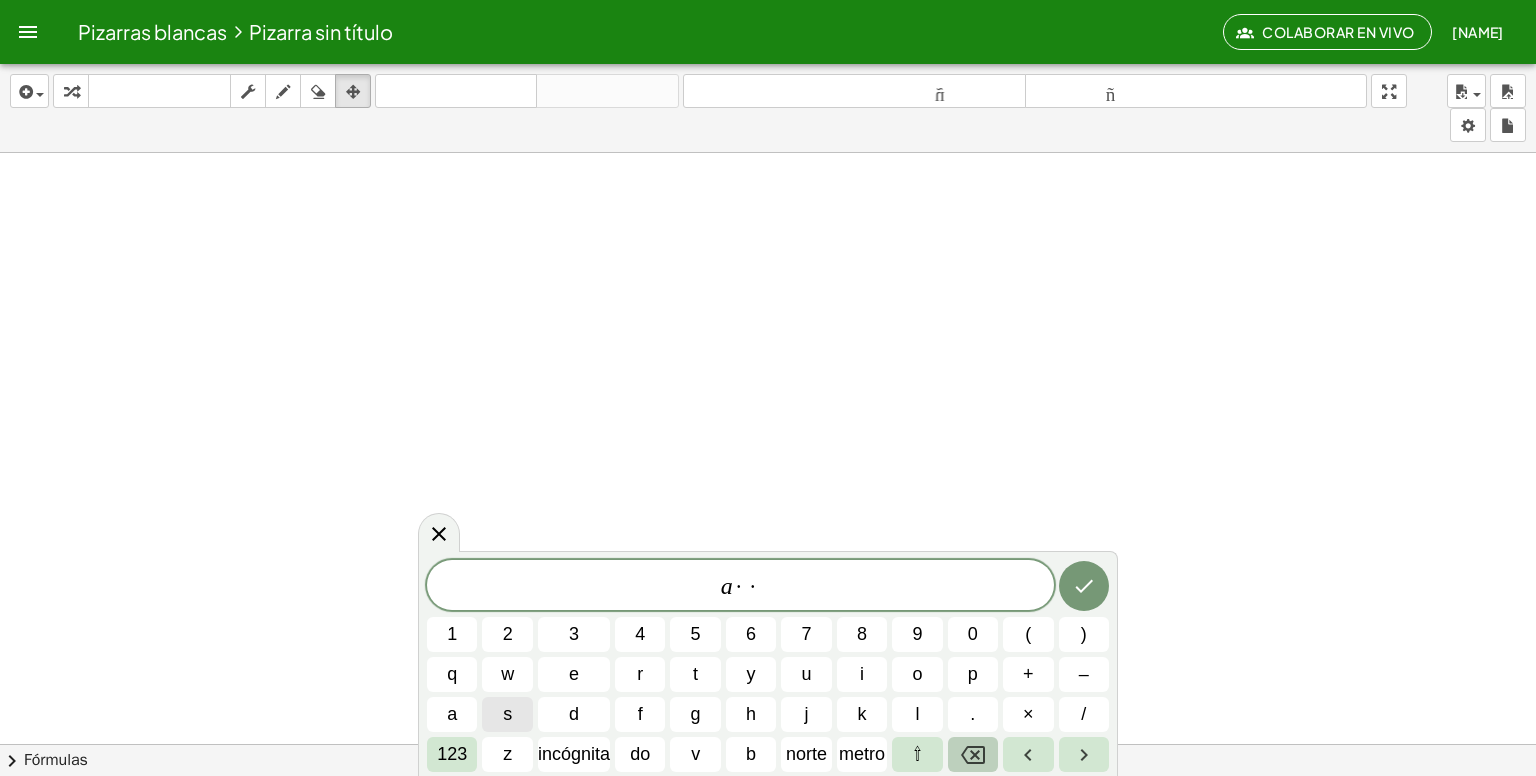 click at bounding box center [973, 754] 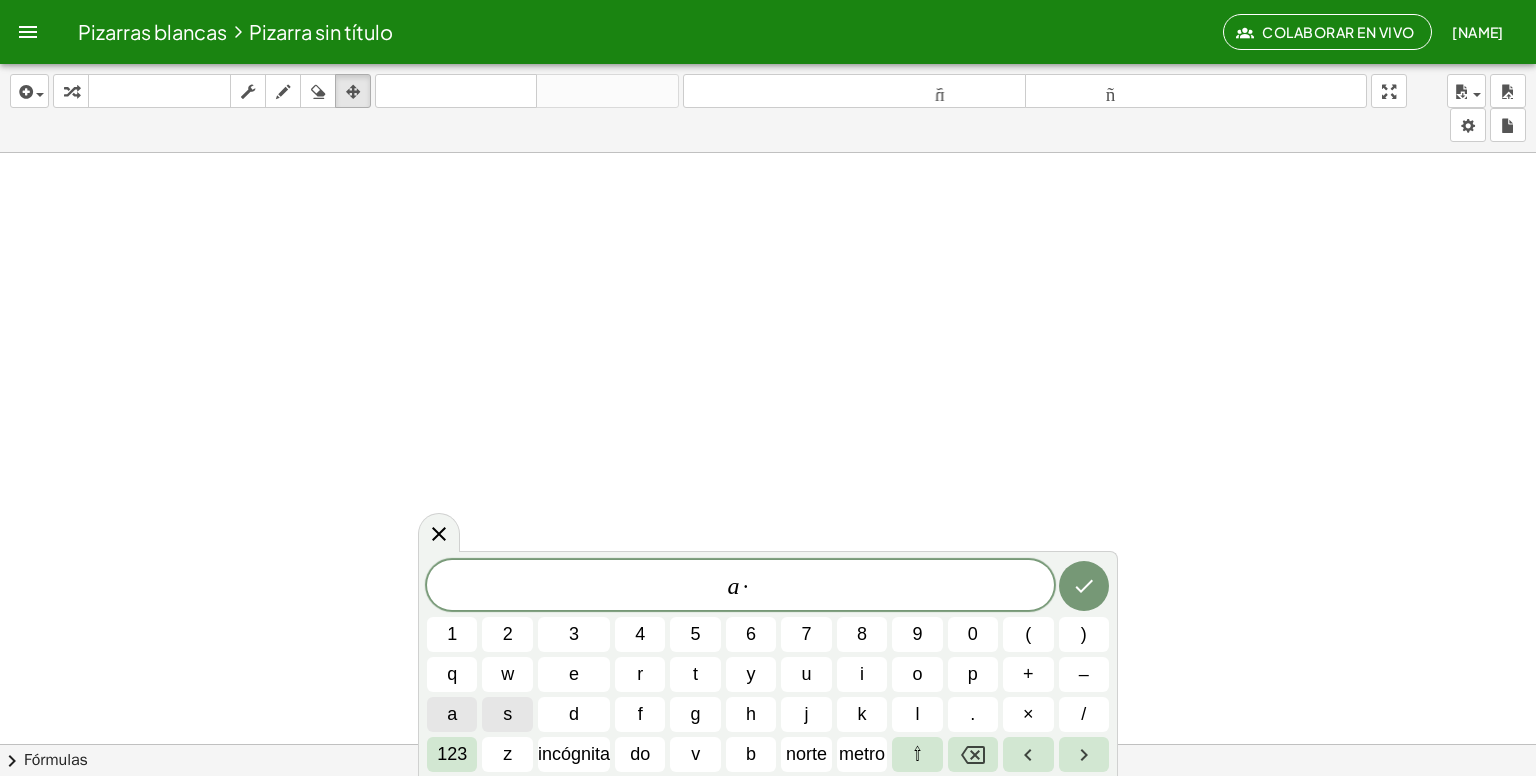 click on "a" at bounding box center (452, 714) 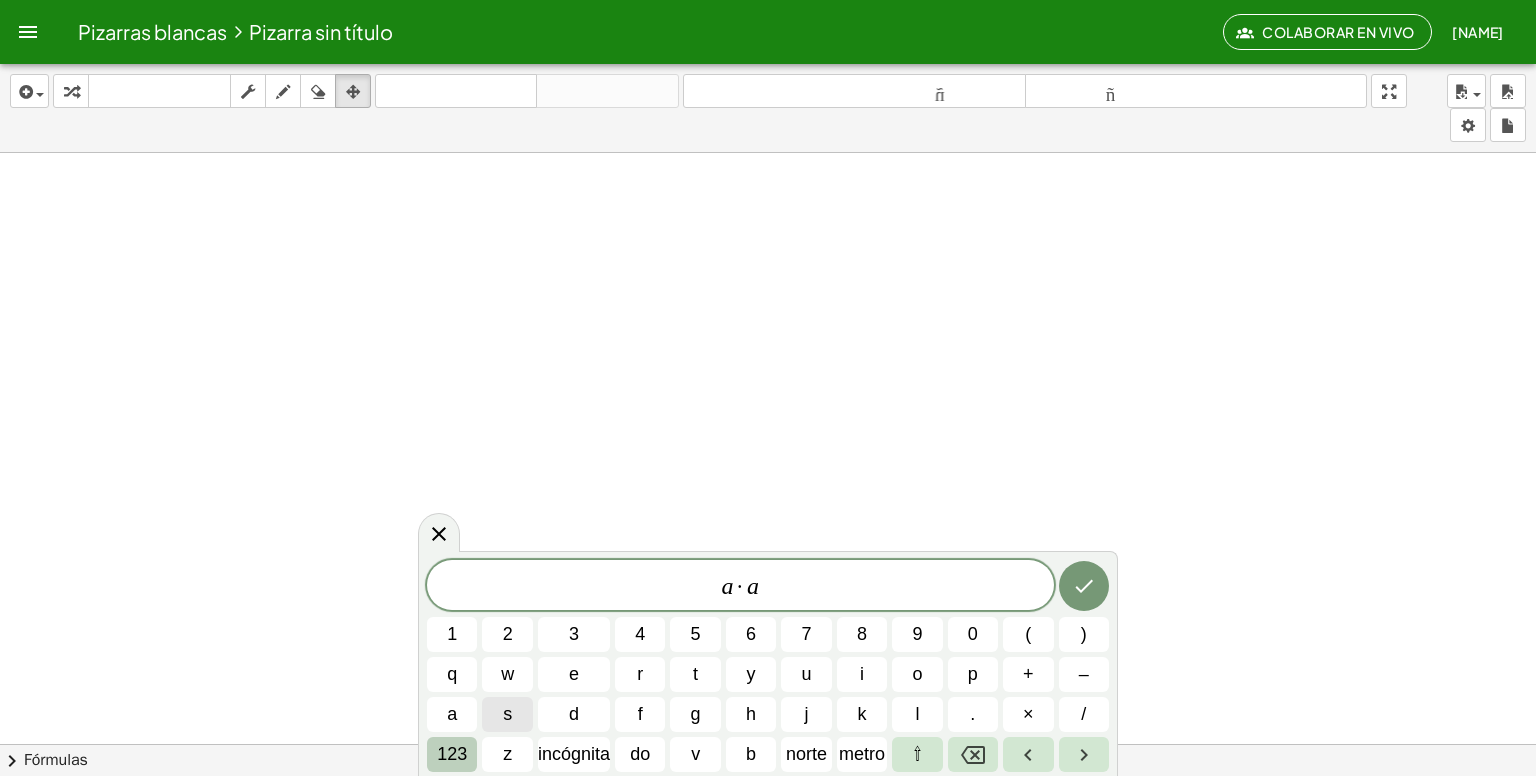 click on "123" at bounding box center [452, 754] 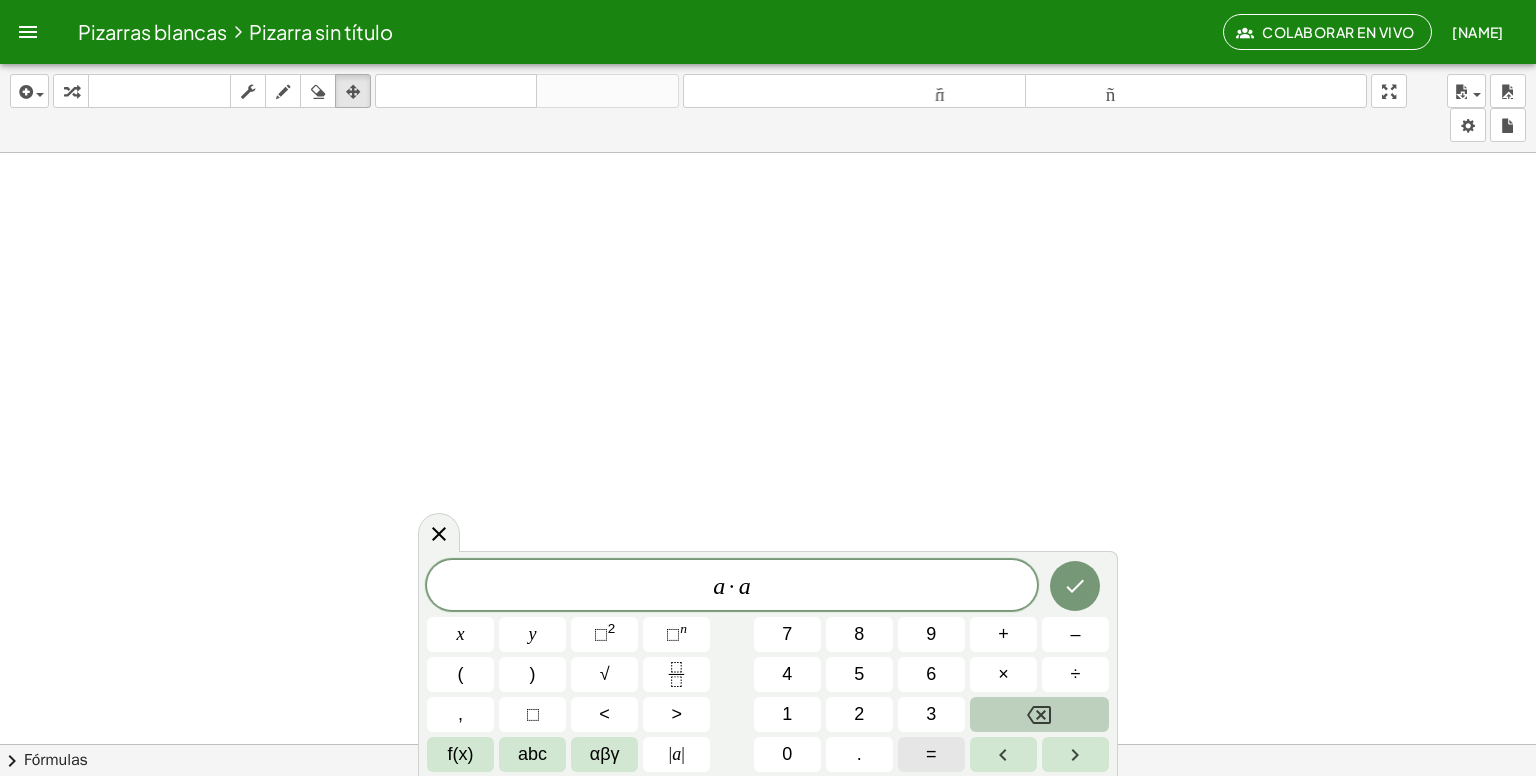 click on "=" at bounding box center [931, 754] 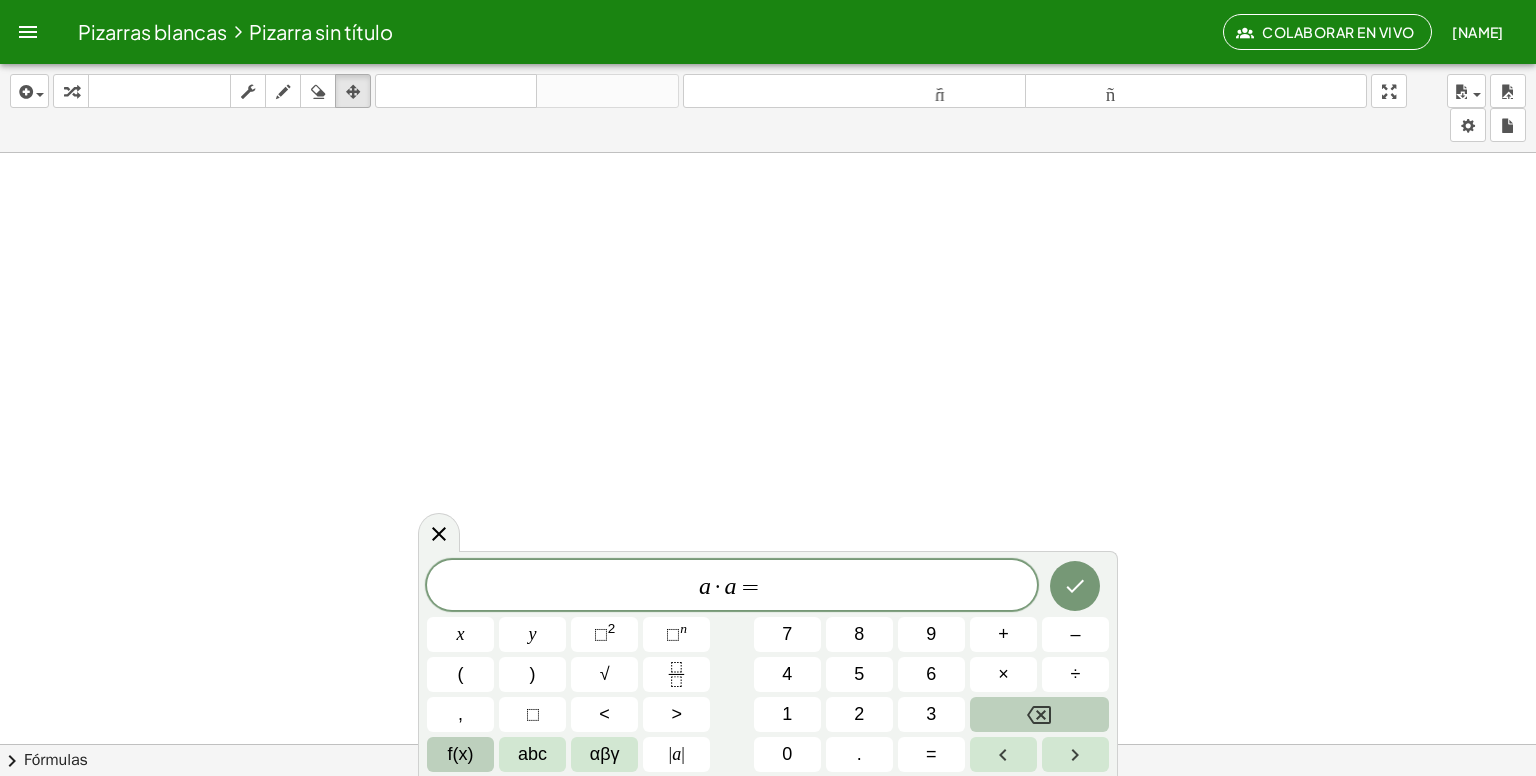 click on "f(x)" at bounding box center [461, 754] 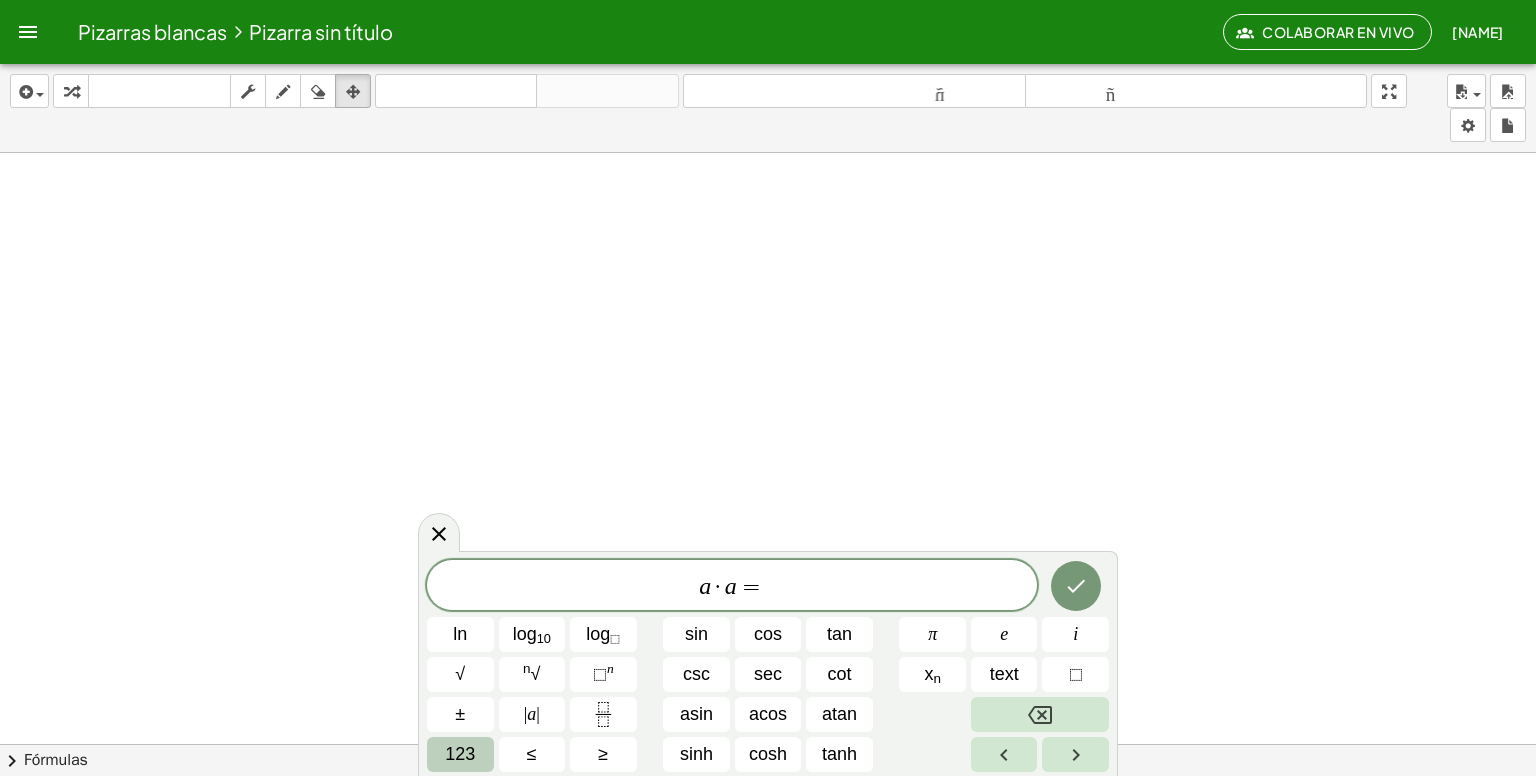 click on "123" at bounding box center (460, 754) 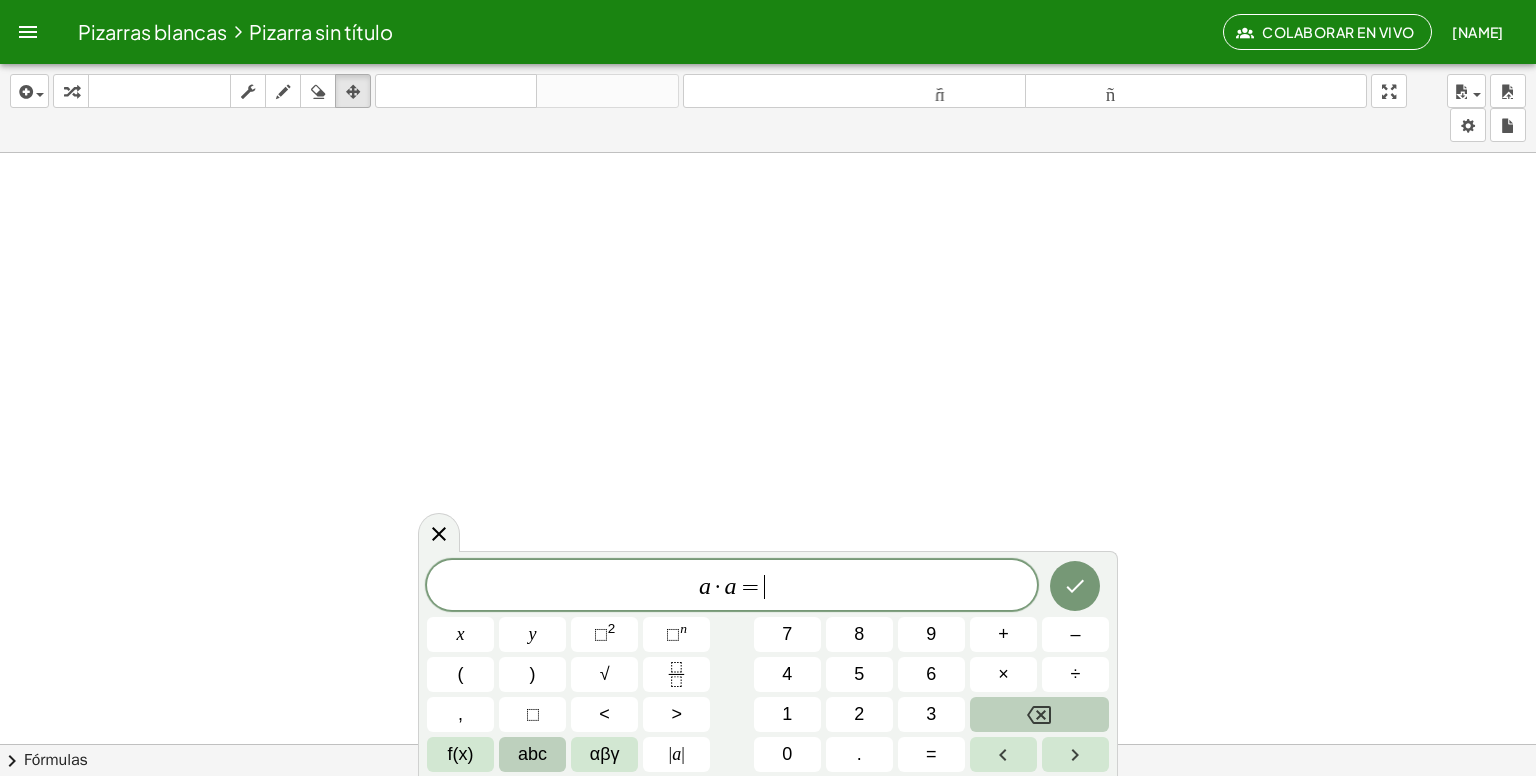 click on "abc" at bounding box center [532, 754] 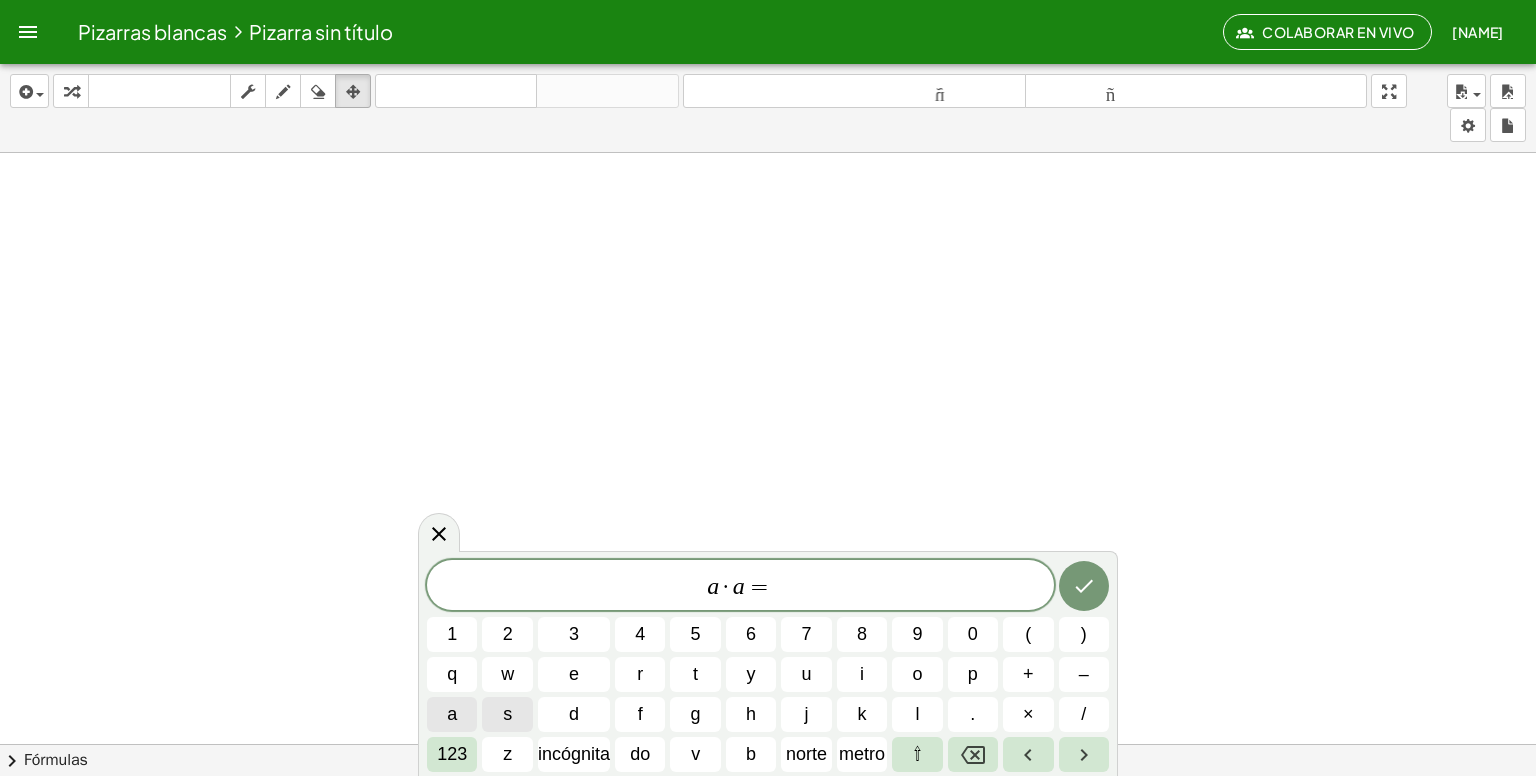 click on "a" at bounding box center (452, 714) 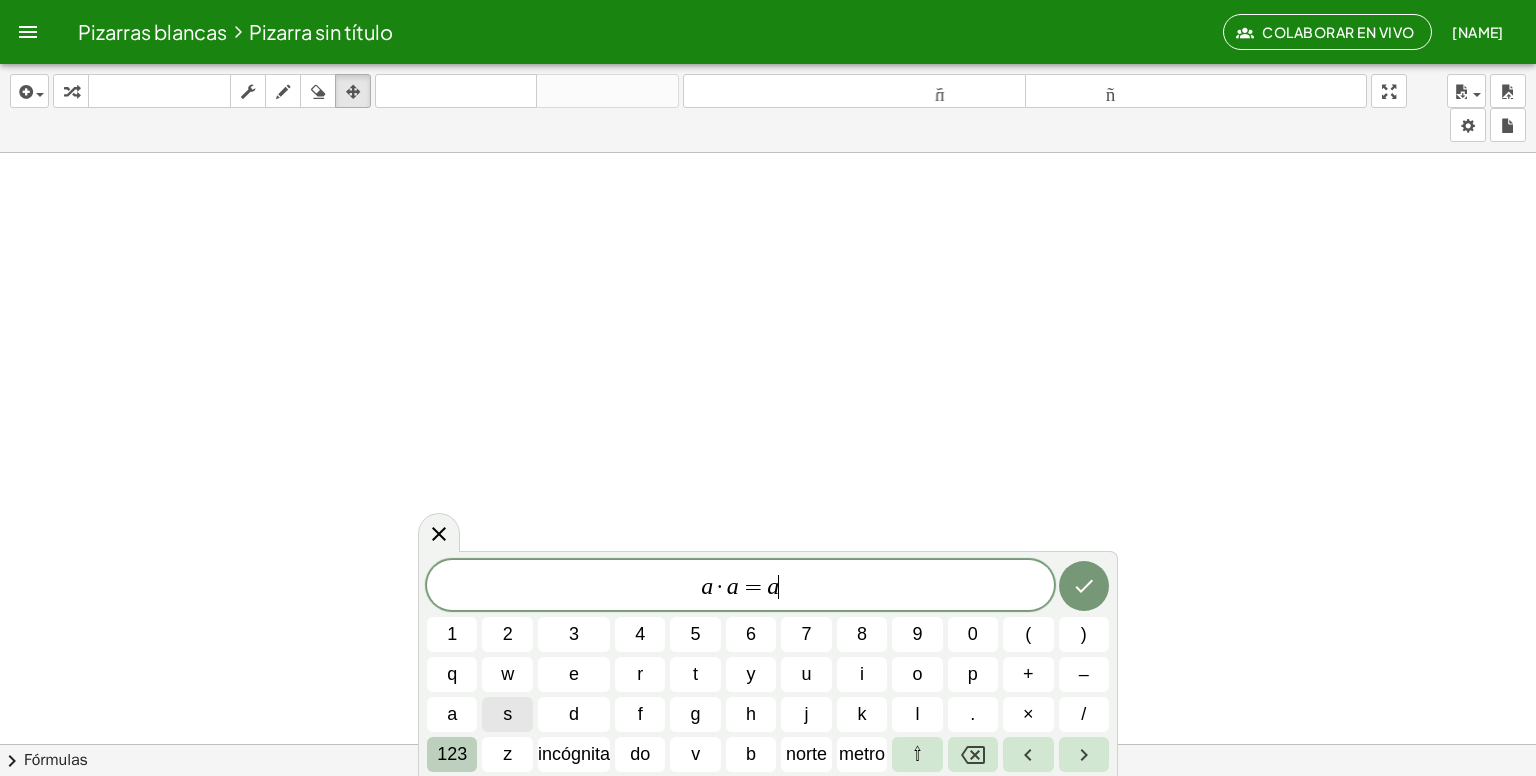 click on "123" at bounding box center (452, 754) 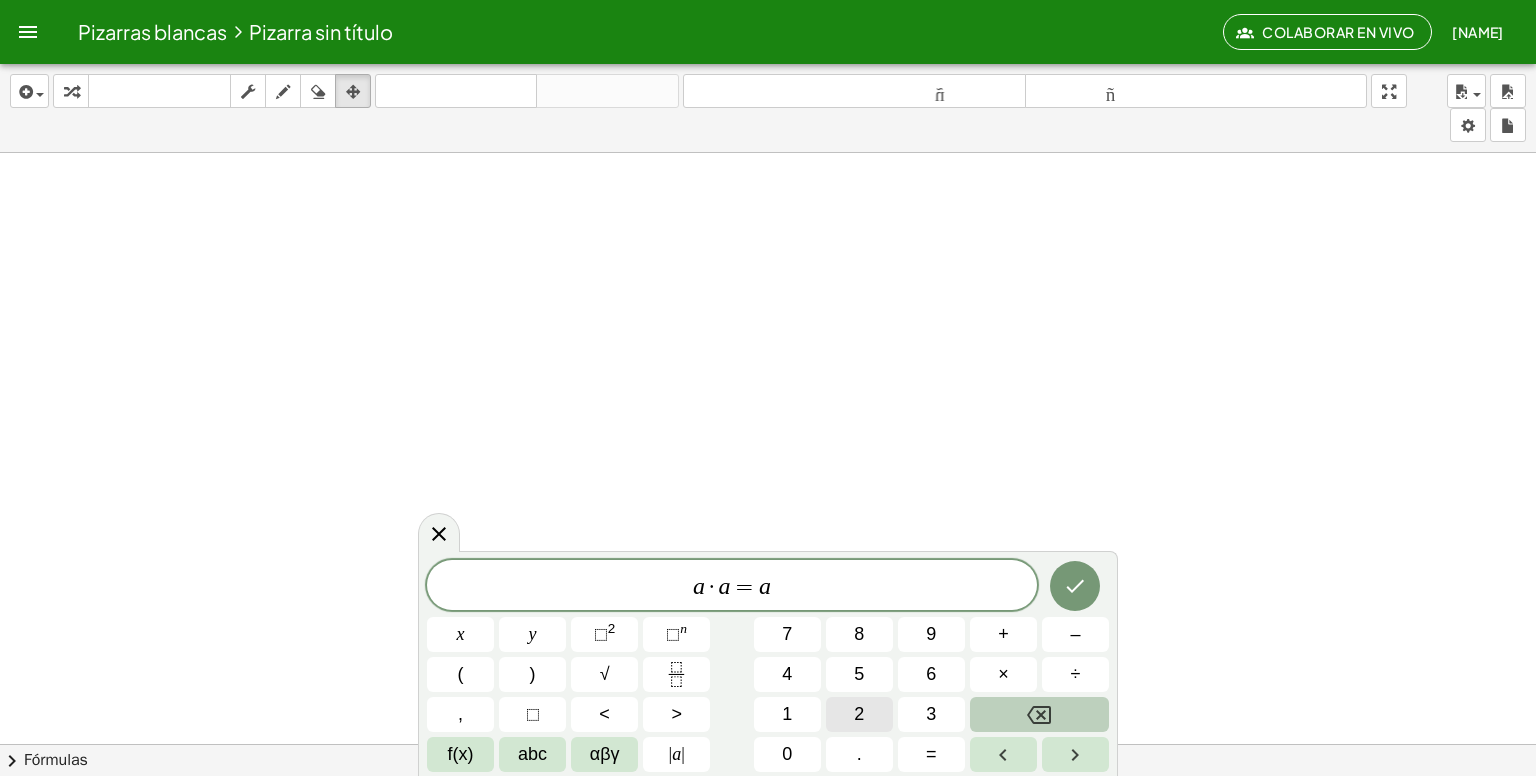 click on "2" at bounding box center [859, 714] 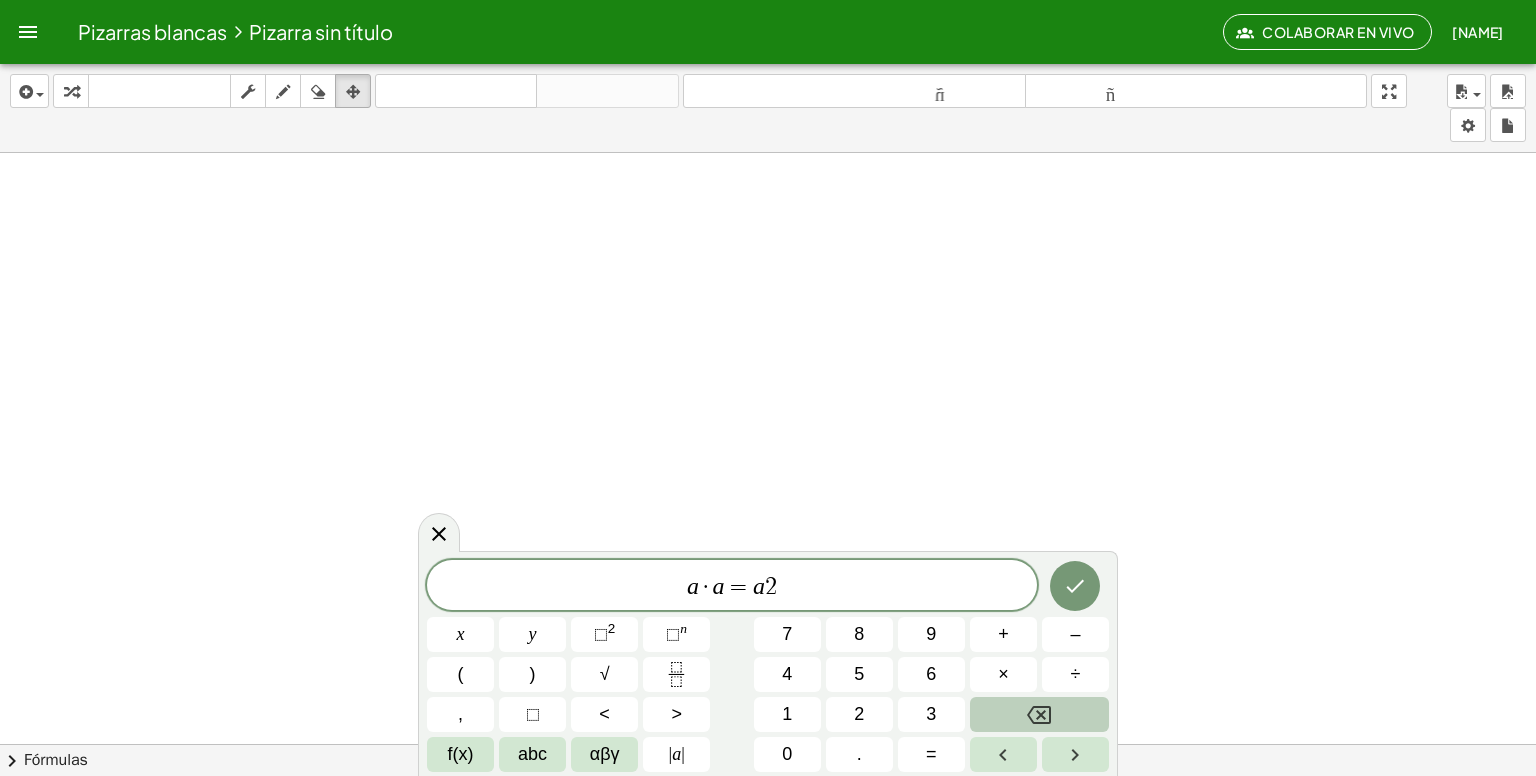 click at bounding box center [1039, 714] 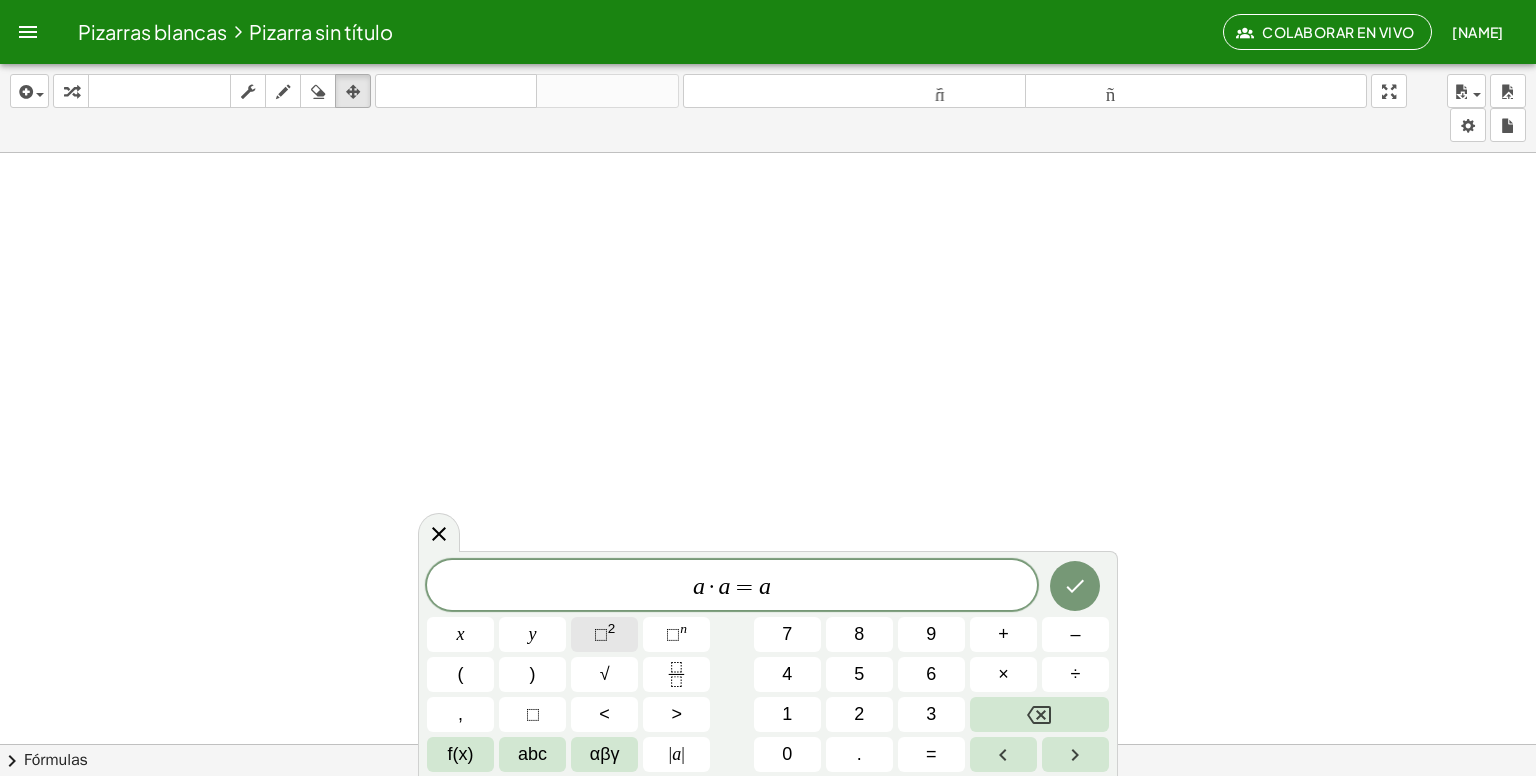 click on "⬚ 2" at bounding box center (604, 634) 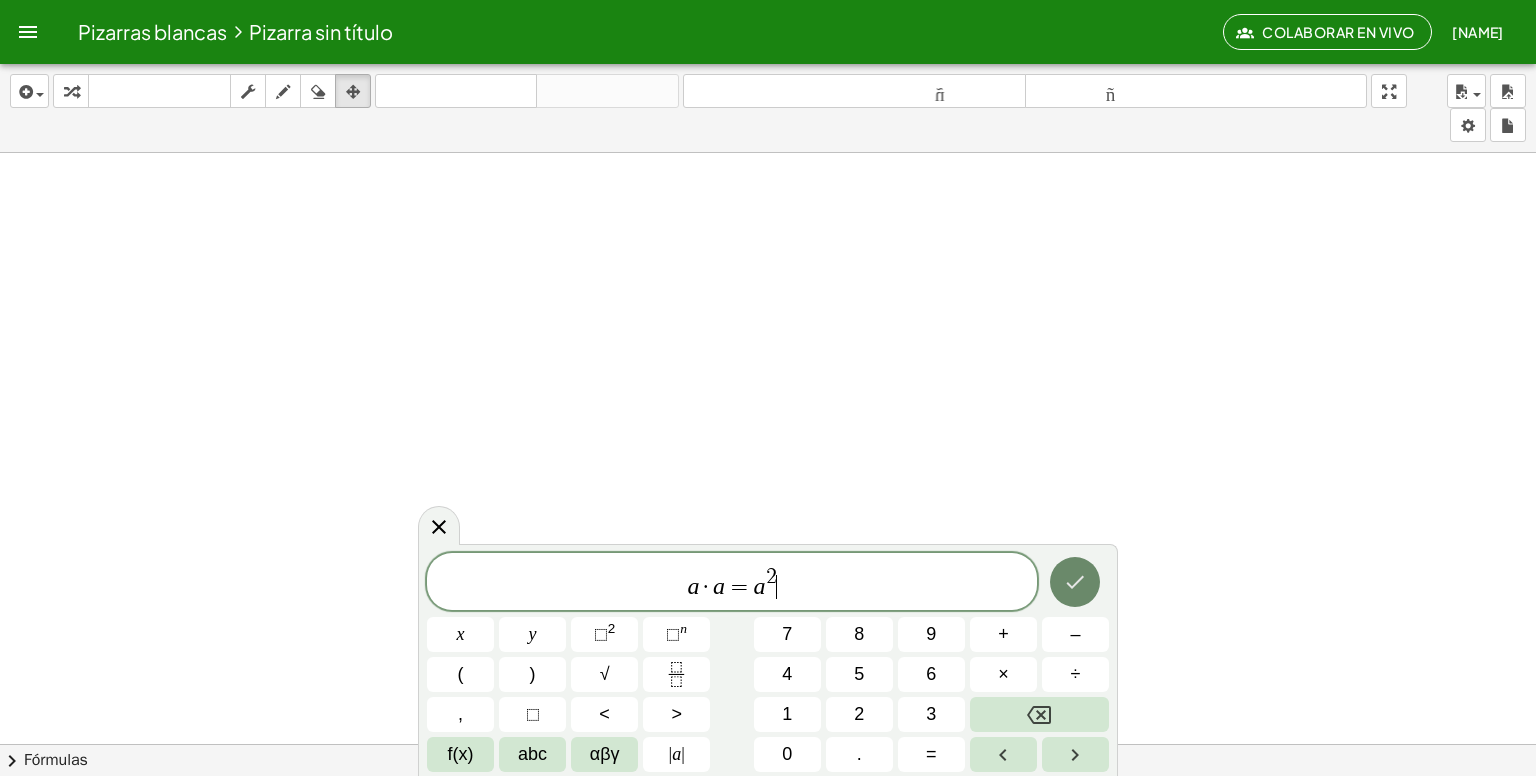 click 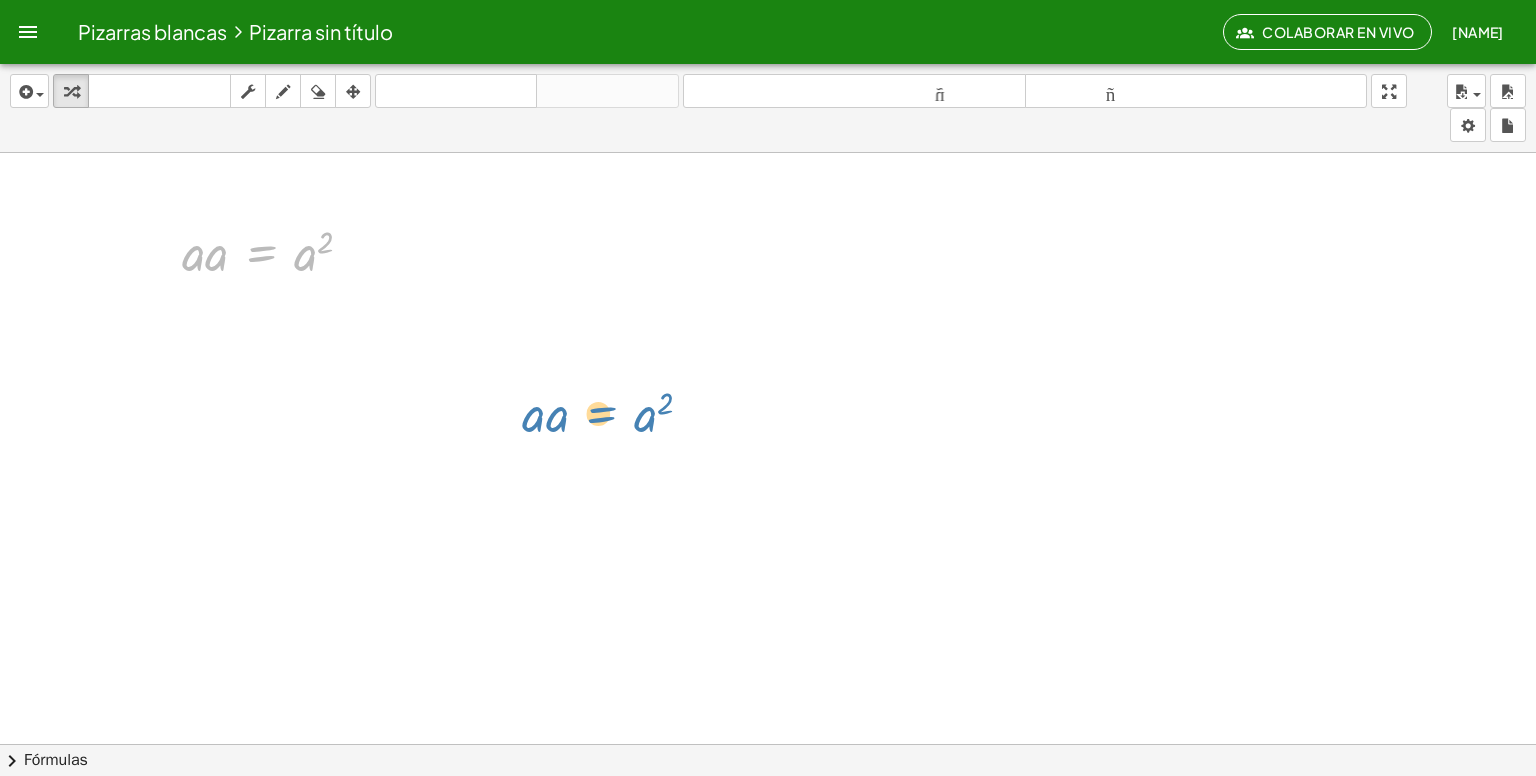 drag, startPoint x: 268, startPoint y: 270, endPoint x: 614, endPoint y: 436, distance: 383.76035 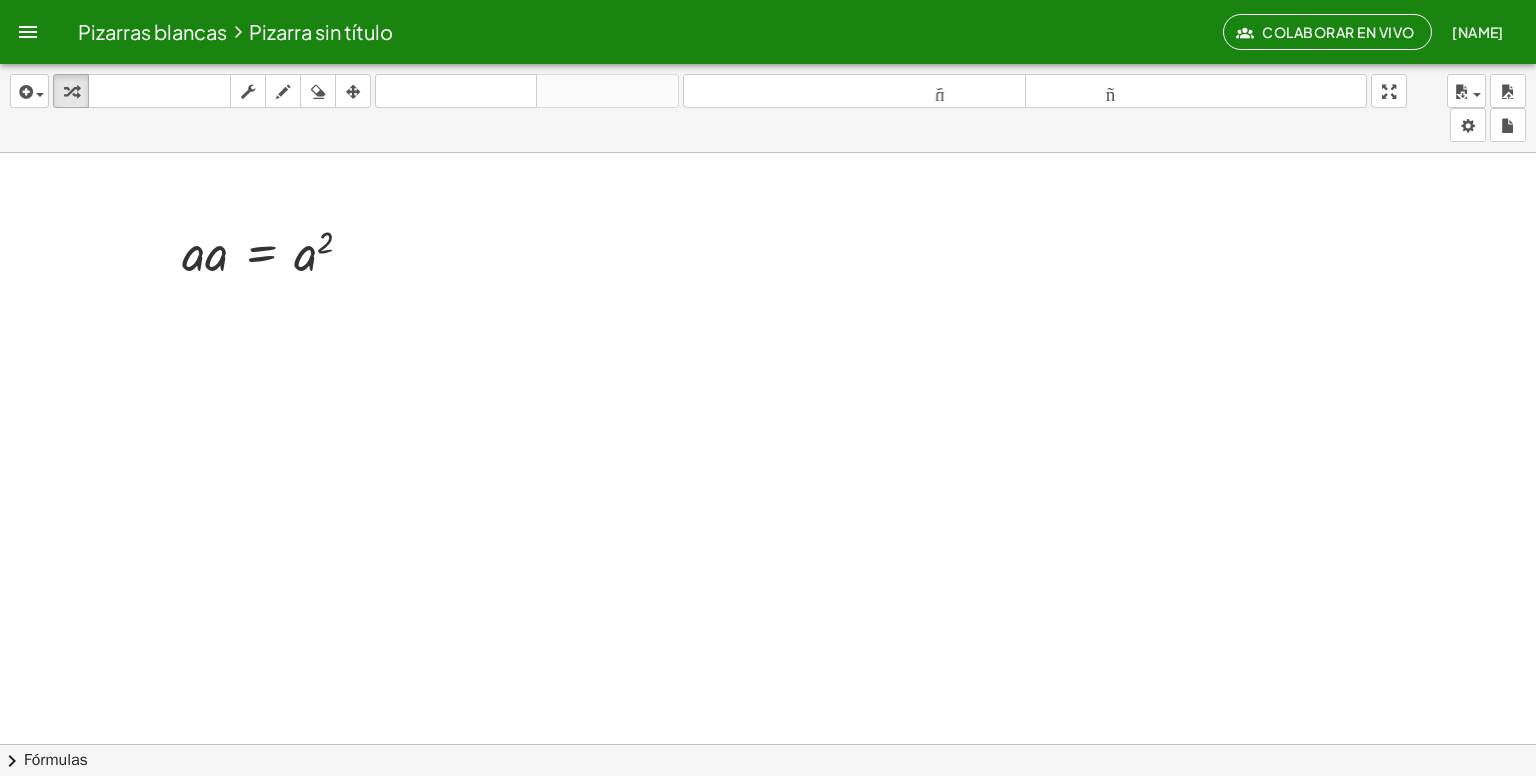 drag, startPoint x: 350, startPoint y: 100, endPoint x: 343, endPoint y: 137, distance: 37.65634 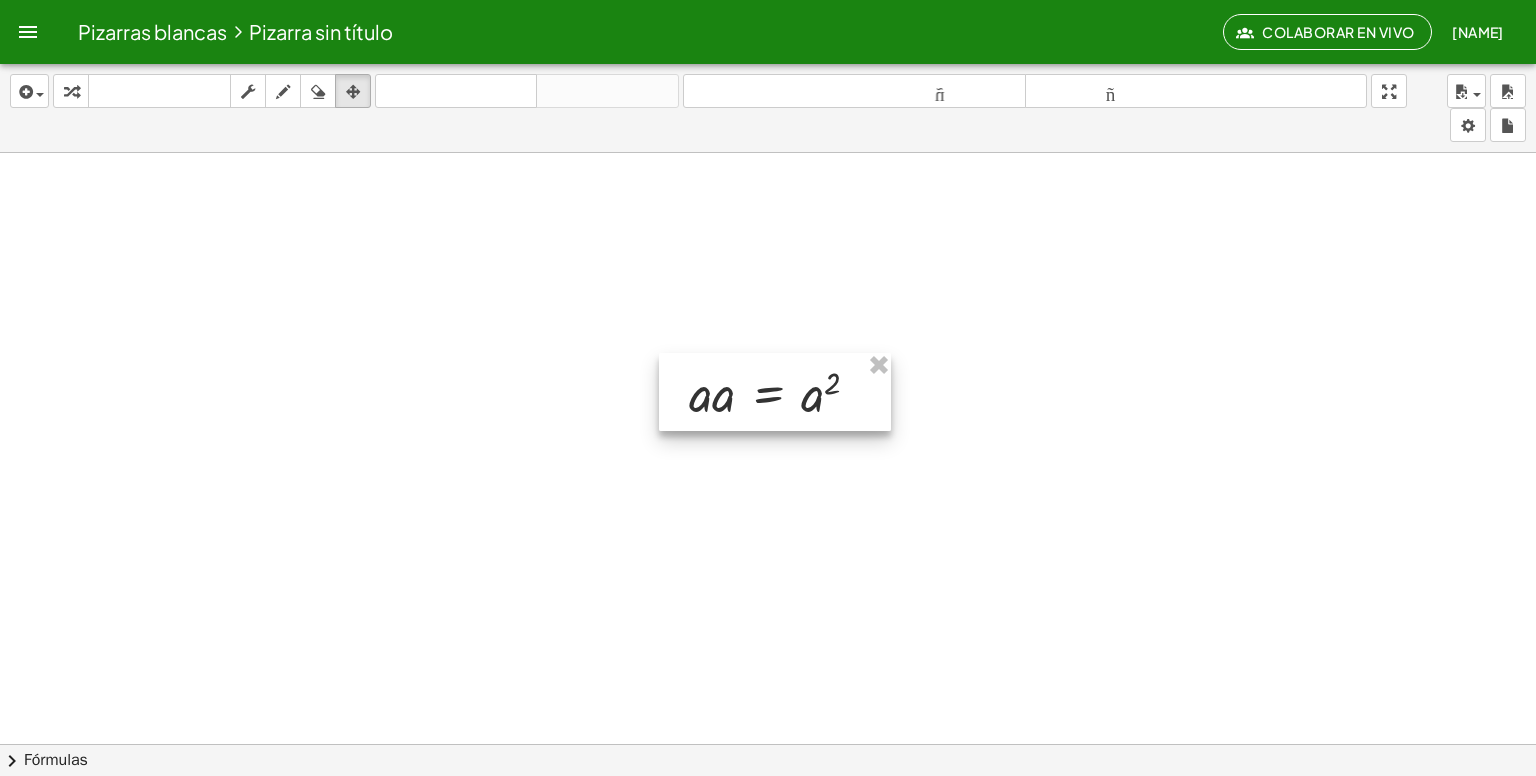 drag, startPoint x: 467, startPoint y: 337, endPoint x: 810, endPoint y: 403, distance: 349.29214 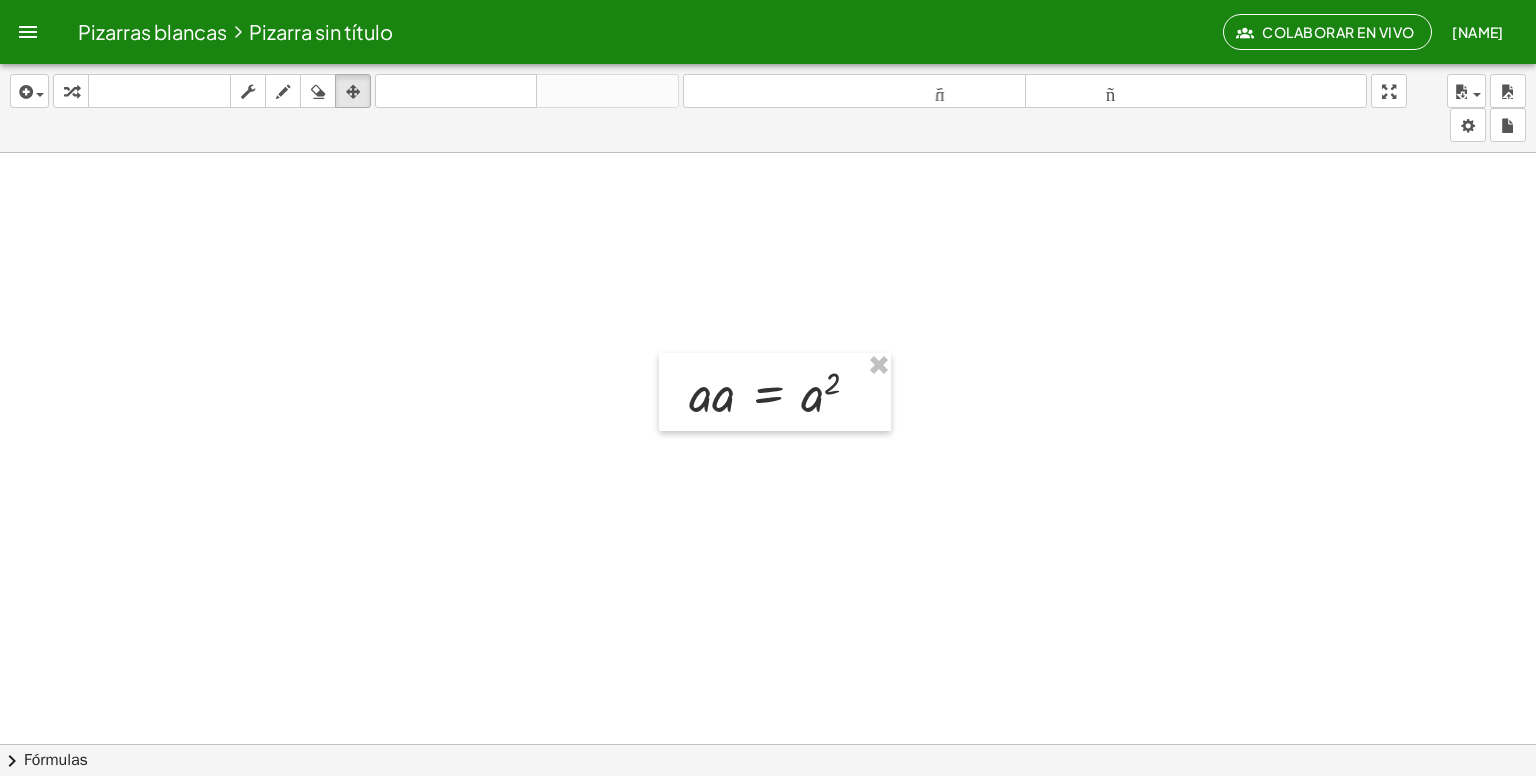click at bounding box center (768, 822) 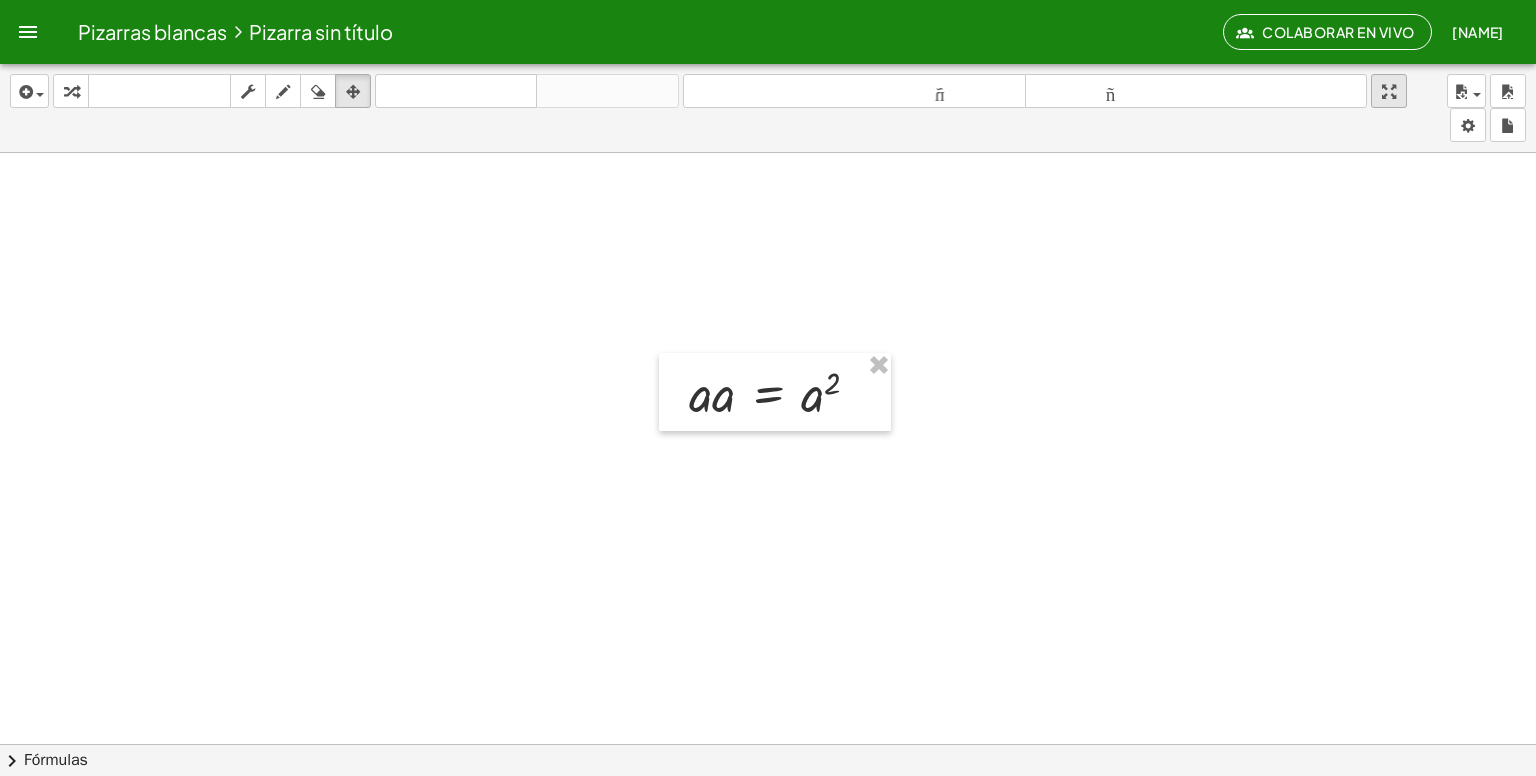 click at bounding box center [1389, 91] 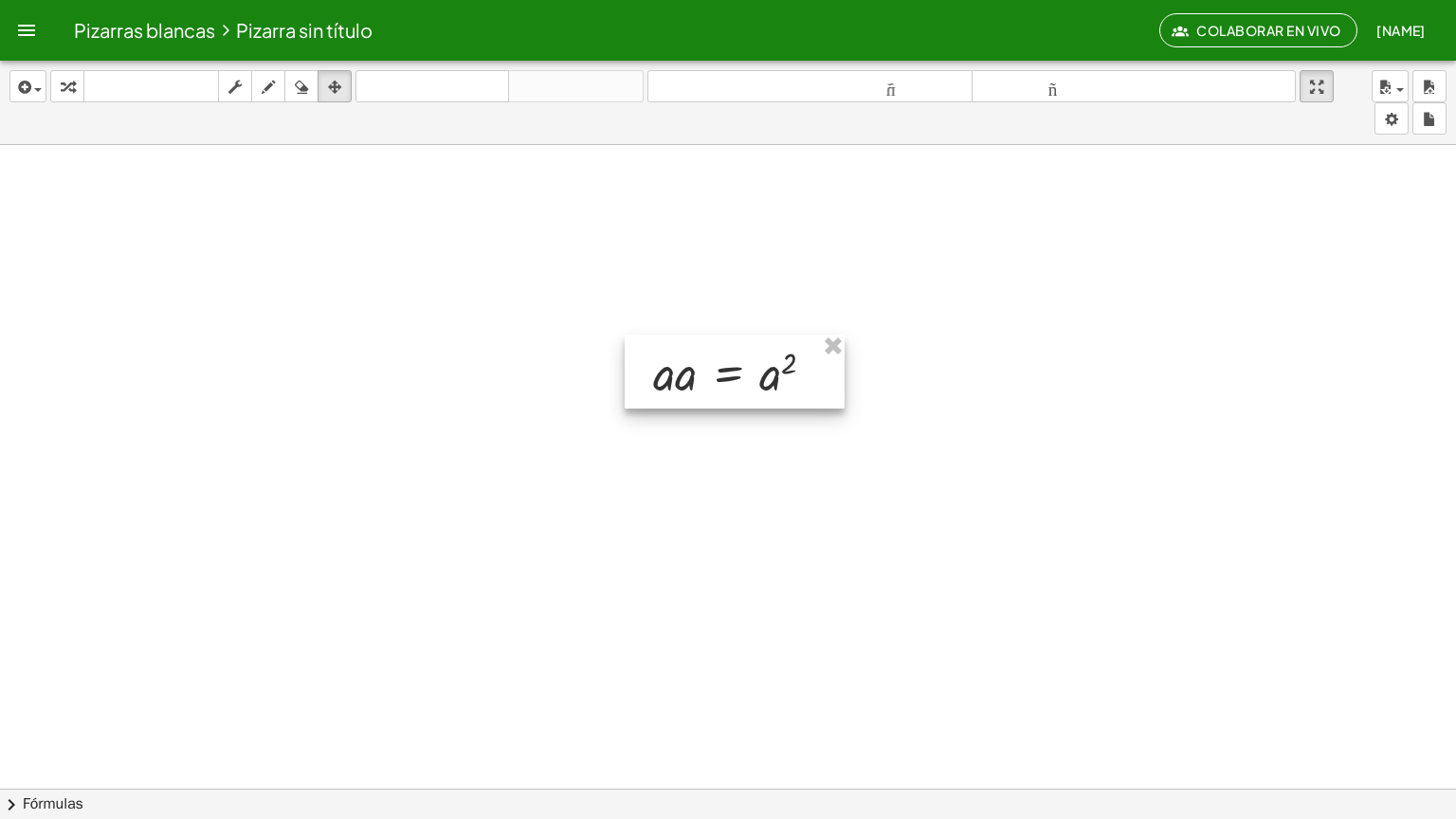 drag, startPoint x: 754, startPoint y: 300, endPoint x: 722, endPoint y: 284, distance: 35.77709 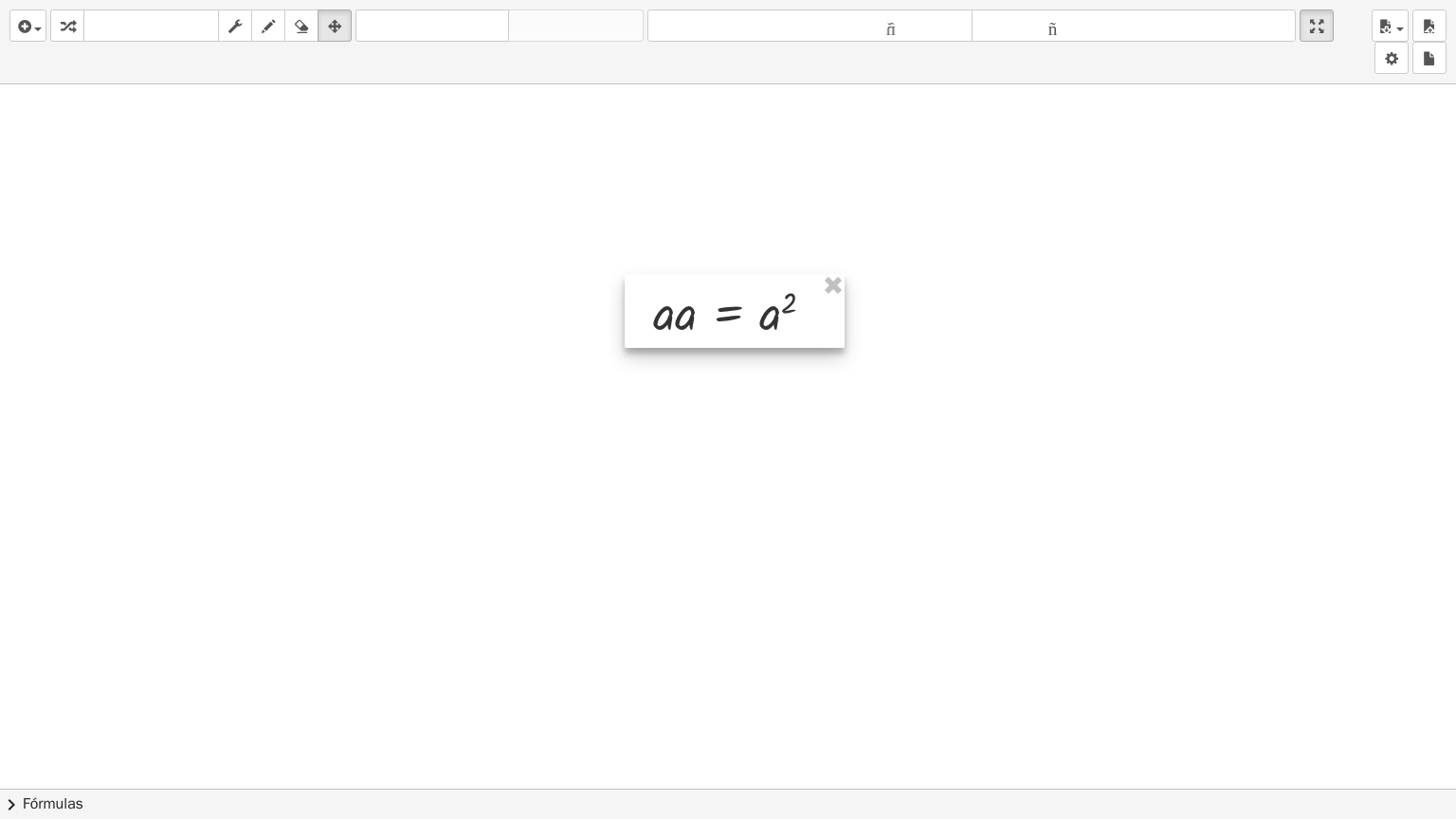 click at bounding box center [735, 311] 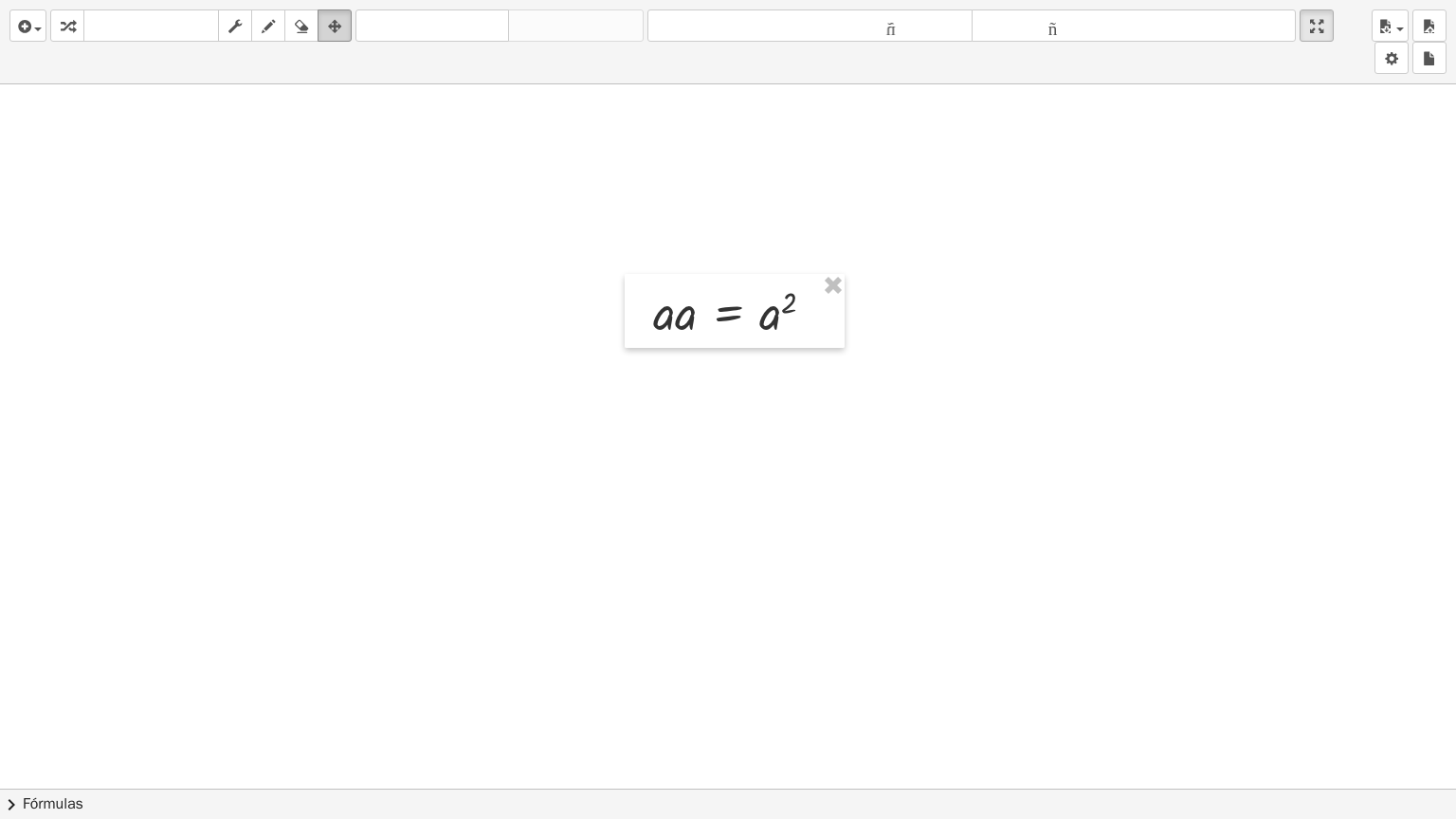 click at bounding box center (335, 27) 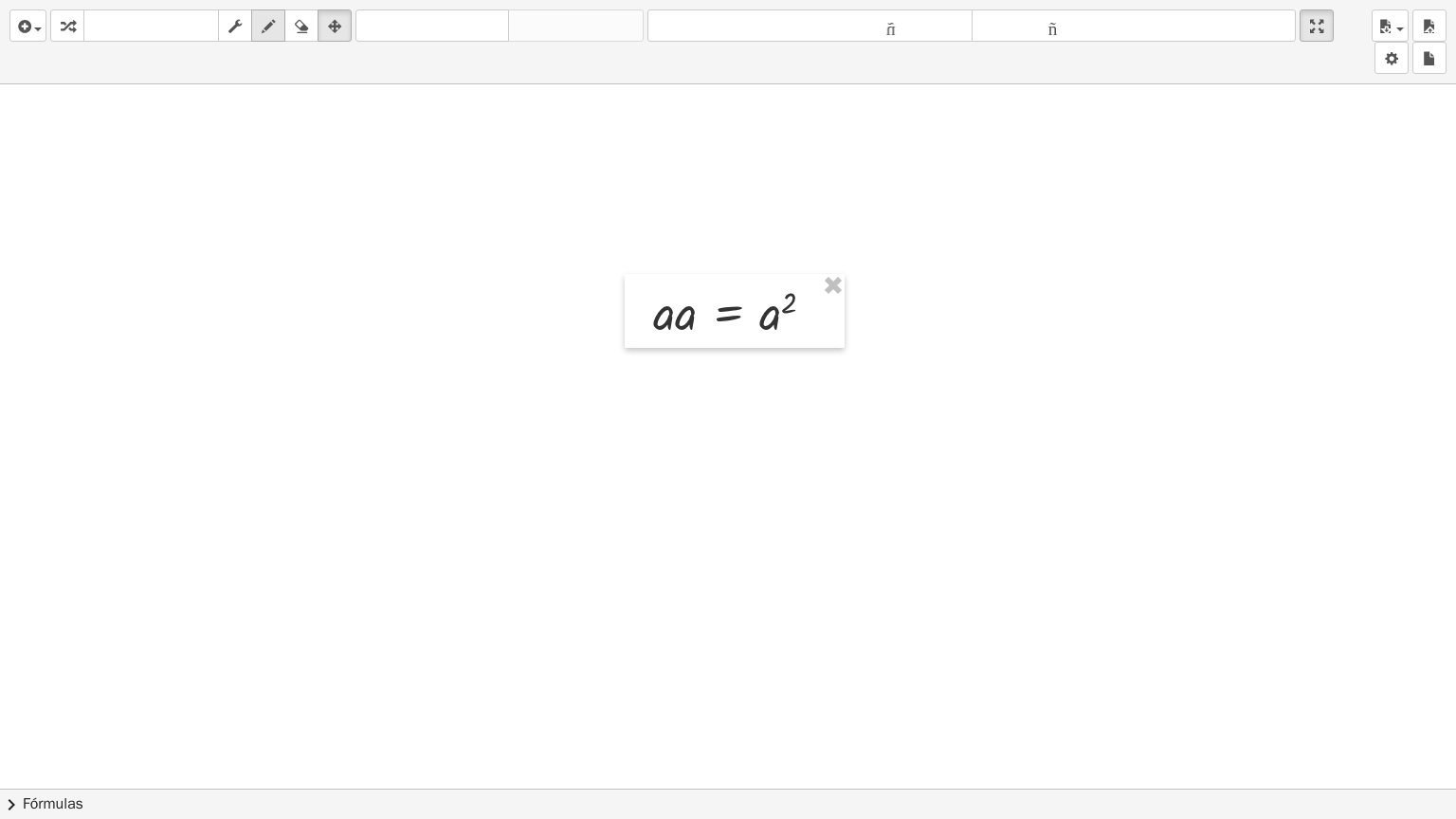 click on "dibujar" at bounding box center [268, 26] 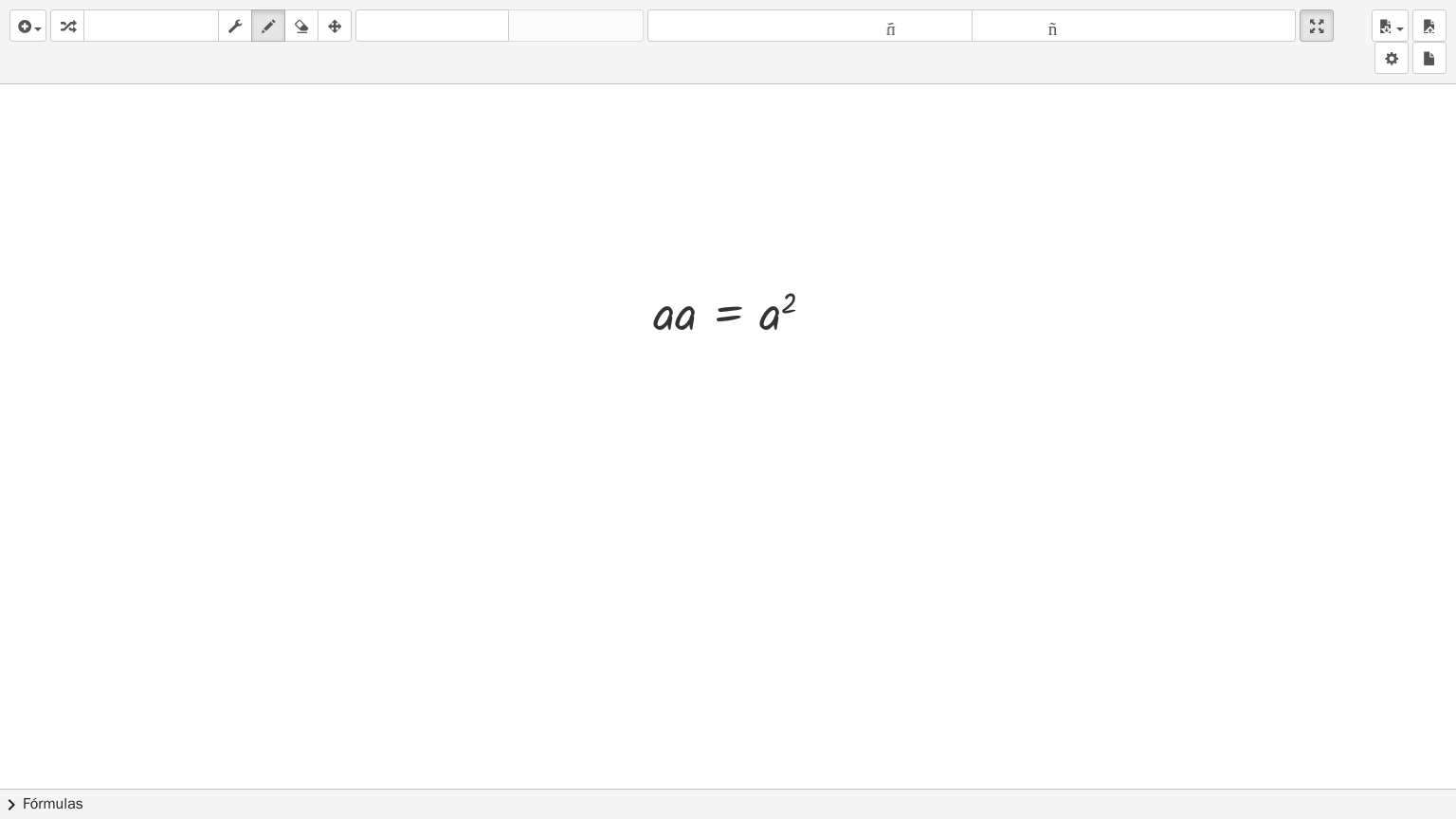 drag, startPoint x: 1335, startPoint y: 29, endPoint x: 1335, endPoint y: -53, distance: 82 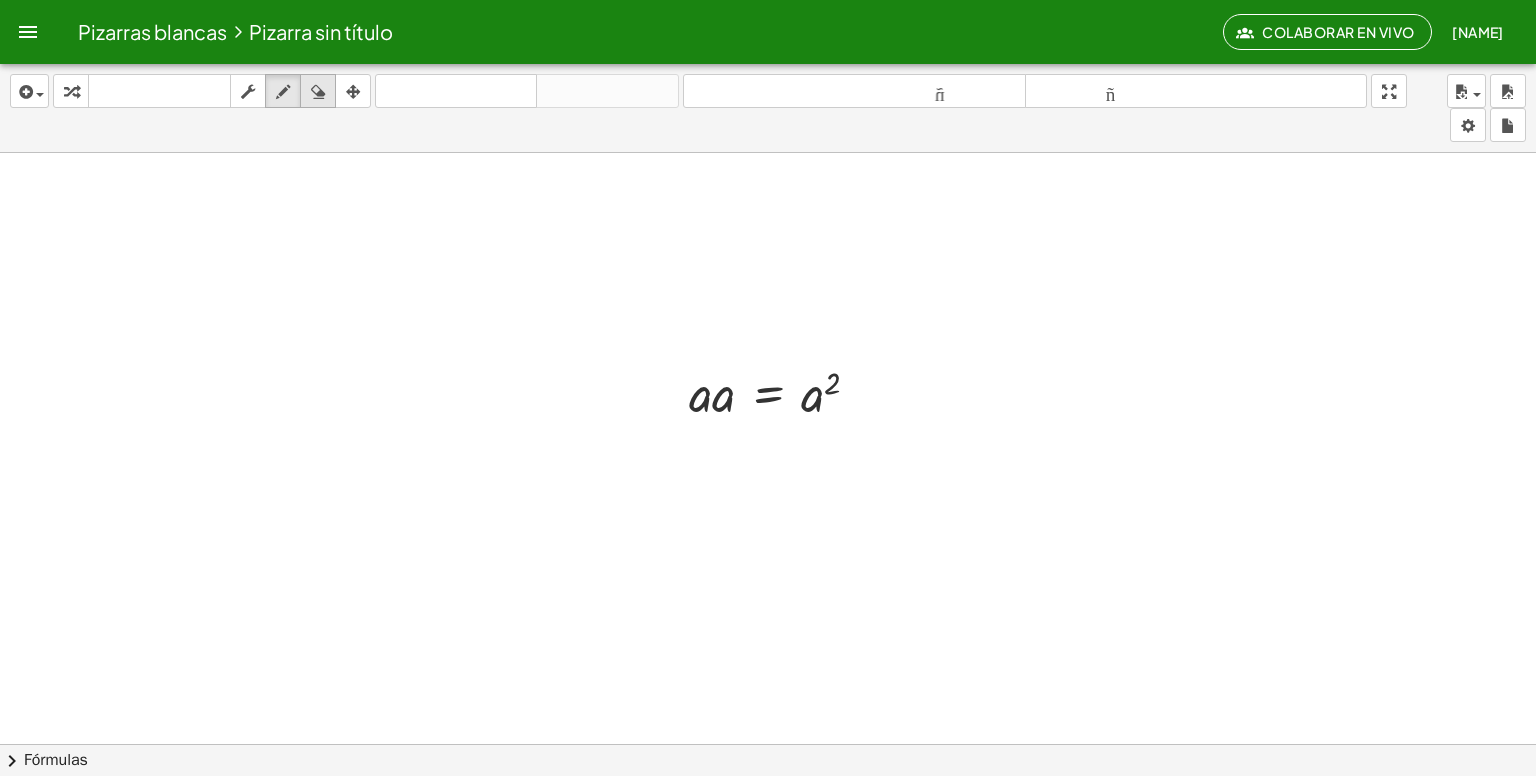 click on "borrar" at bounding box center [318, 91] 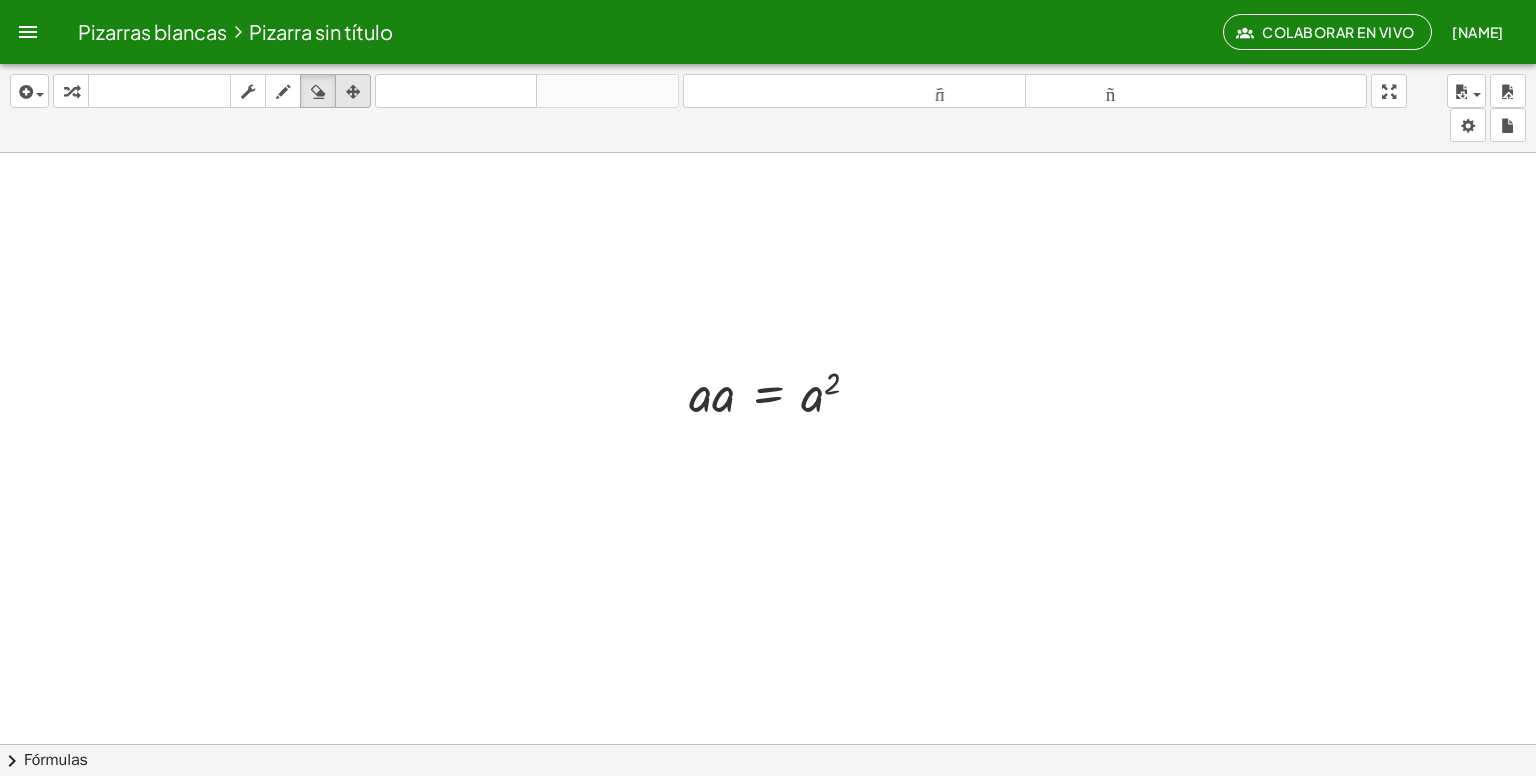 click at bounding box center (353, 92) 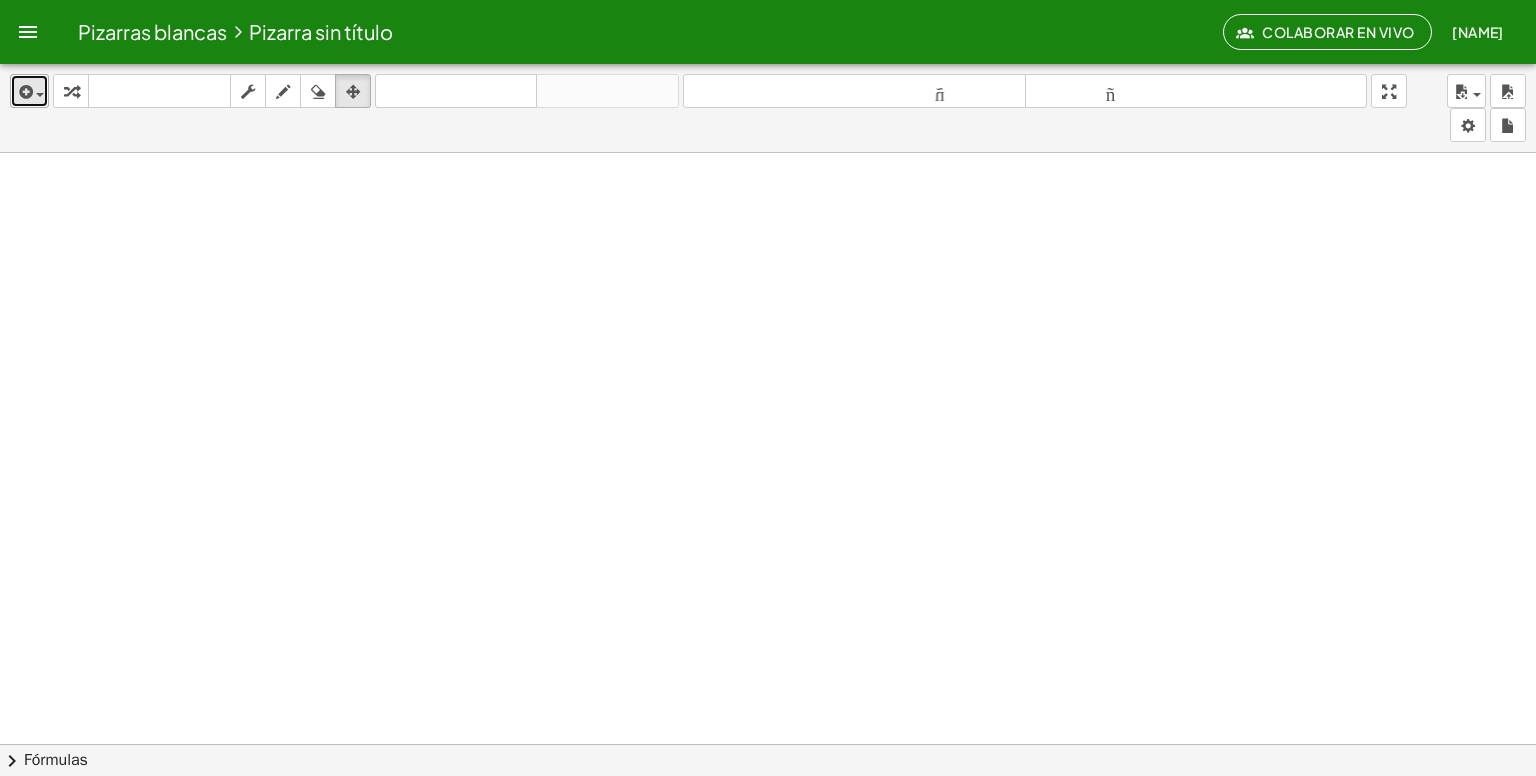 click at bounding box center (24, 92) 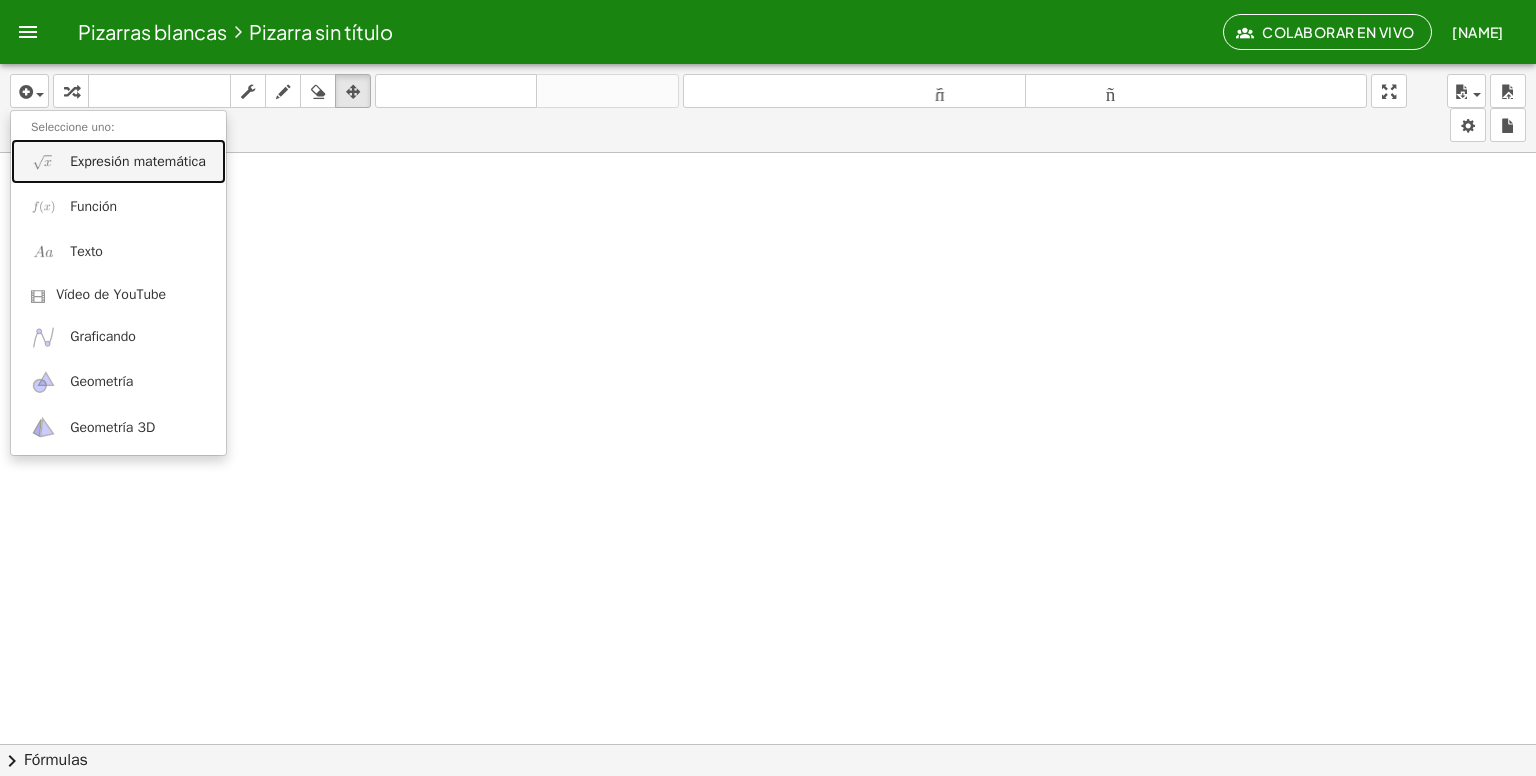 click on "Expresión matemática" at bounding box center (138, 161) 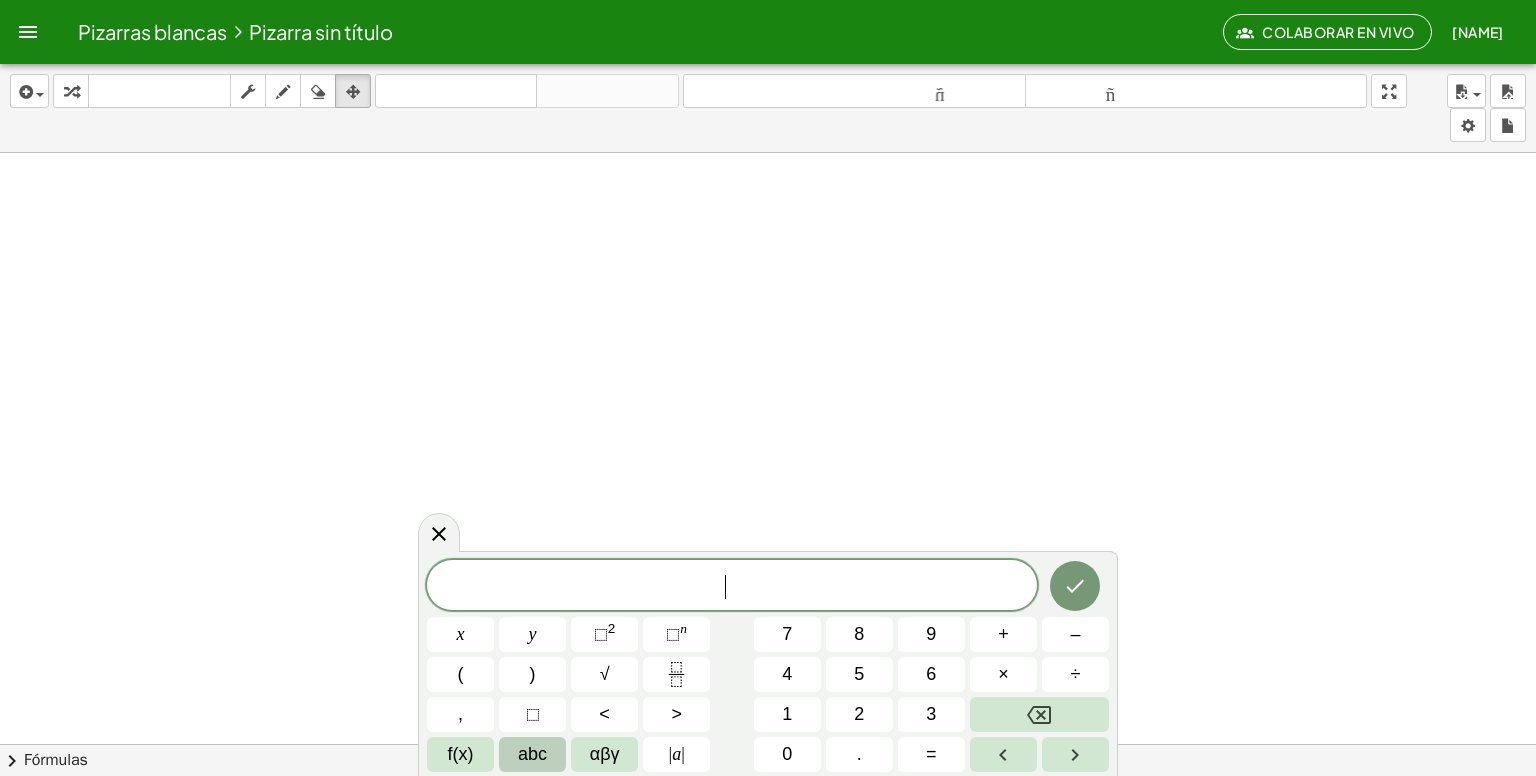 click on "abc" at bounding box center [532, 754] 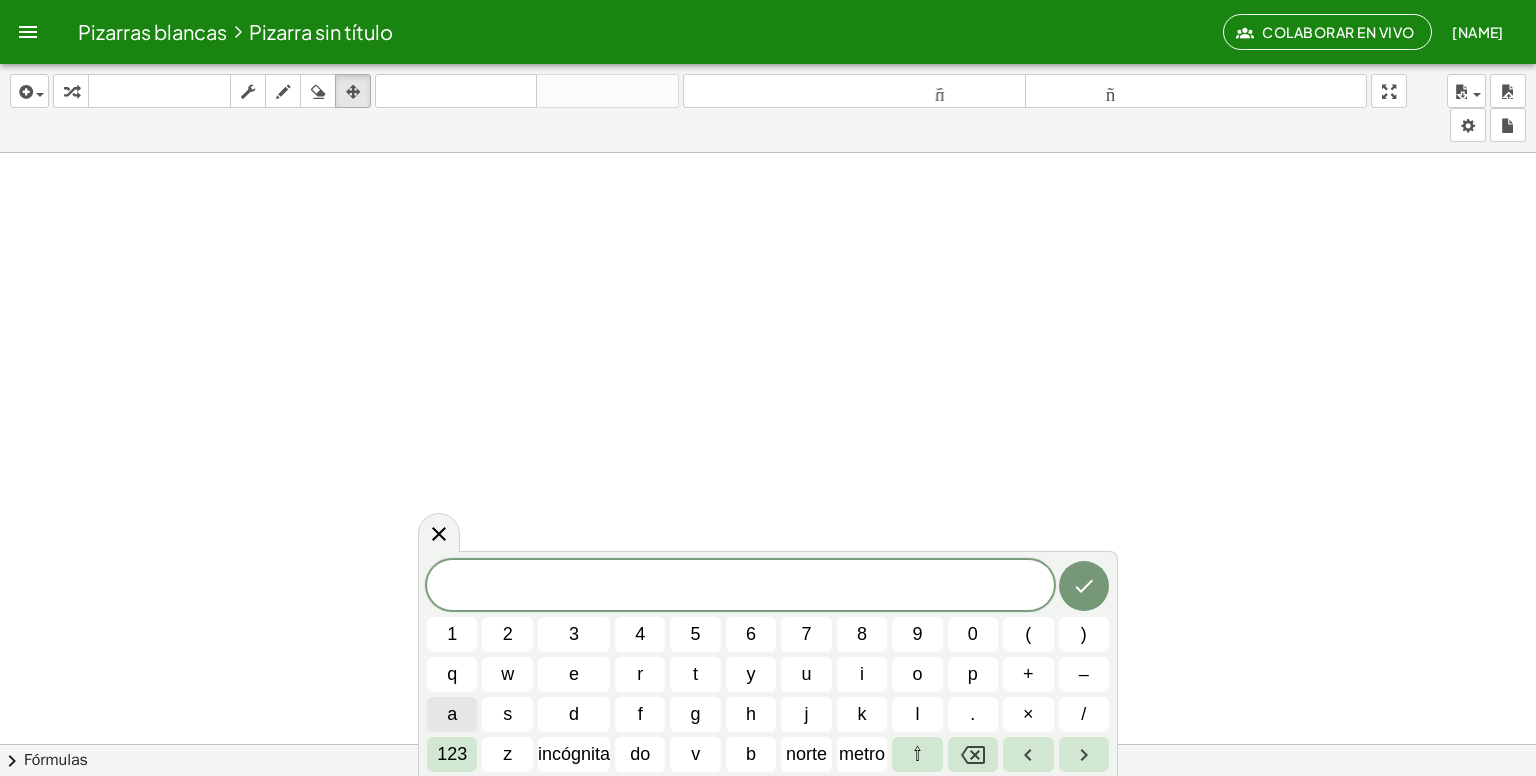 click on "a" at bounding box center [452, 714] 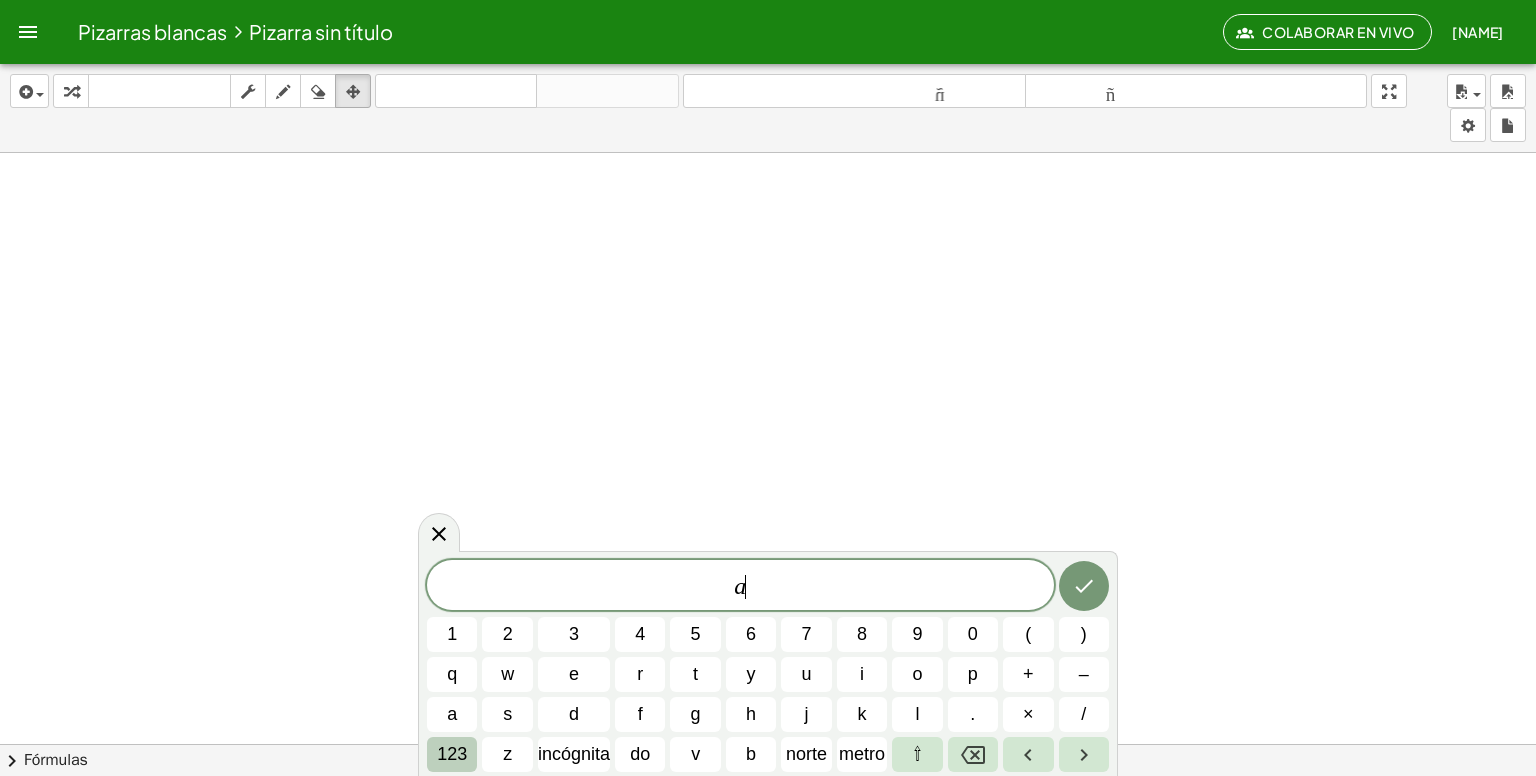 click on "123" at bounding box center (452, 754) 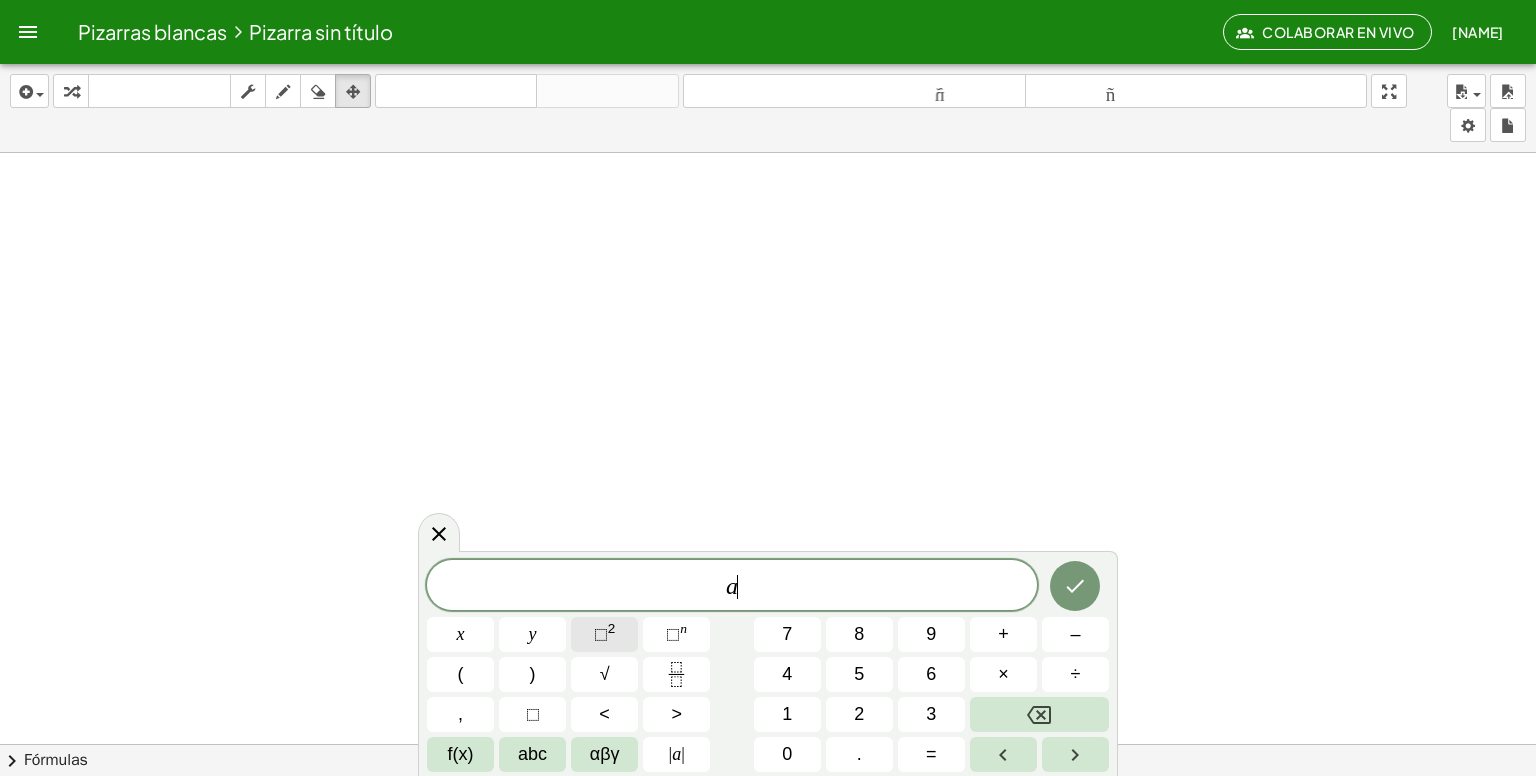 click on "⬚ 2" at bounding box center (604, 634) 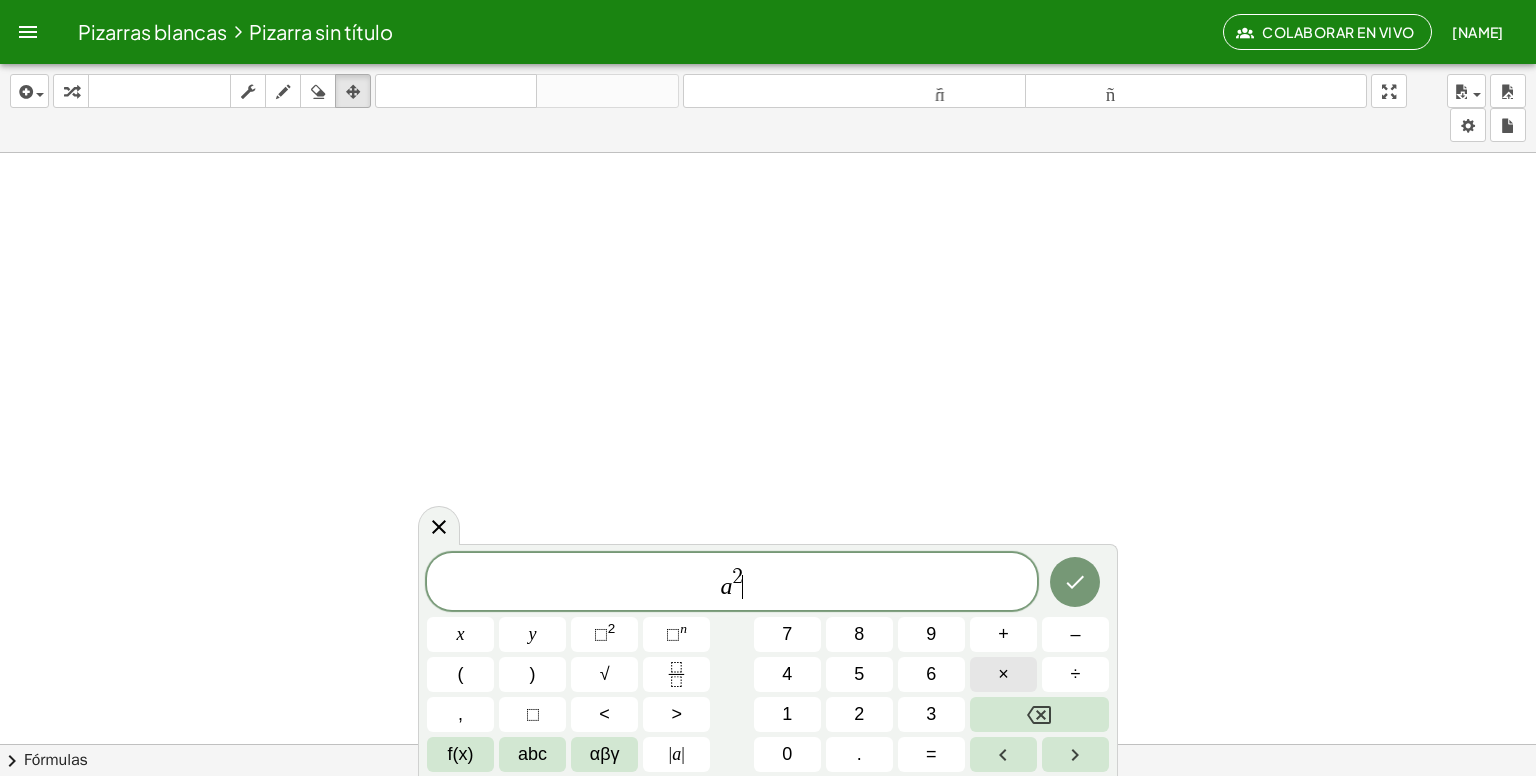 click on "×" at bounding box center [1003, 674] 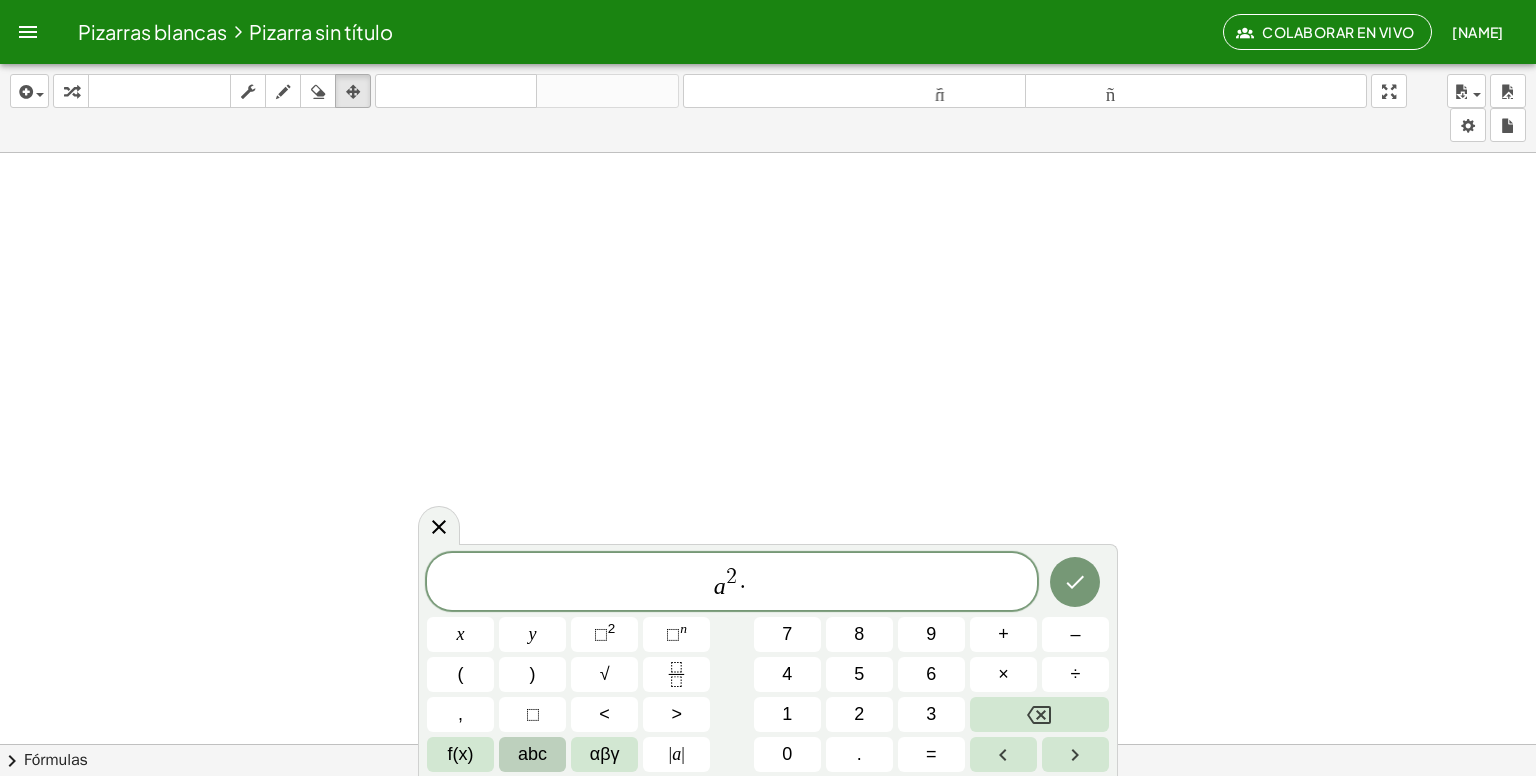click on "abc" at bounding box center [532, 754] 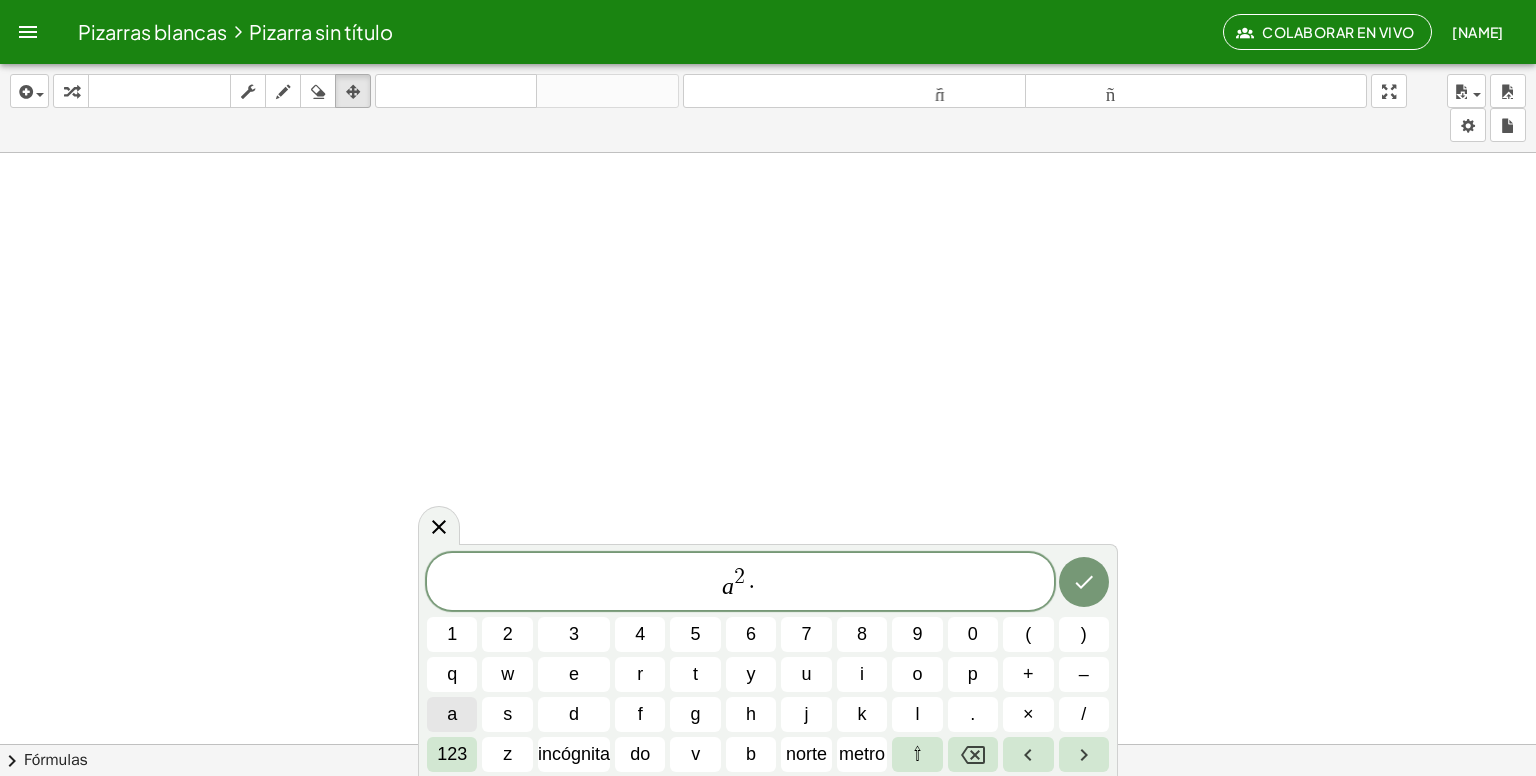 click on "a" at bounding box center [452, 714] 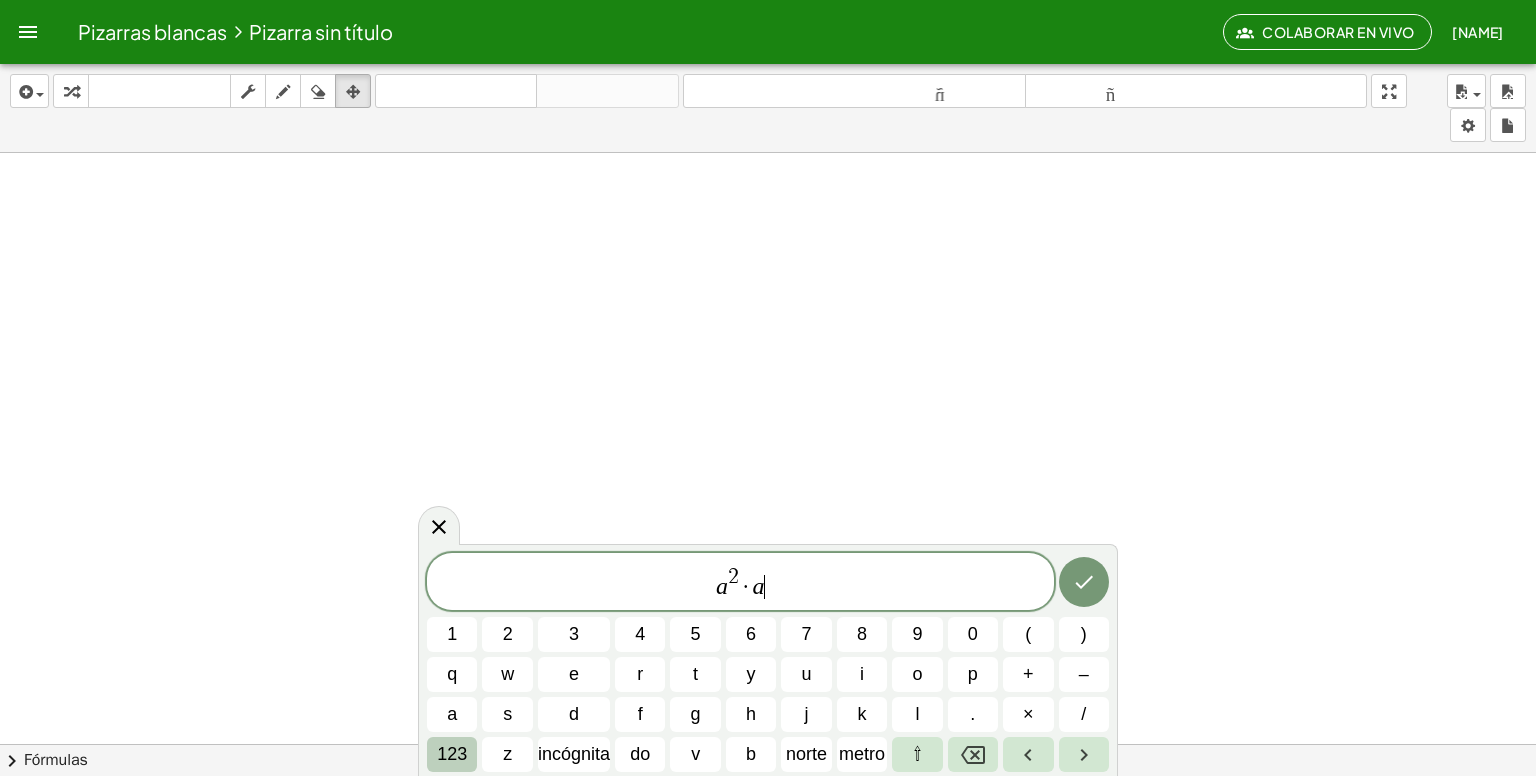 click on "123" at bounding box center [452, 754] 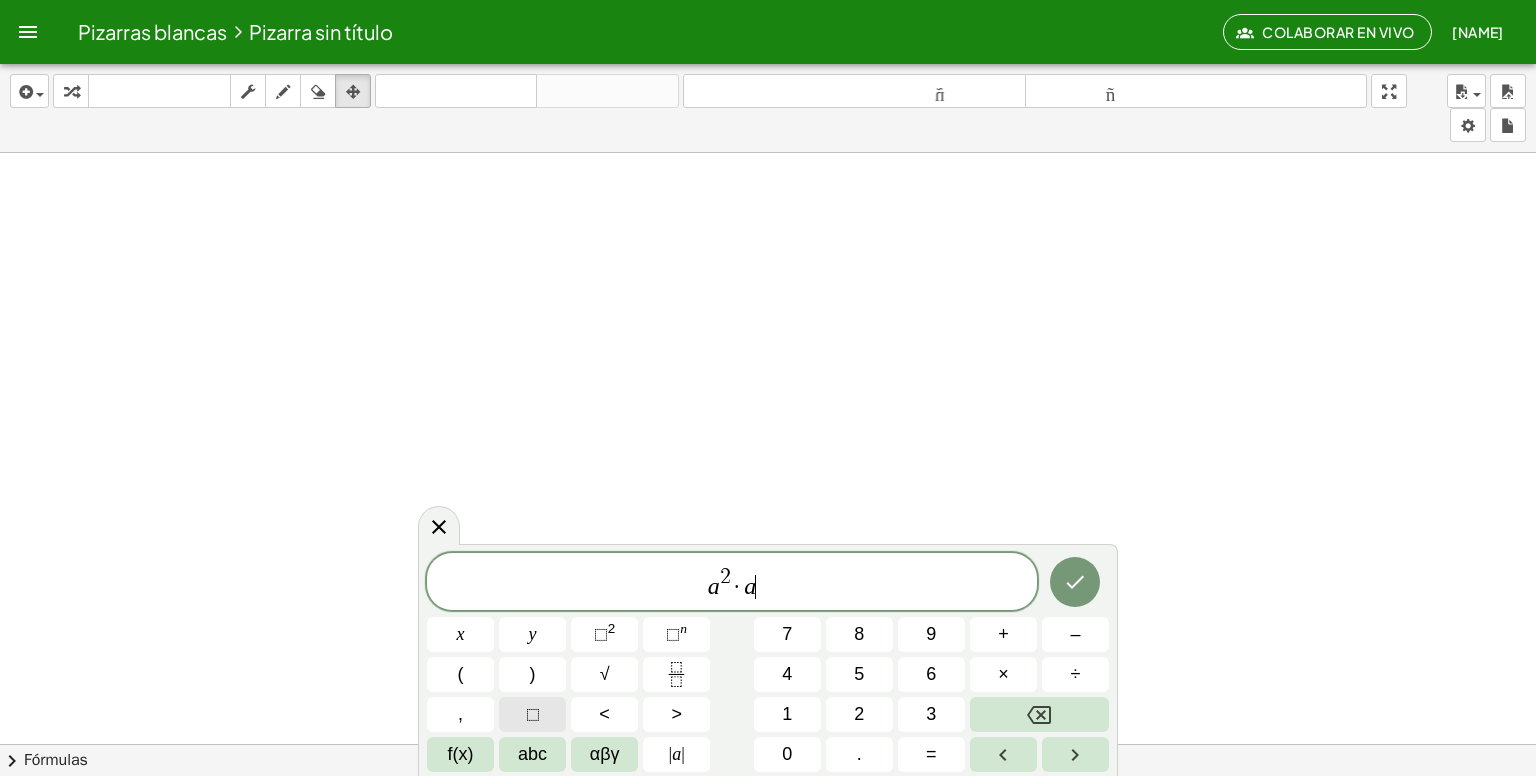 click on "⬚" at bounding box center [533, 714] 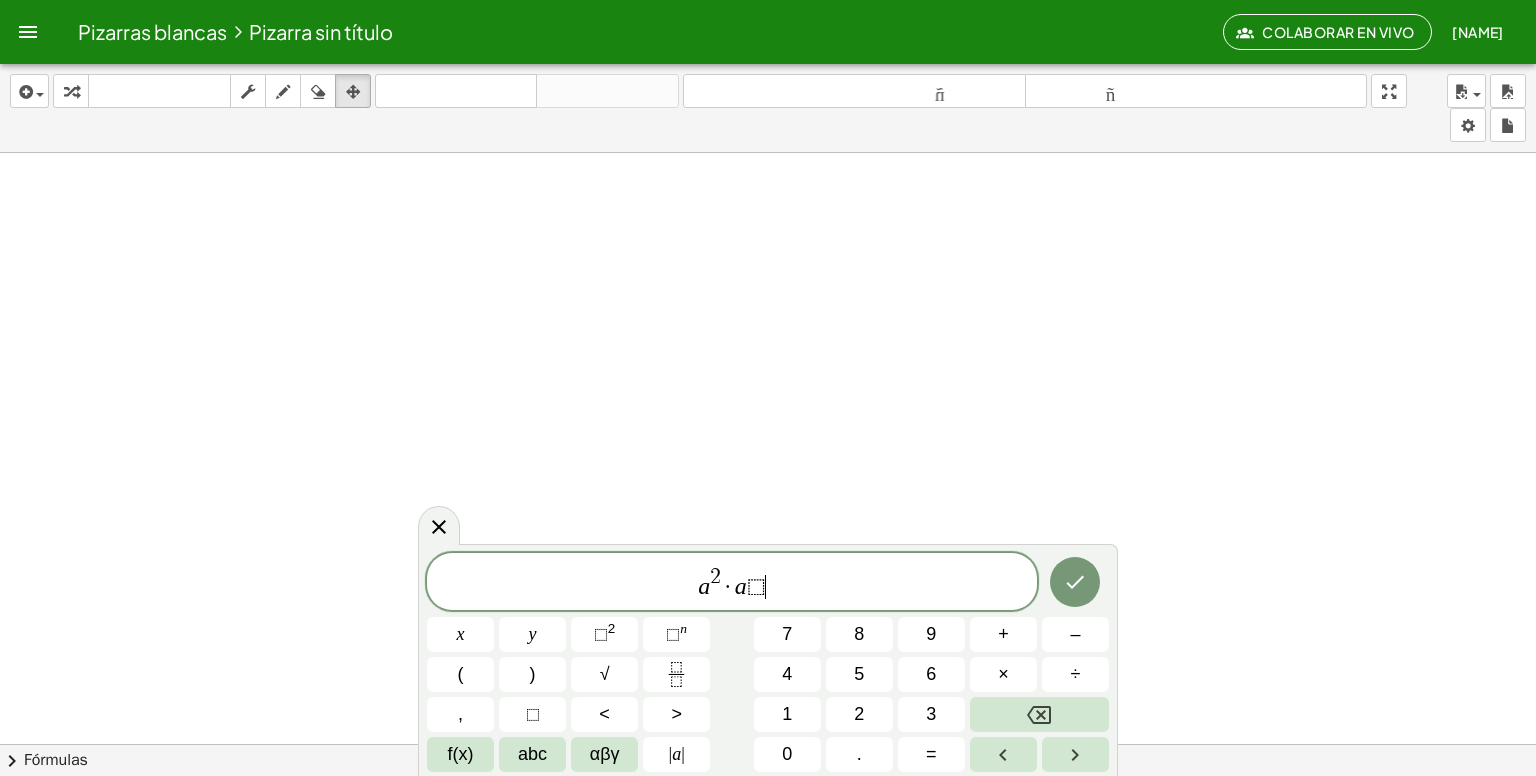click on "⬚" at bounding box center [756, 587] 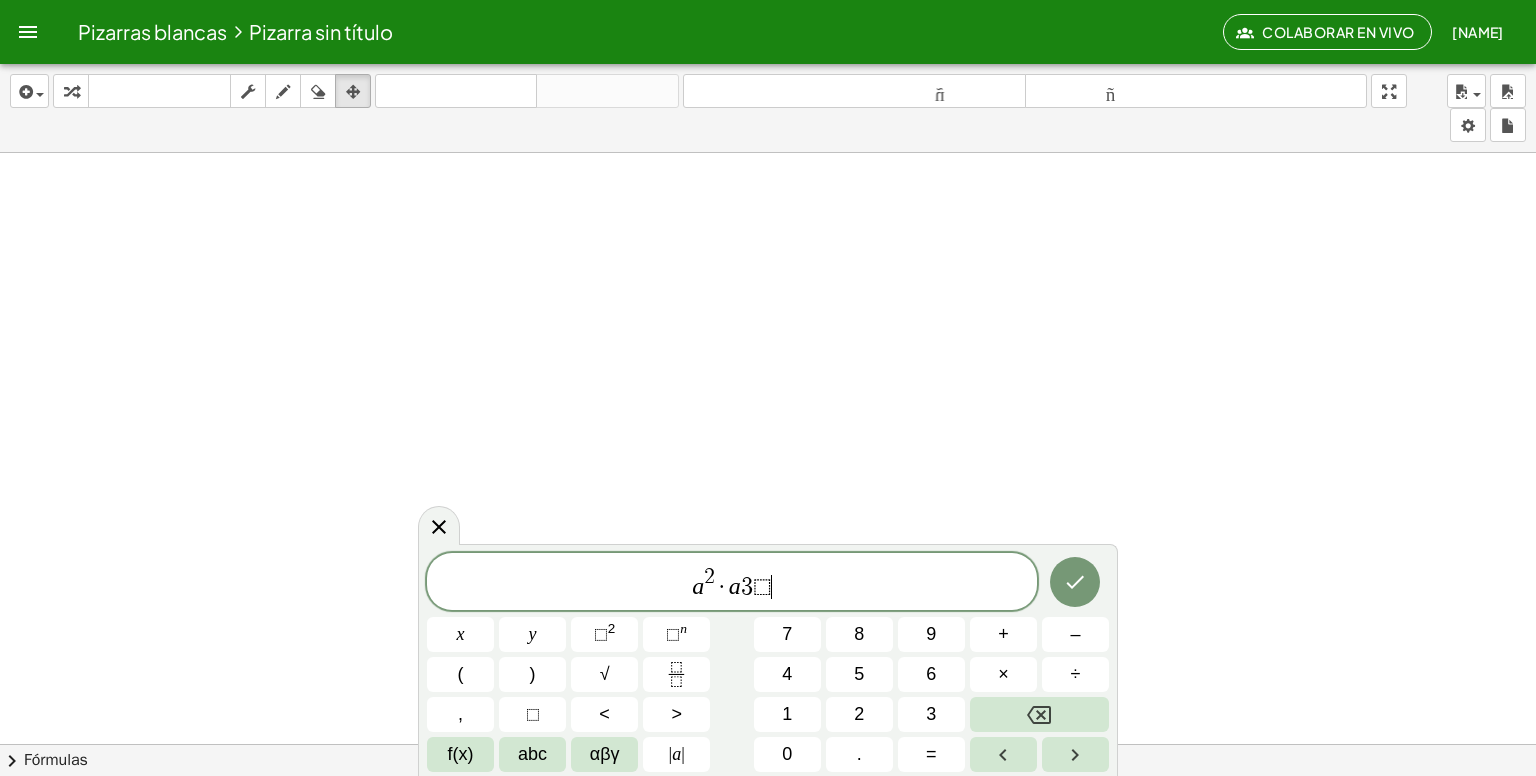 click on "a 2 · a 3 ⬚ ​" at bounding box center [732, 583] 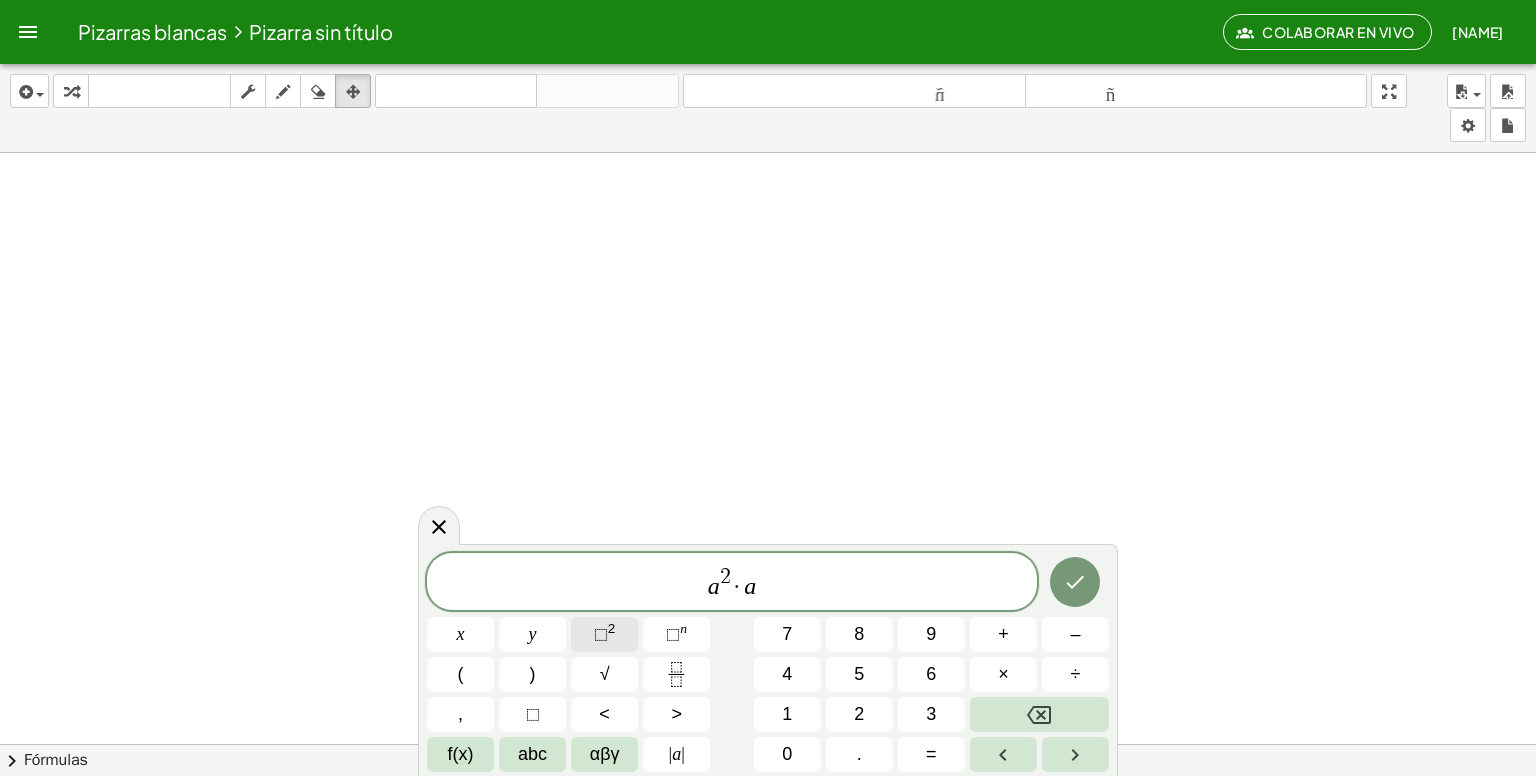 click on "⬚ 2" 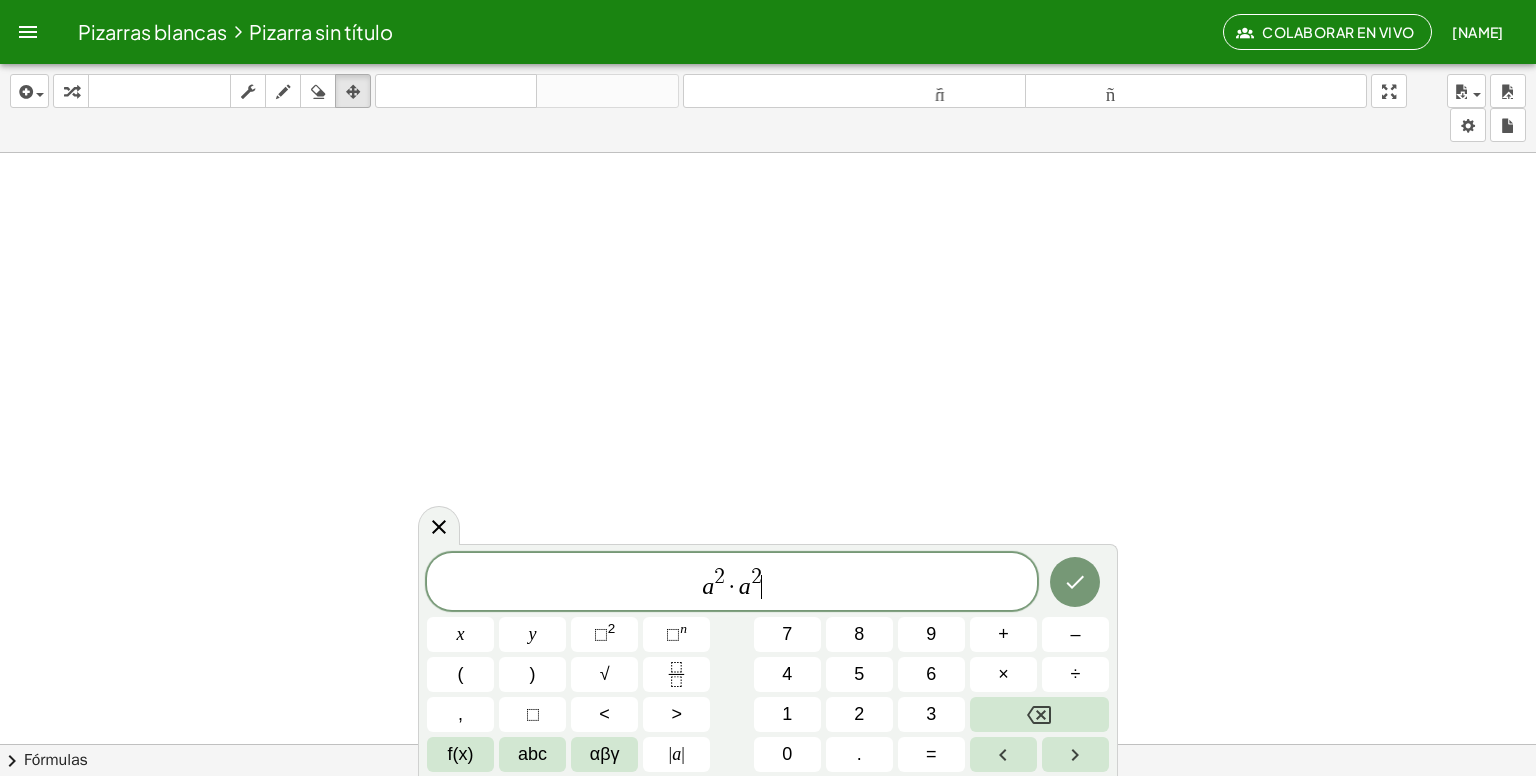click on "a 2 · a 2 ​" at bounding box center [732, 583] 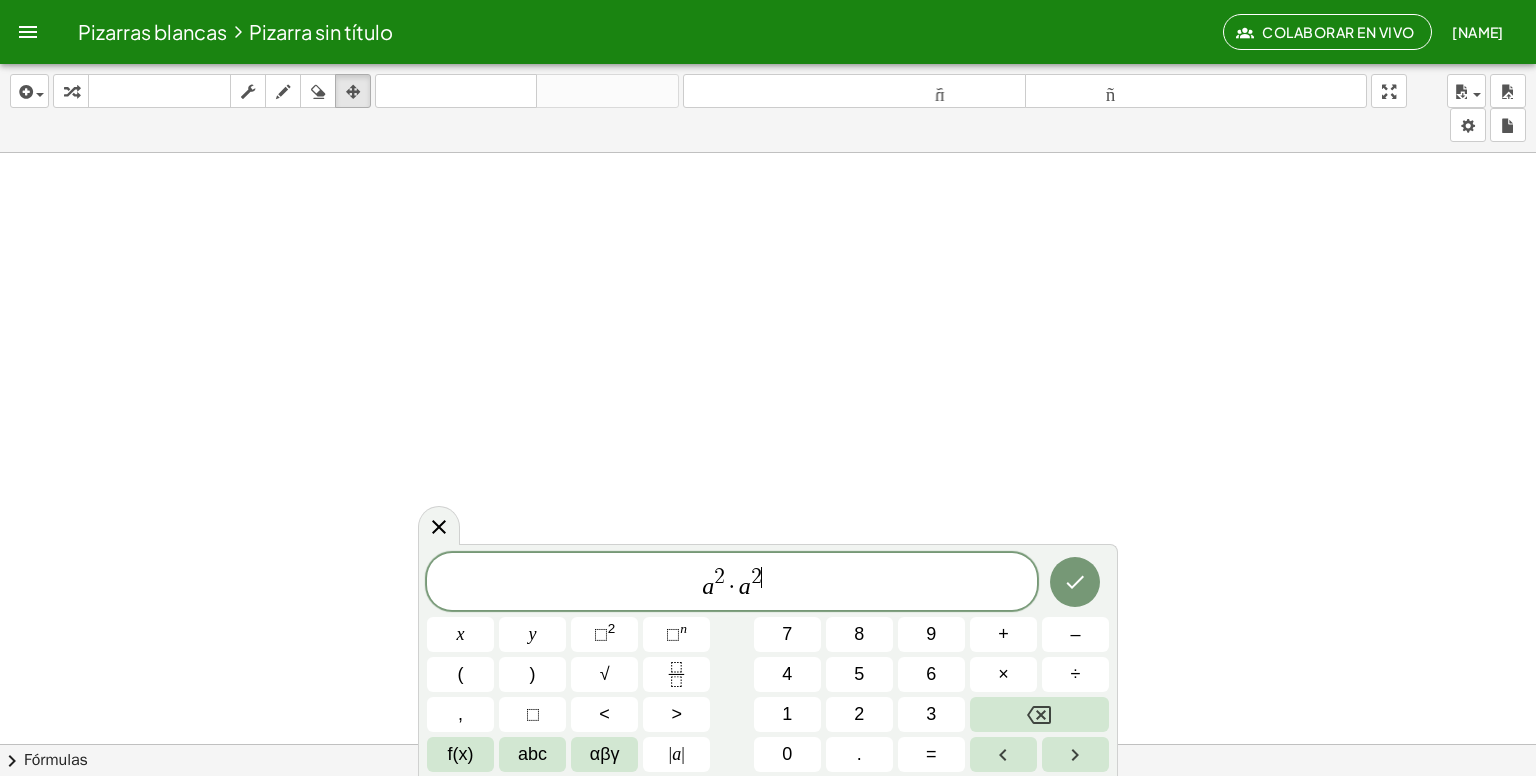 click on "2 ​" at bounding box center (756, 578) 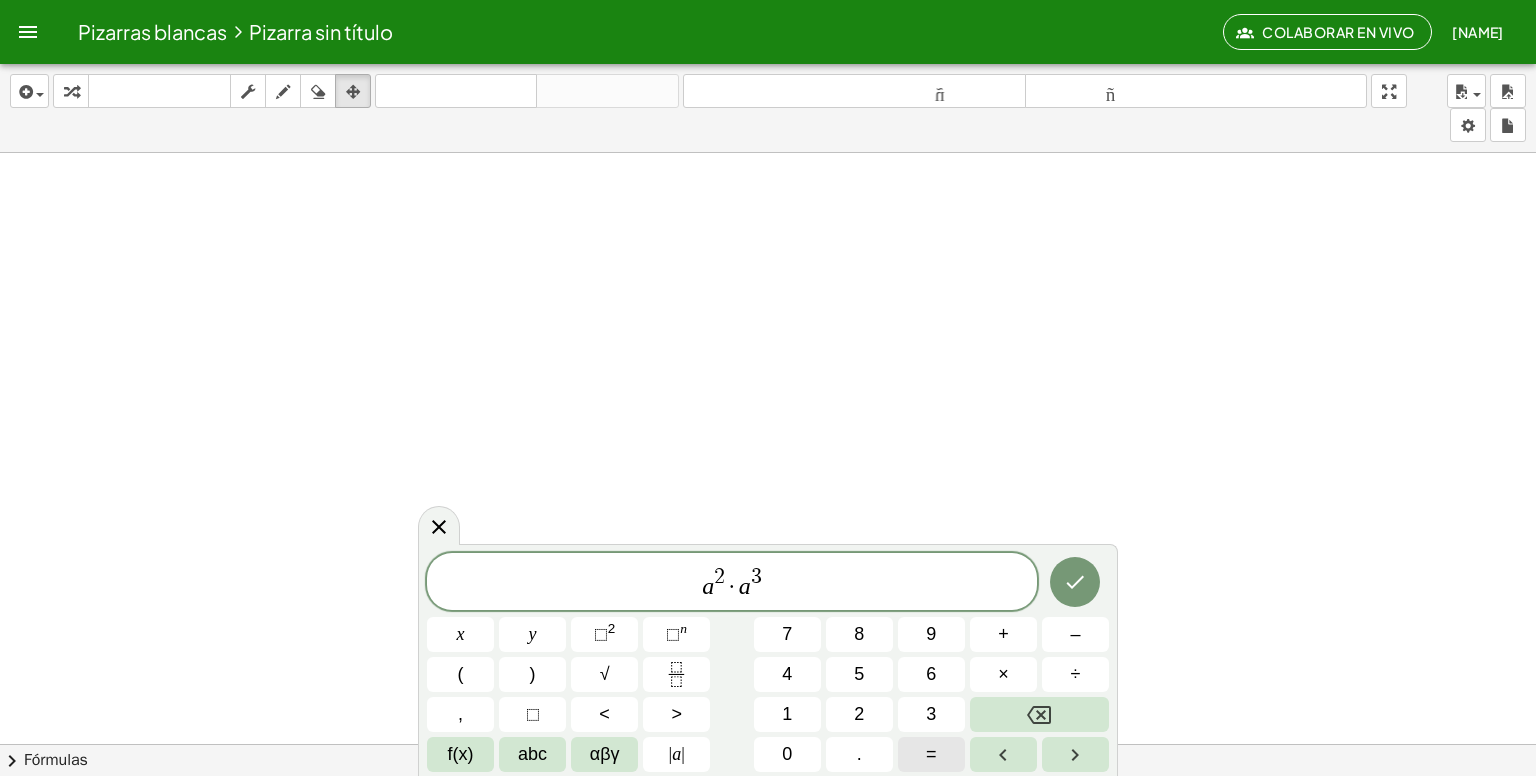 click on "=" at bounding box center [931, 754] 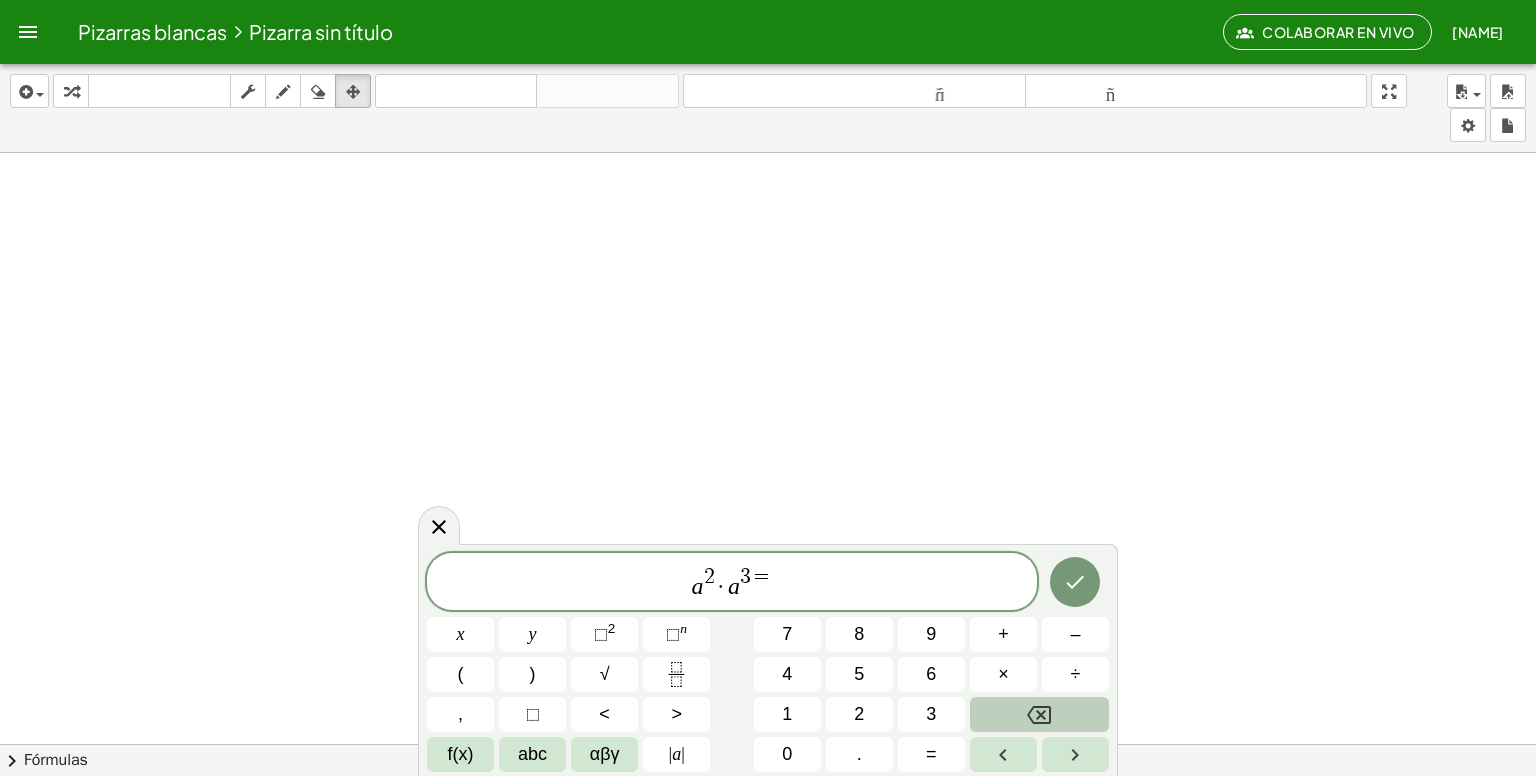 click at bounding box center (1039, 714) 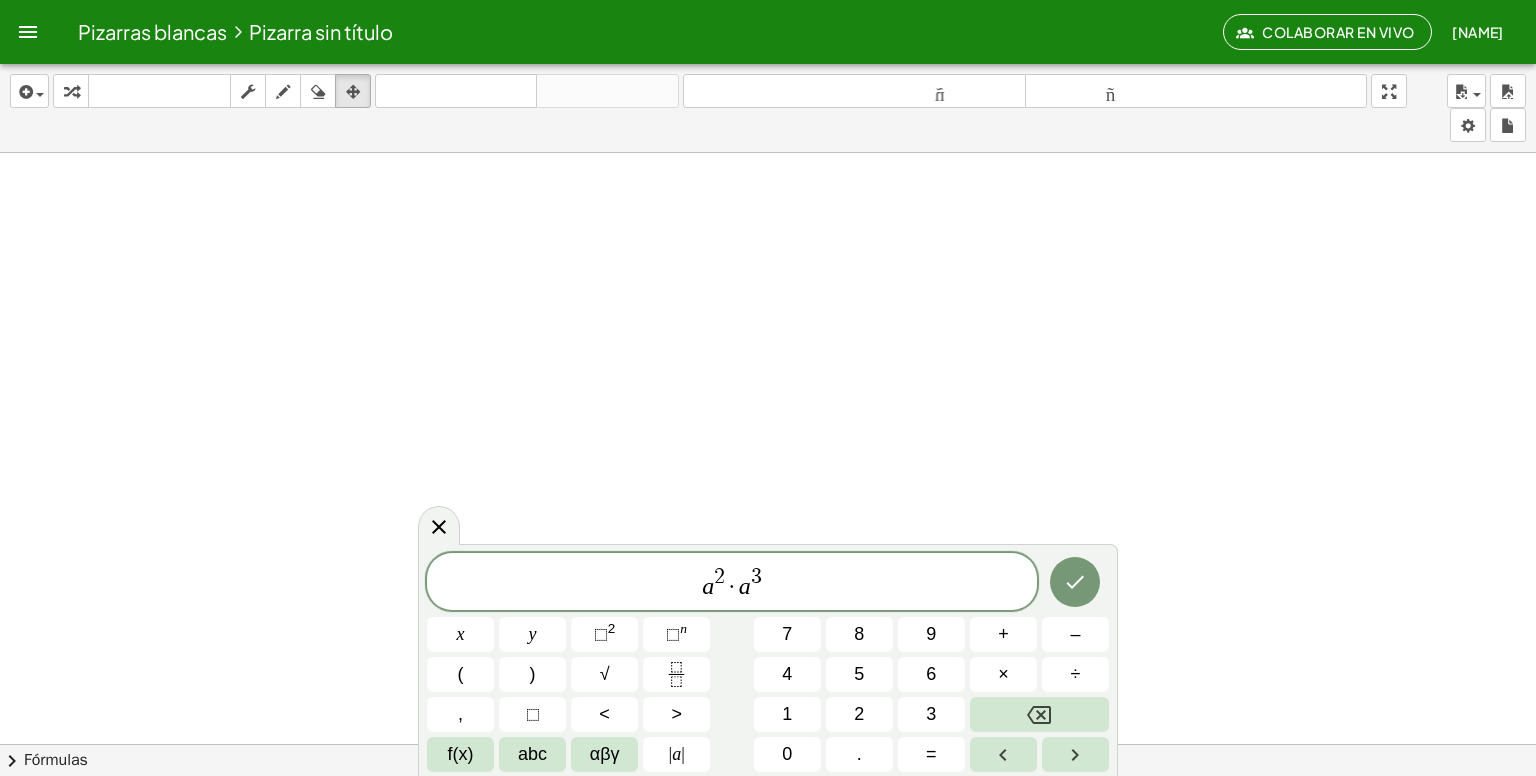 click on "a 2 · a 3 ​" at bounding box center (732, 583) 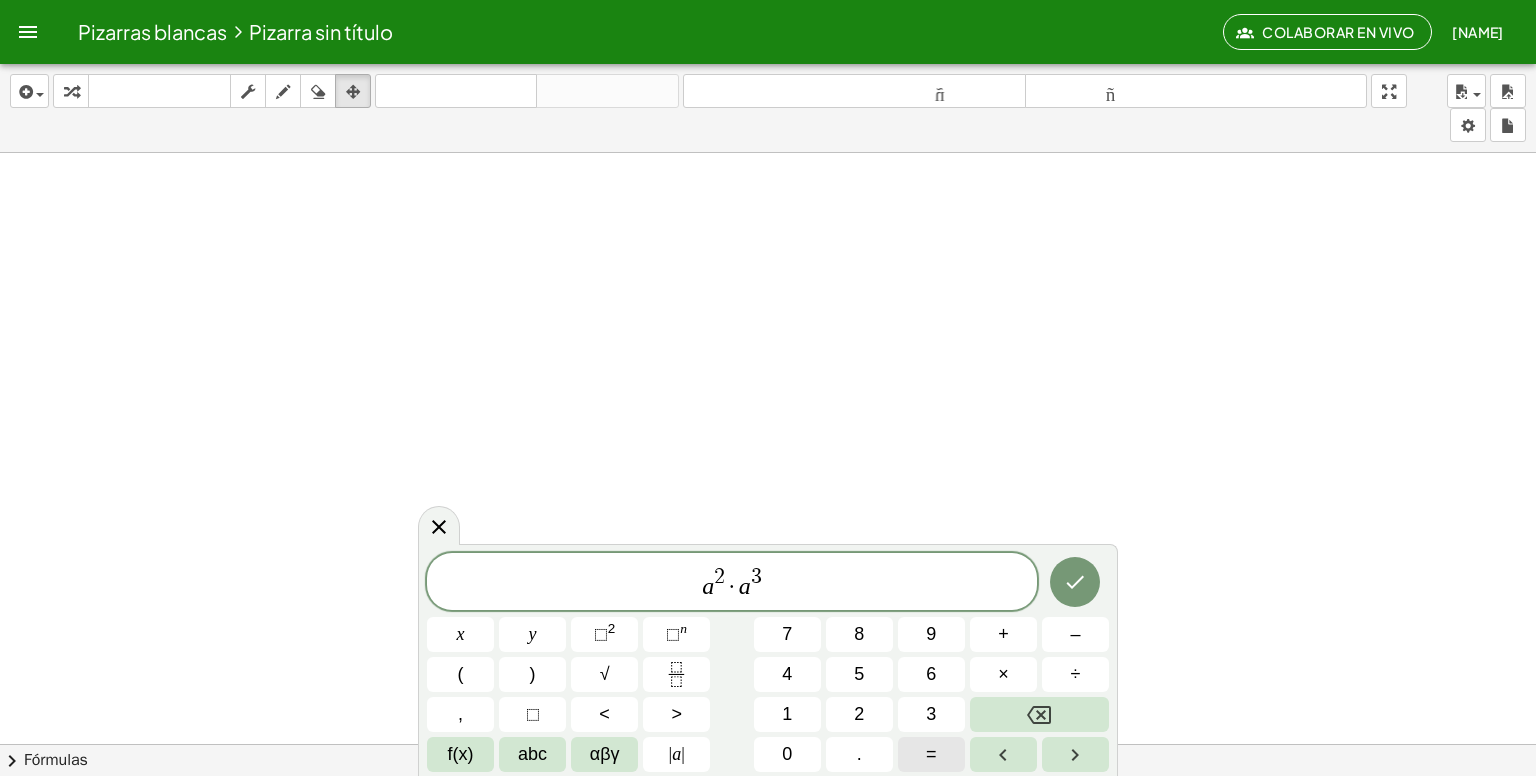 click on "=" at bounding box center [931, 754] 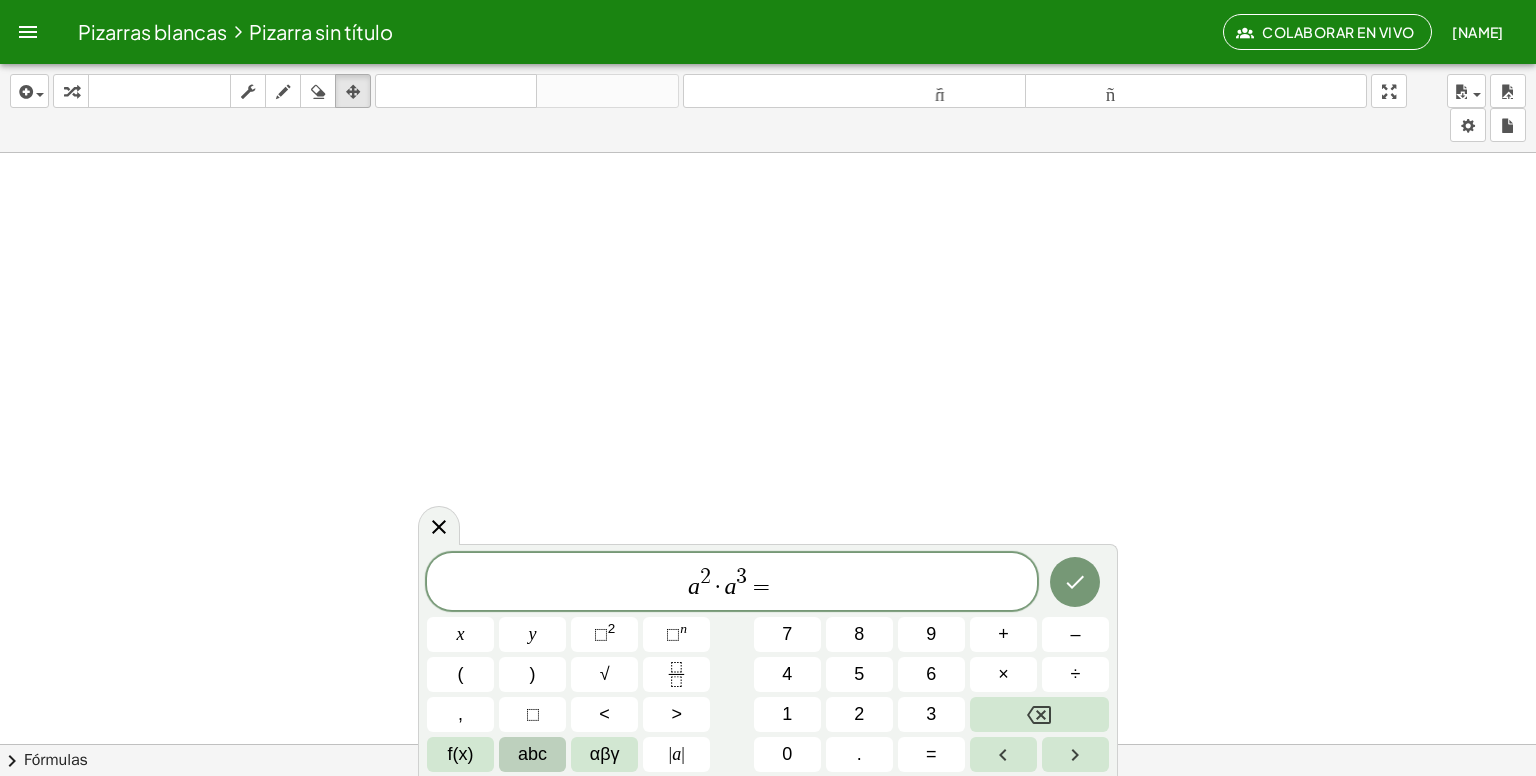 click on "a 2 · a 3 = ​ x y ⬚ 2 ⬚ n 7 8 9 + – ( ) √ 4 5 6 × ÷ , ⬚ < > 1 2 3 f(x) abc αβγ | a | 0 . =" at bounding box center [768, 662] 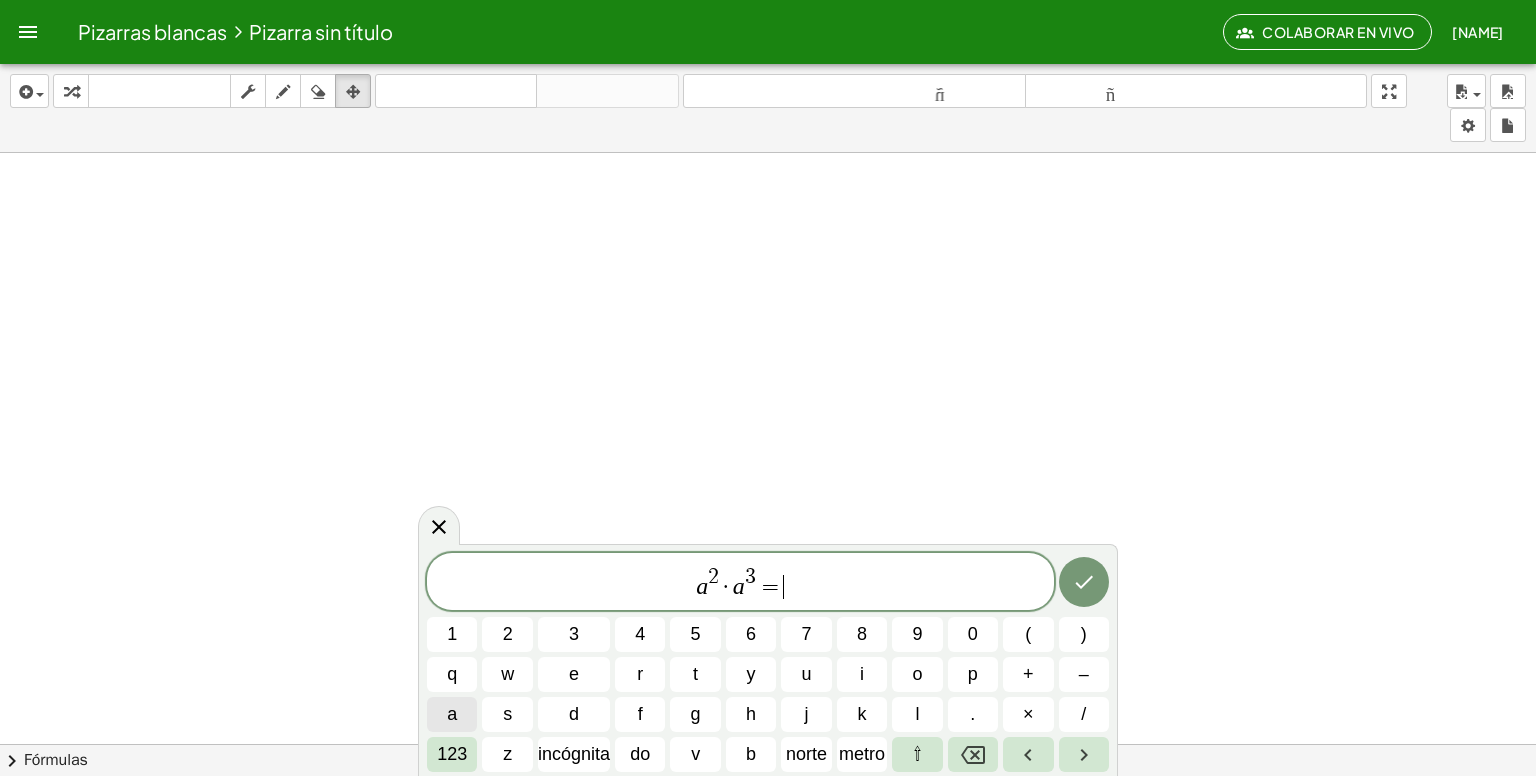 click on "a" at bounding box center [452, 714] 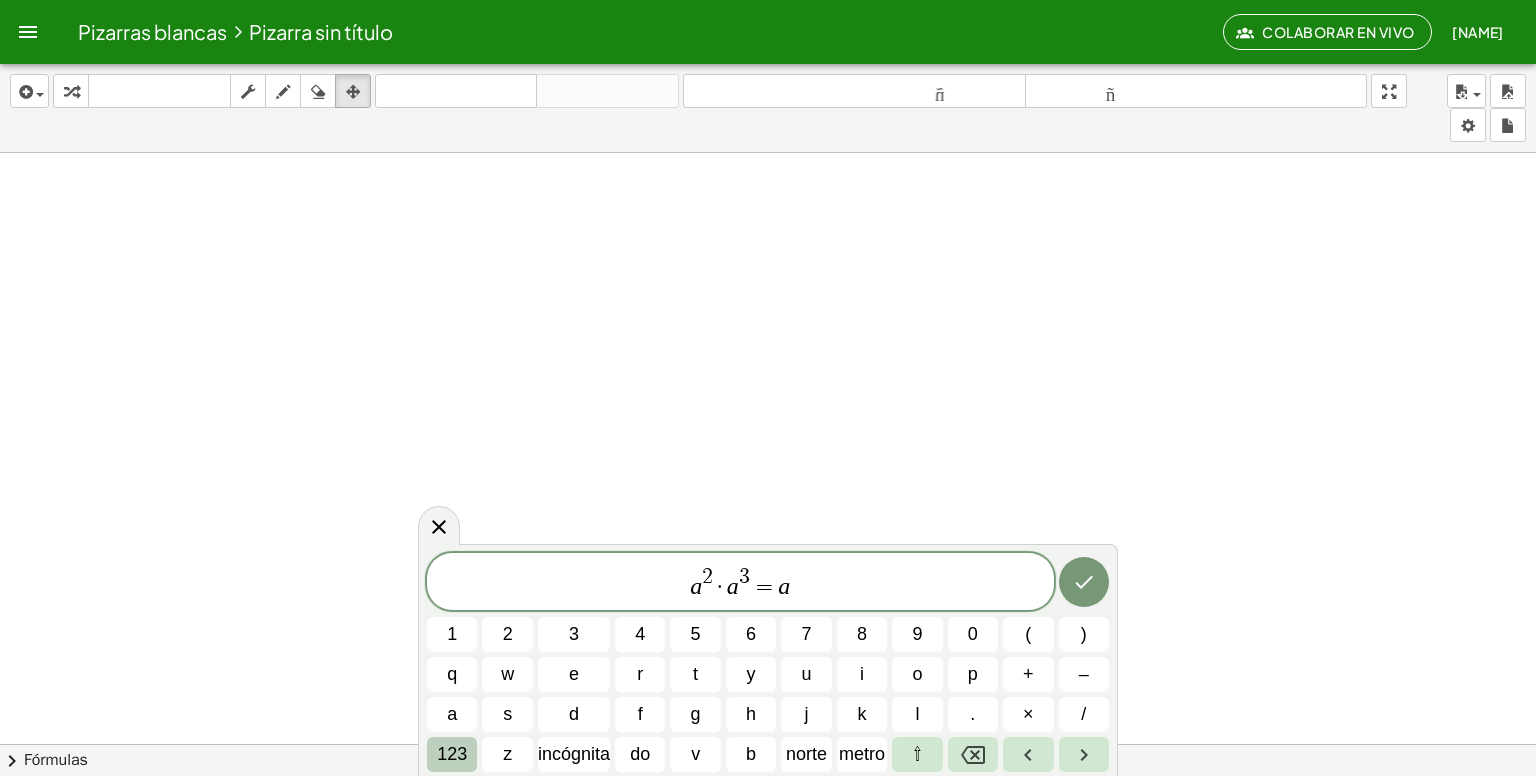 click on "123" at bounding box center [452, 754] 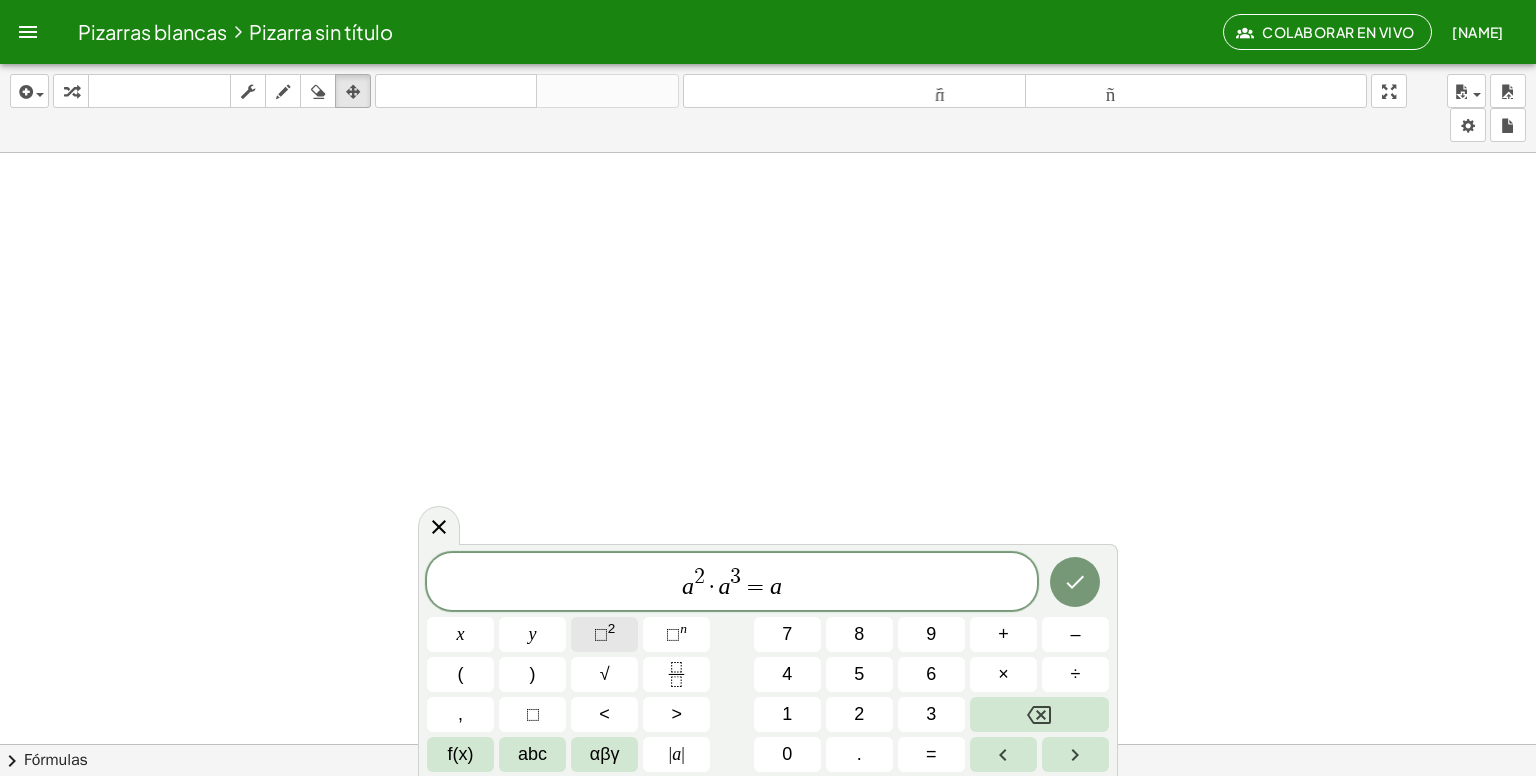 click on "⬚" at bounding box center [601, 634] 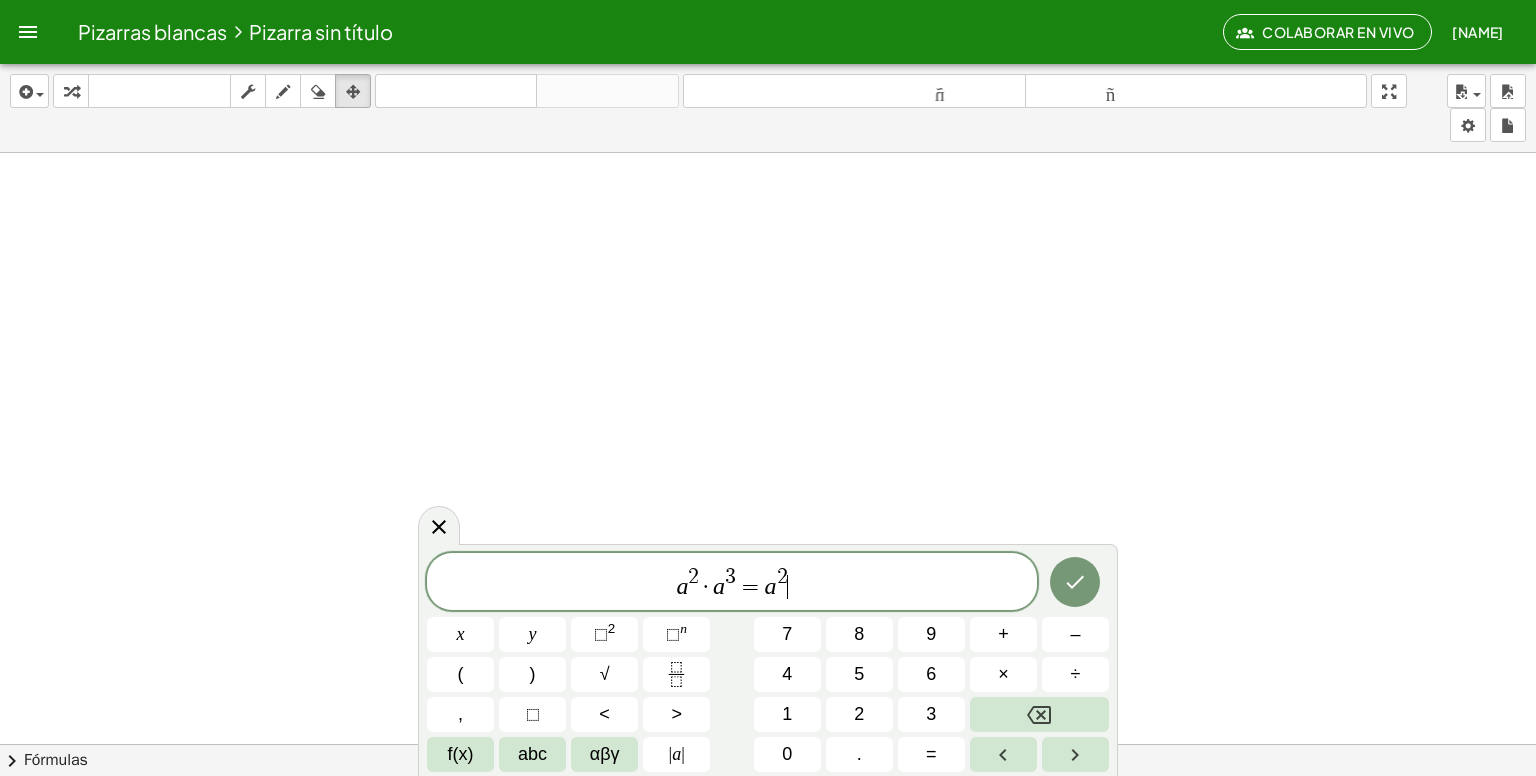 click on "a 2 · a 3 = a 2 ​" at bounding box center (732, 583) 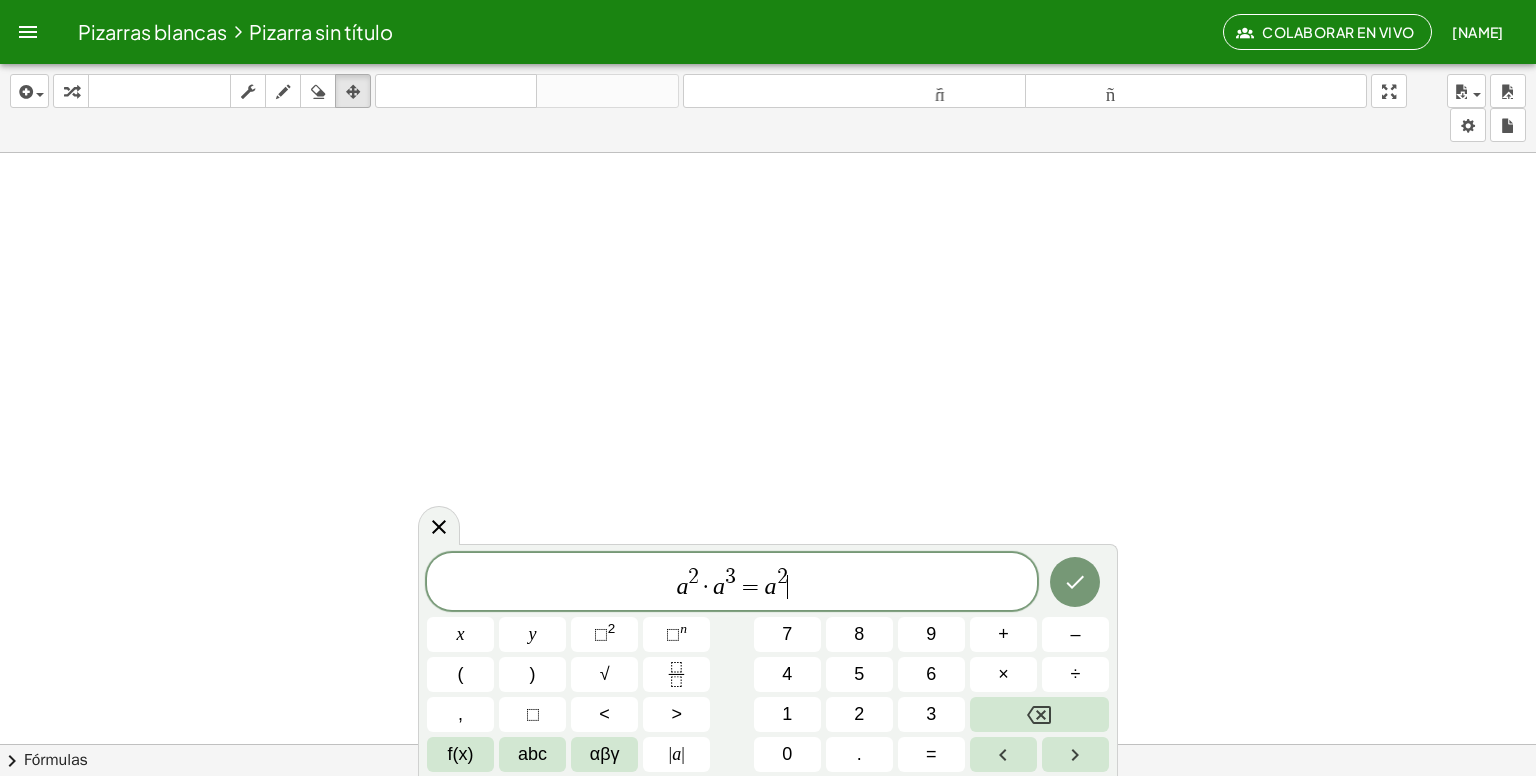 click on "a 2 · a 3 = a 2 ​" at bounding box center (732, 583) 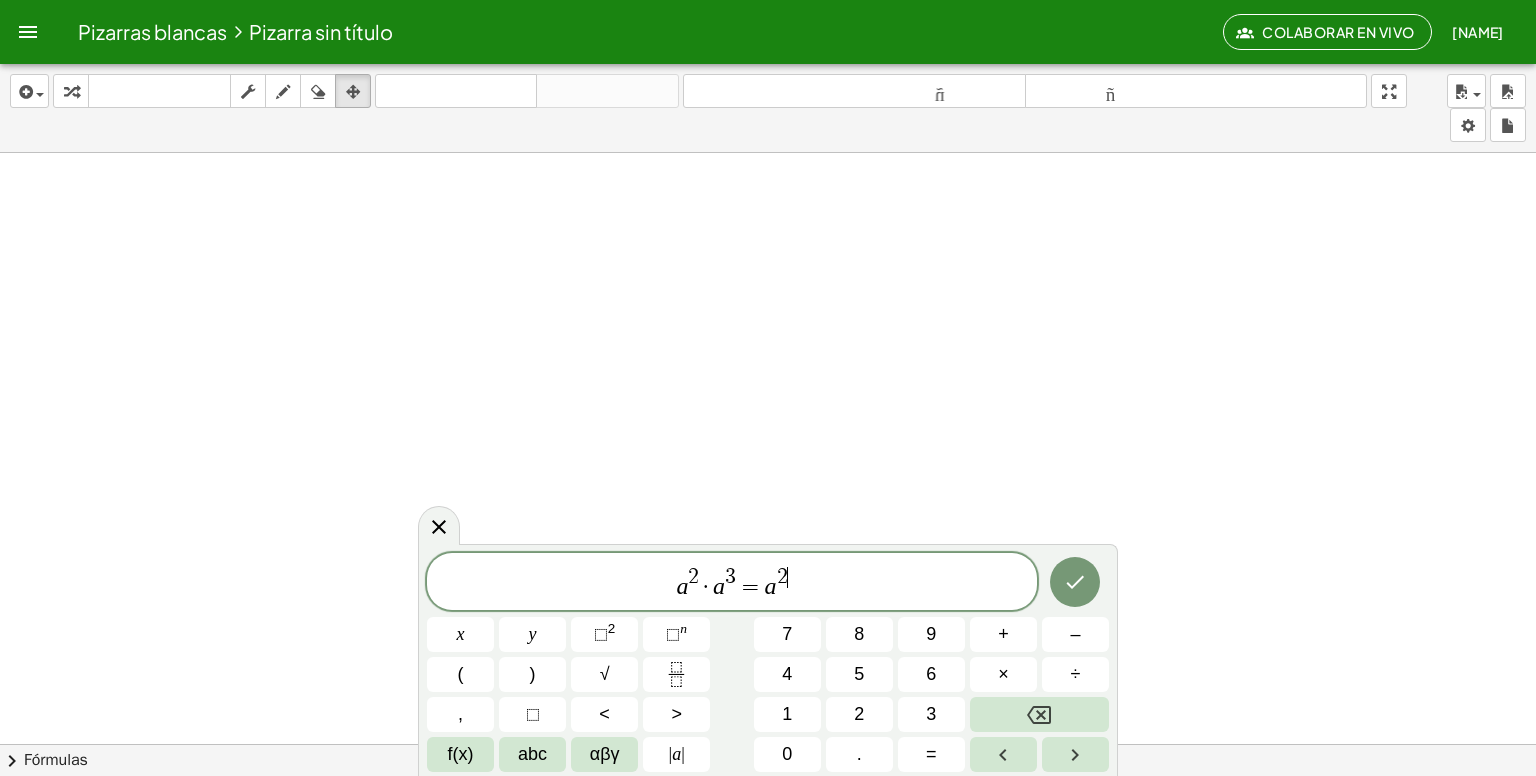 click on "2 ​" at bounding box center [782, 578] 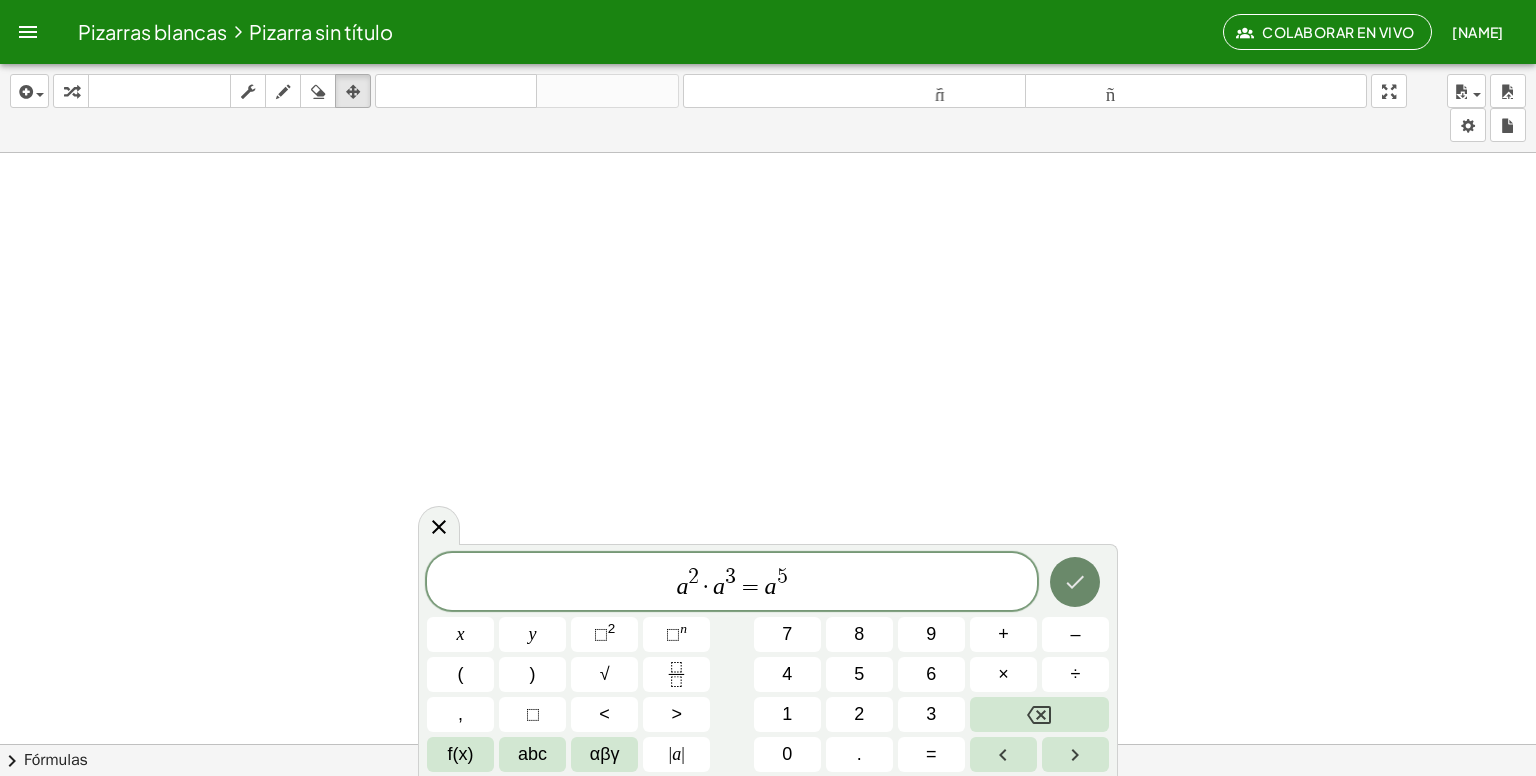 click at bounding box center (1075, 582) 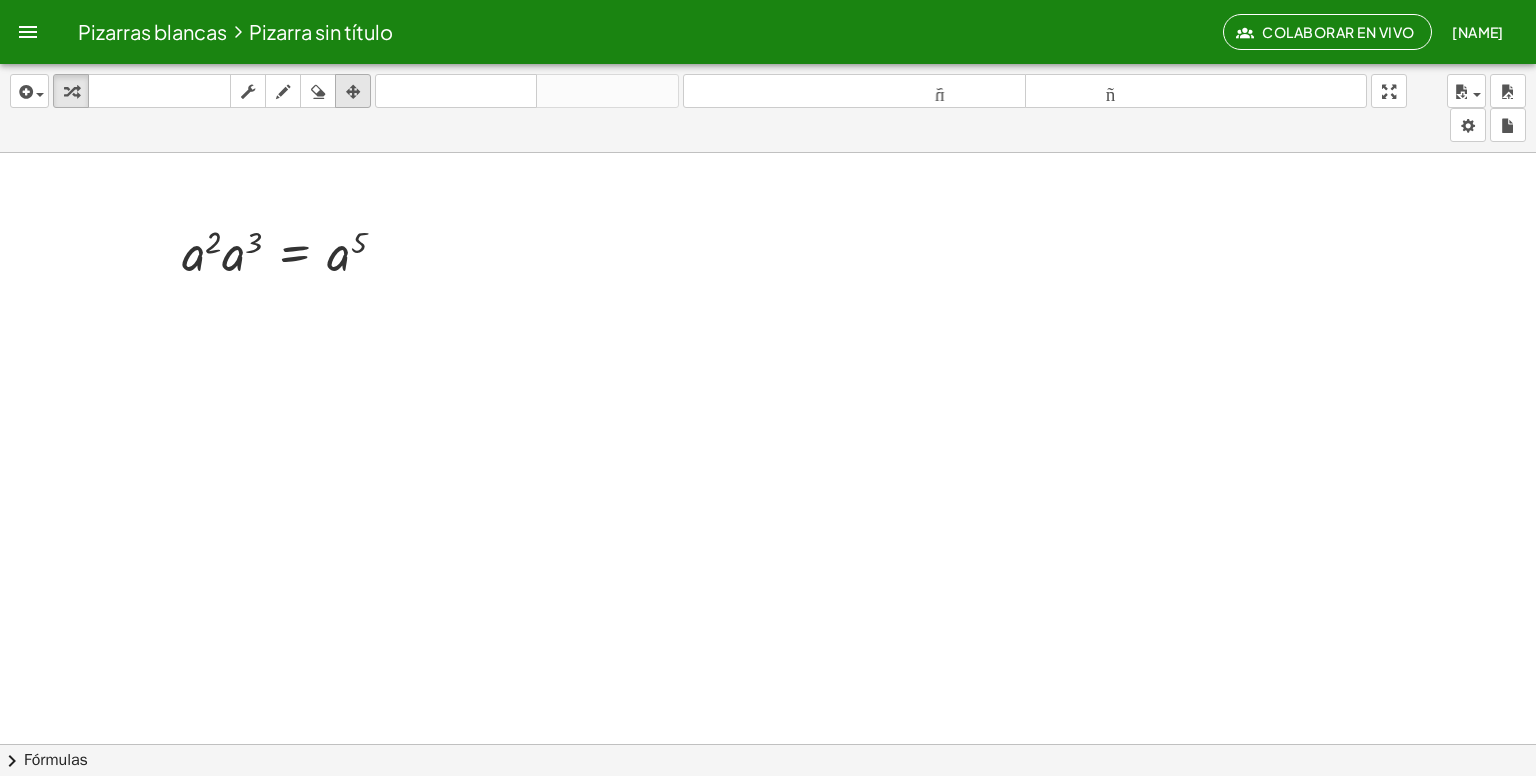 click on "arreglar" at bounding box center (353, 91) 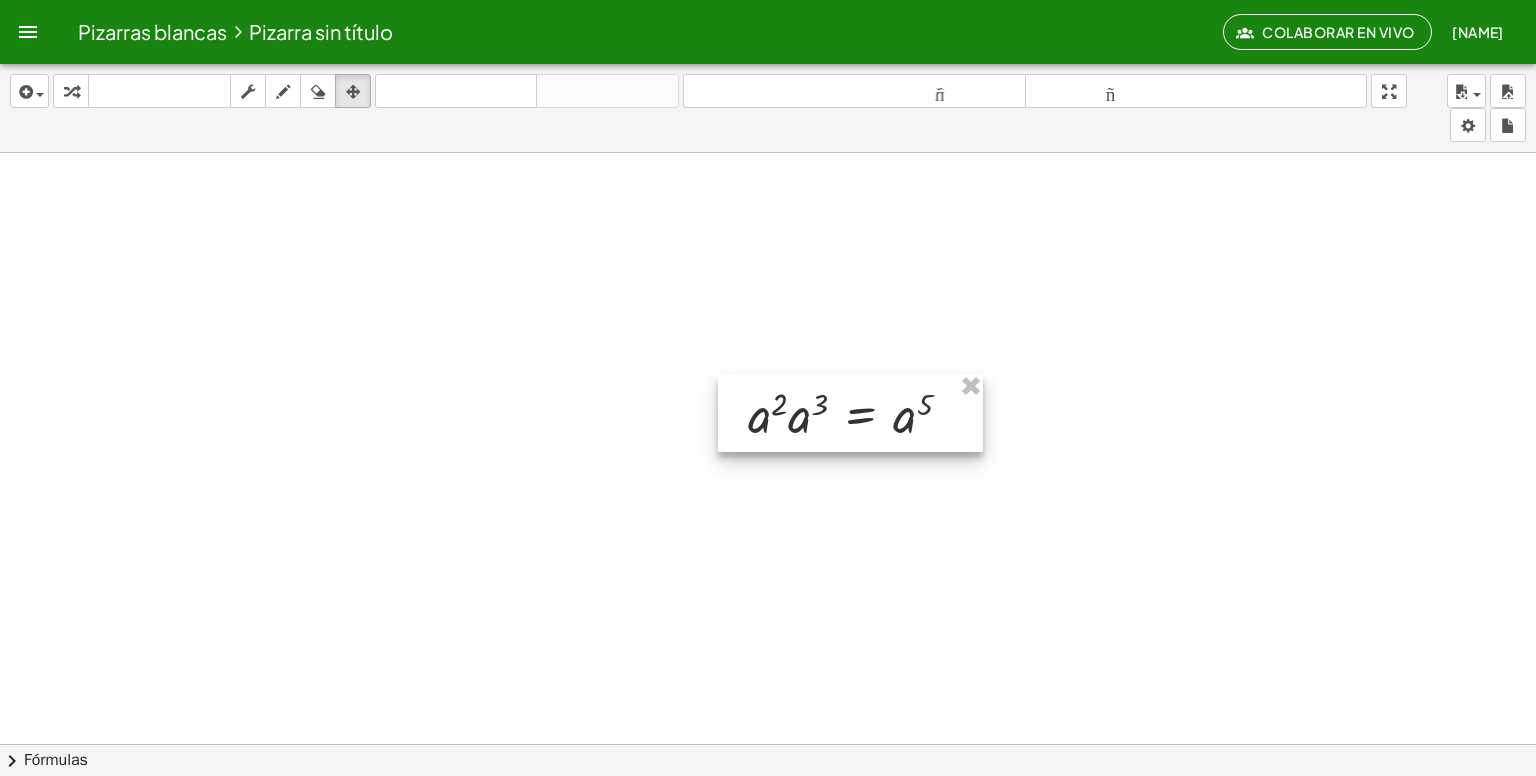 drag, startPoint x: 303, startPoint y: 234, endPoint x: 872, endPoint y: 397, distance: 591.88684 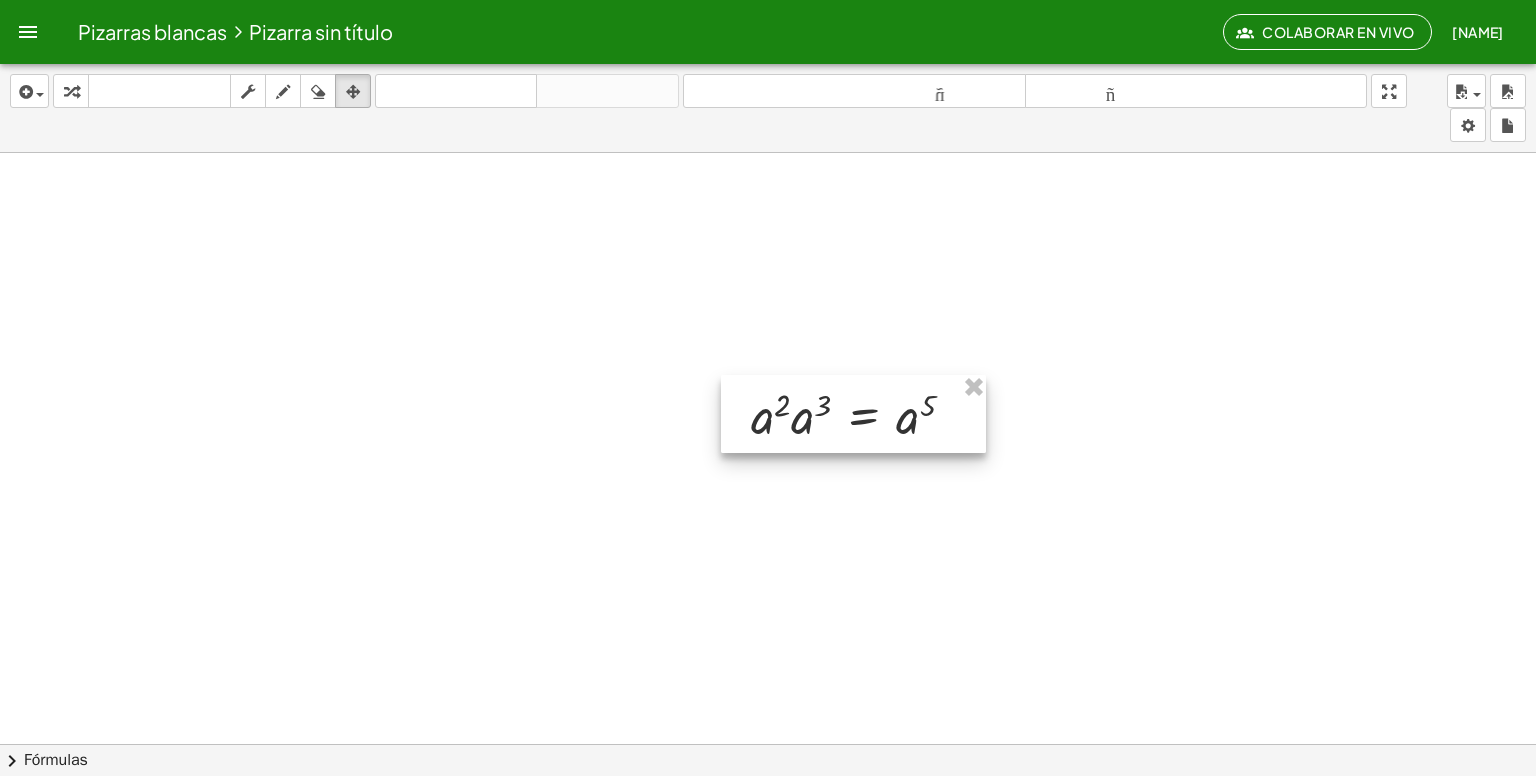 click at bounding box center (853, 414) 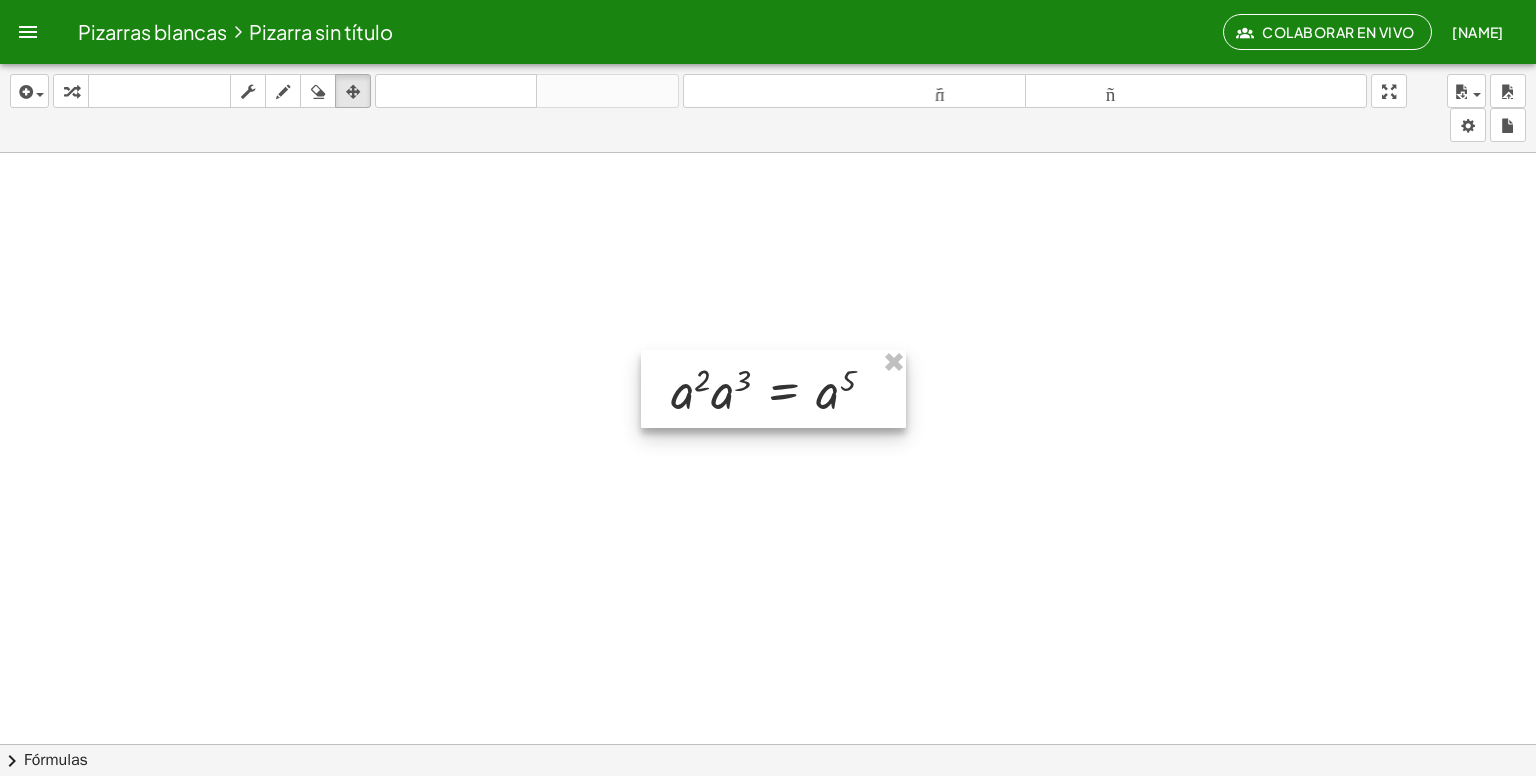 drag, startPoint x: 956, startPoint y: 417, endPoint x: 718, endPoint y: 295, distance: 267.4472 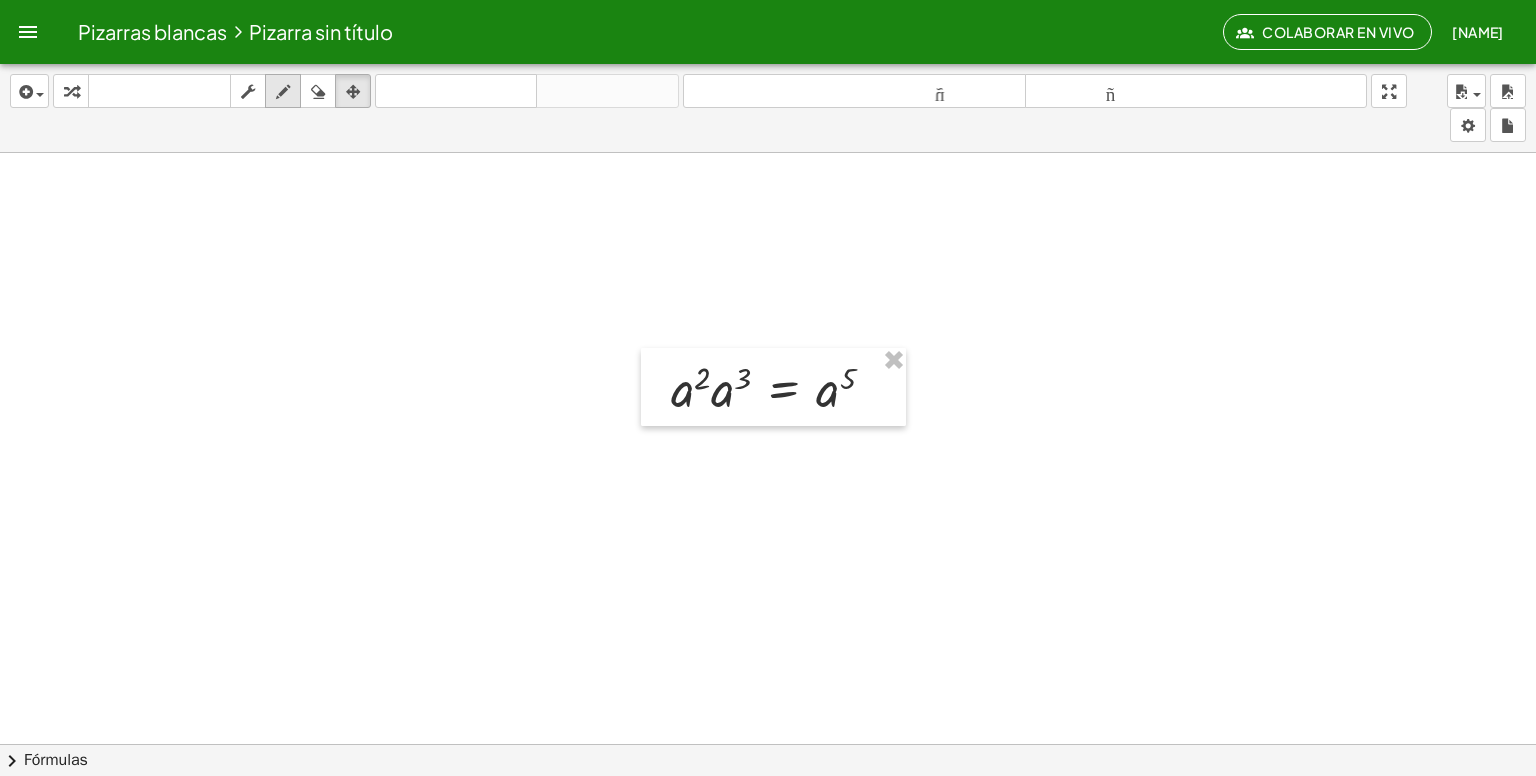click on "dibujar" at bounding box center [283, 91] 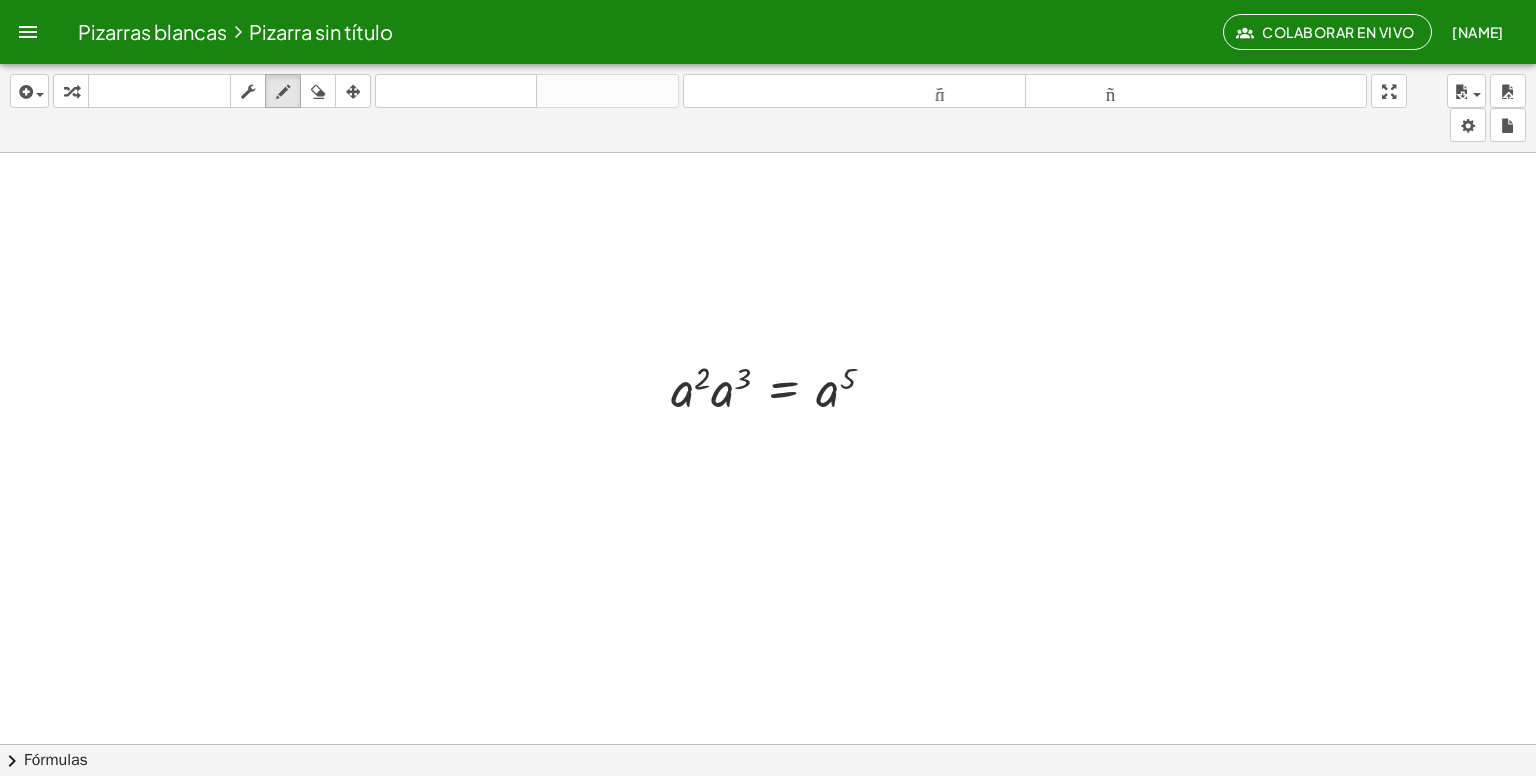 drag, startPoint x: 1386, startPoint y: 91, endPoint x: 1386, endPoint y: 178, distance: 87 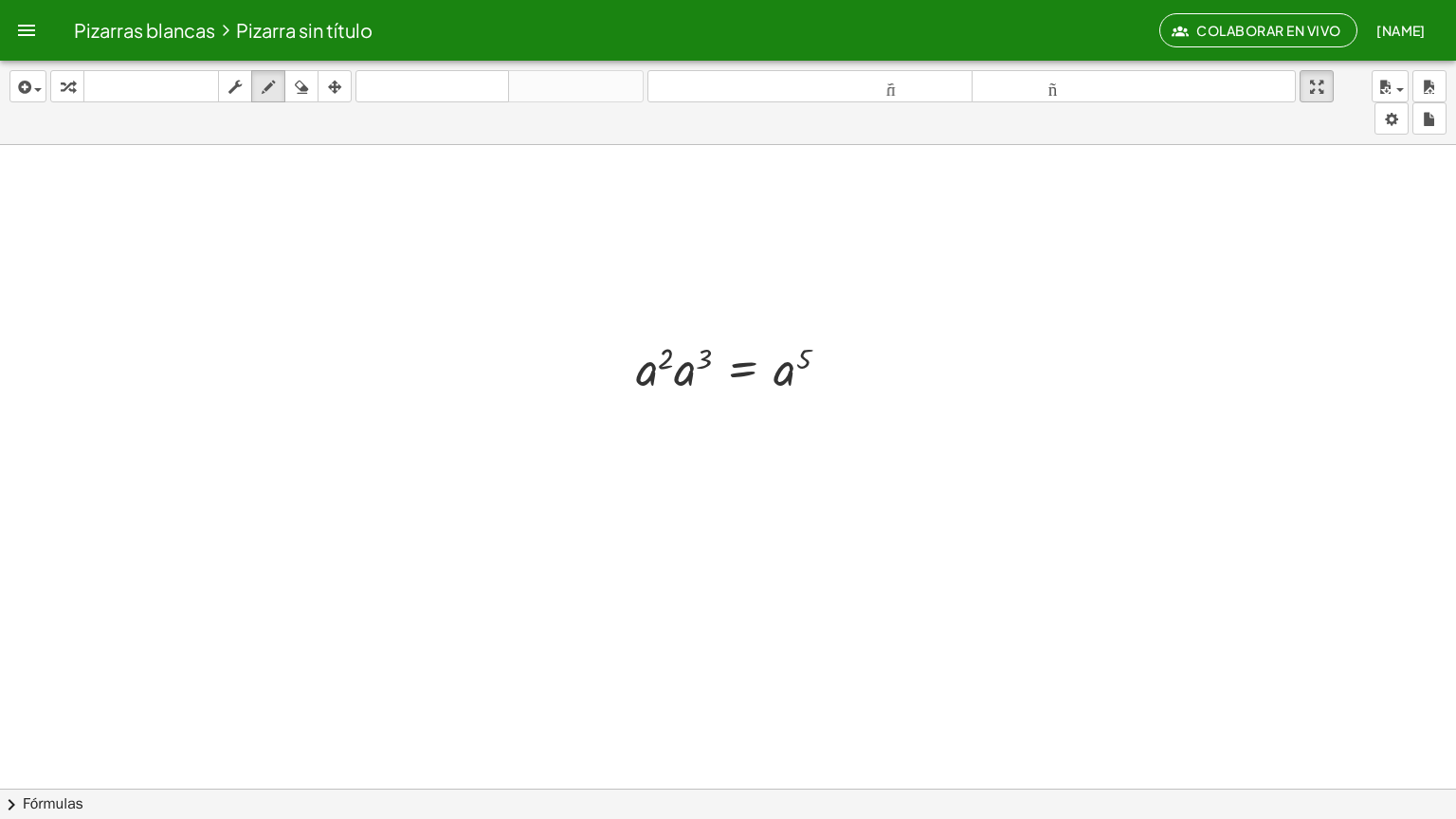 drag, startPoint x: 1320, startPoint y: 12, endPoint x: 1320, endPoint y: -70, distance: 82 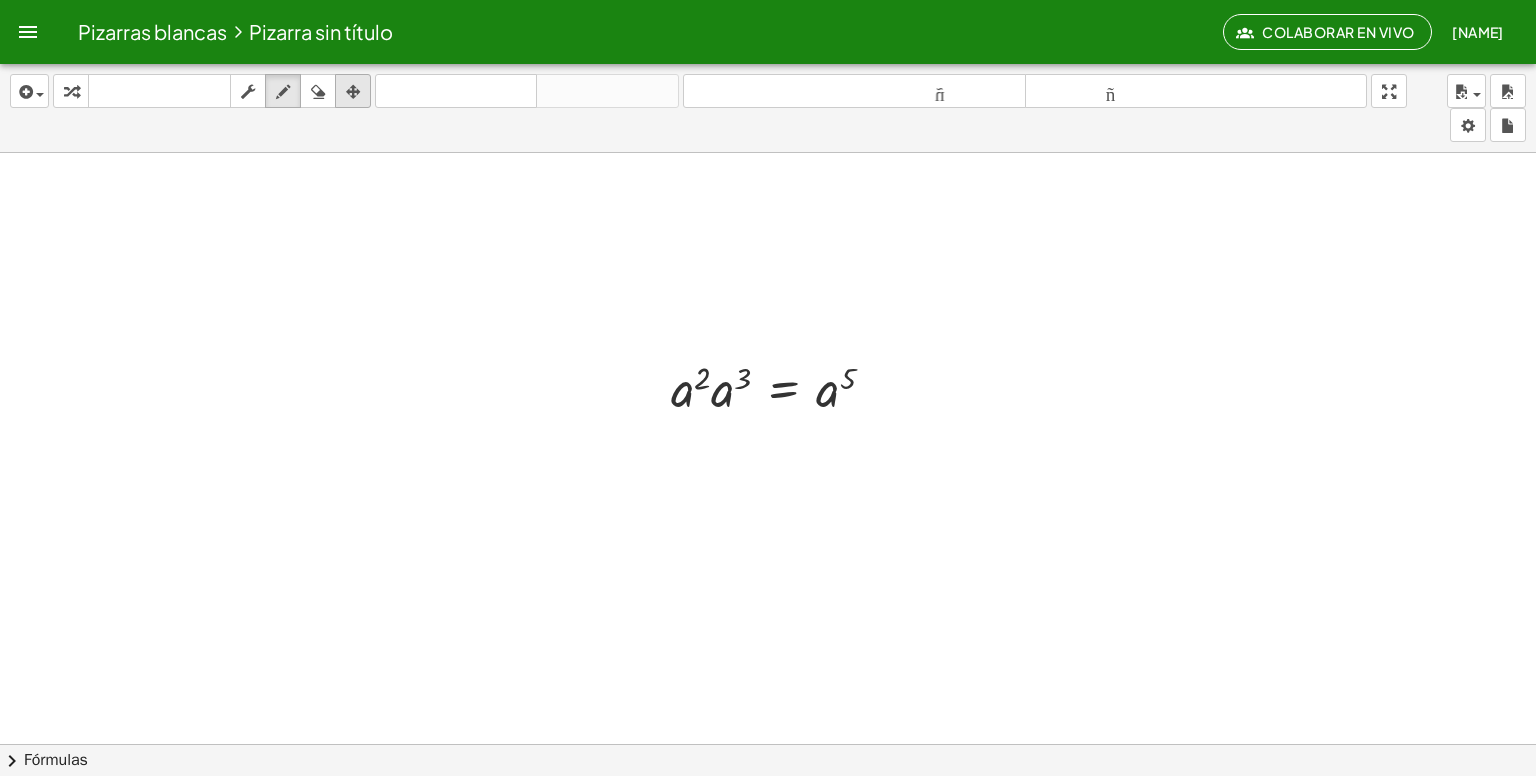 click at bounding box center (353, 92) 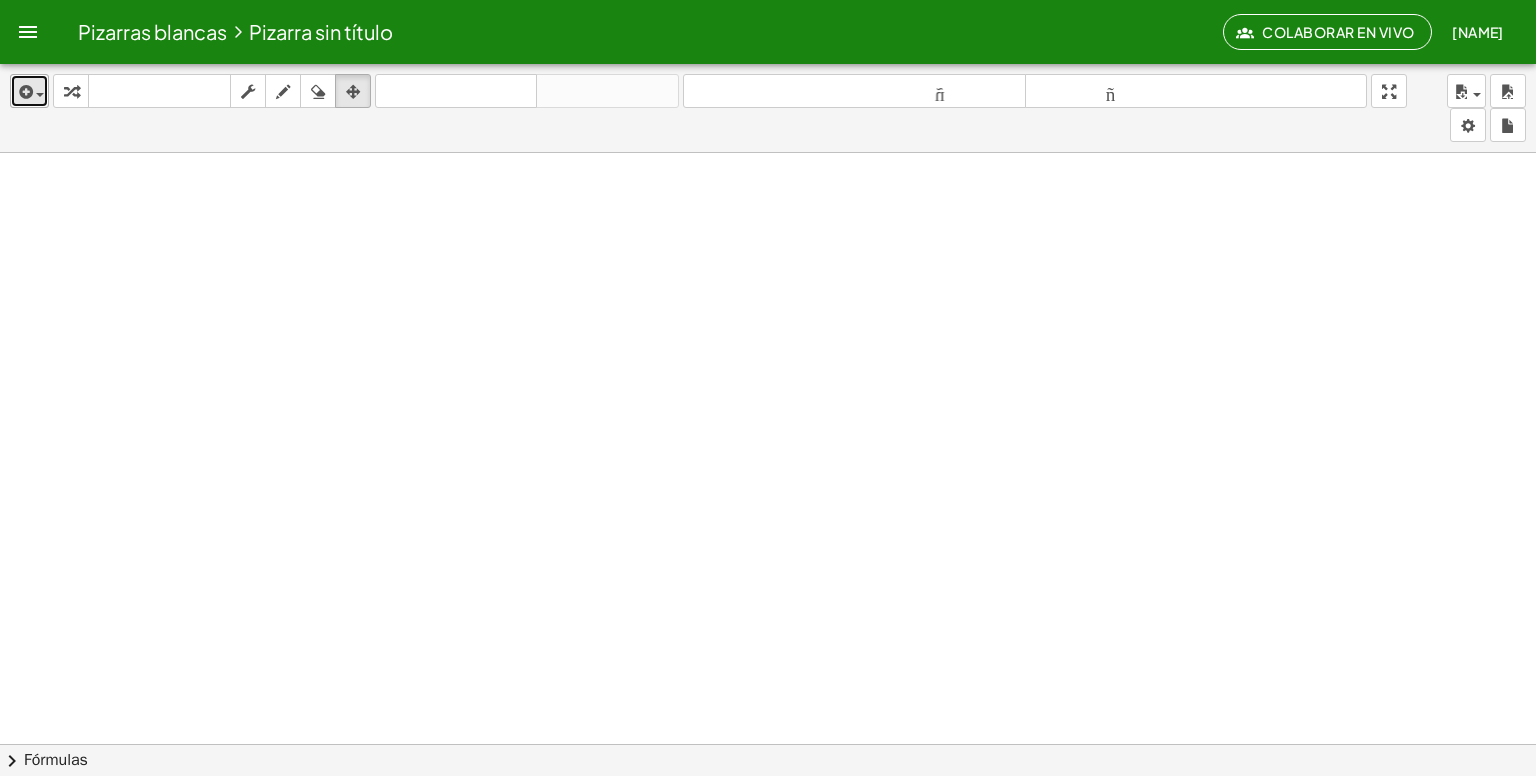 click at bounding box center [35, 94] 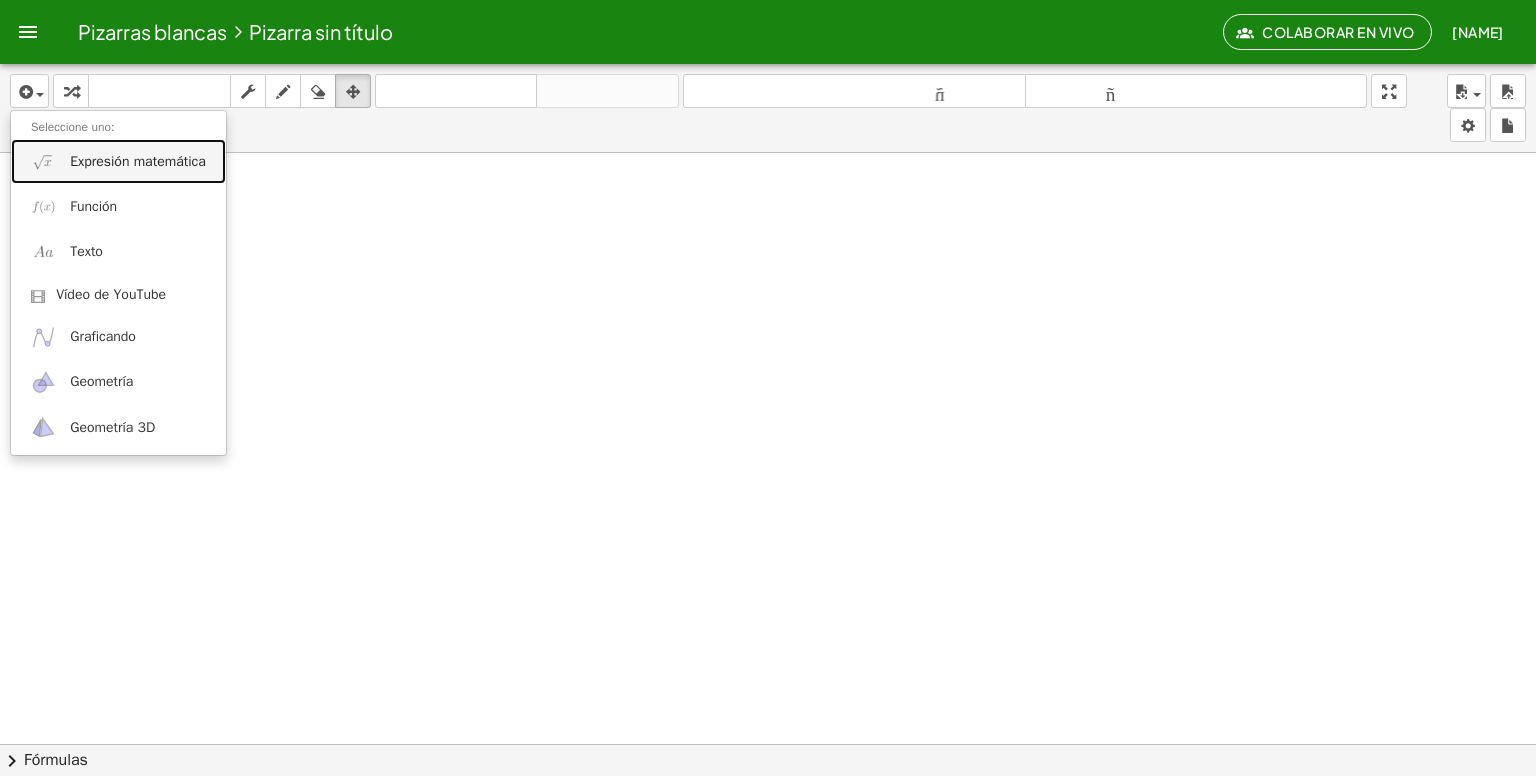click on "Expresión matemática" at bounding box center [118, 161] 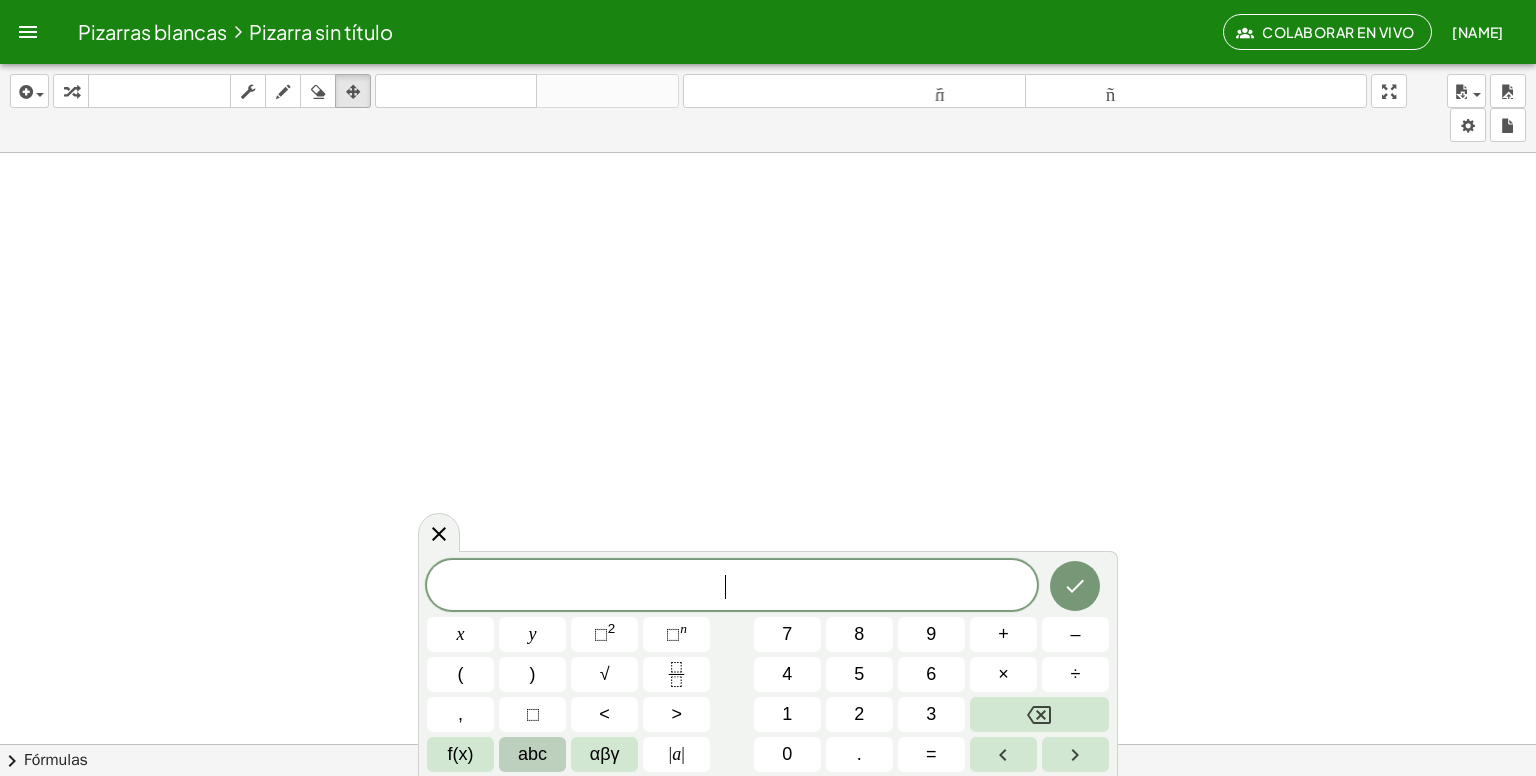 click on "abc" at bounding box center (532, 754) 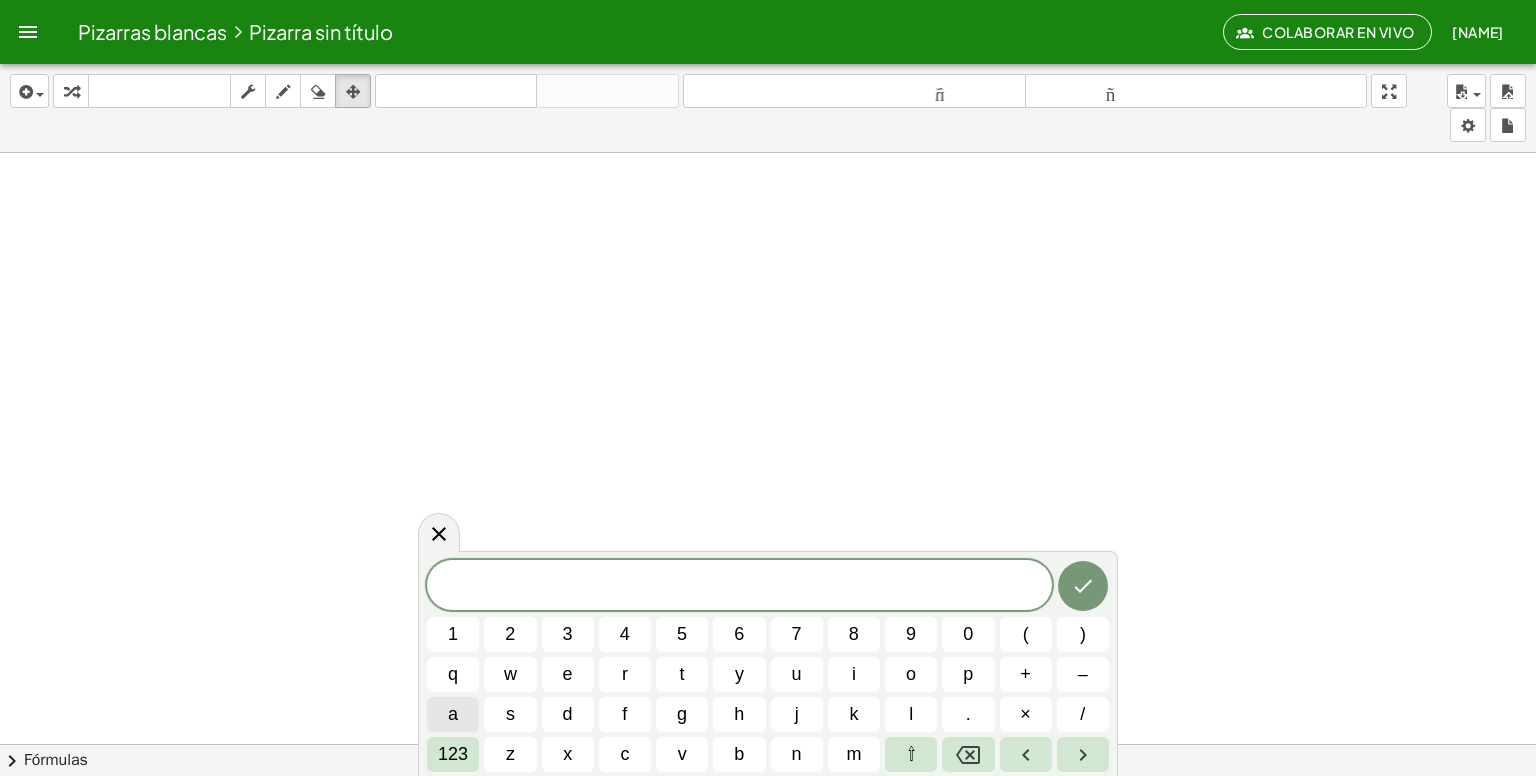 click on "a" at bounding box center [453, 714] 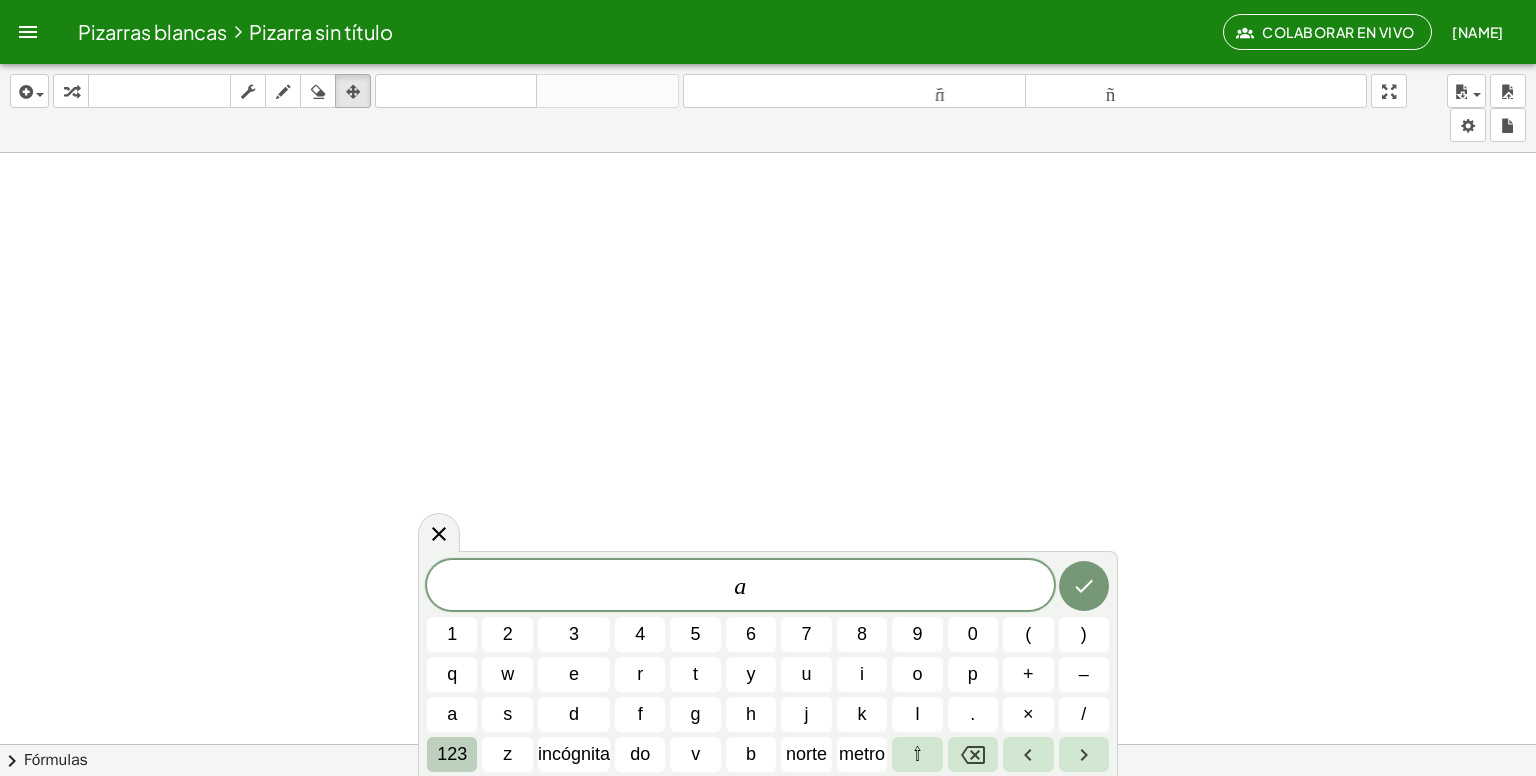 click on "123" at bounding box center [452, 754] 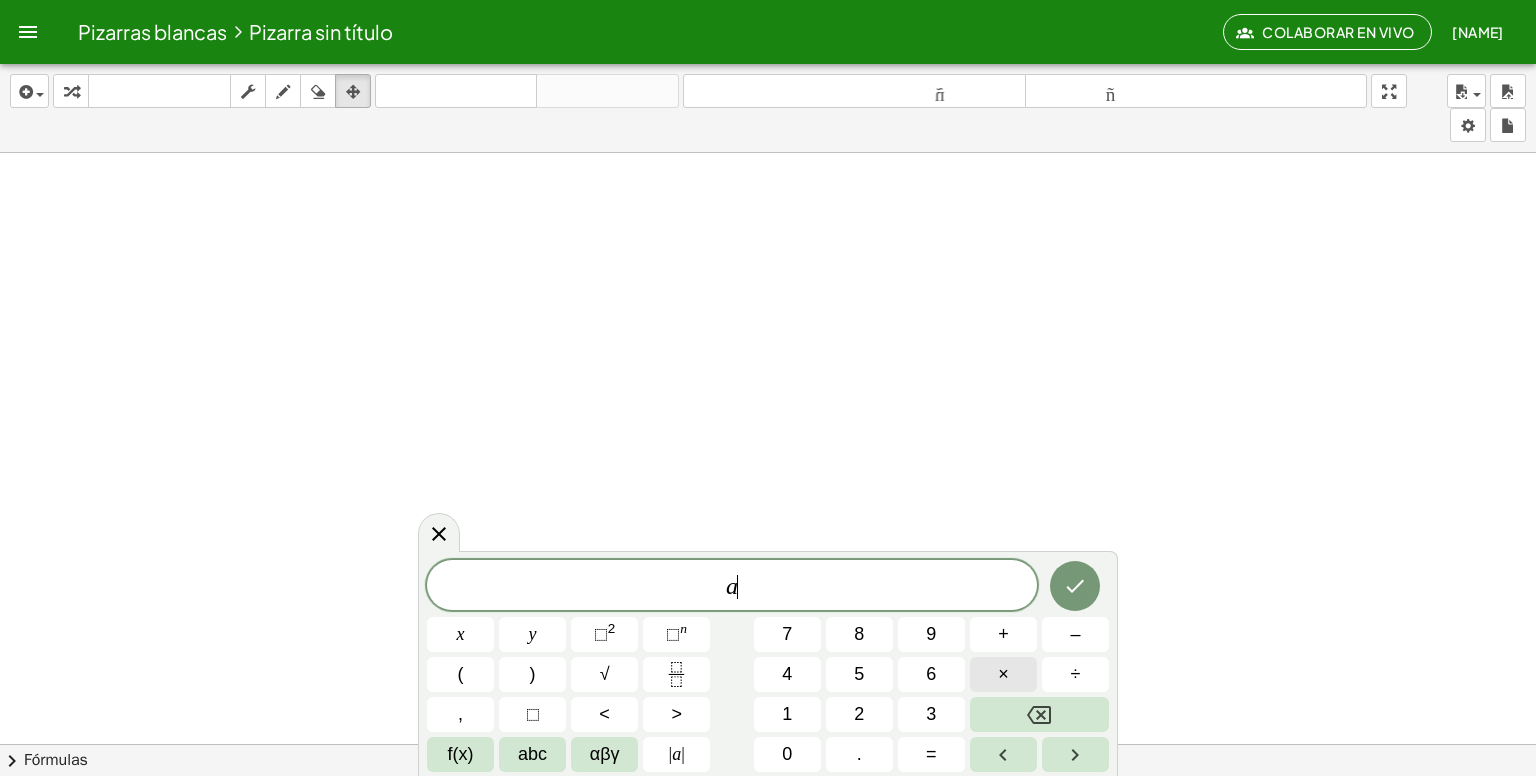 click on "×" at bounding box center (1003, 674) 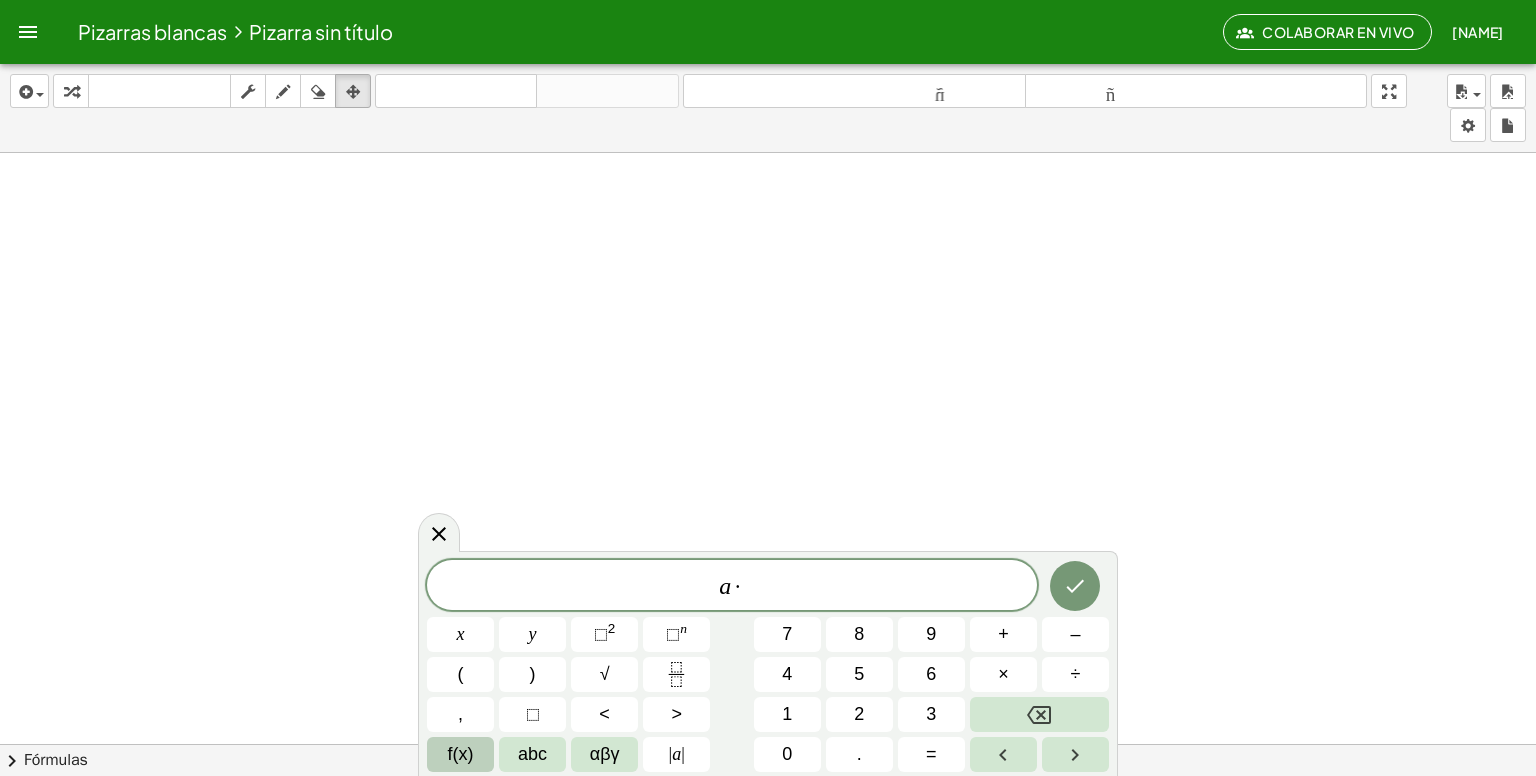 click on "f(x)" at bounding box center (461, 754) 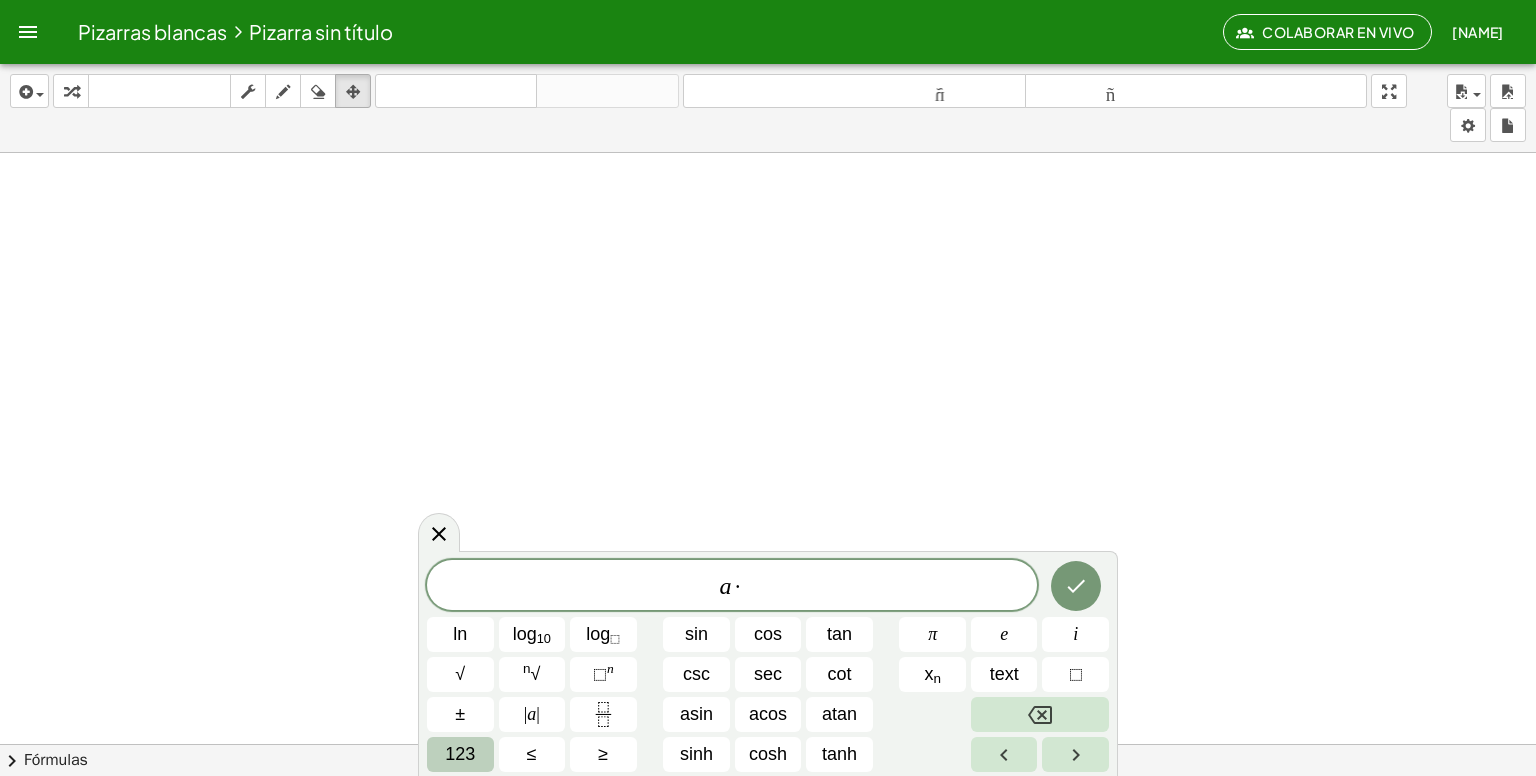 click on "123" at bounding box center (460, 754) 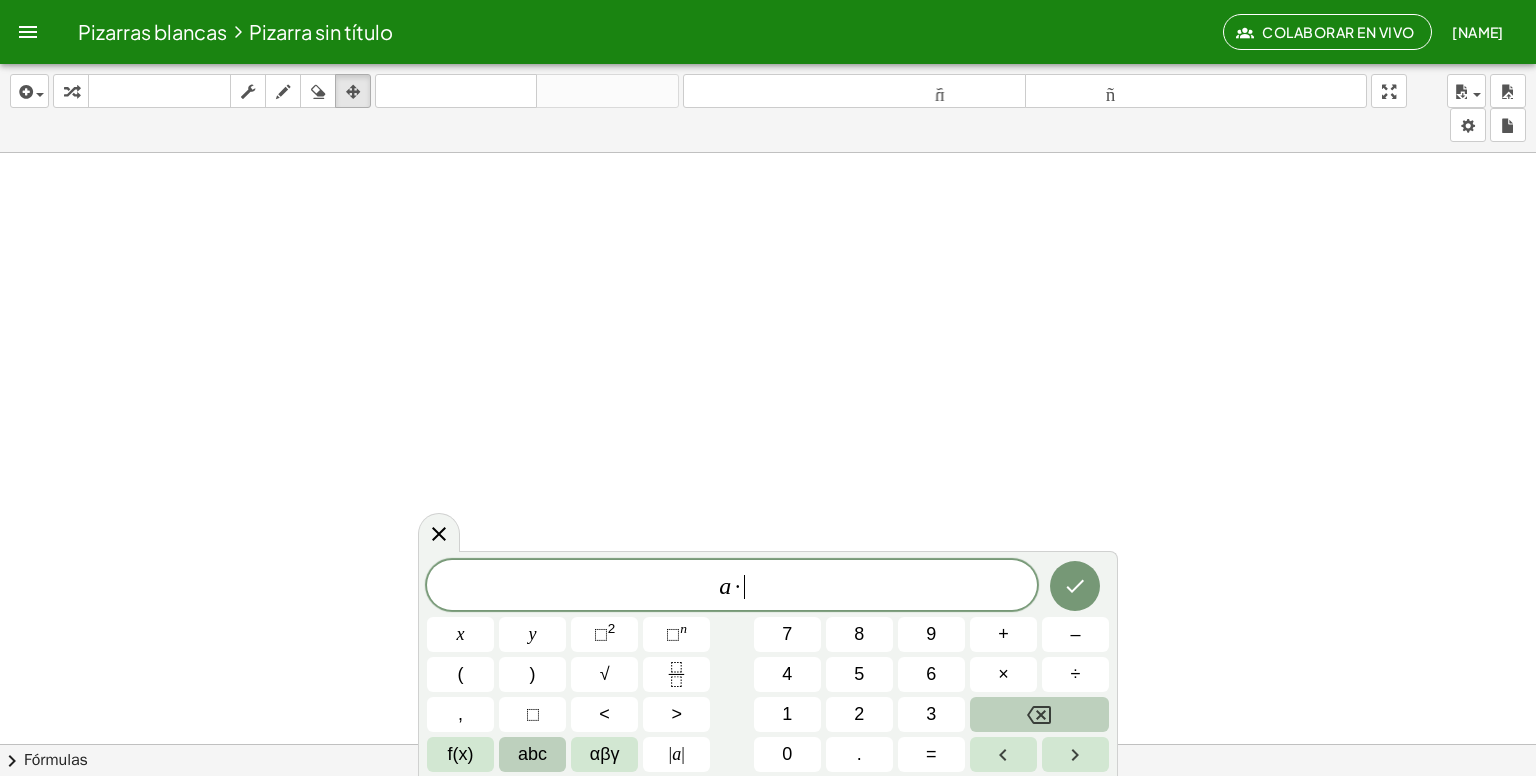 click on "abc" at bounding box center [532, 754] 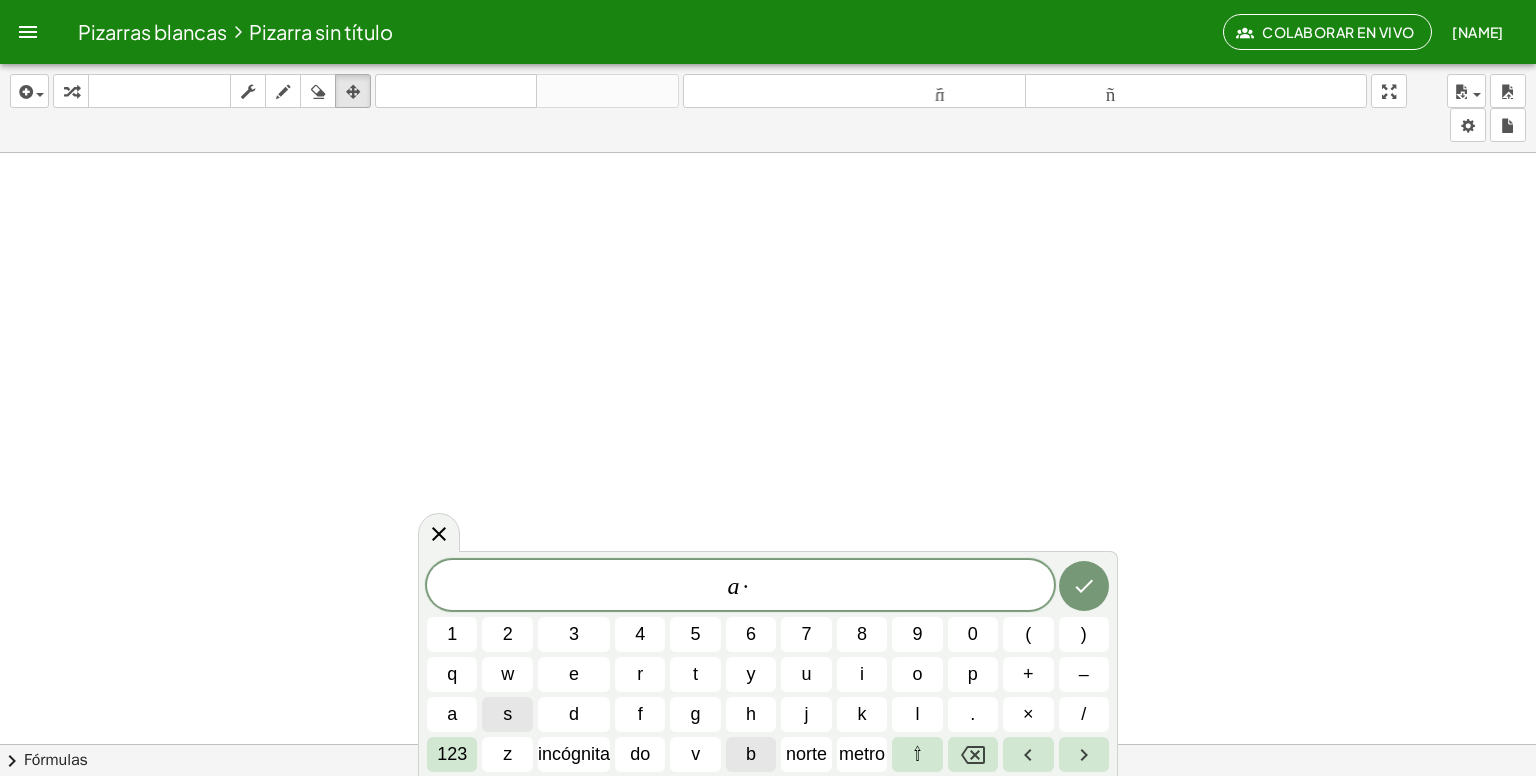 click on "b" at bounding box center (751, 754) 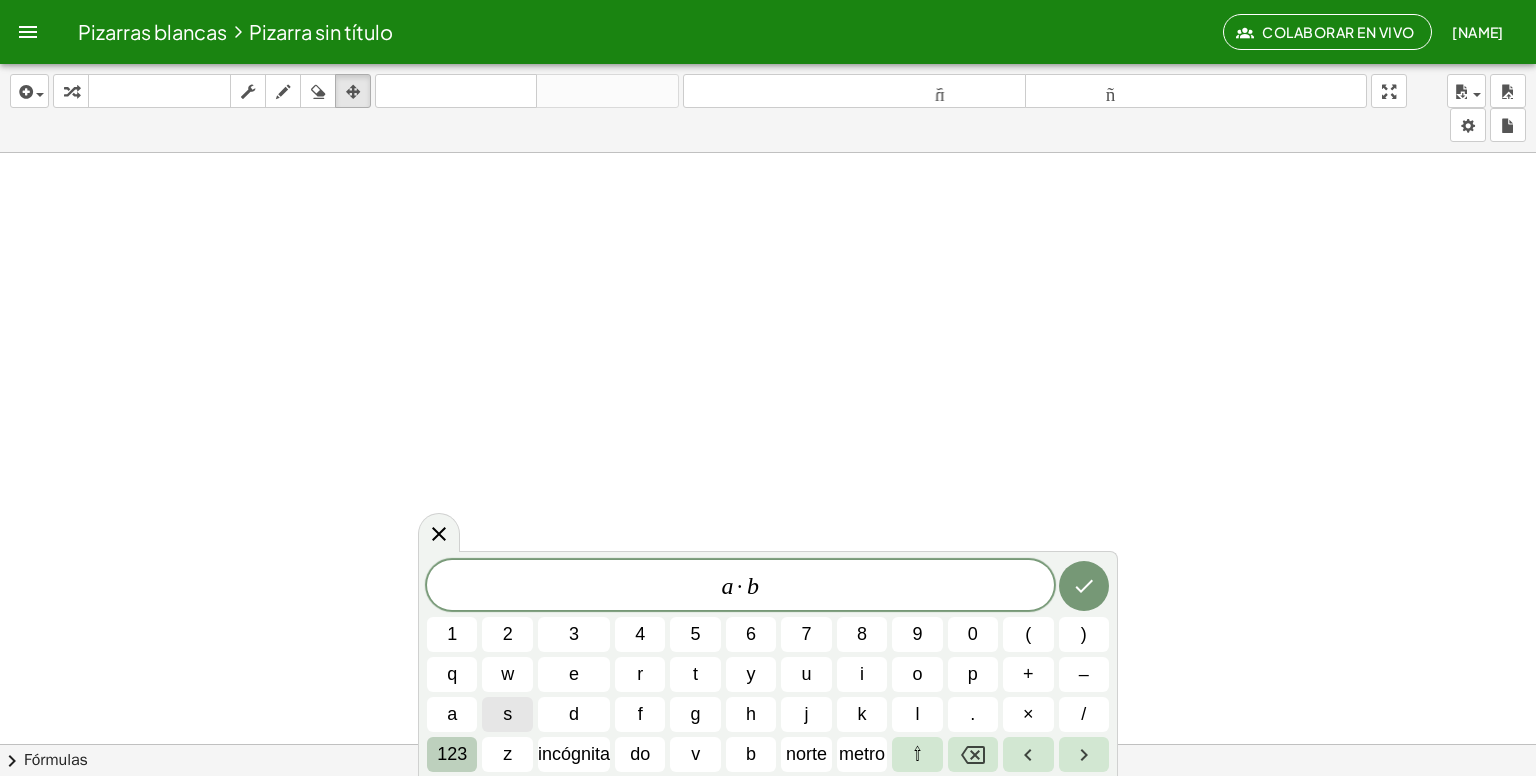 click on "123" at bounding box center (452, 754) 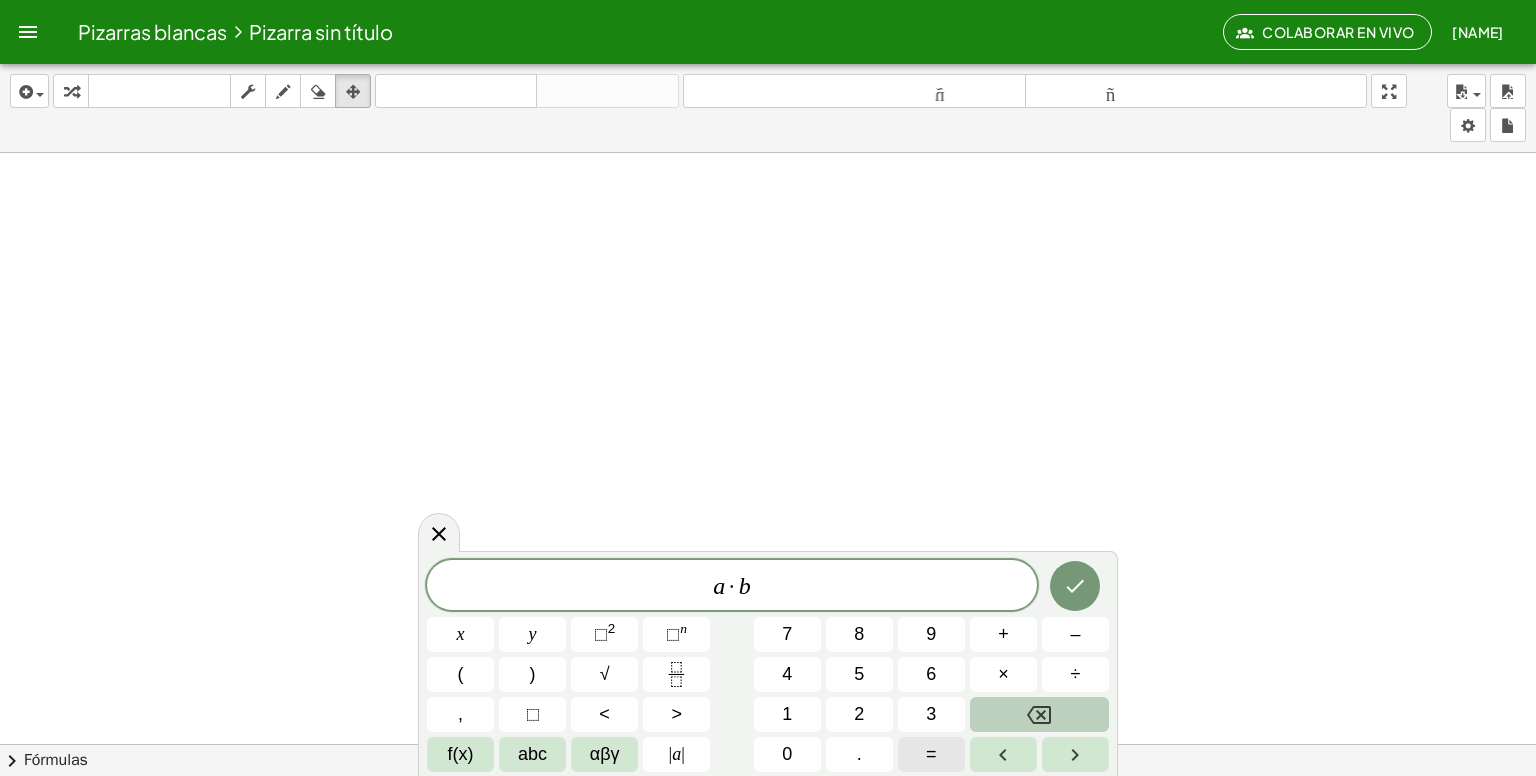 click on "=" at bounding box center [931, 754] 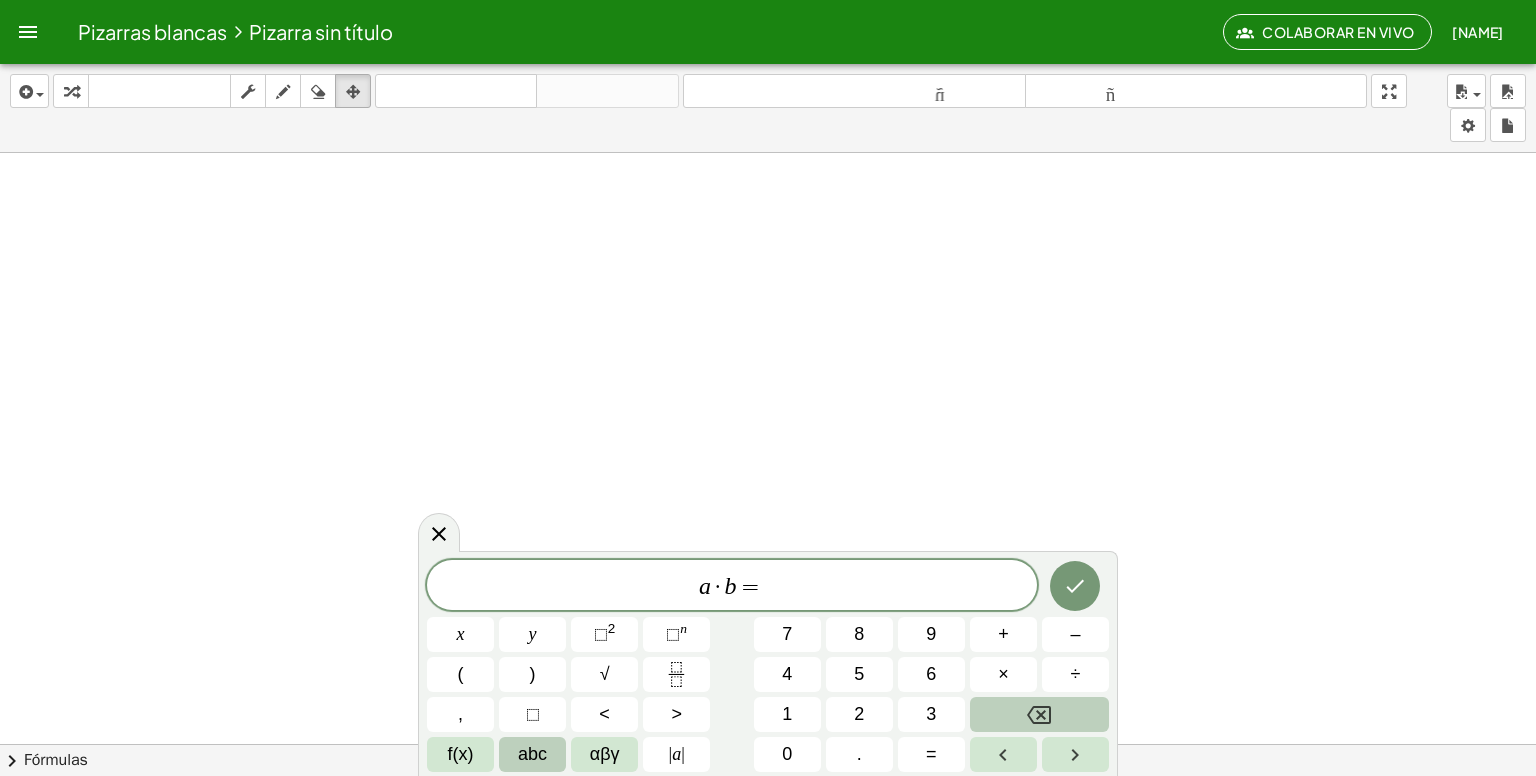 click on "abc" at bounding box center (532, 754) 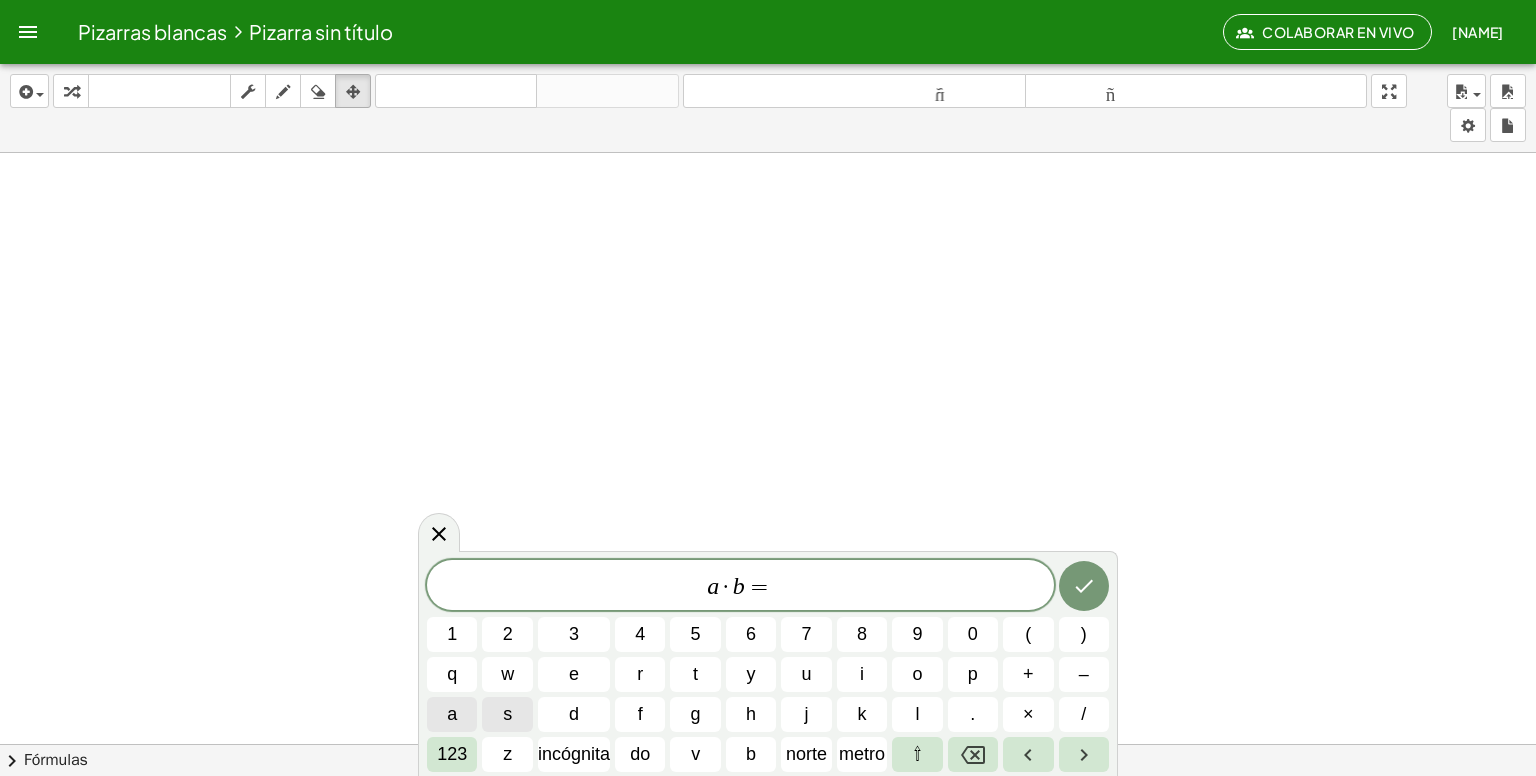 click on "a" at bounding box center [452, 714] 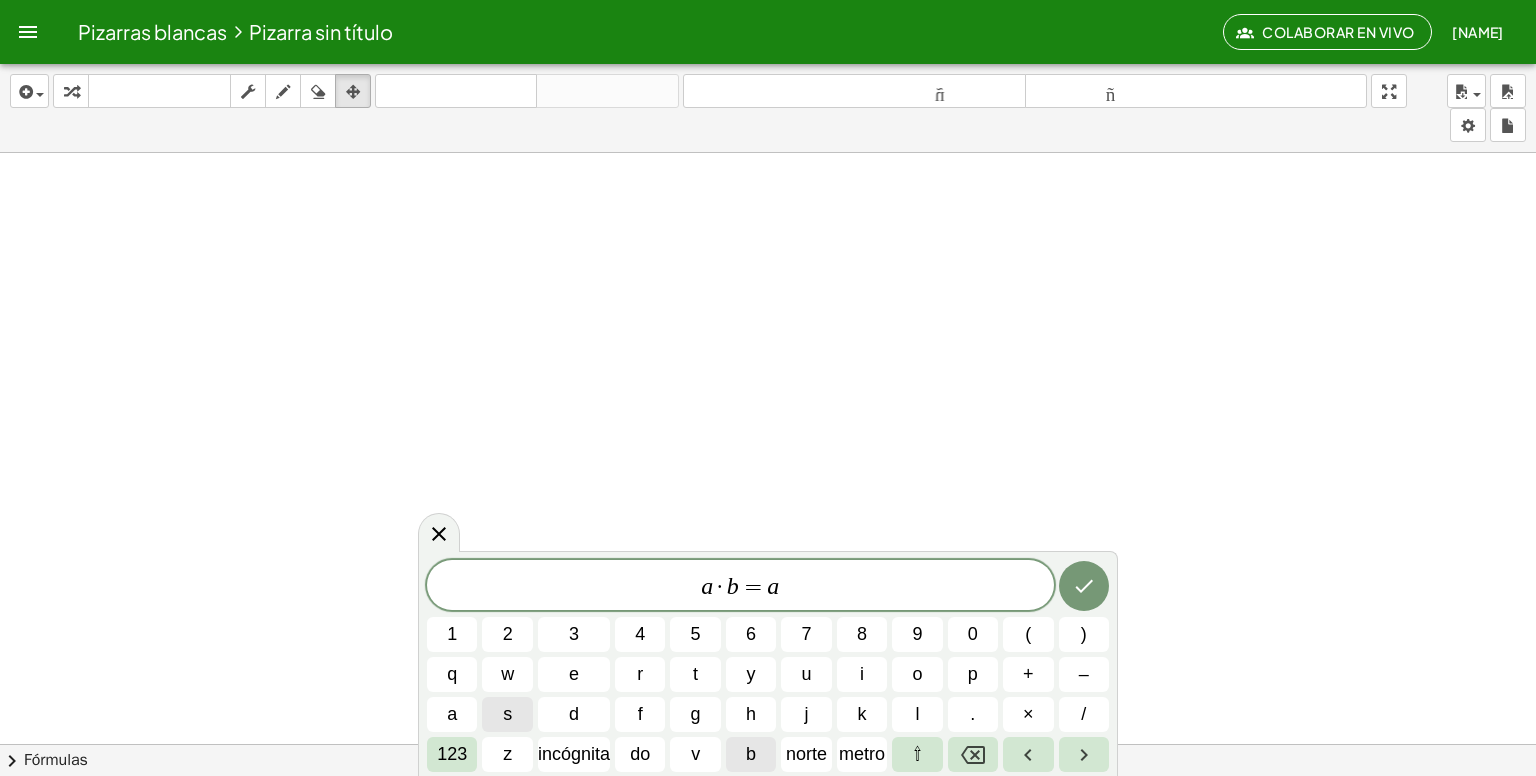 click on "b" at bounding box center [751, 754] 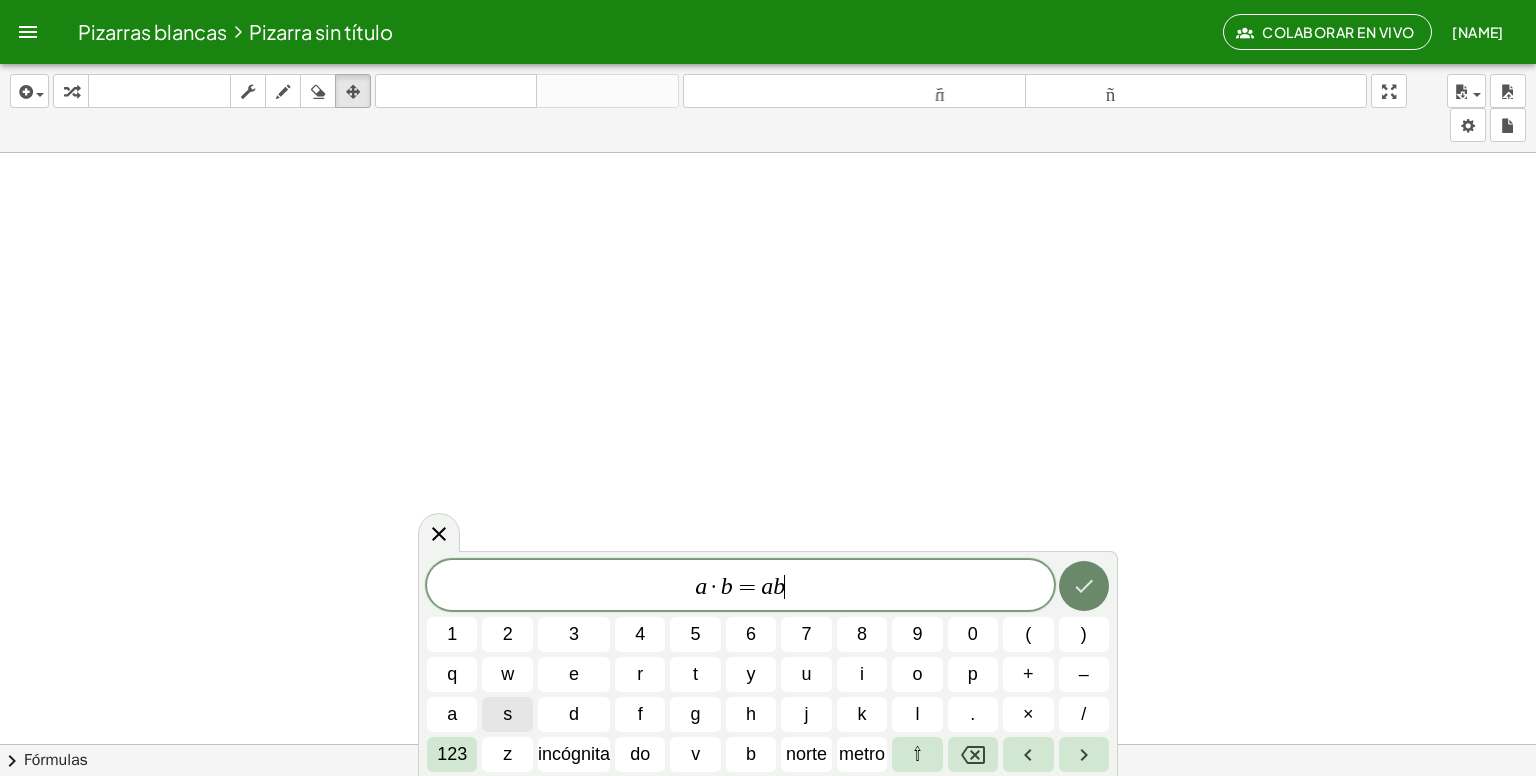 click at bounding box center (1084, 586) 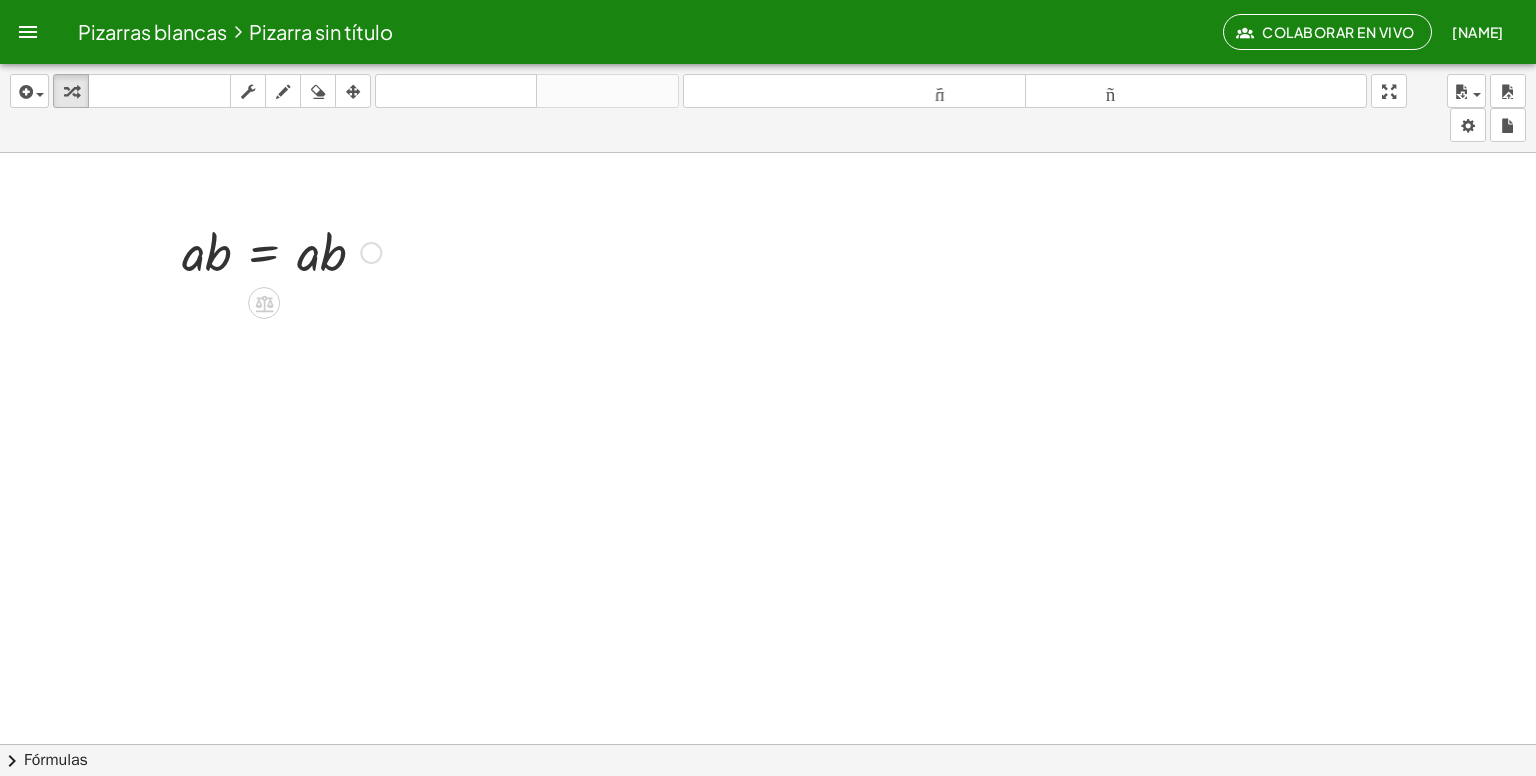 click at bounding box center [281, 251] 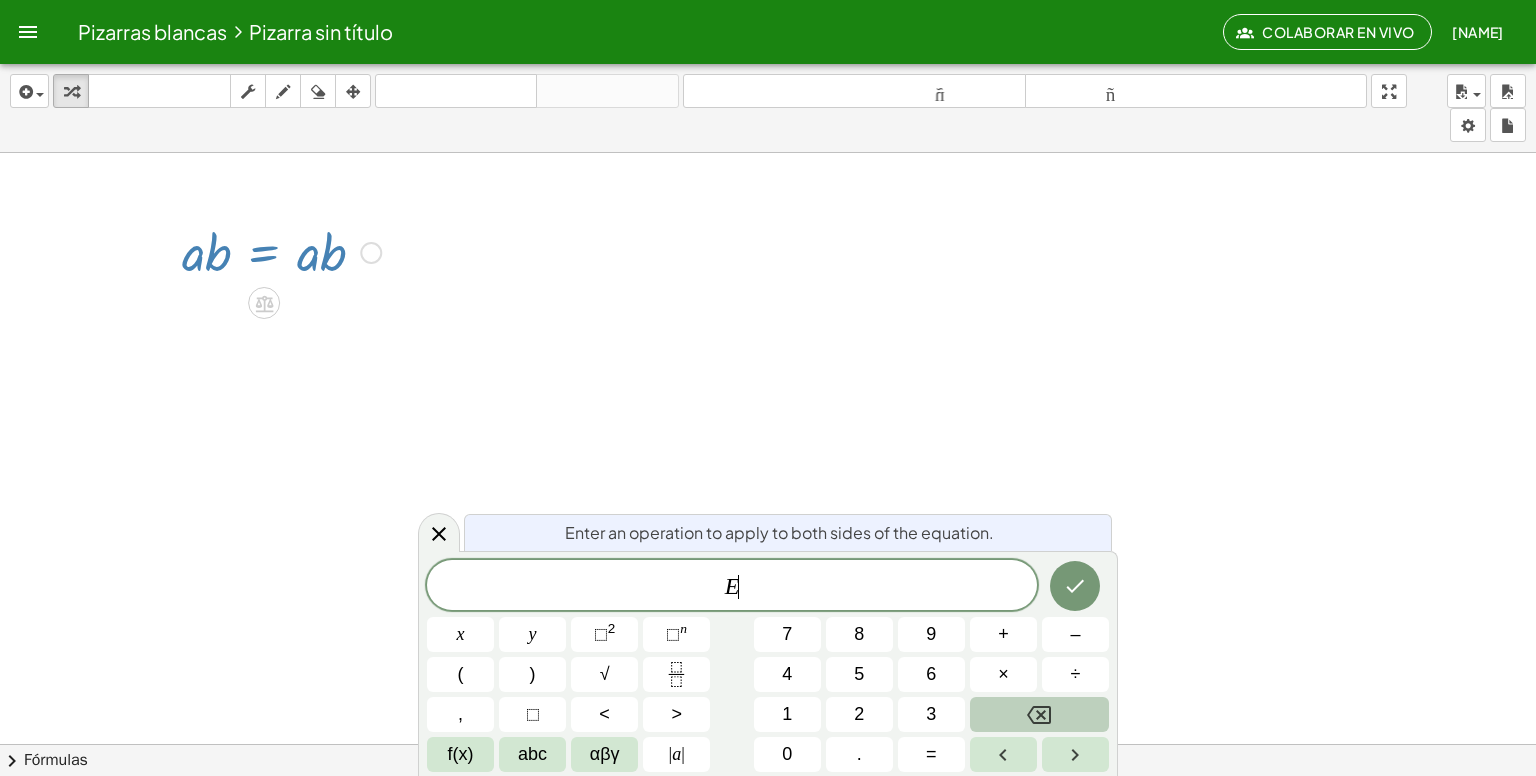 click at bounding box center [281, 251] 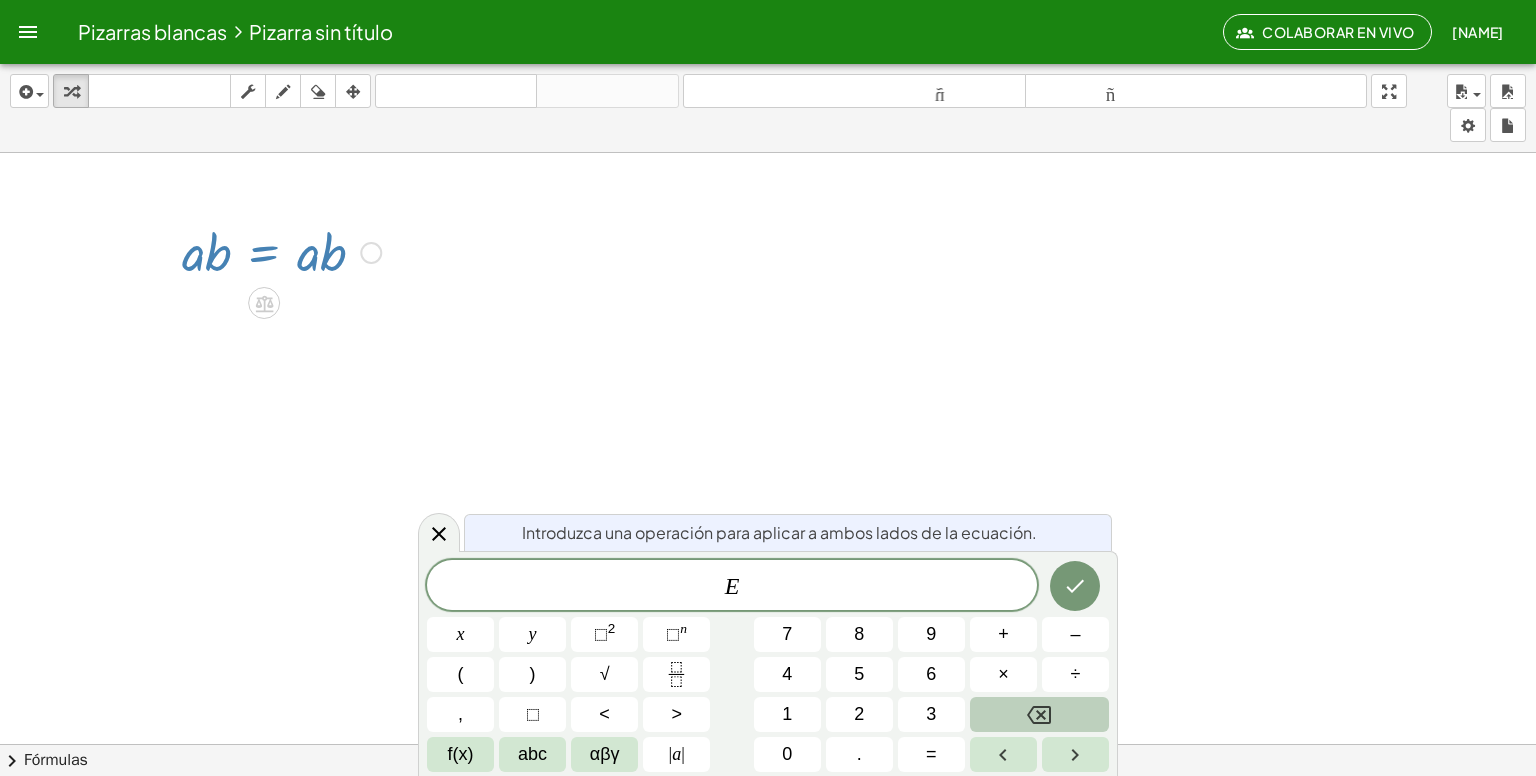 click on "E ​" 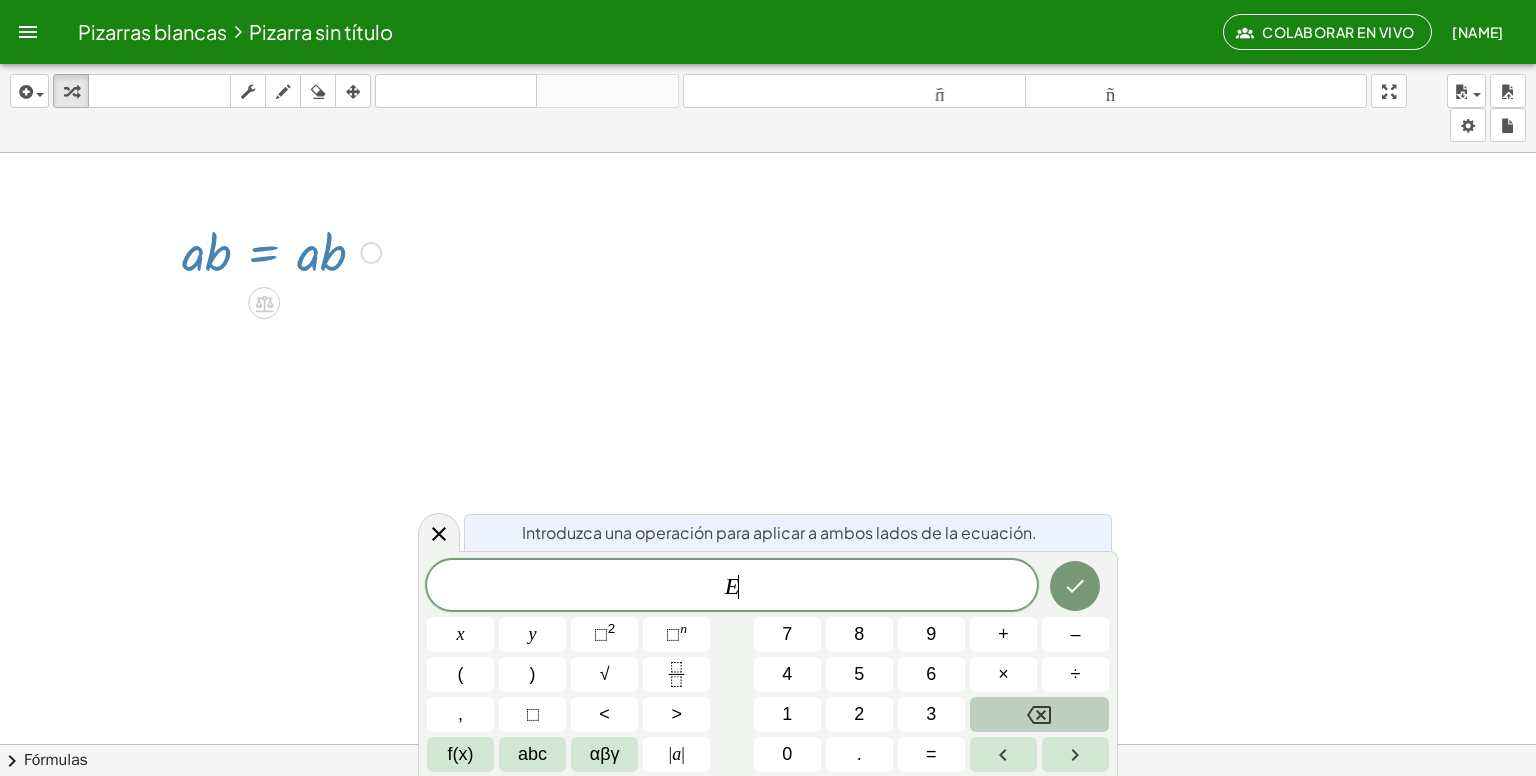 click 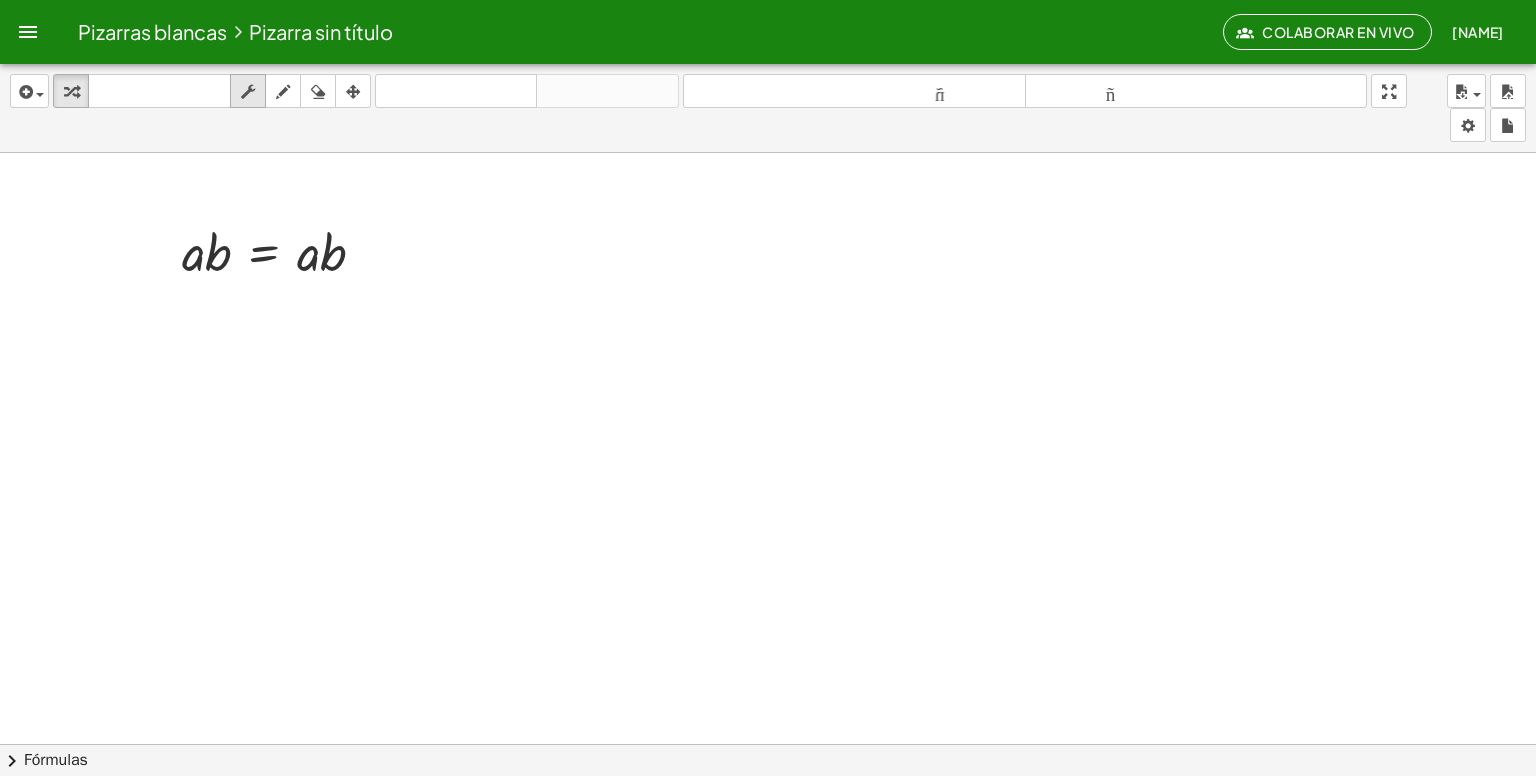click at bounding box center [248, 91] 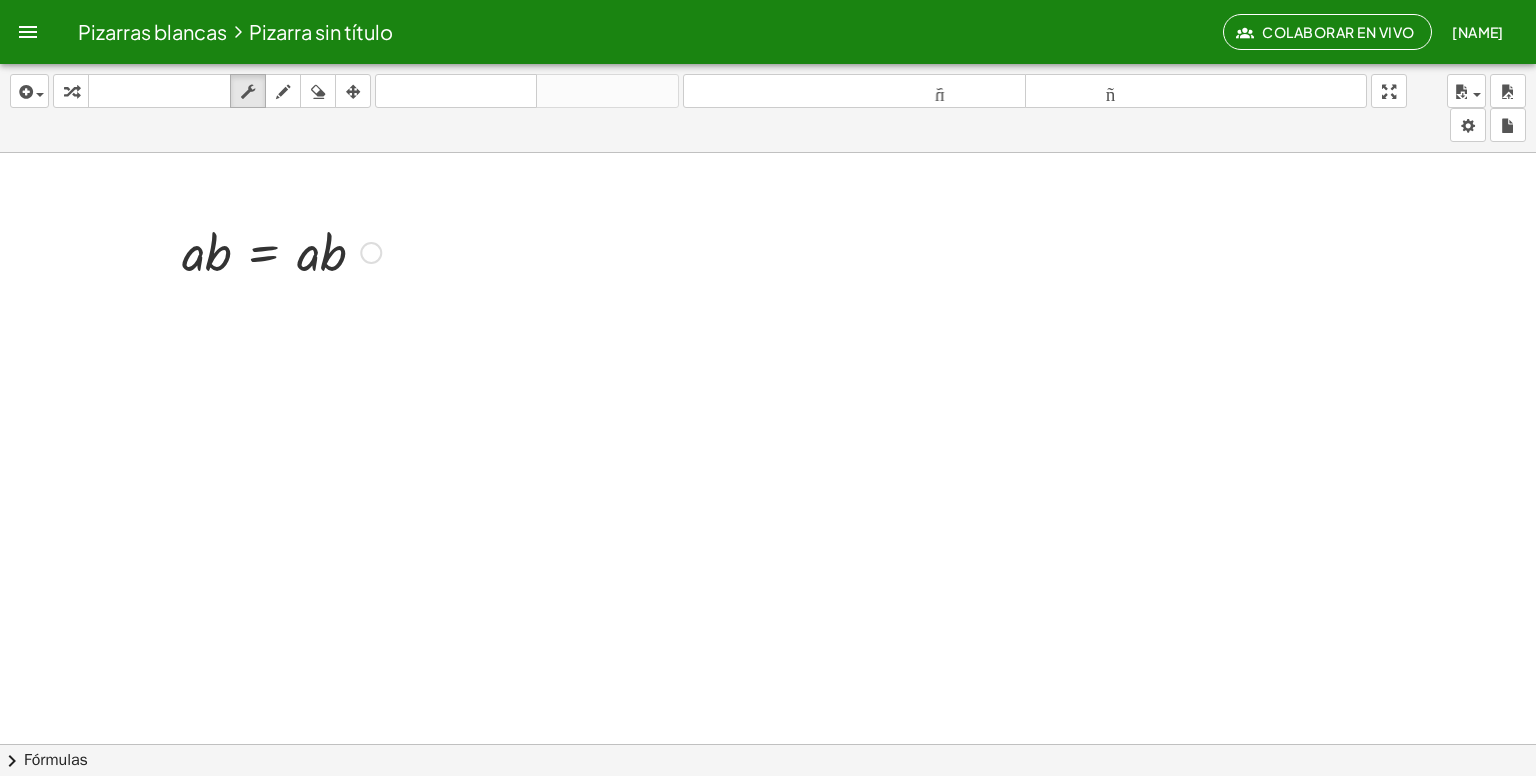 click at bounding box center [281, 251] 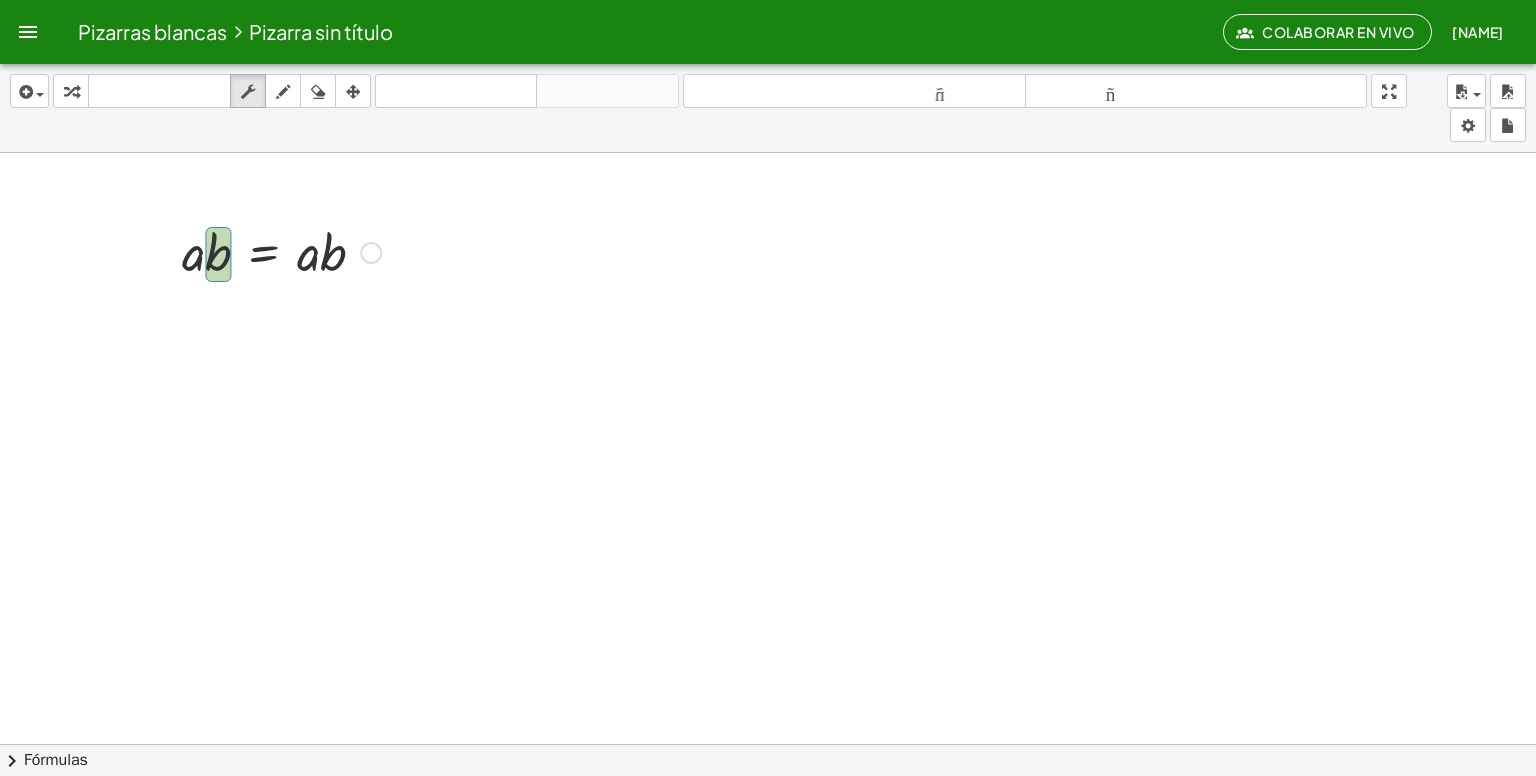 click at bounding box center [281, 251] 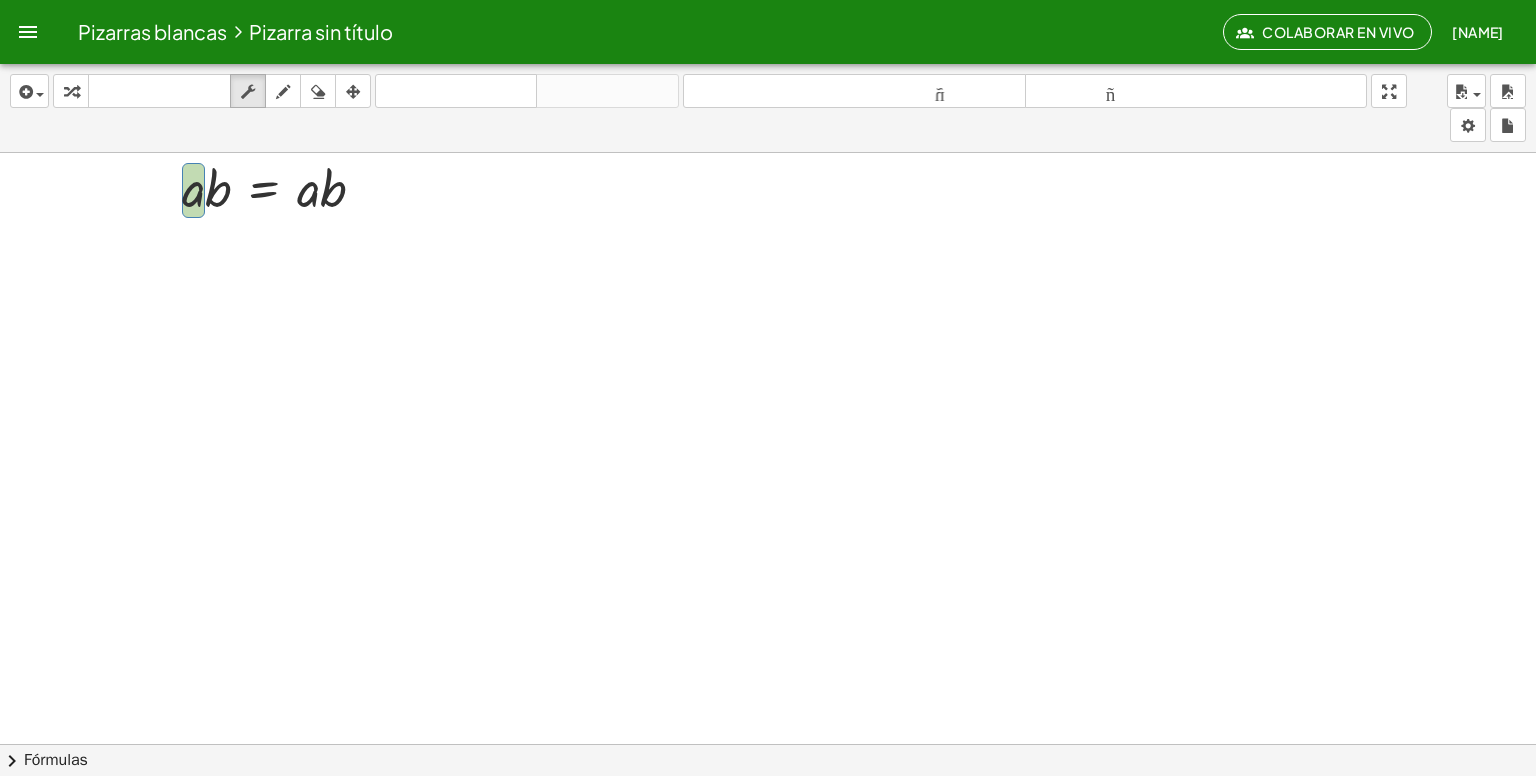 scroll, scrollTop: 0, scrollLeft: 0, axis: both 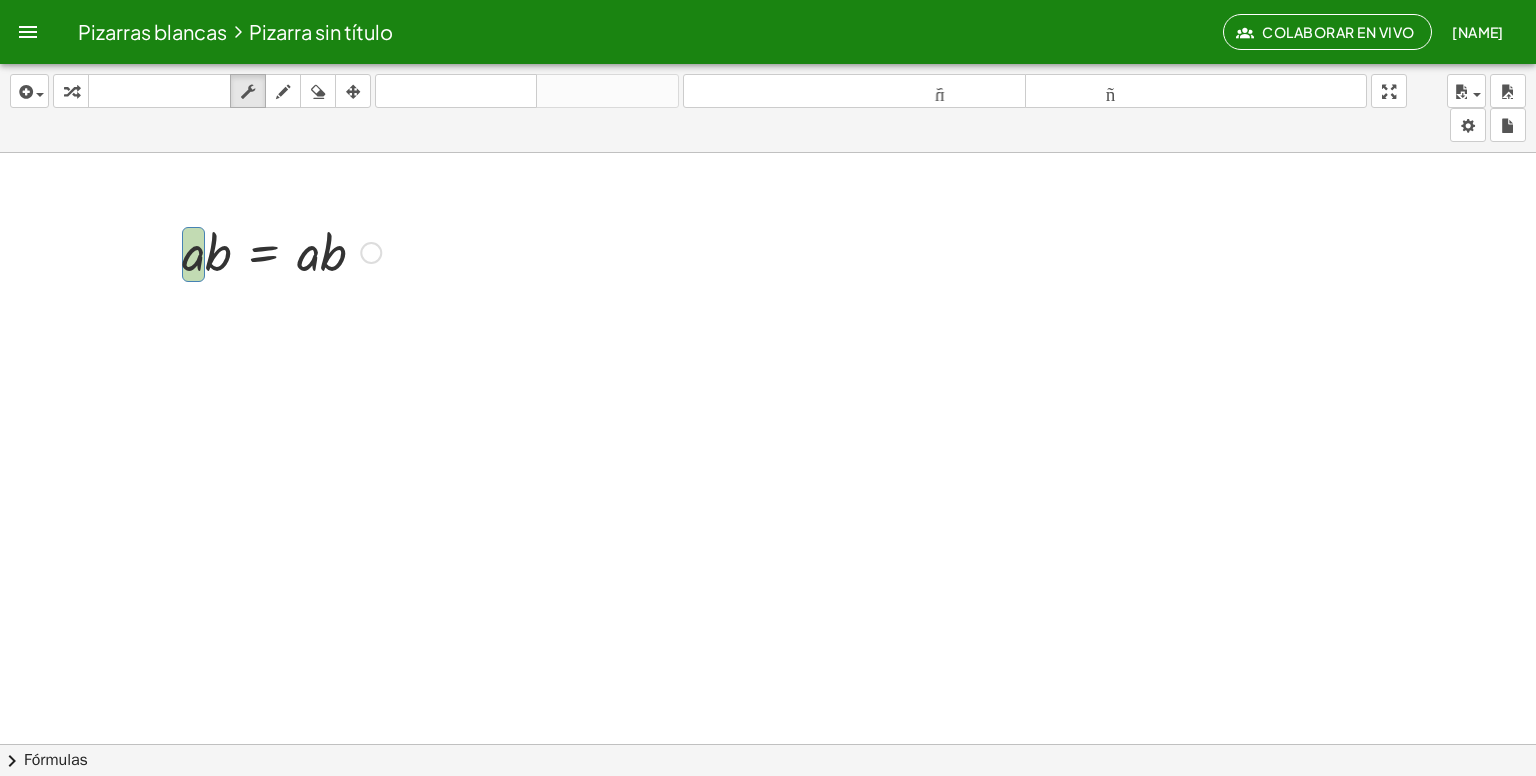 click at bounding box center [281, 251] 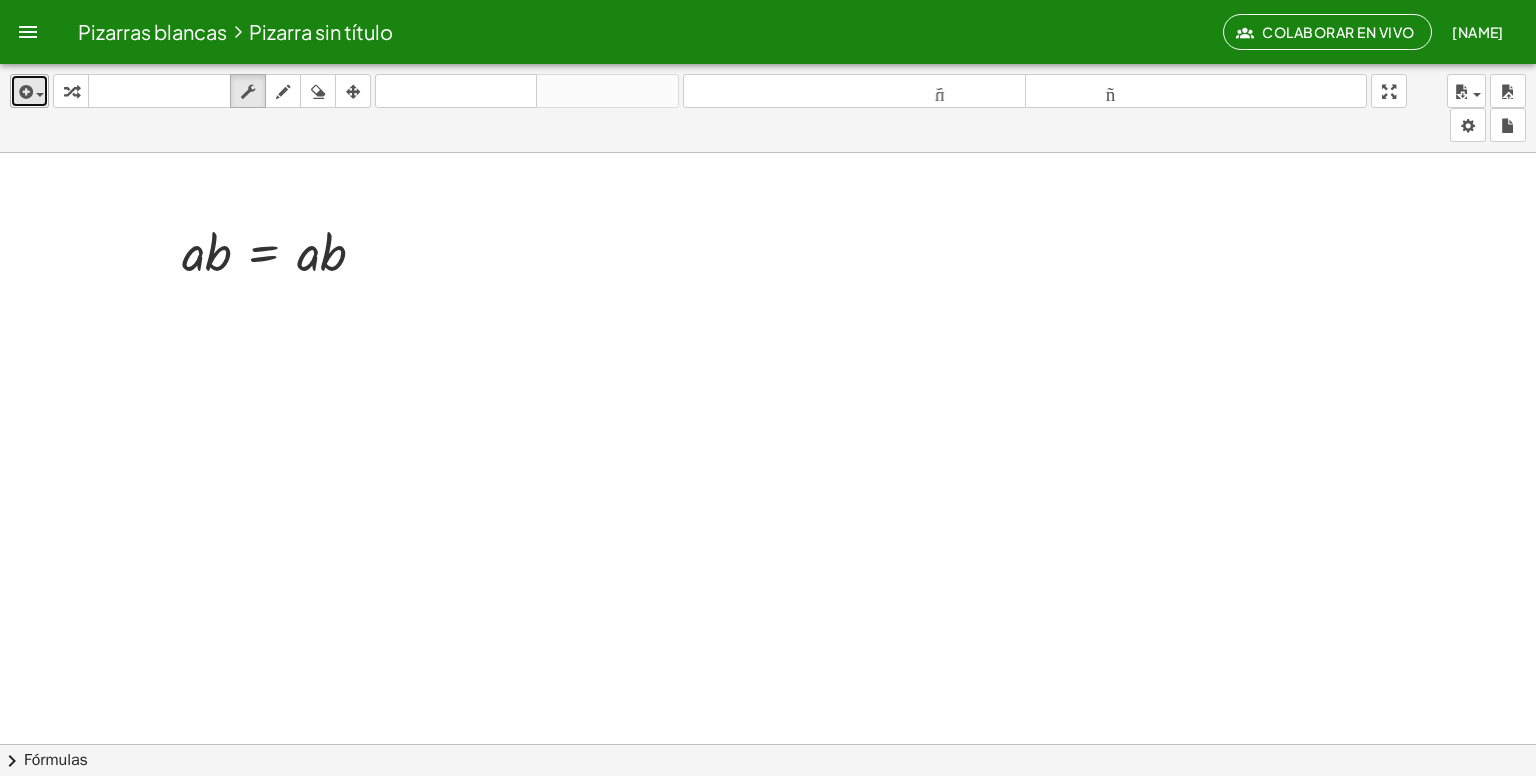 click at bounding box center (24, 92) 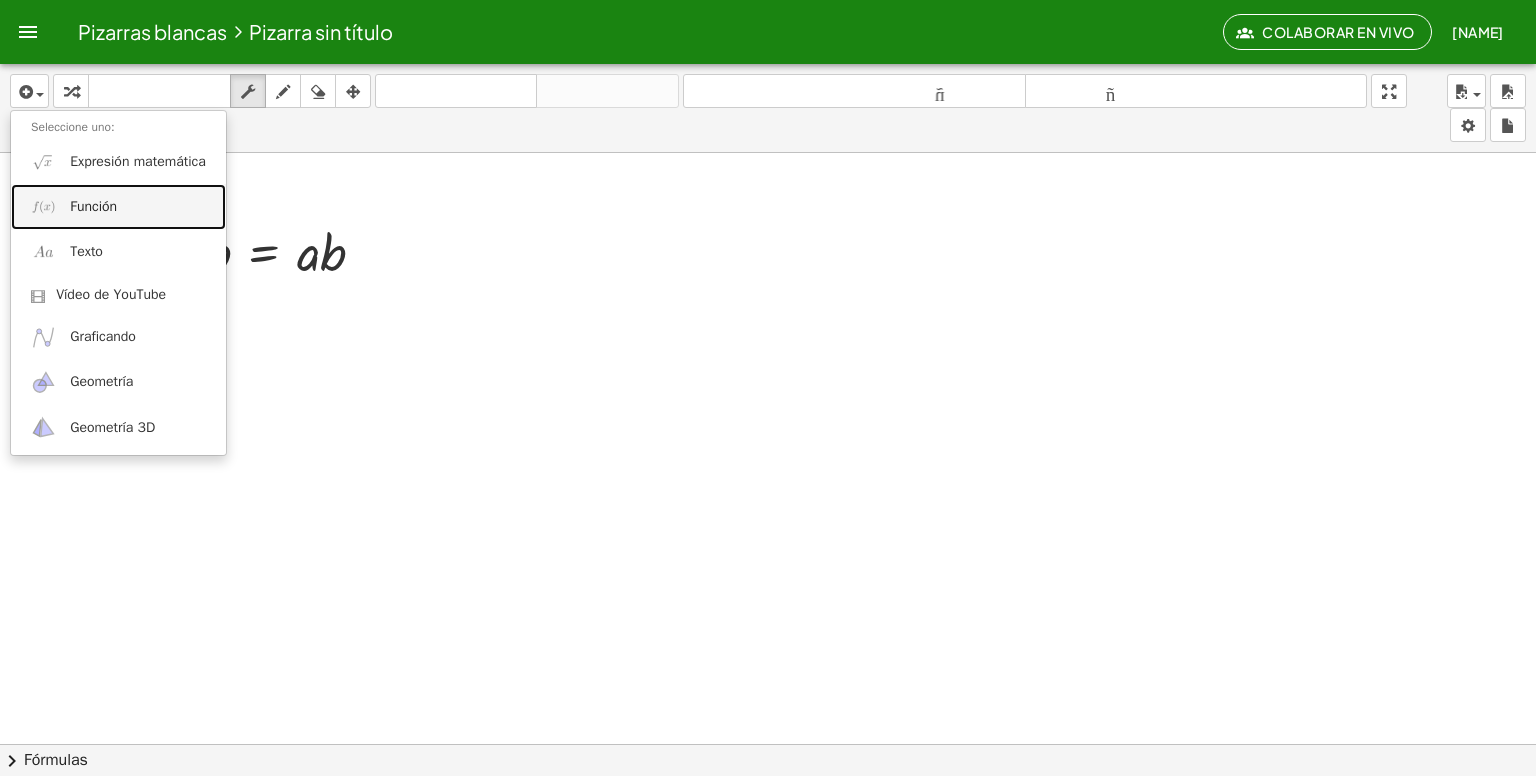 click on "Función" at bounding box center [118, 206] 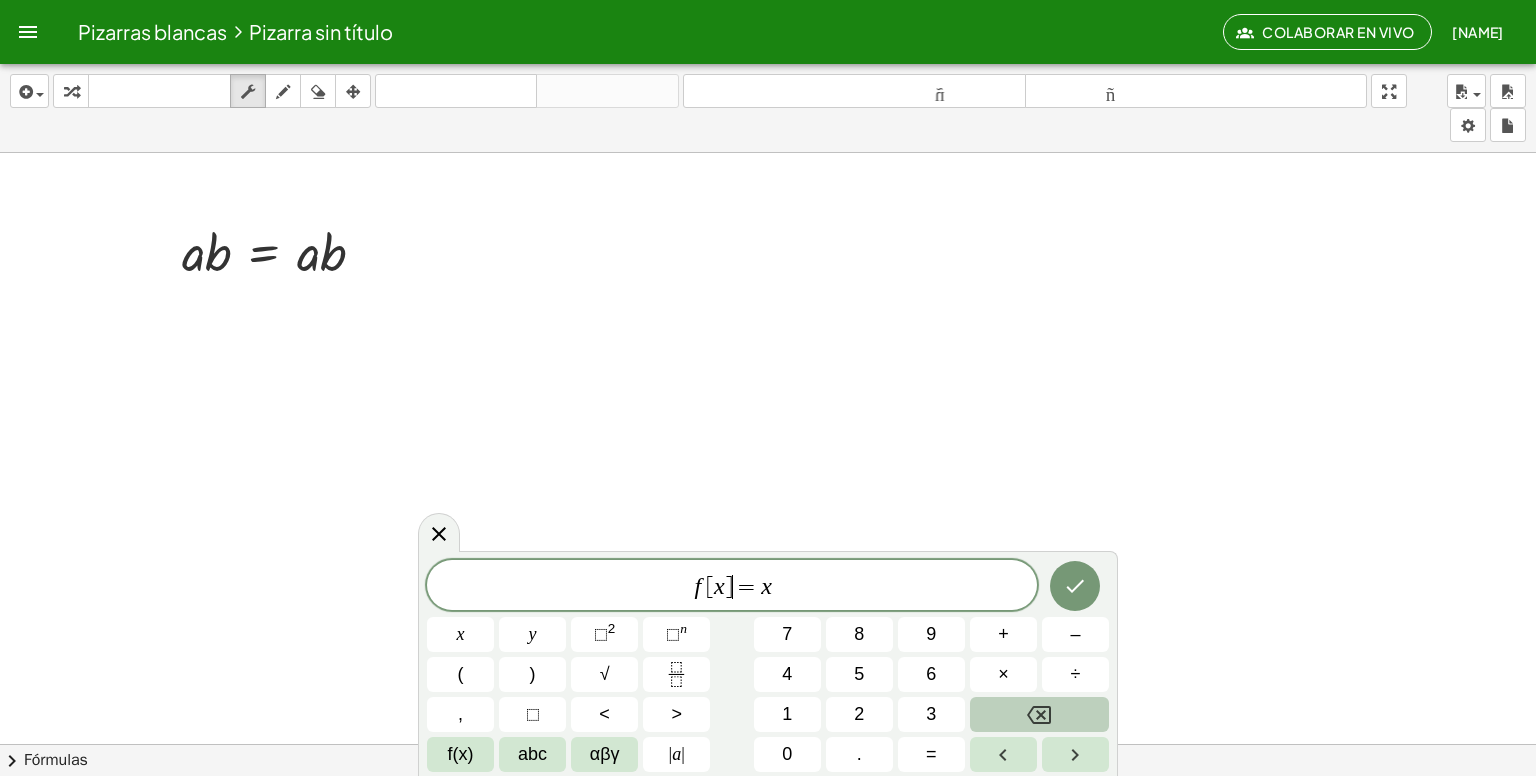 click on "=" at bounding box center (747, 587) 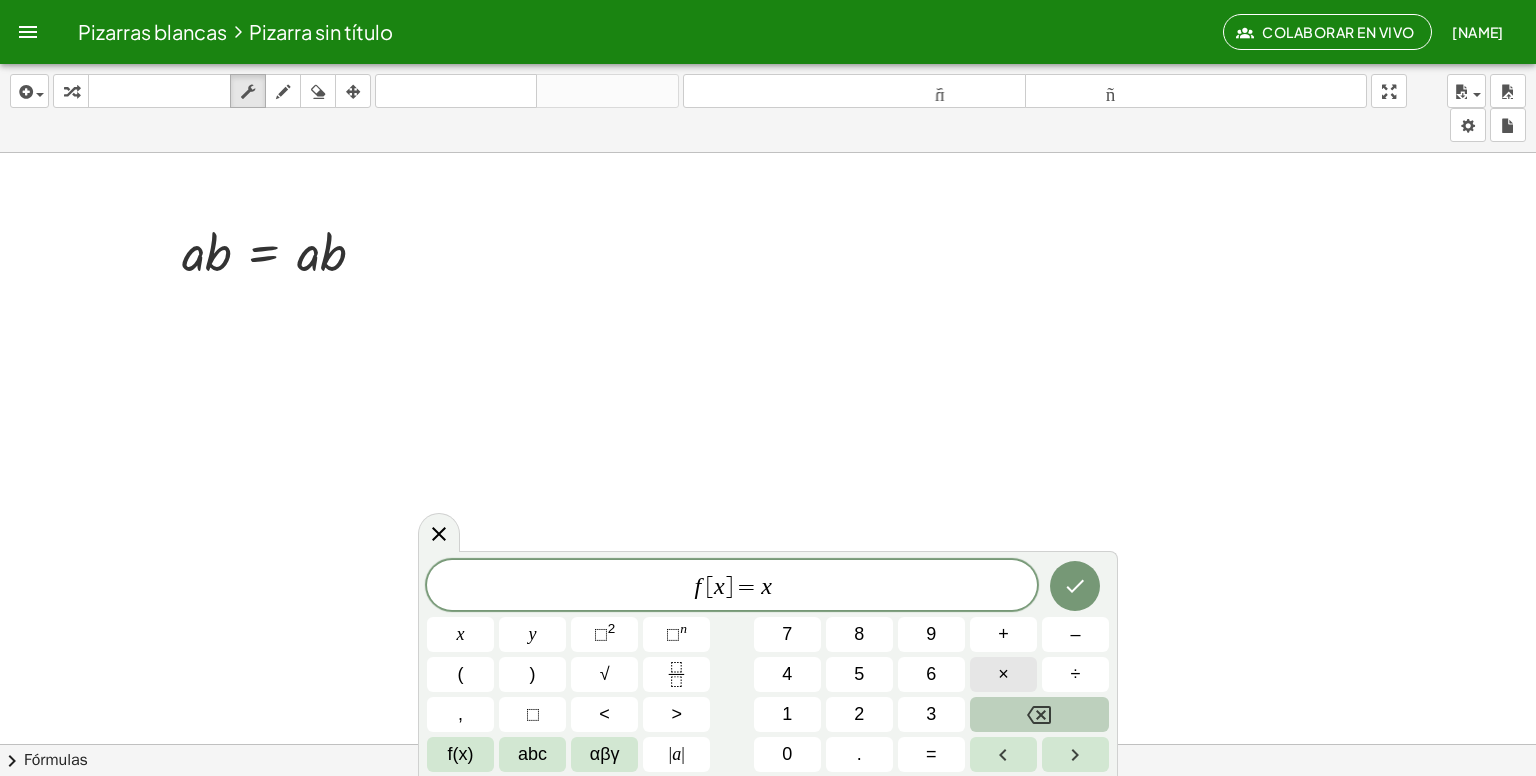 click on "×" at bounding box center (1003, 674) 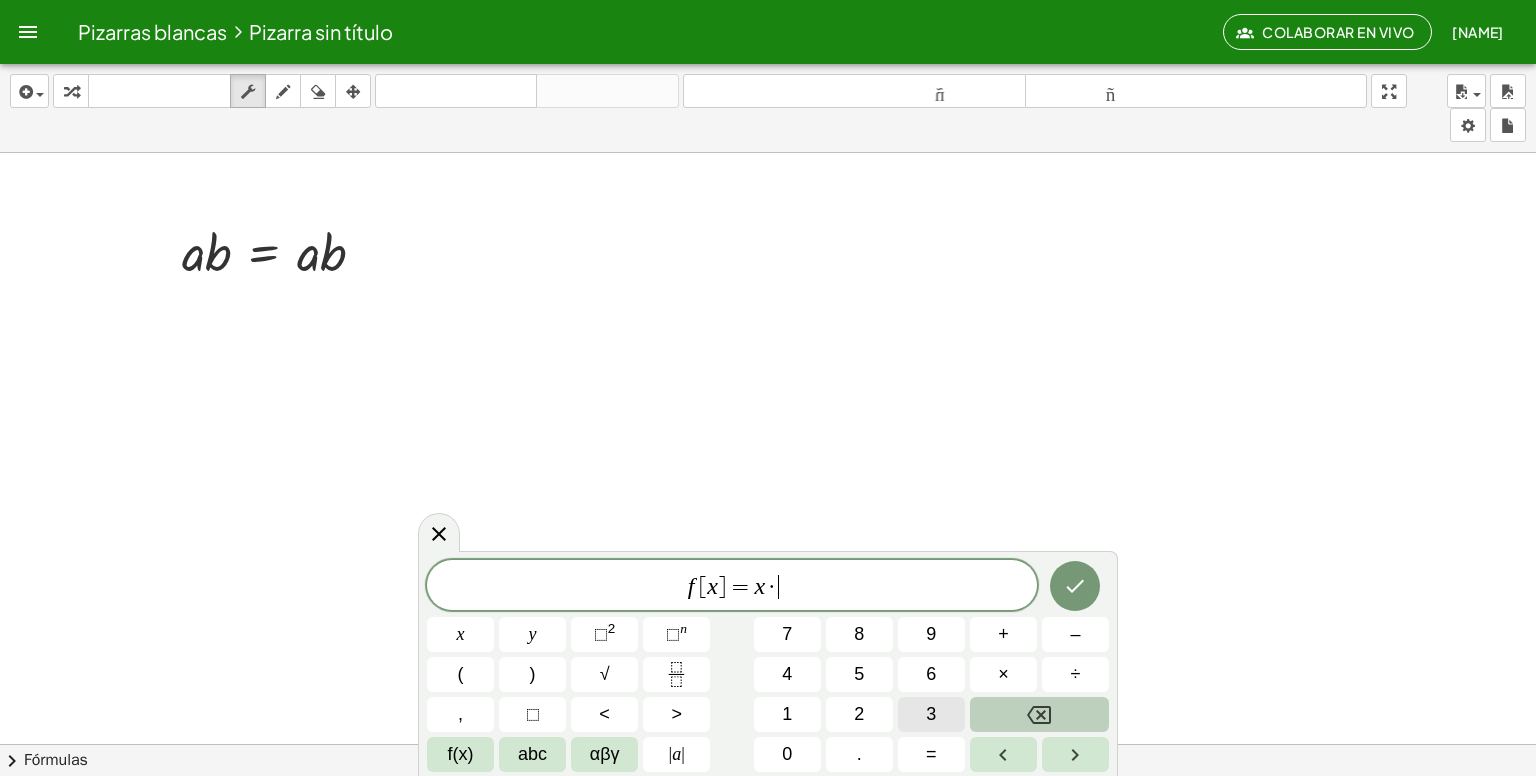 click on "3" at bounding box center [931, 714] 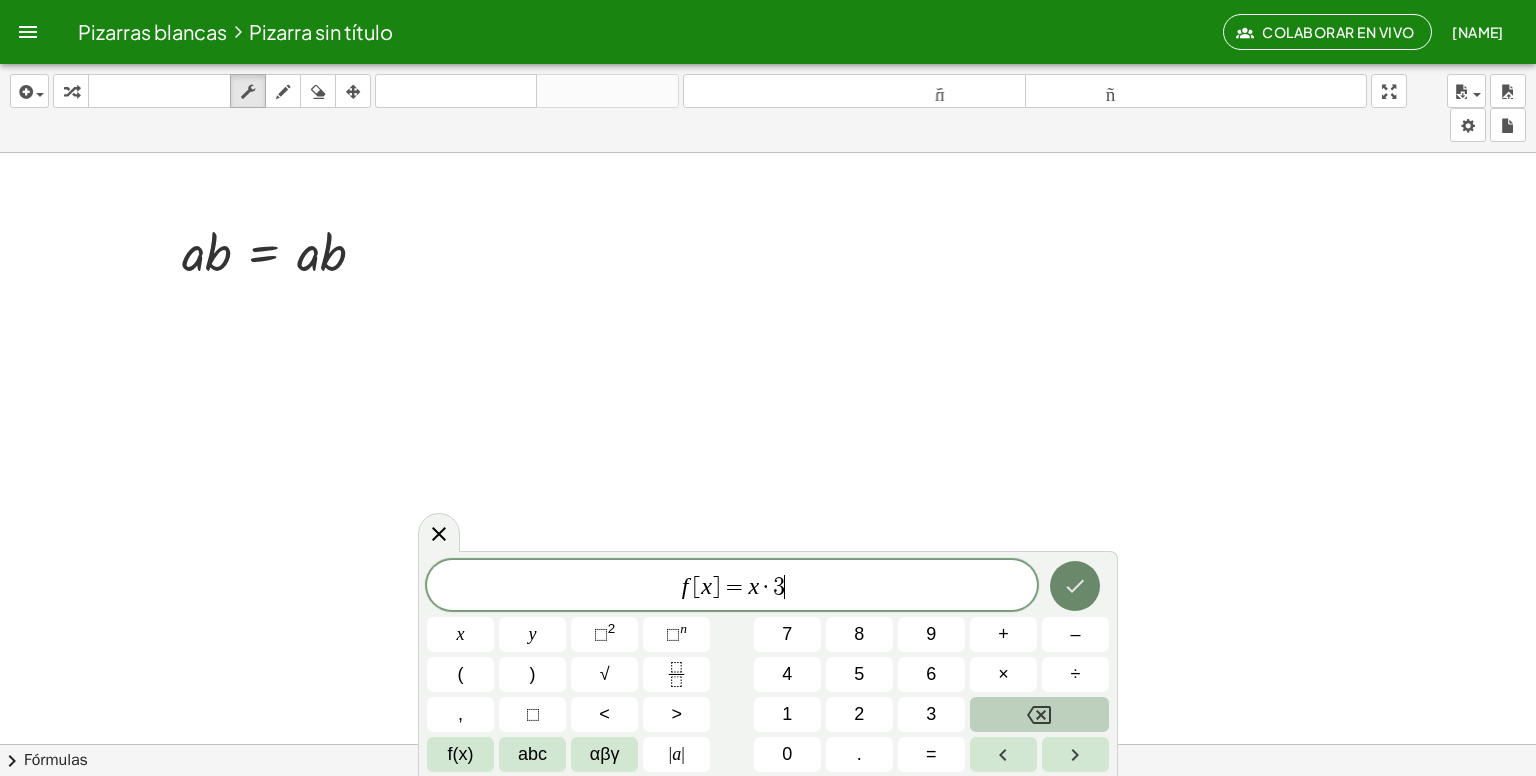 click at bounding box center (1075, 586) 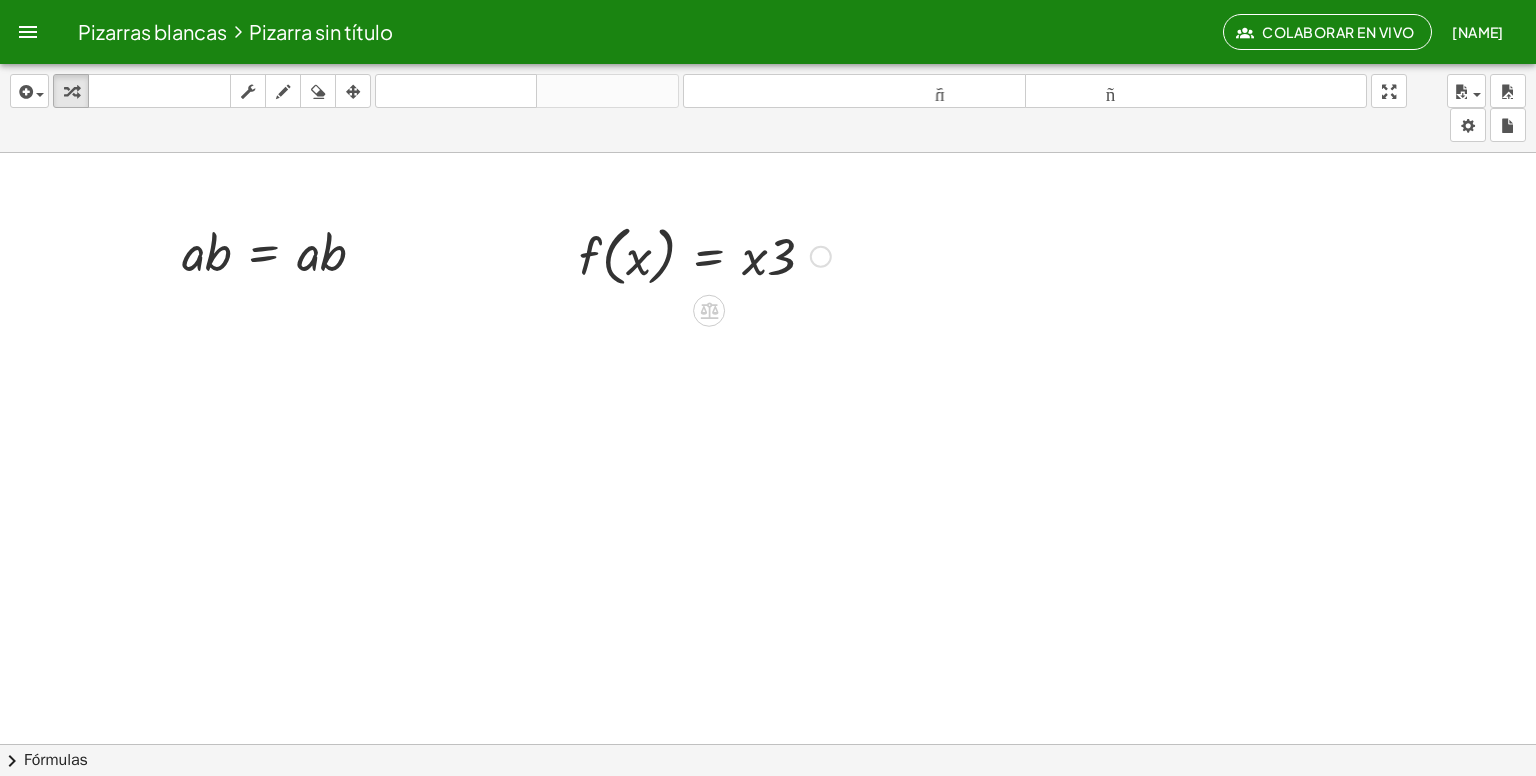 click at bounding box center [705, 255] 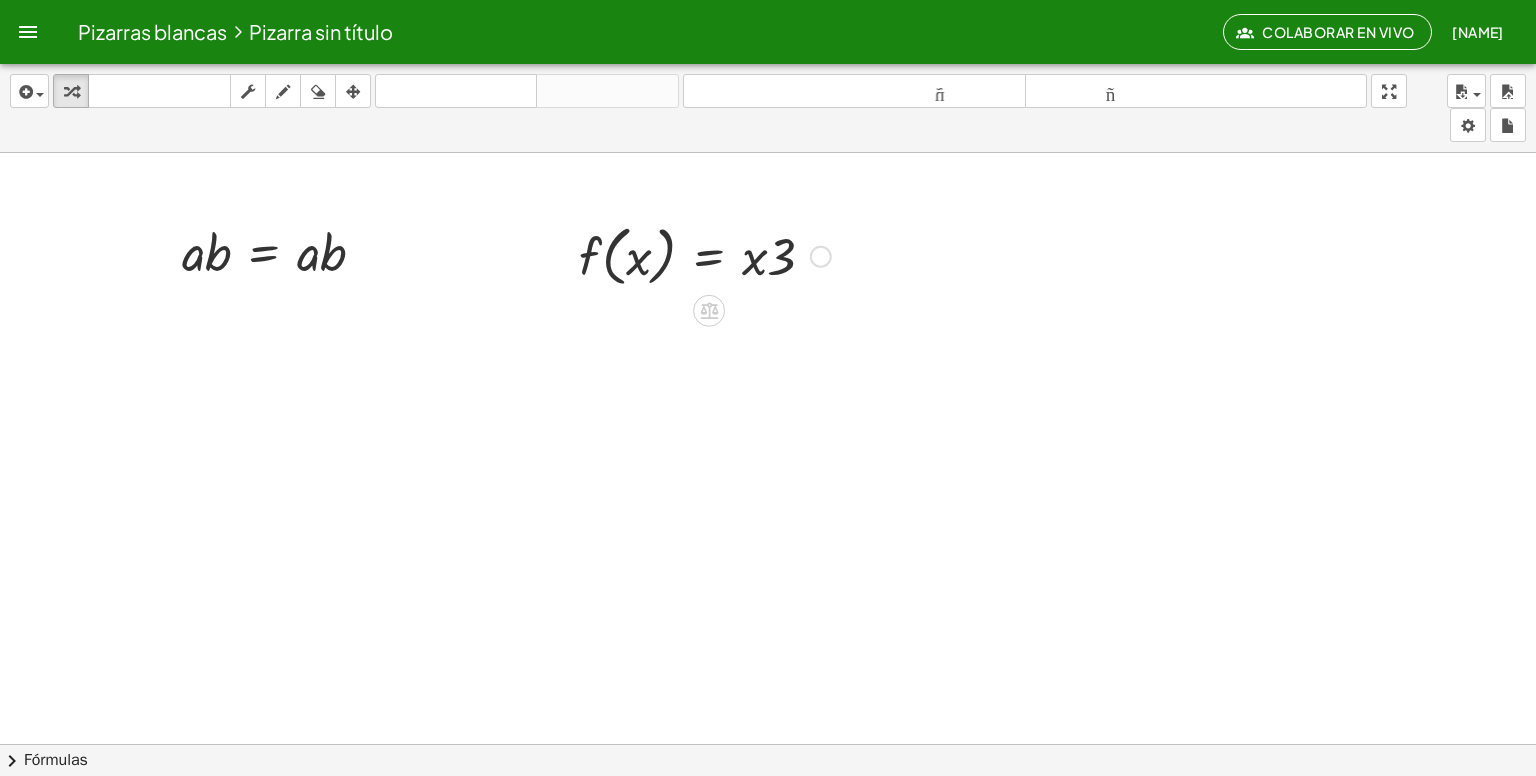 click at bounding box center [705, 255] 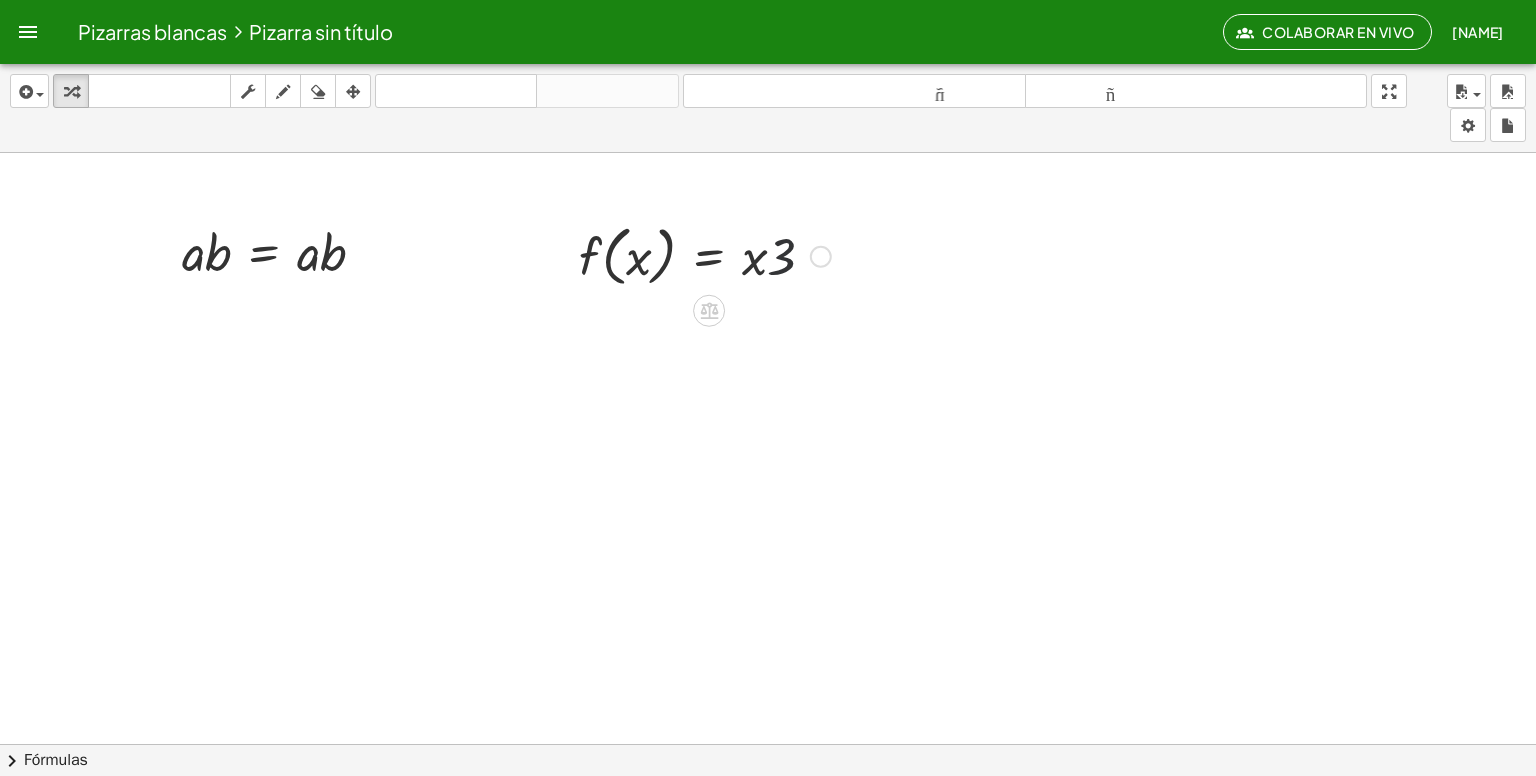 click at bounding box center [705, 255] 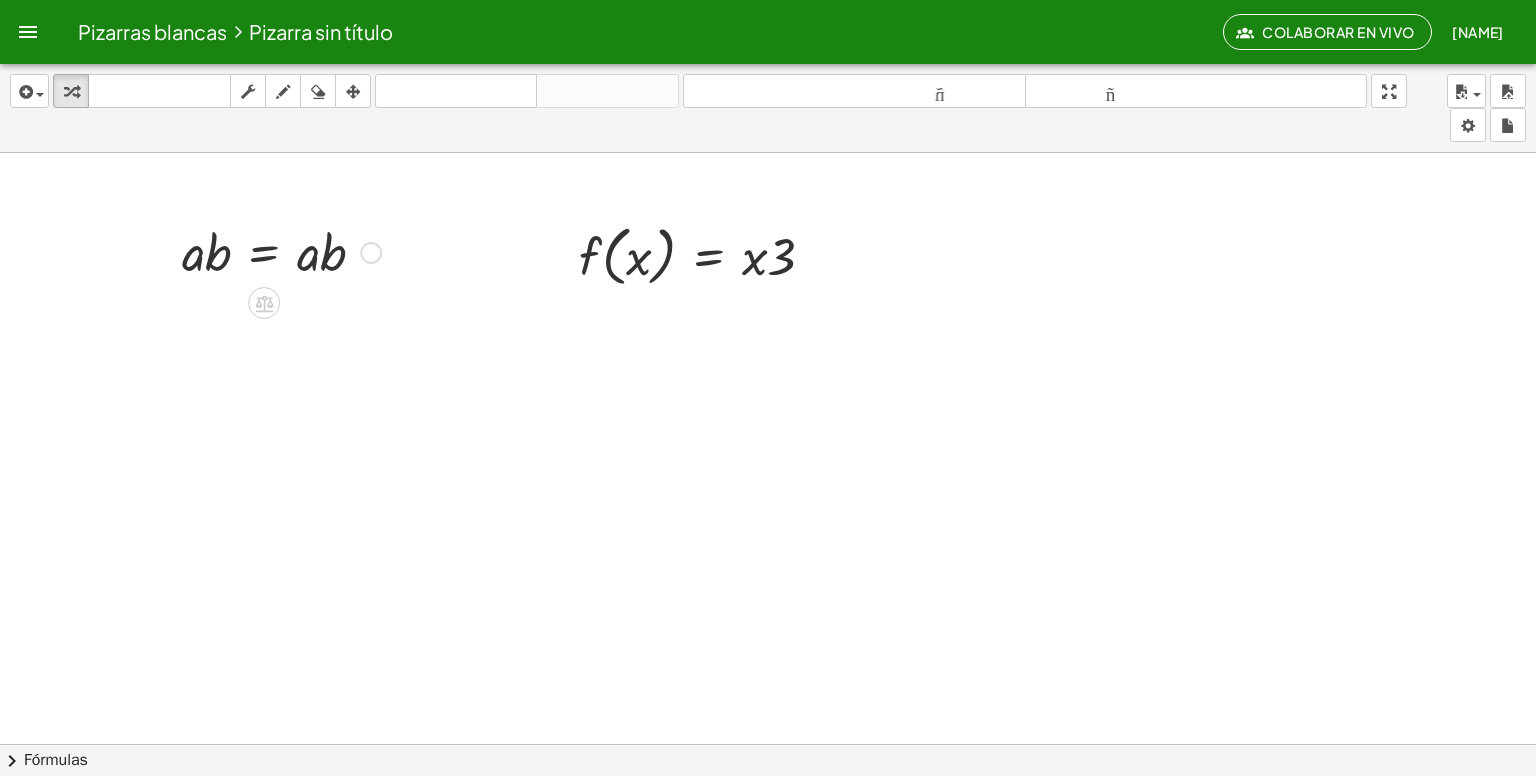 click at bounding box center (281, 251) 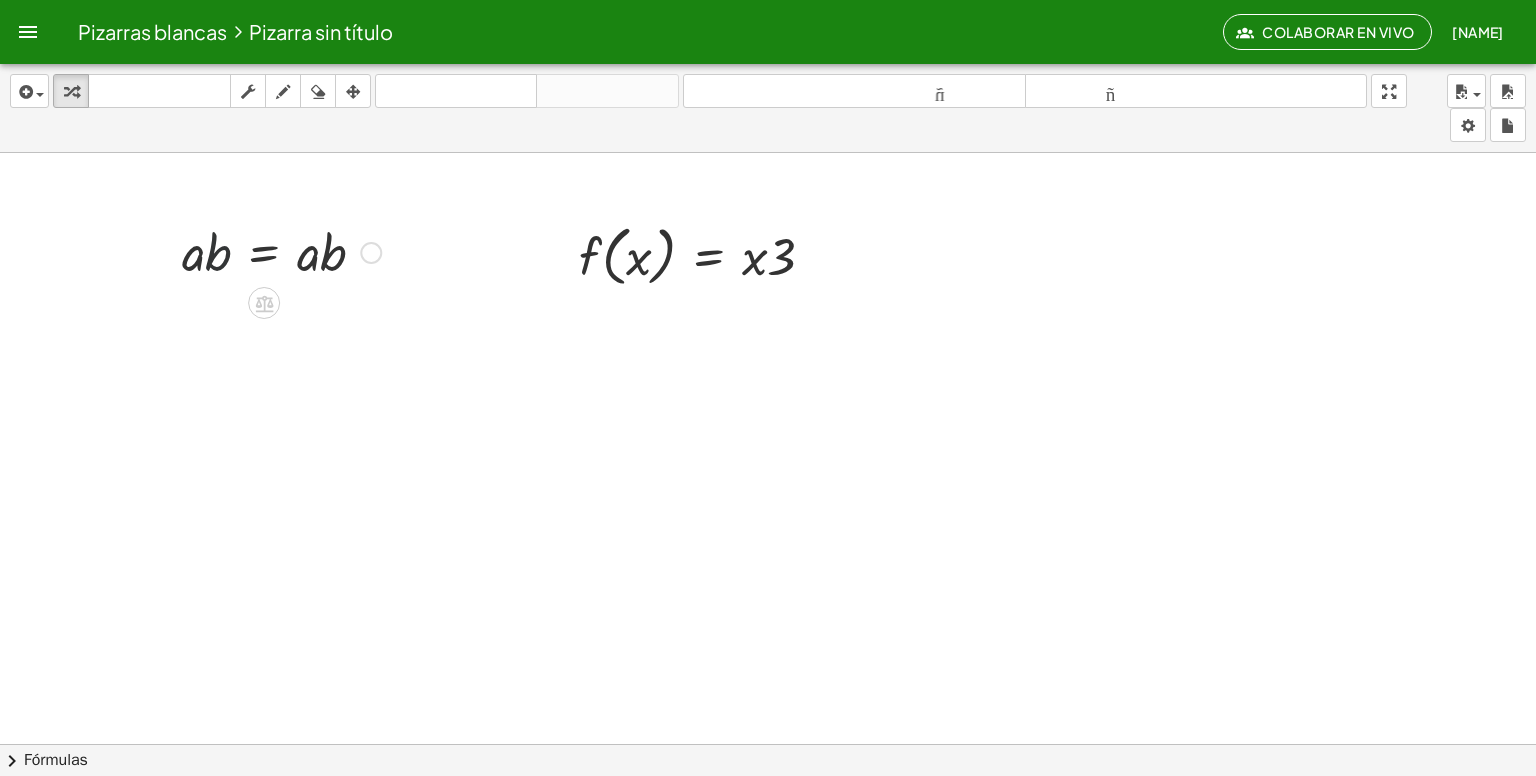 click at bounding box center [281, 251] 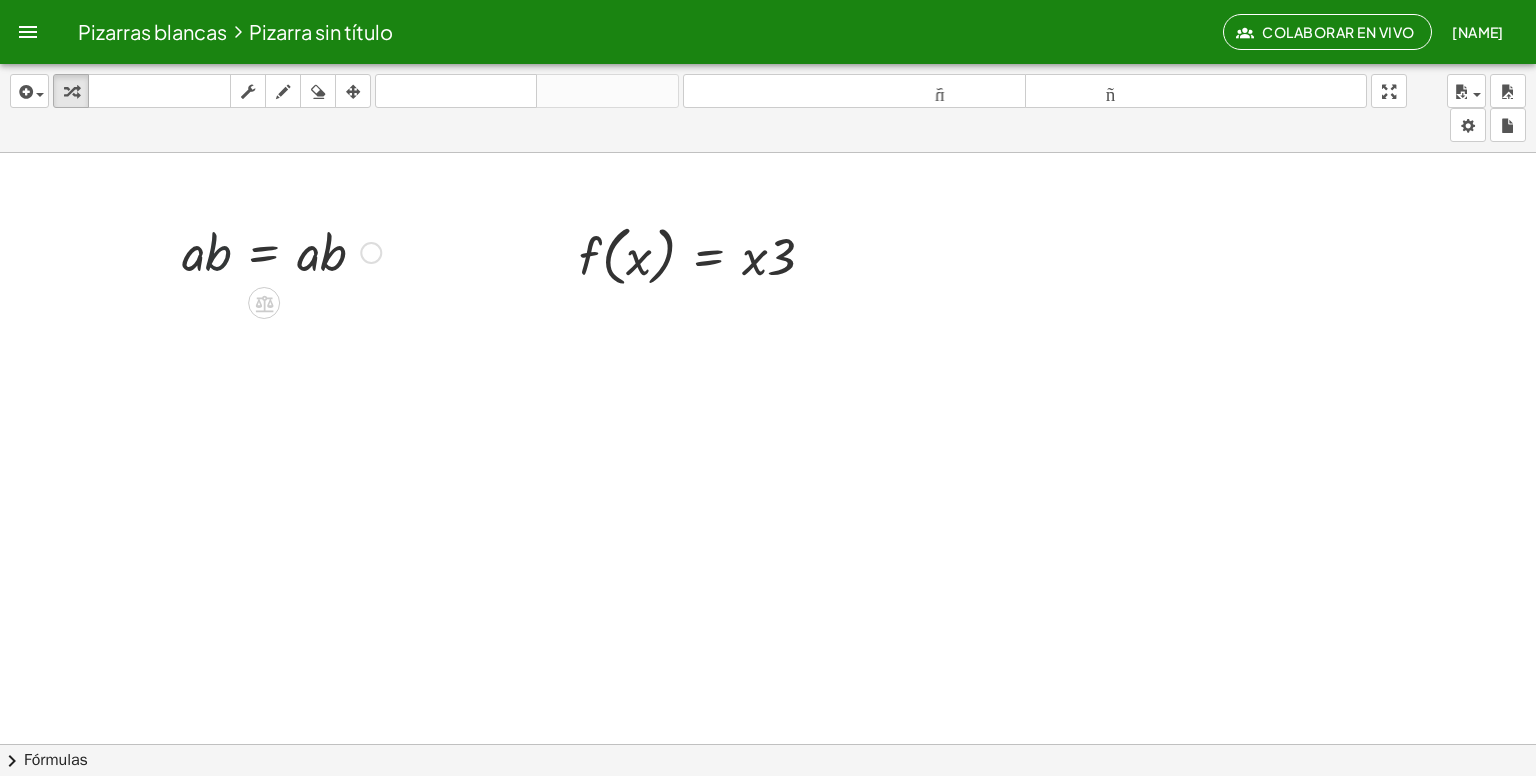 click at bounding box center (281, 251) 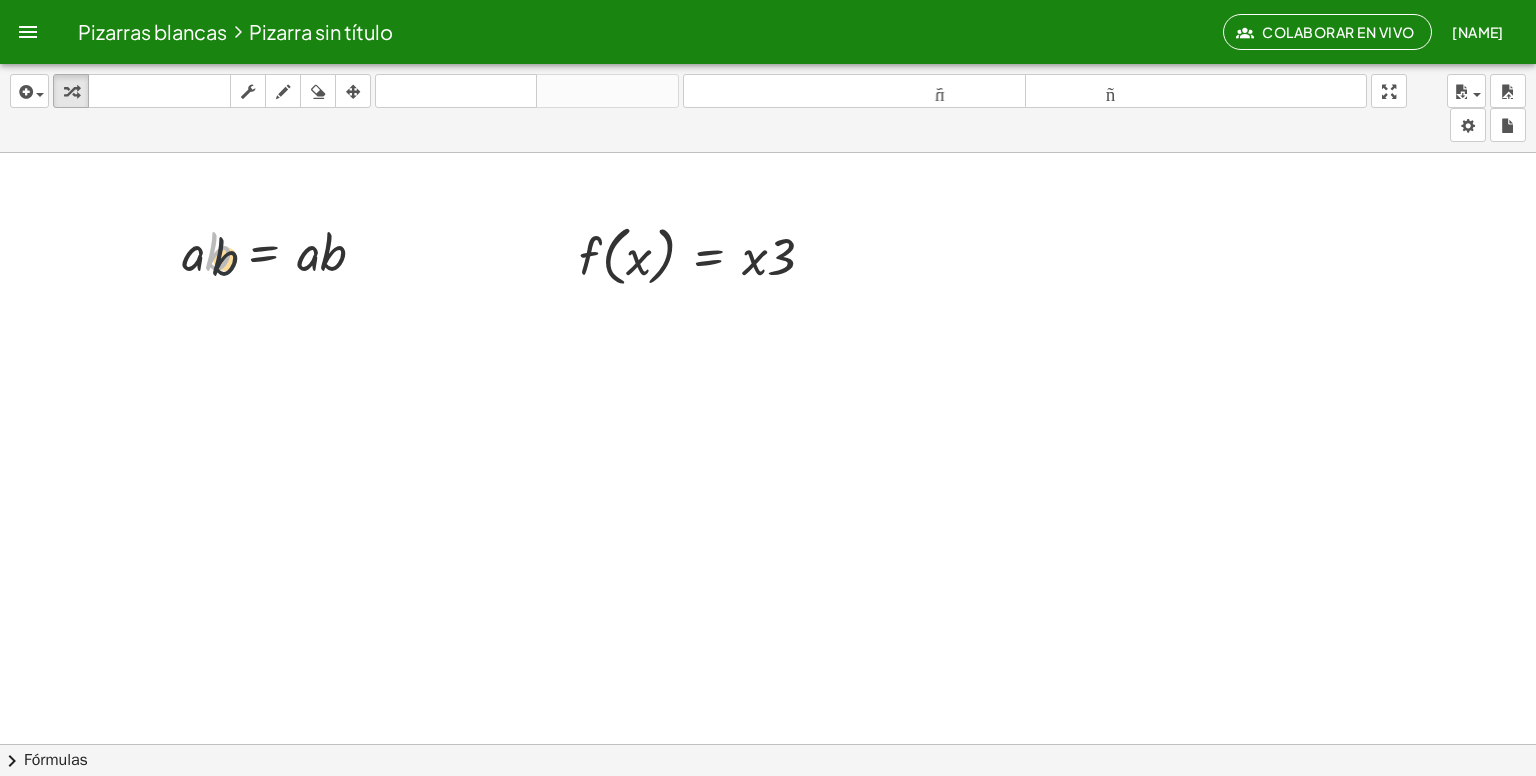 drag, startPoint x: 227, startPoint y: 233, endPoint x: 242, endPoint y: 245, distance: 19.209373 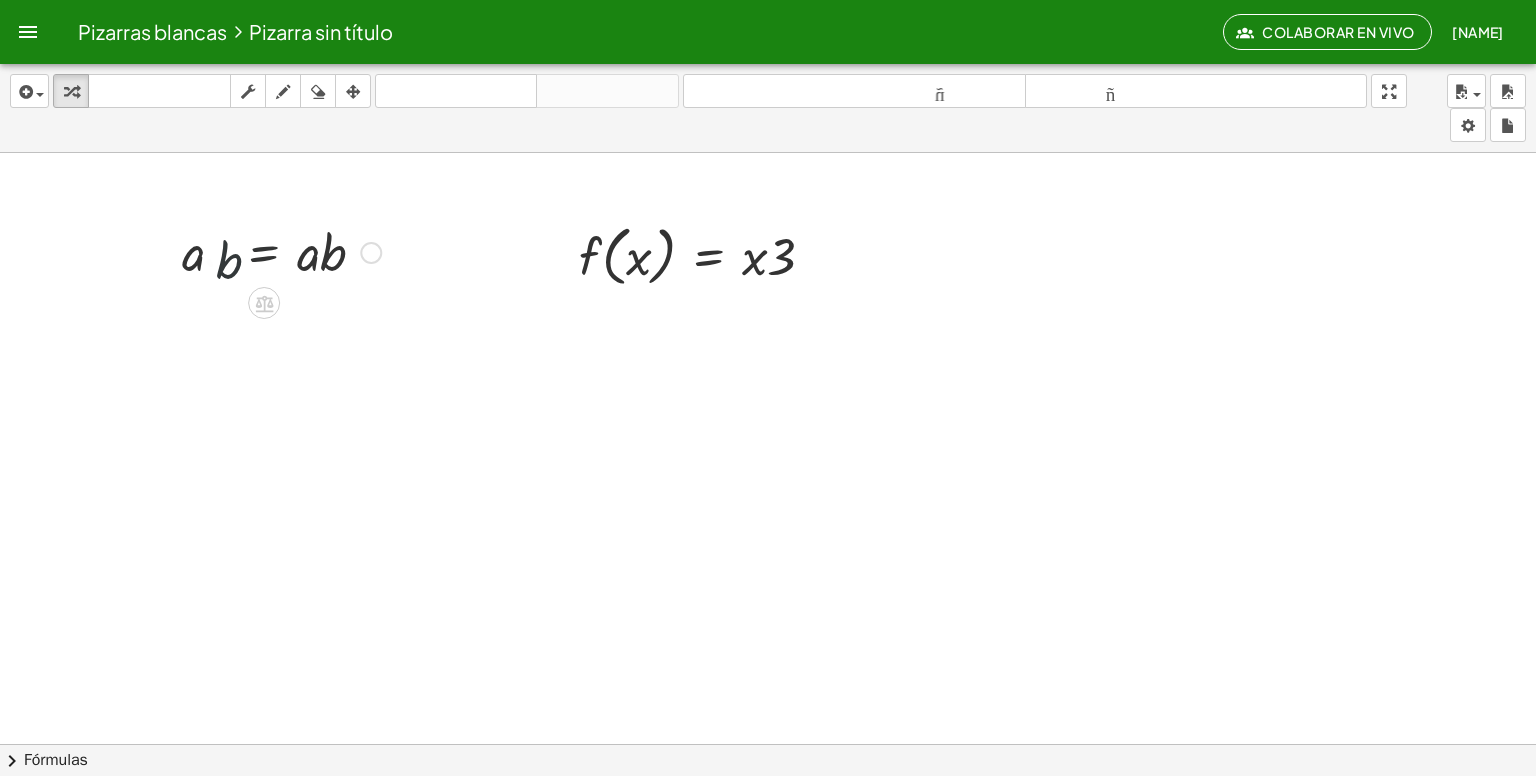 click at bounding box center [281, 251] 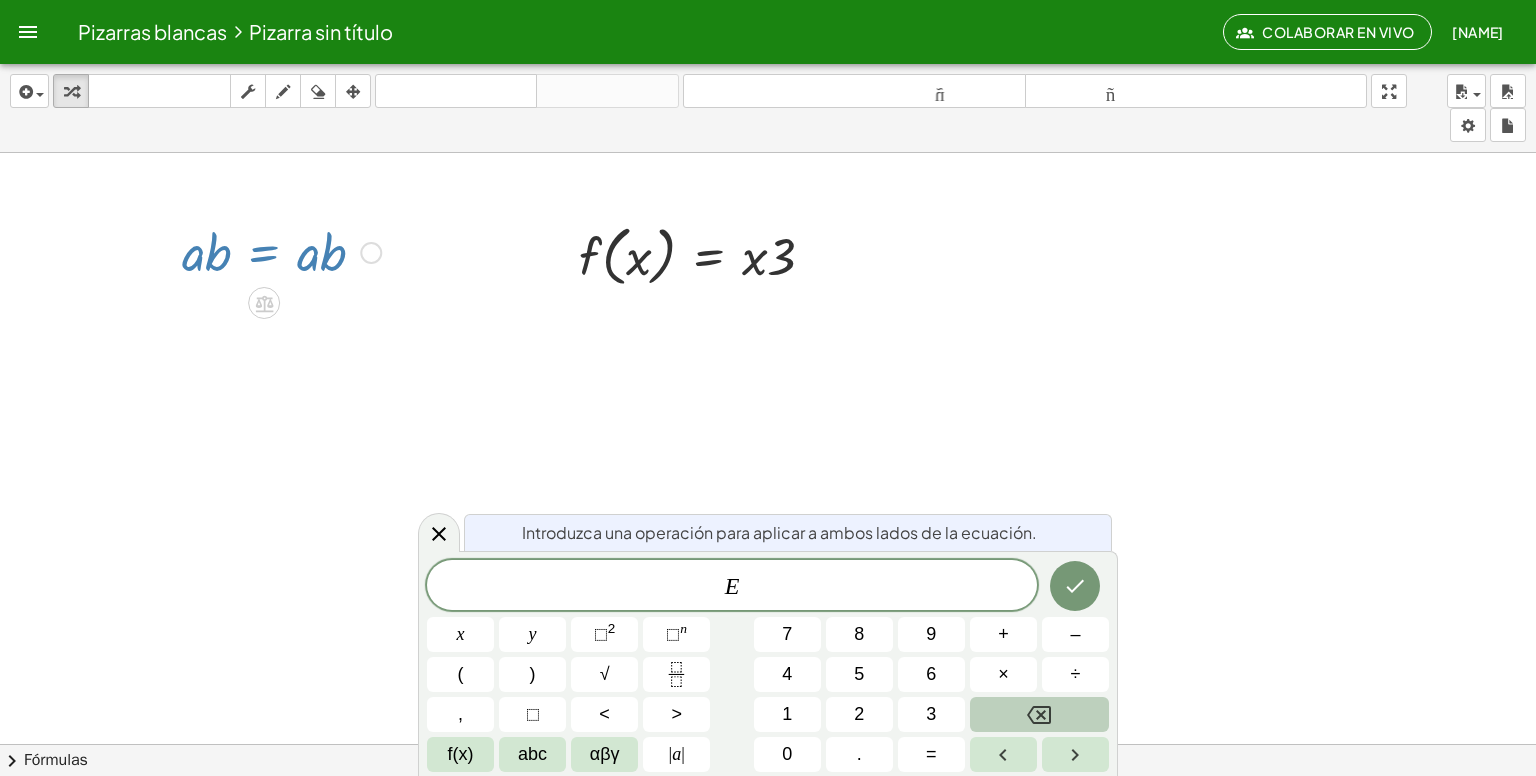click at bounding box center (281, 251) 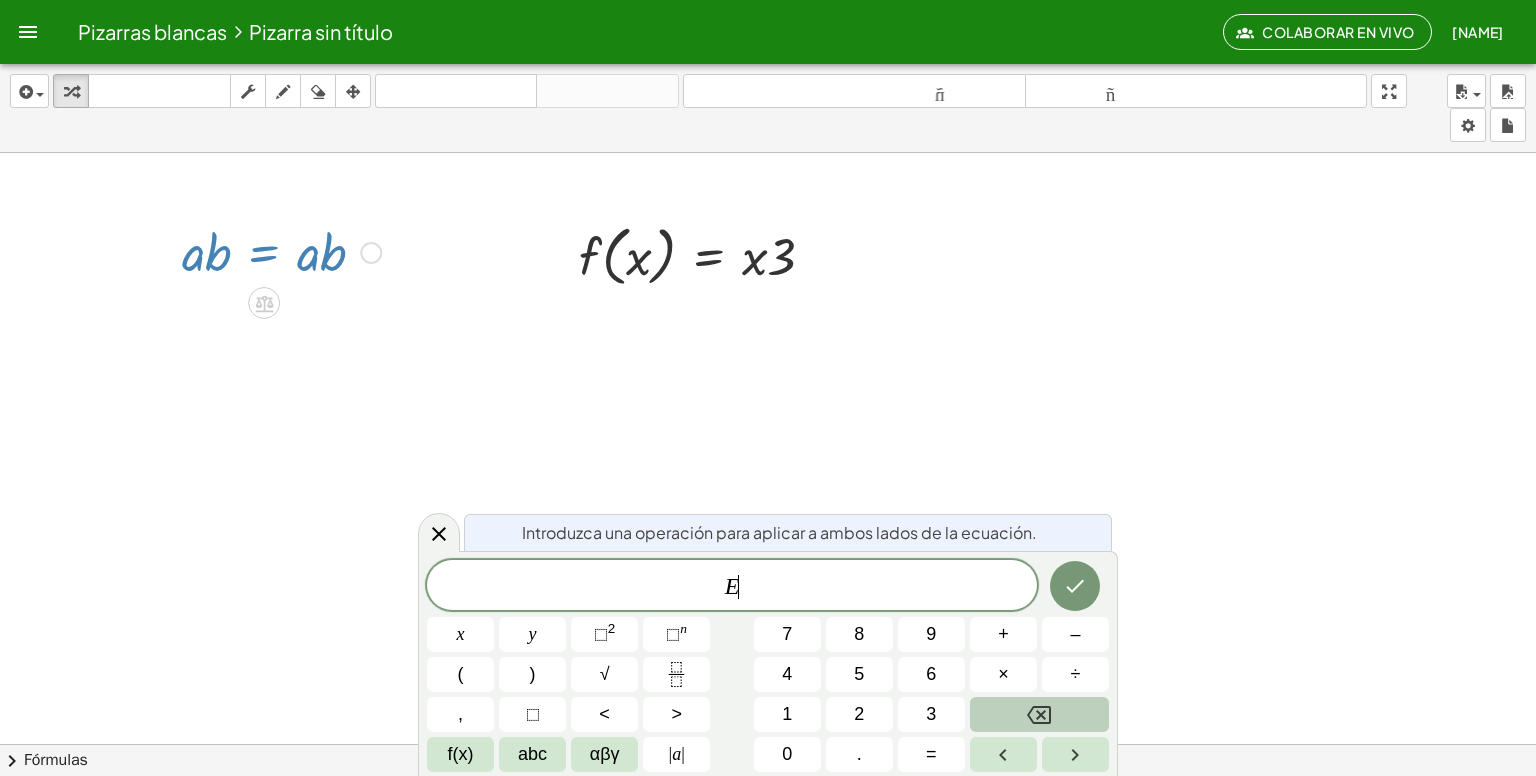 drag, startPoint x: 228, startPoint y: 253, endPoint x: 259, endPoint y: 247, distance: 31.575306 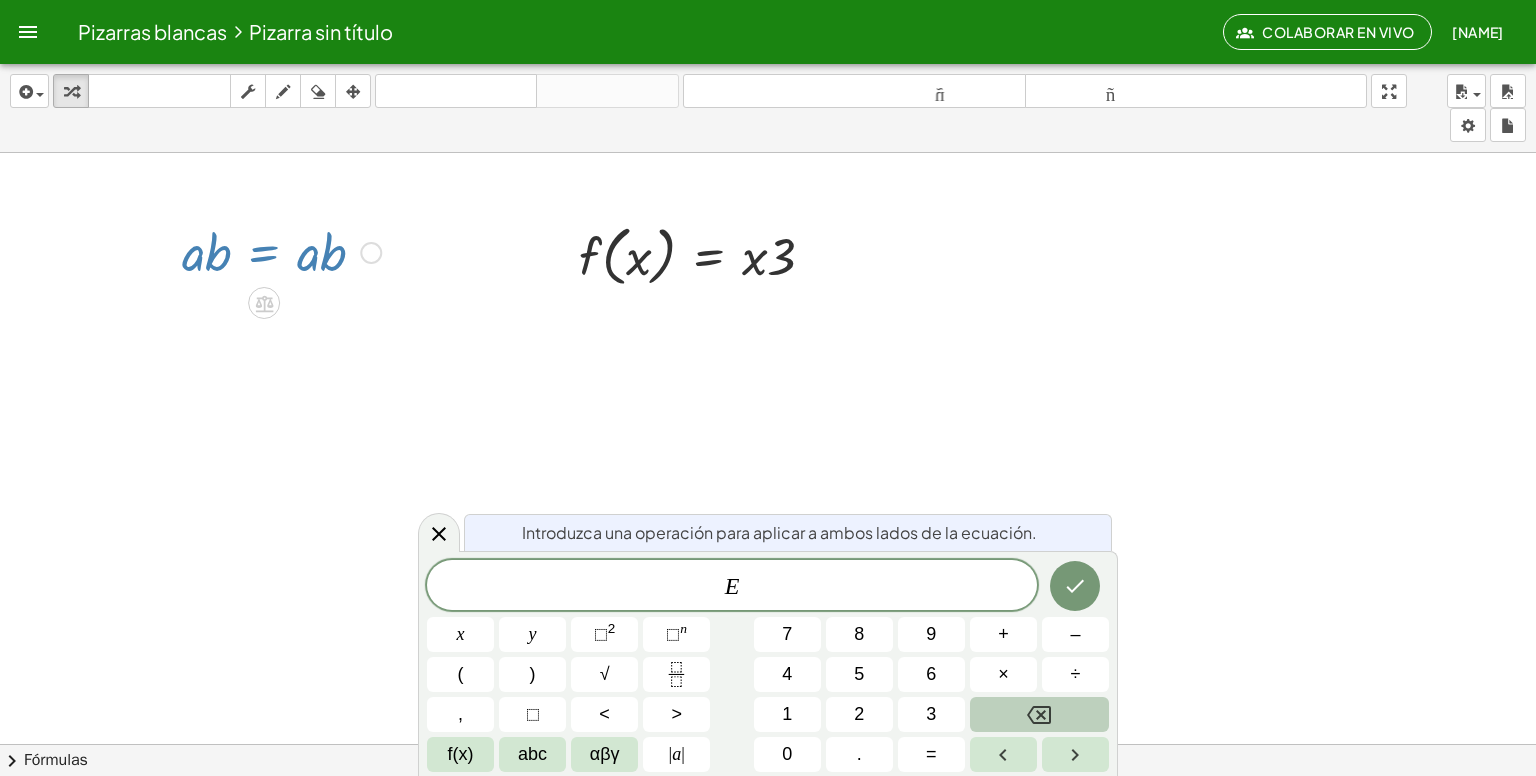 click at bounding box center (768, 745) 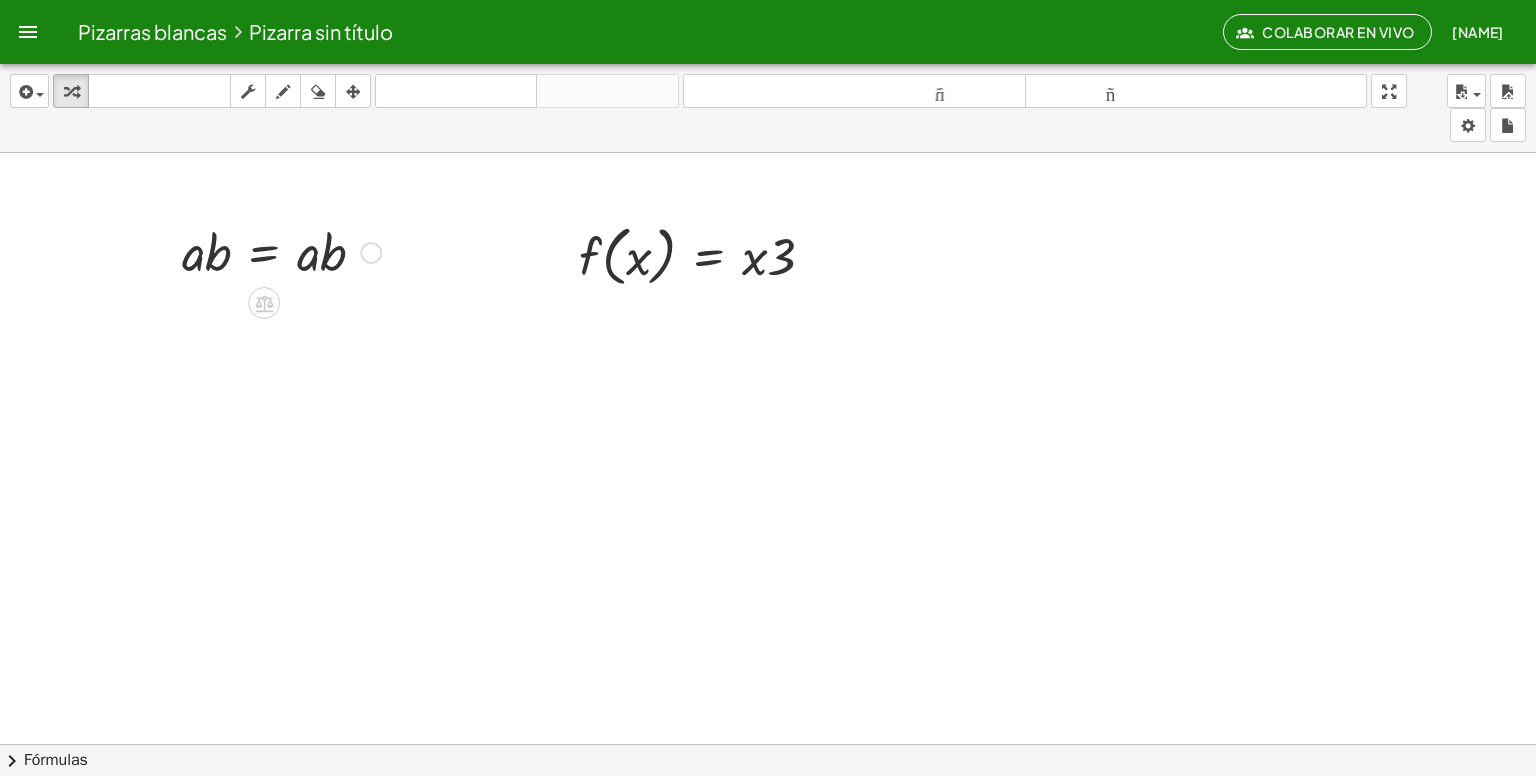 drag, startPoint x: 233, startPoint y: 261, endPoint x: 251, endPoint y: 228, distance: 37.589893 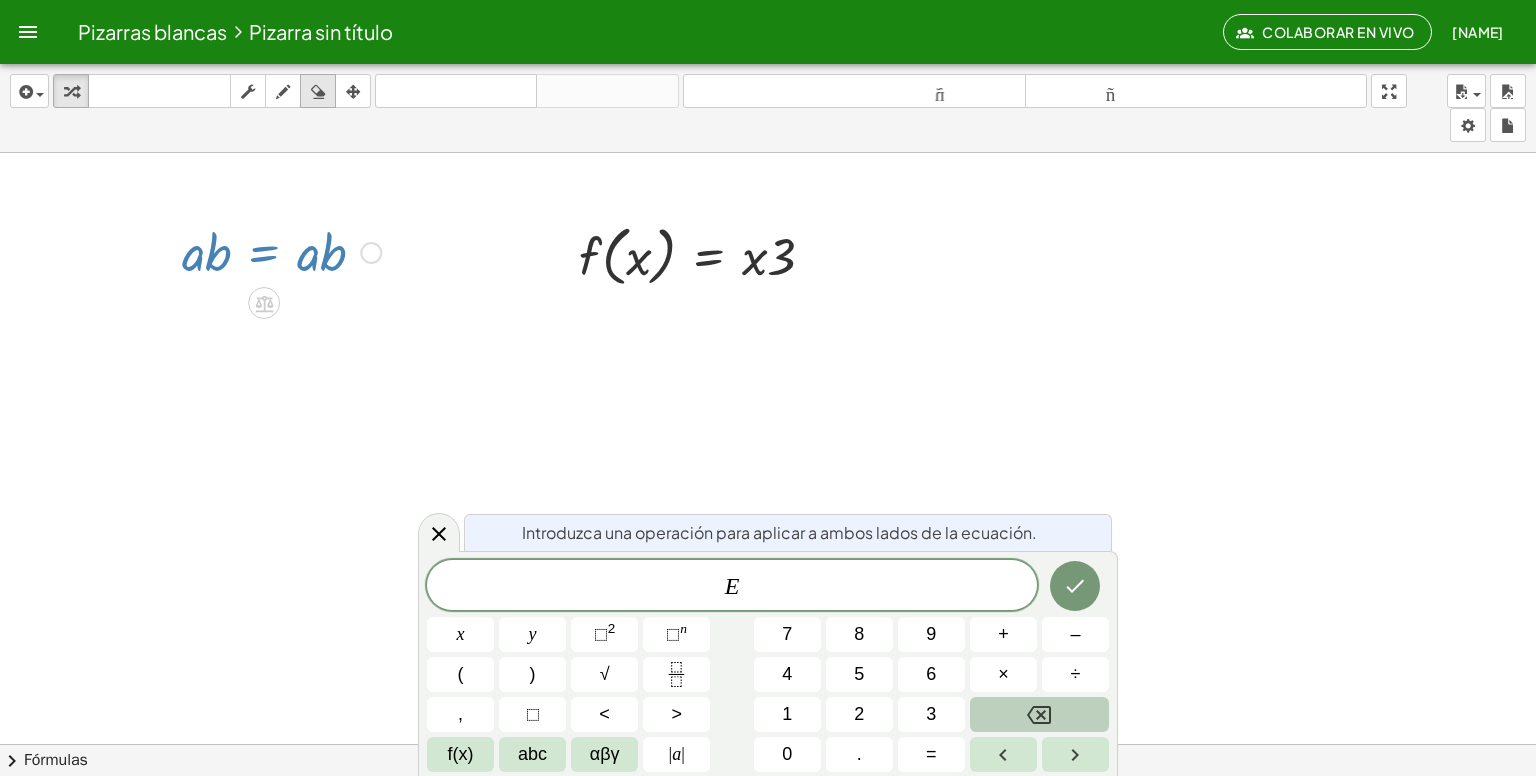 click at bounding box center [318, 92] 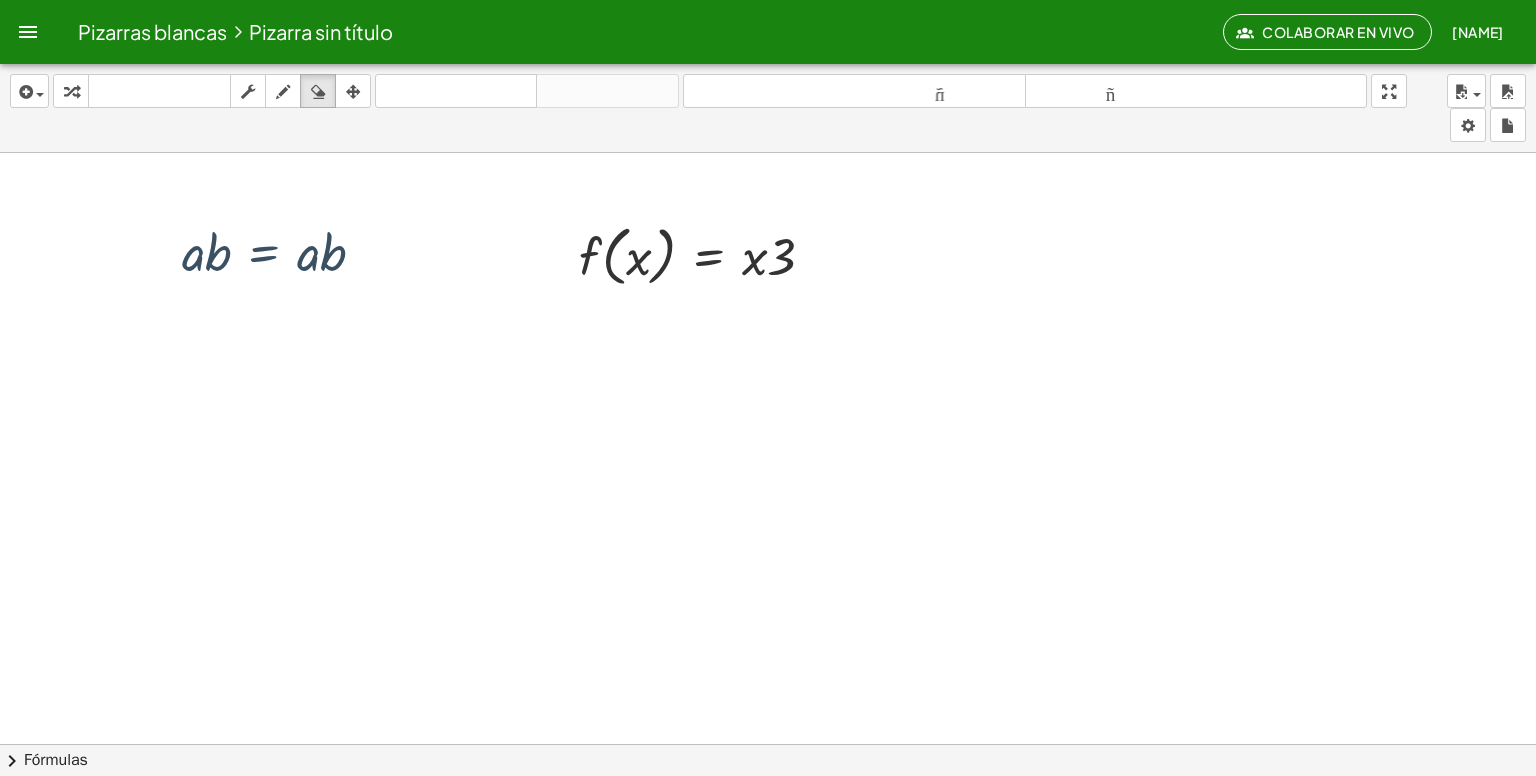 click at bounding box center (768, 745) 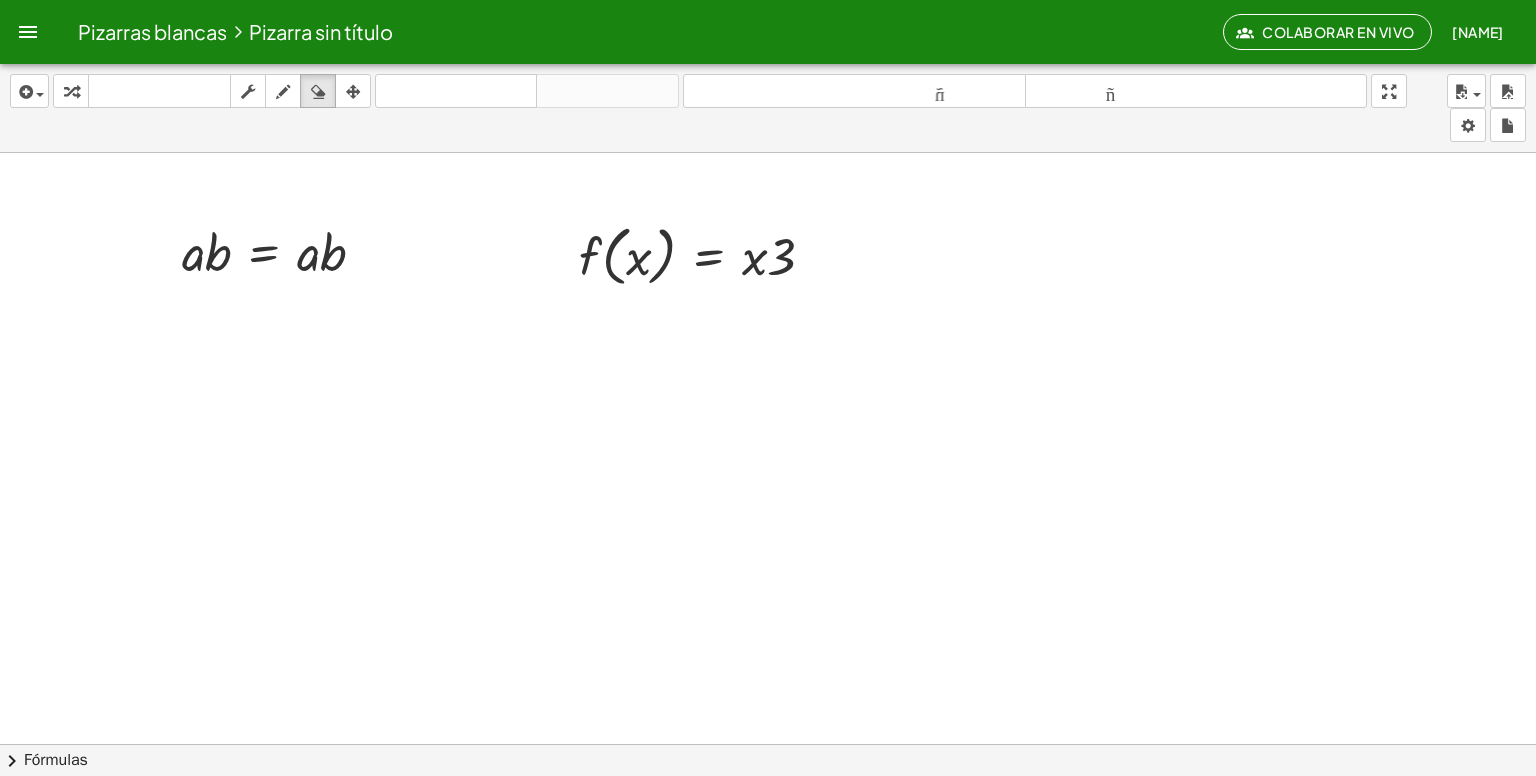 click at bounding box center [768, 745] 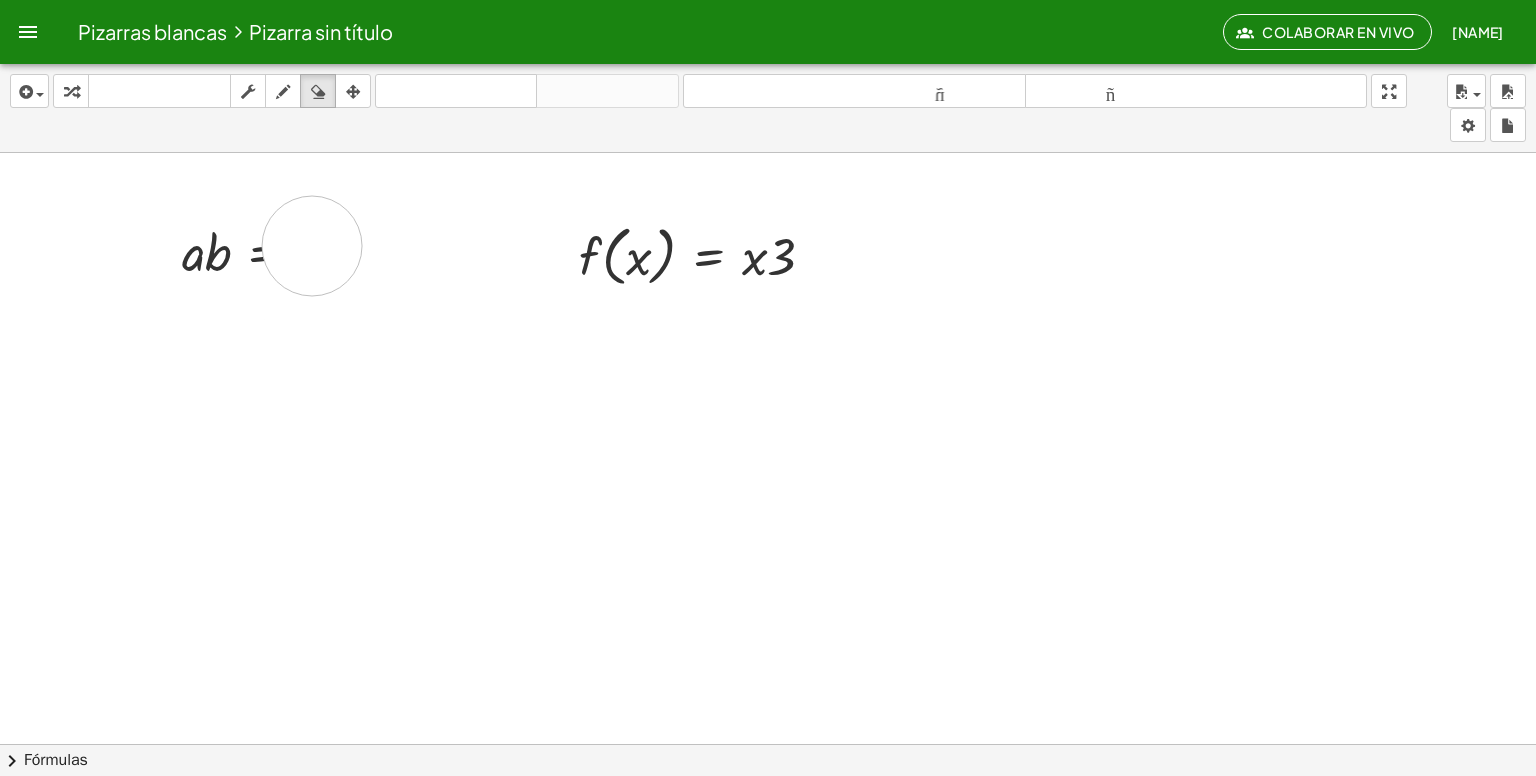 click at bounding box center [768, 745] 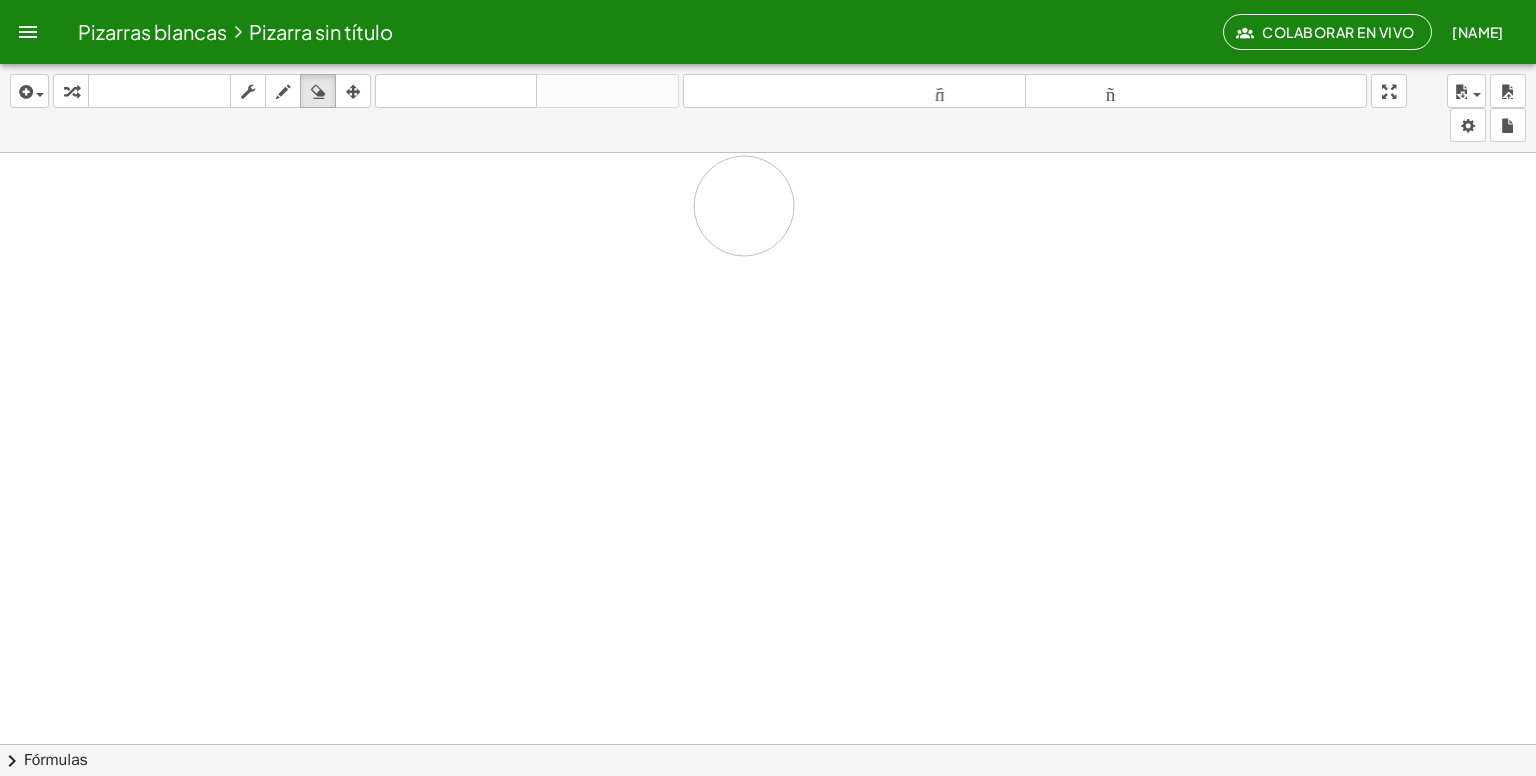drag, startPoint x: 323, startPoint y: 249, endPoint x: 1134, endPoint y: 198, distance: 812.602 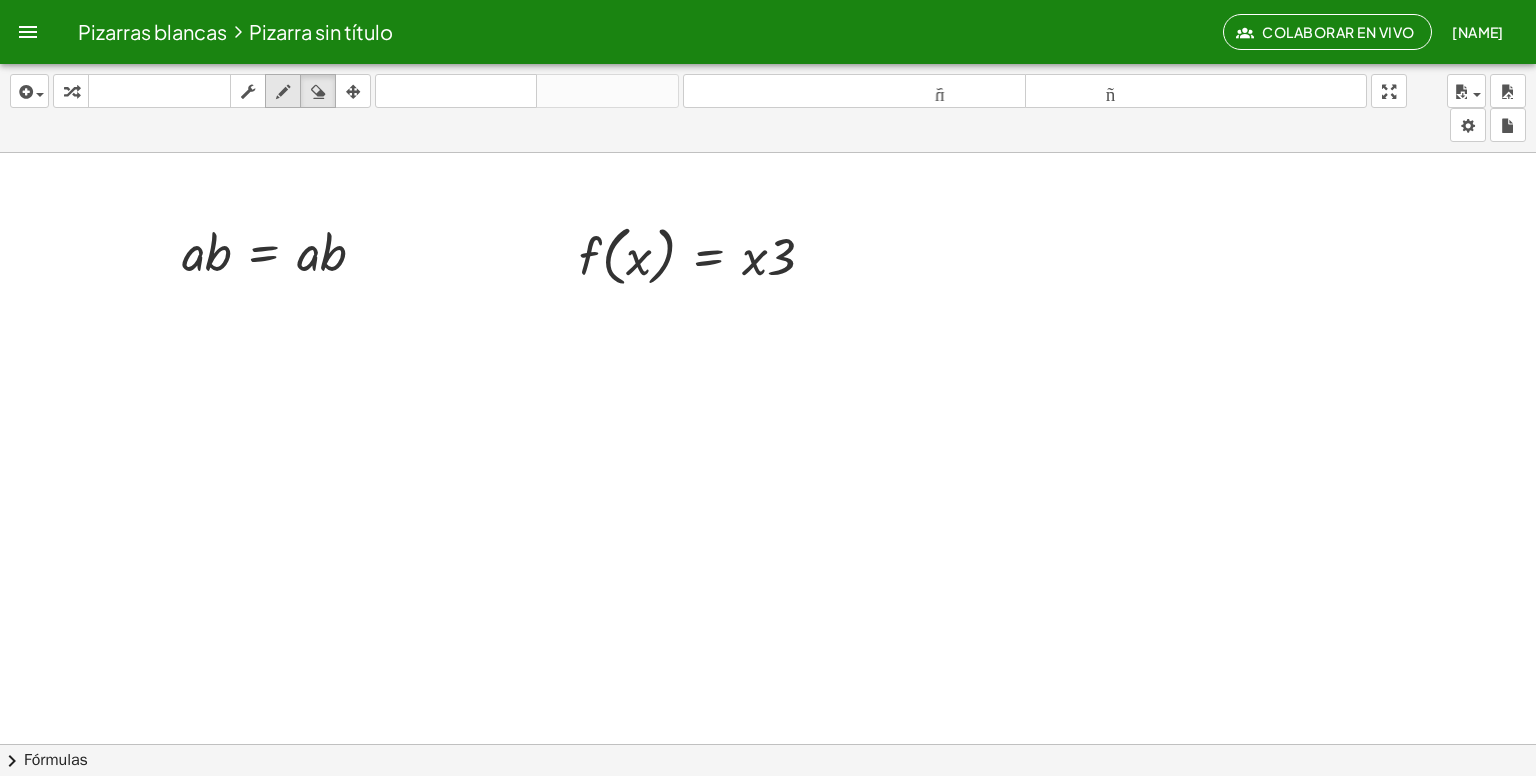 click at bounding box center (283, 91) 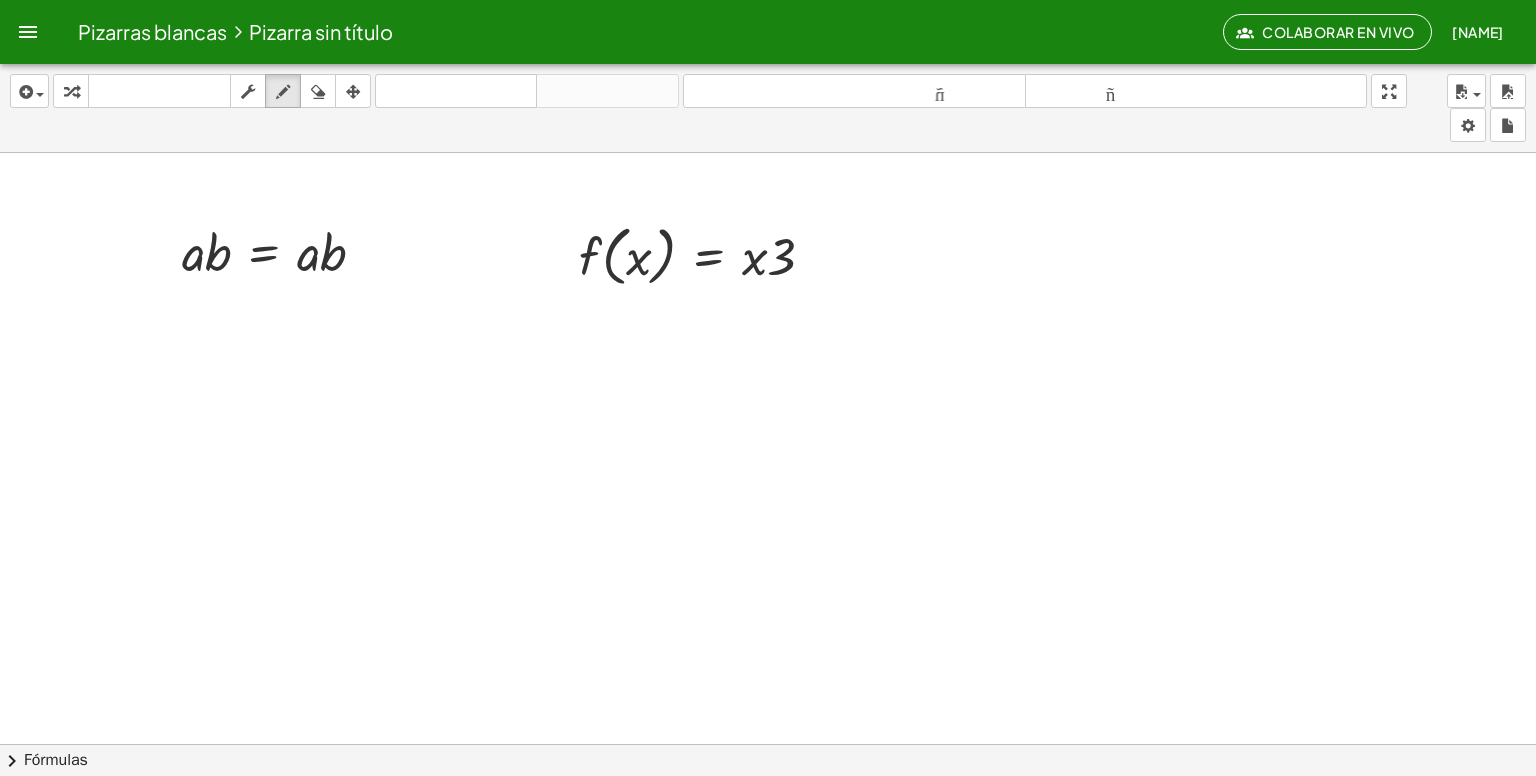 click at bounding box center [768, 745] 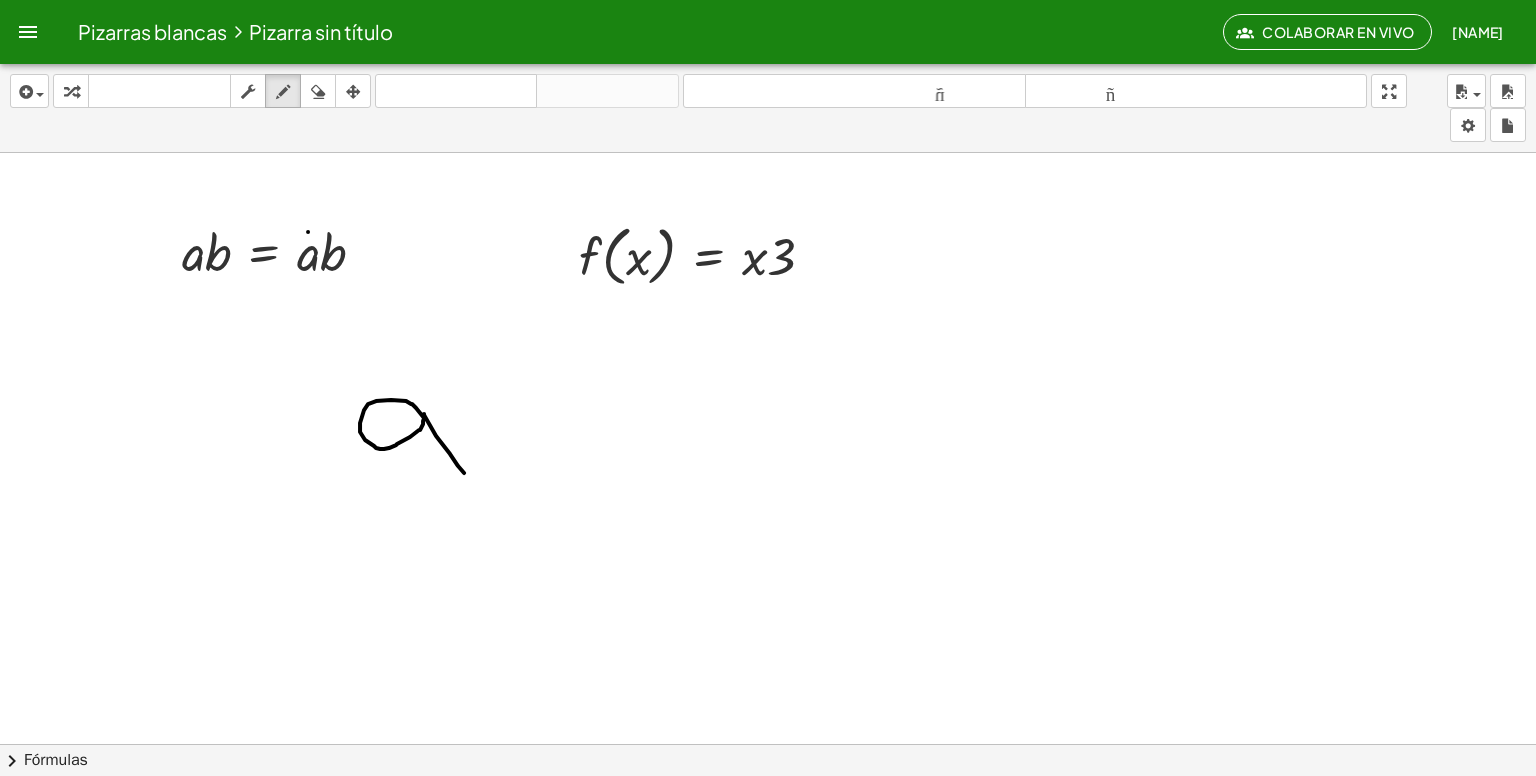 drag, startPoint x: 424, startPoint y: 417, endPoint x: 472, endPoint y: 401, distance: 50.596443 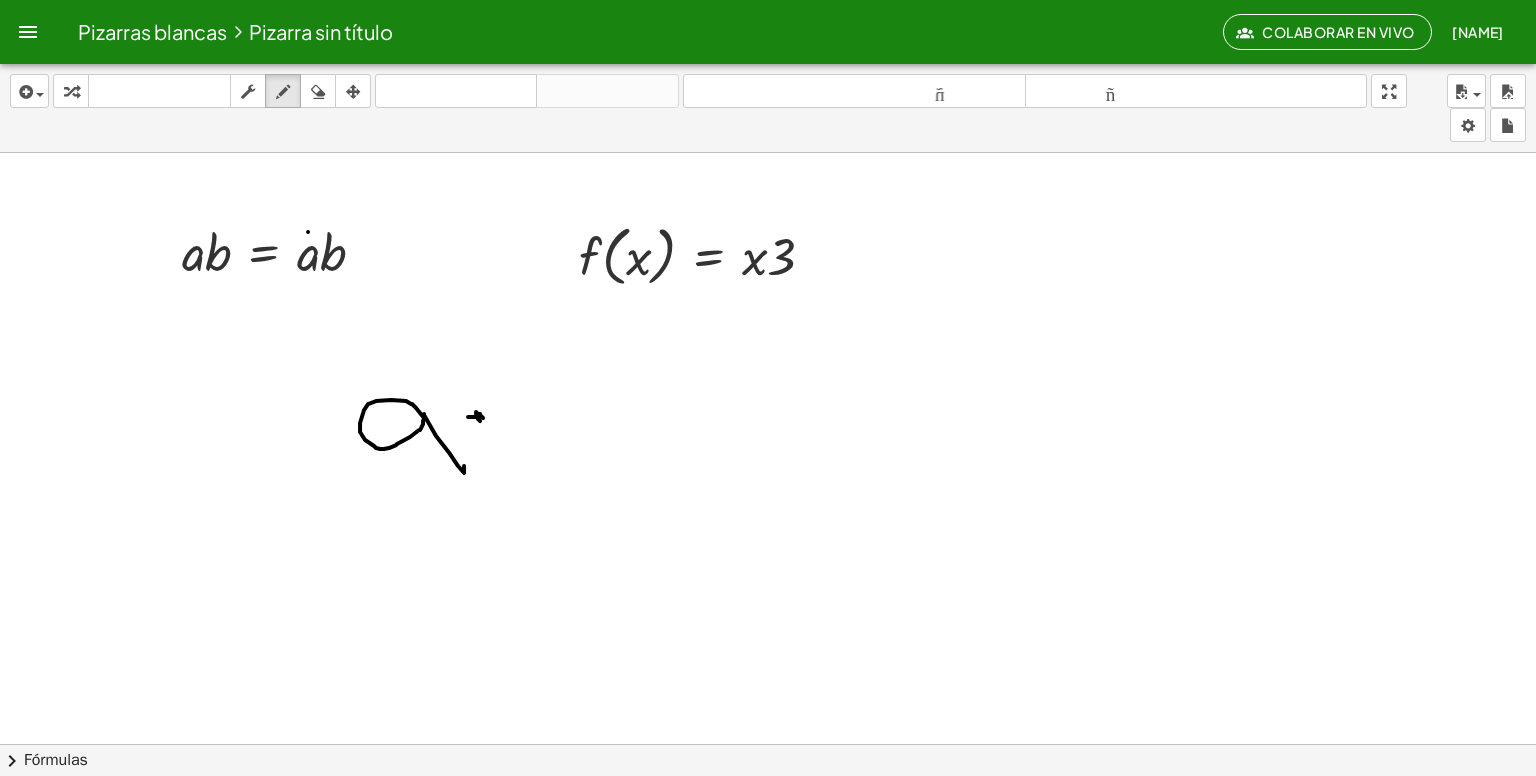 drag, startPoint x: 468, startPoint y: 416, endPoint x: 480, endPoint y: 409, distance: 13.892444 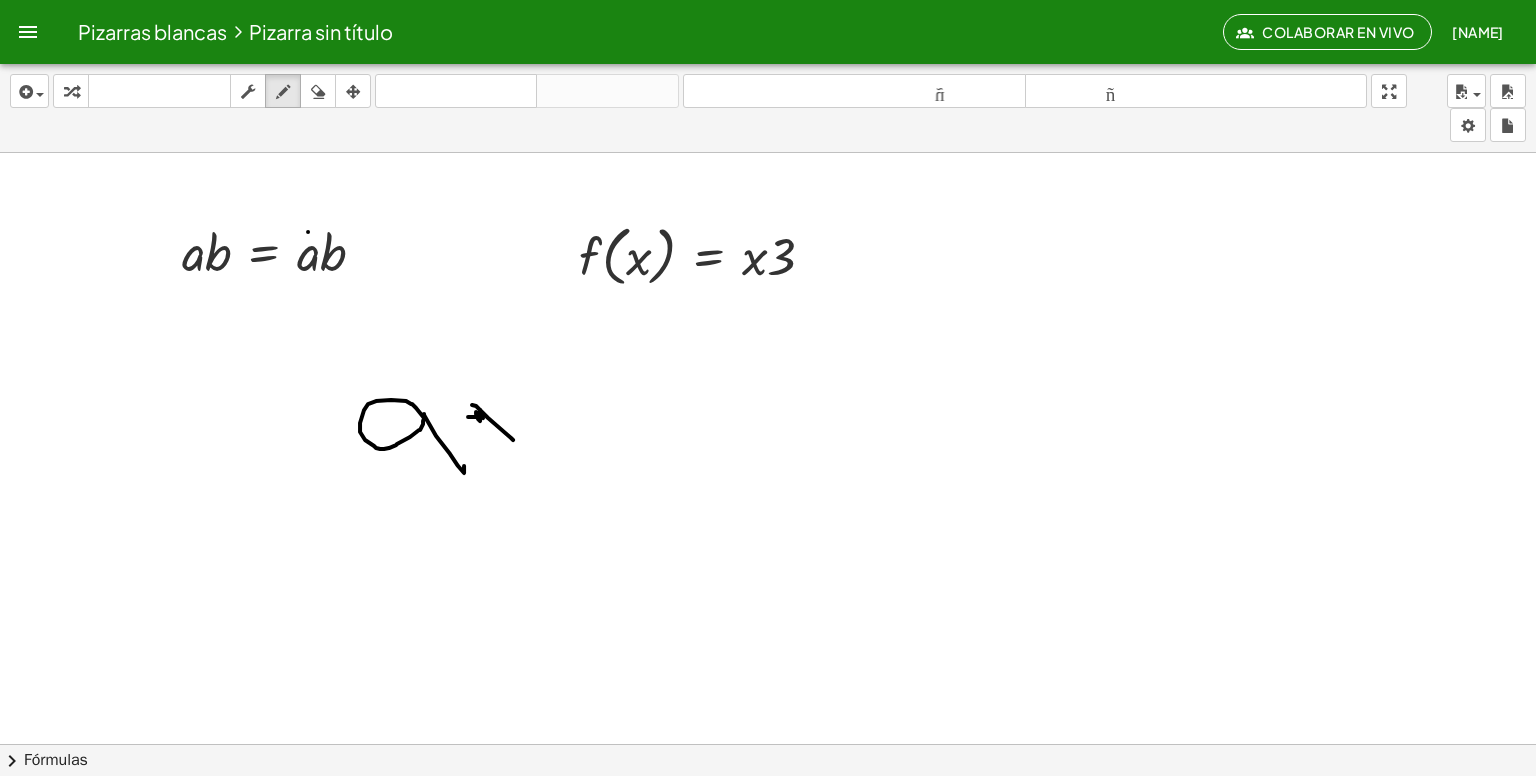 drag, startPoint x: 472, startPoint y: 404, endPoint x: 501, endPoint y: 439, distance: 45.453274 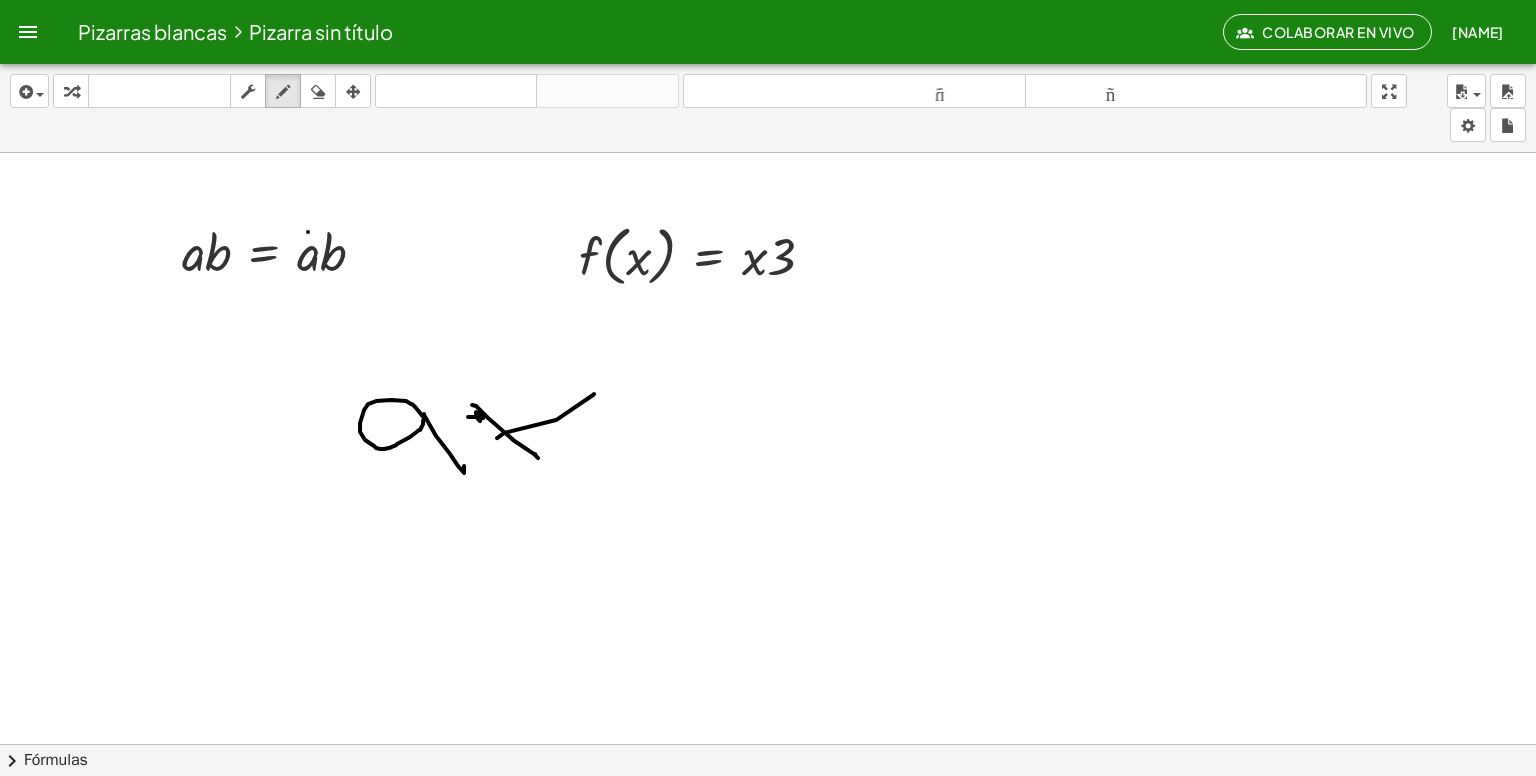 drag, startPoint x: 556, startPoint y: 419, endPoint x: 594, endPoint y: 393, distance: 46.043457 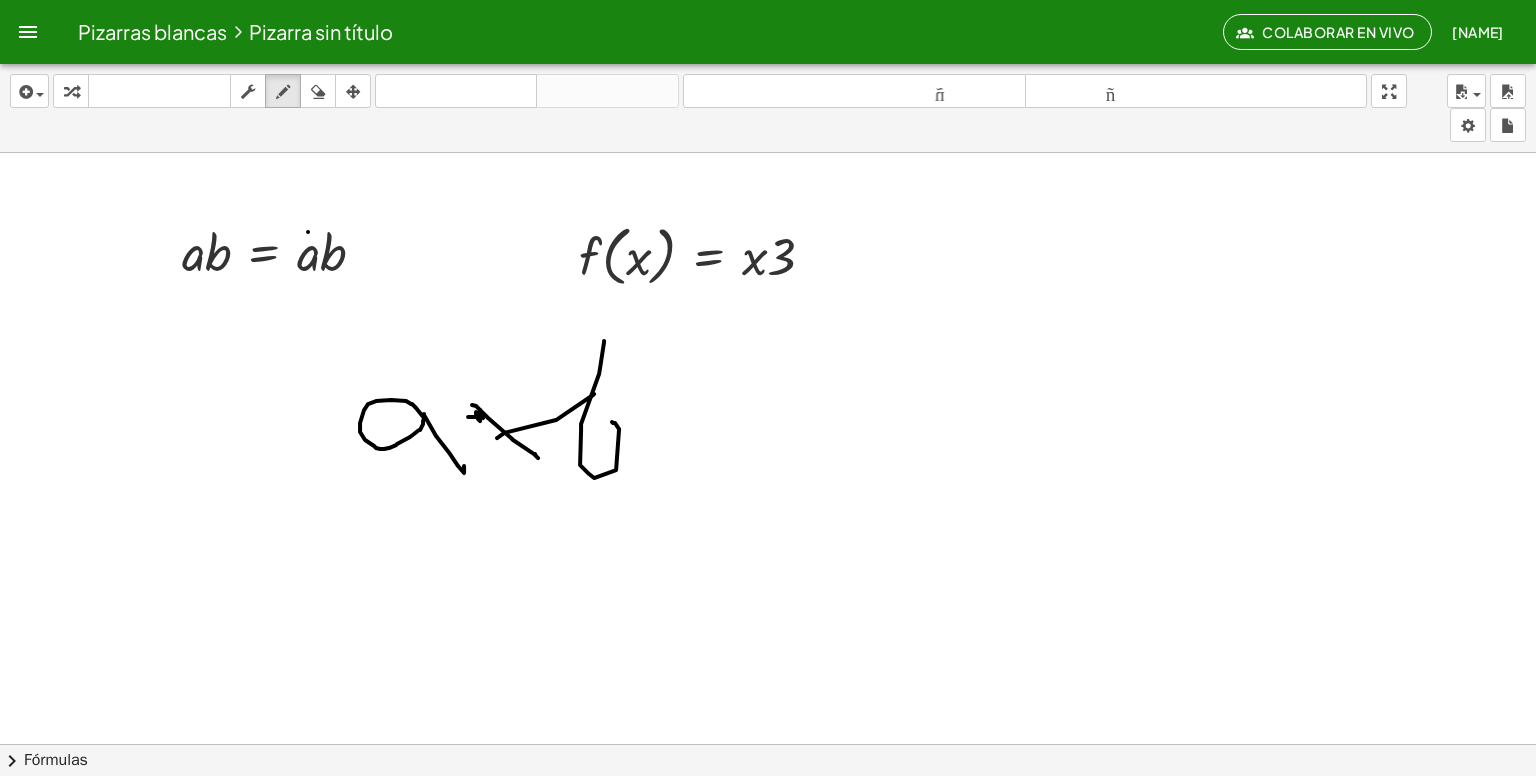 drag, startPoint x: 580, startPoint y: 464, endPoint x: 612, endPoint y: 421, distance: 53.600372 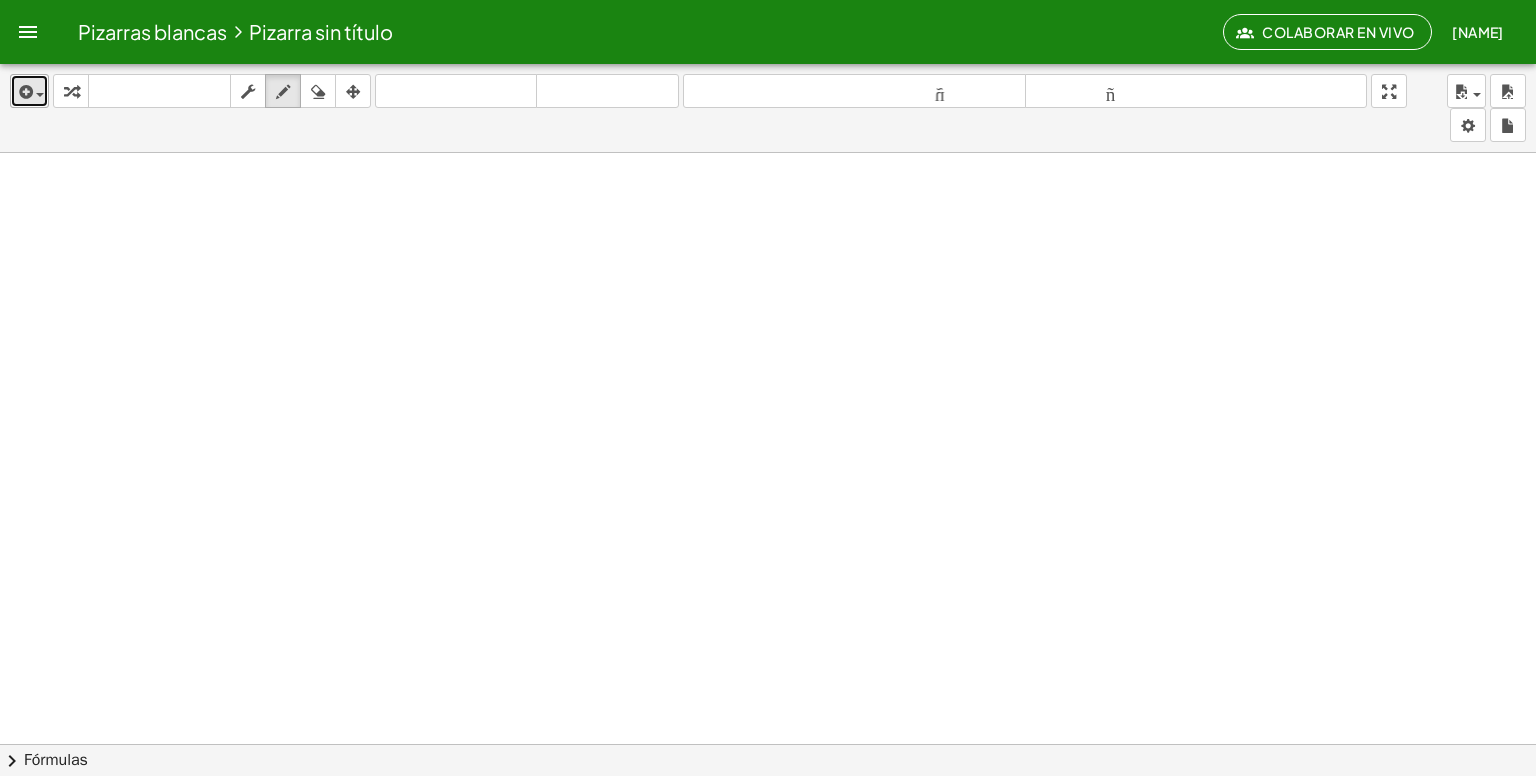 click at bounding box center (24, 92) 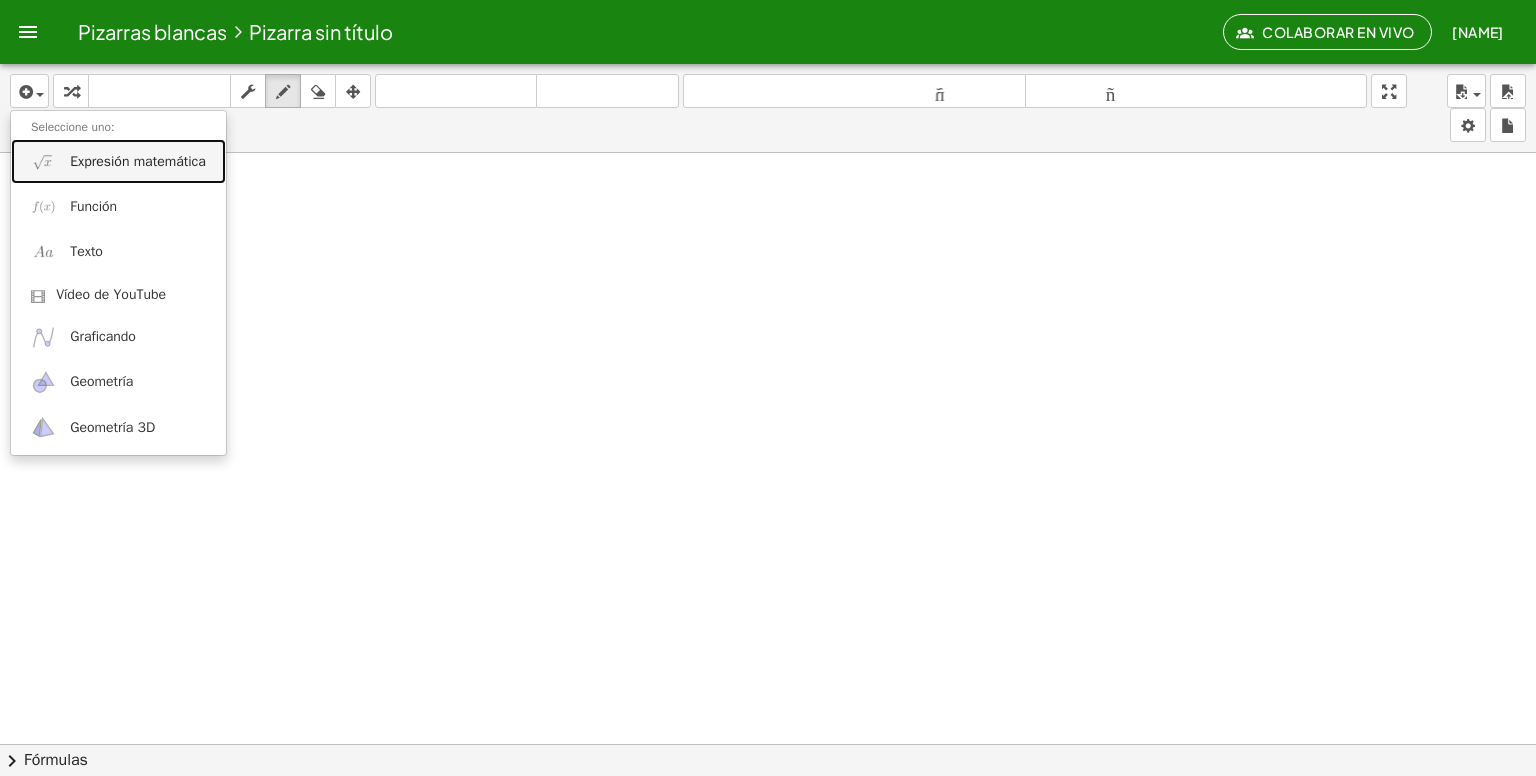 click on "Expresión matemática" at bounding box center (118, 161) 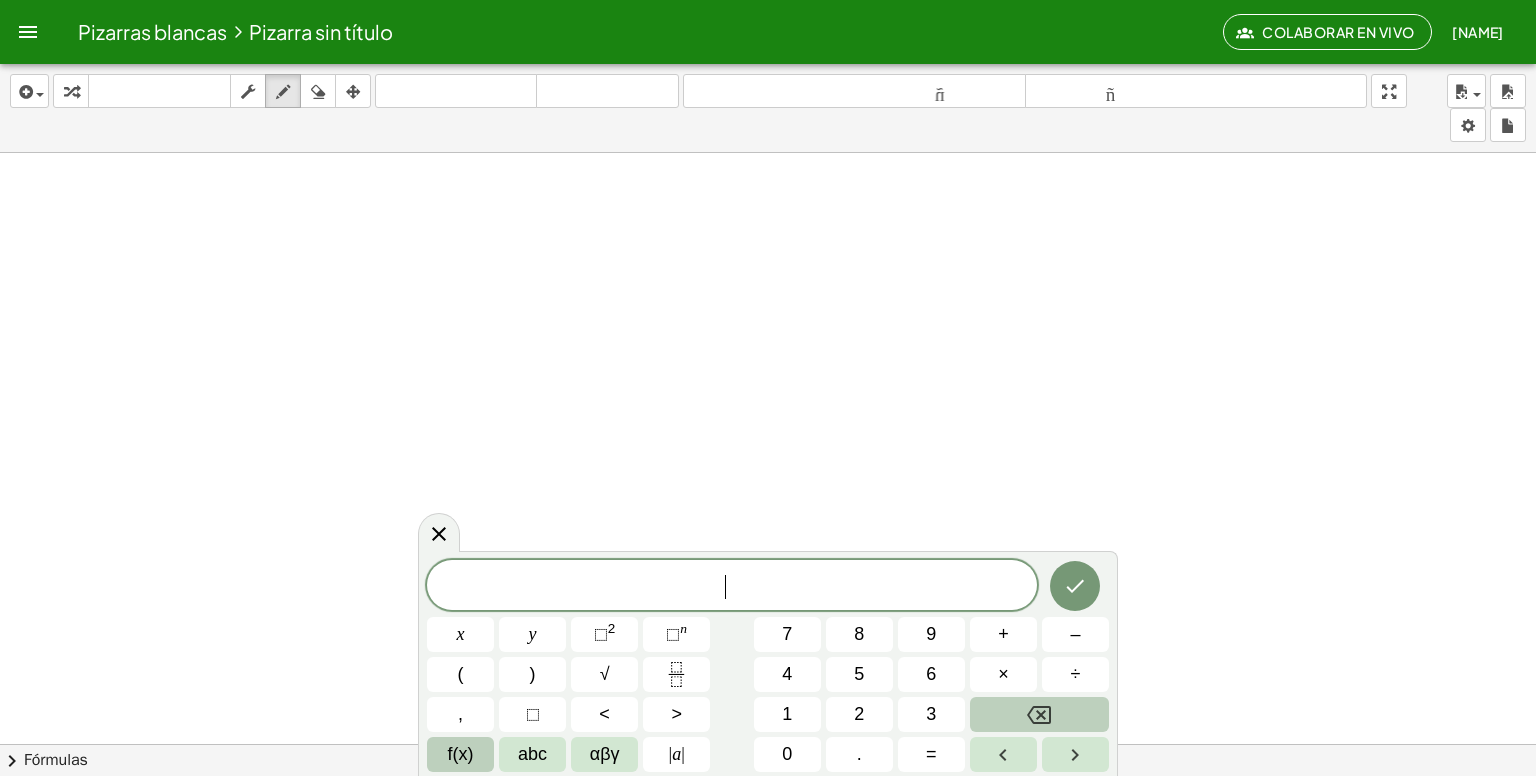 click on "f(x)" at bounding box center [460, 754] 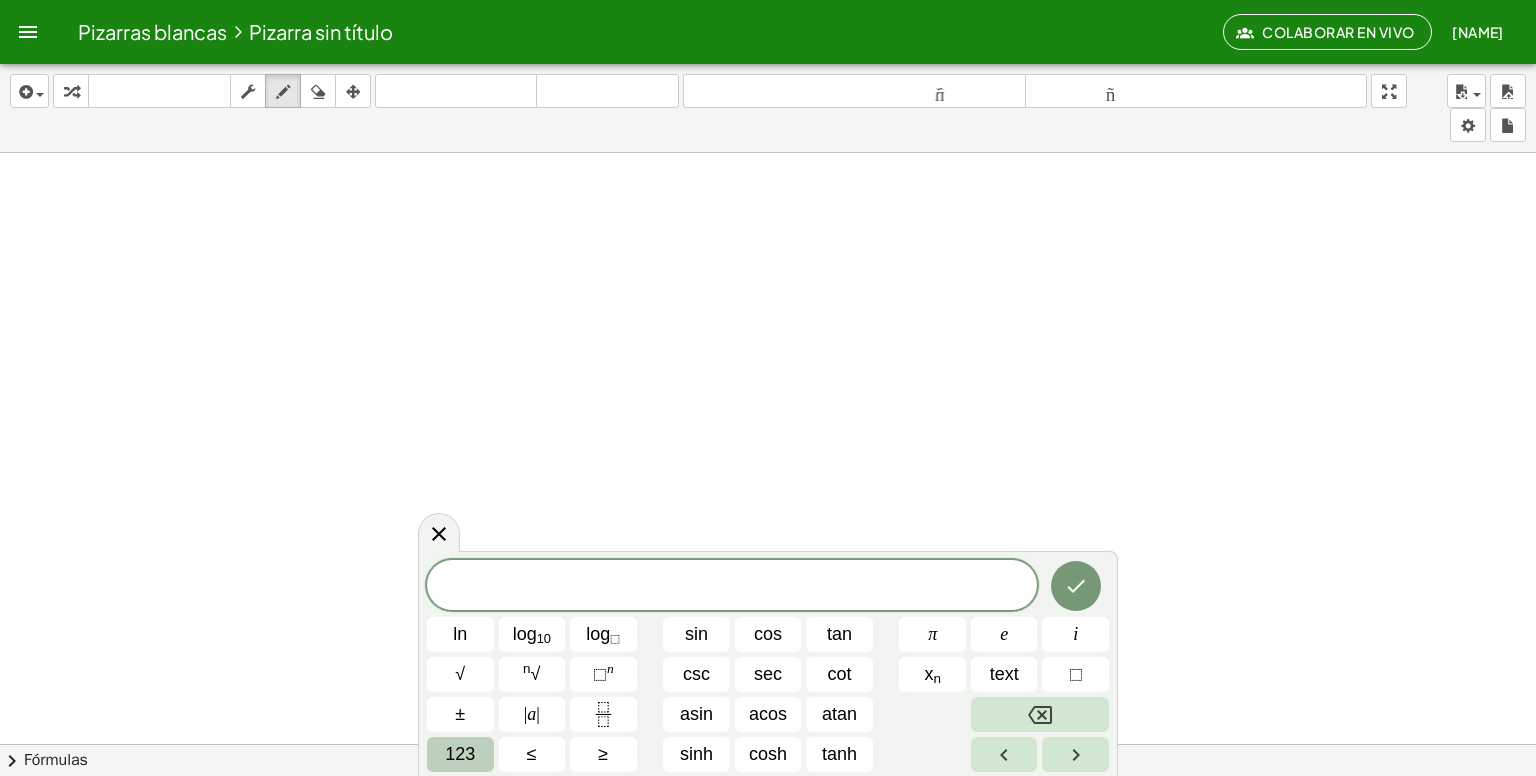 click on "123" at bounding box center [460, 754] 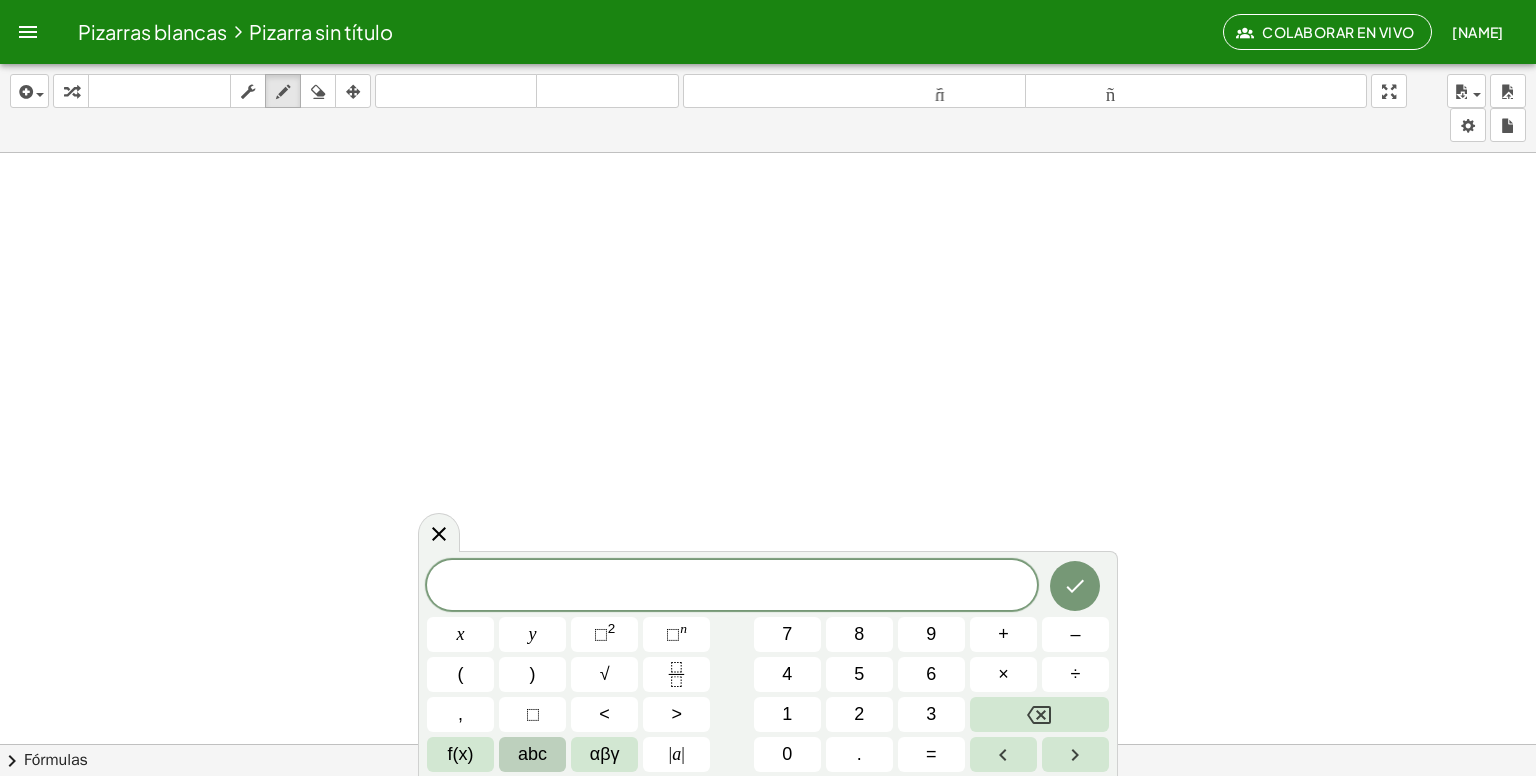 click on "abc" at bounding box center (532, 754) 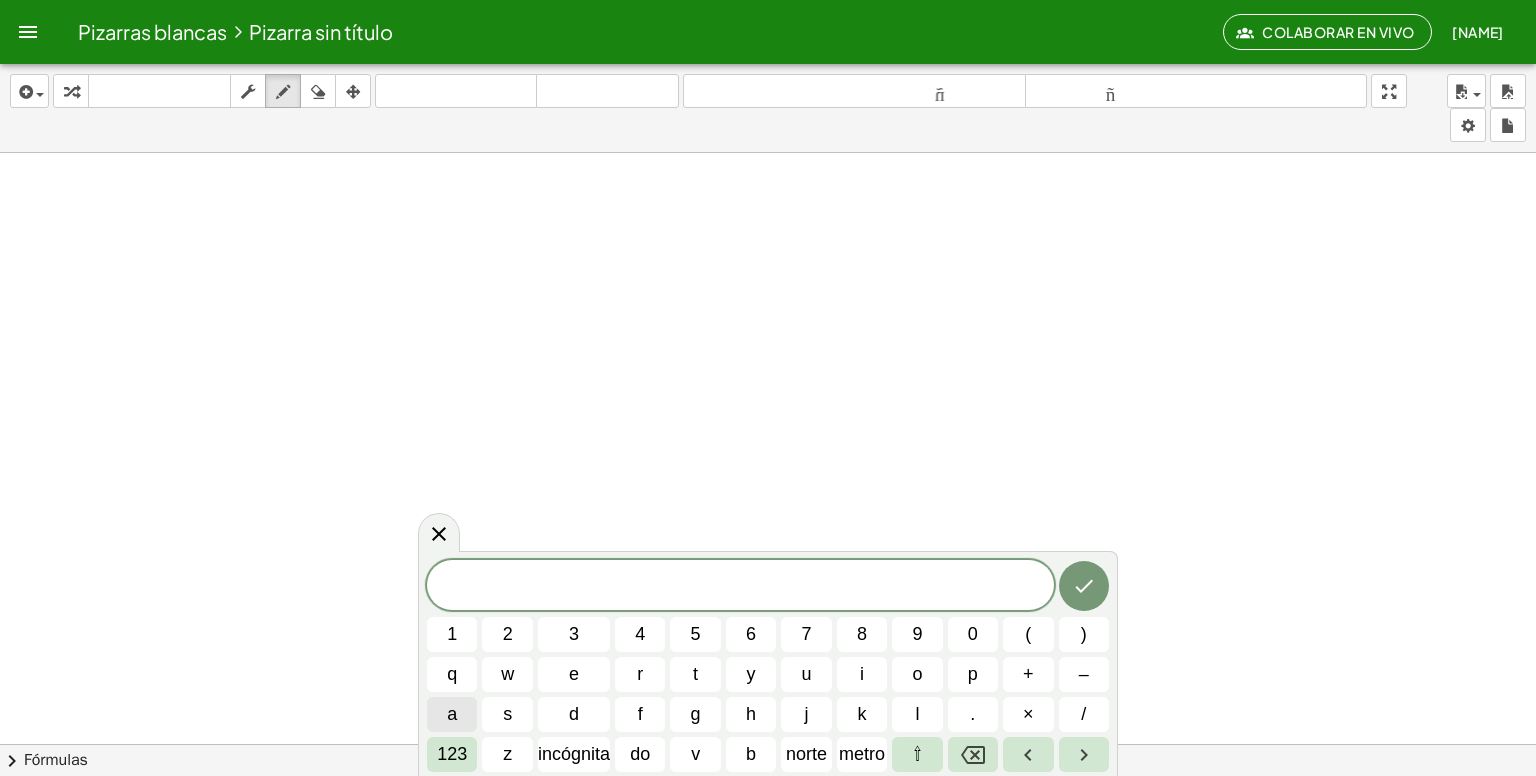 click on "a" at bounding box center [452, 714] 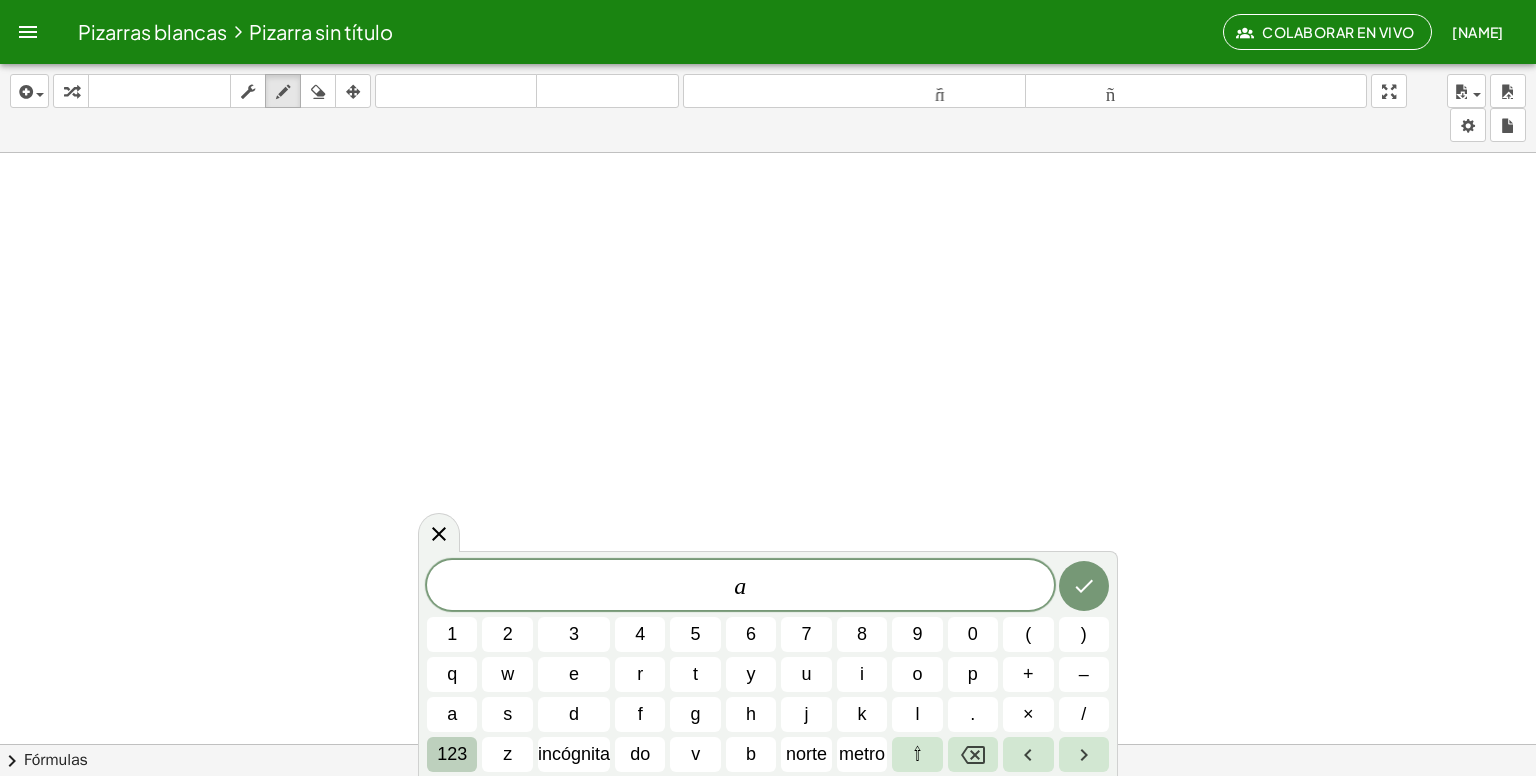 click on "123" at bounding box center (452, 754) 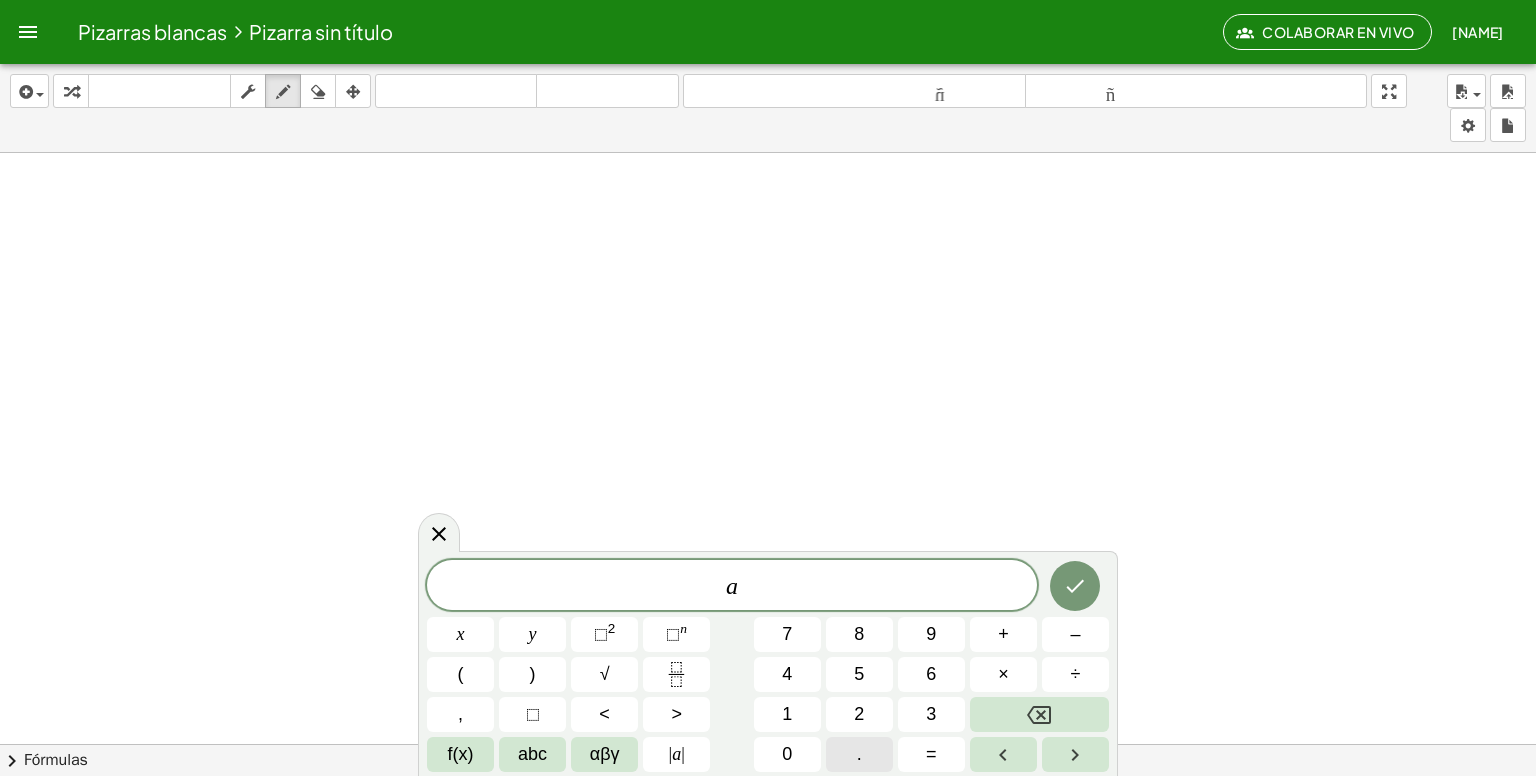 click on "." at bounding box center [859, 754] 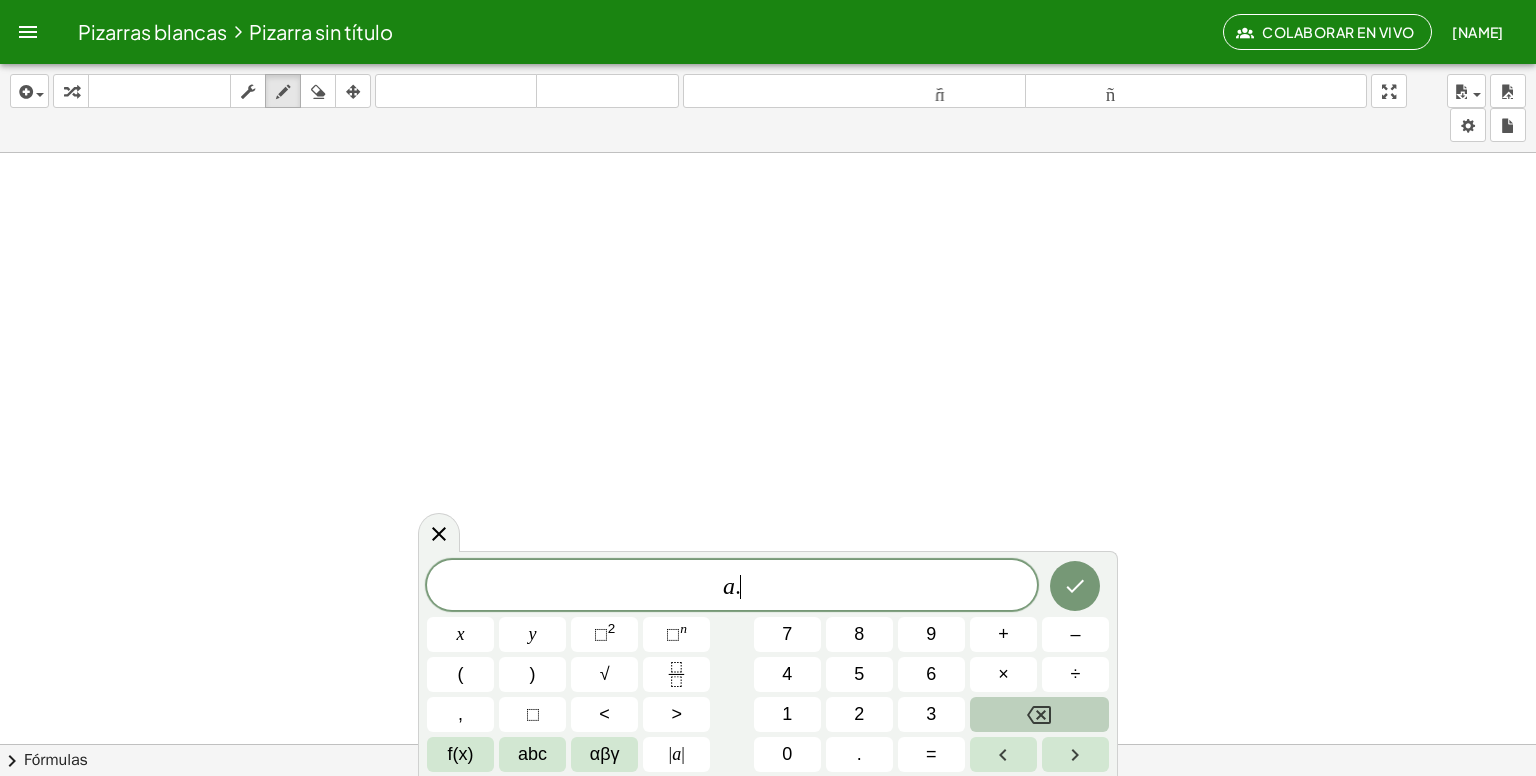 click at bounding box center [1039, 714] 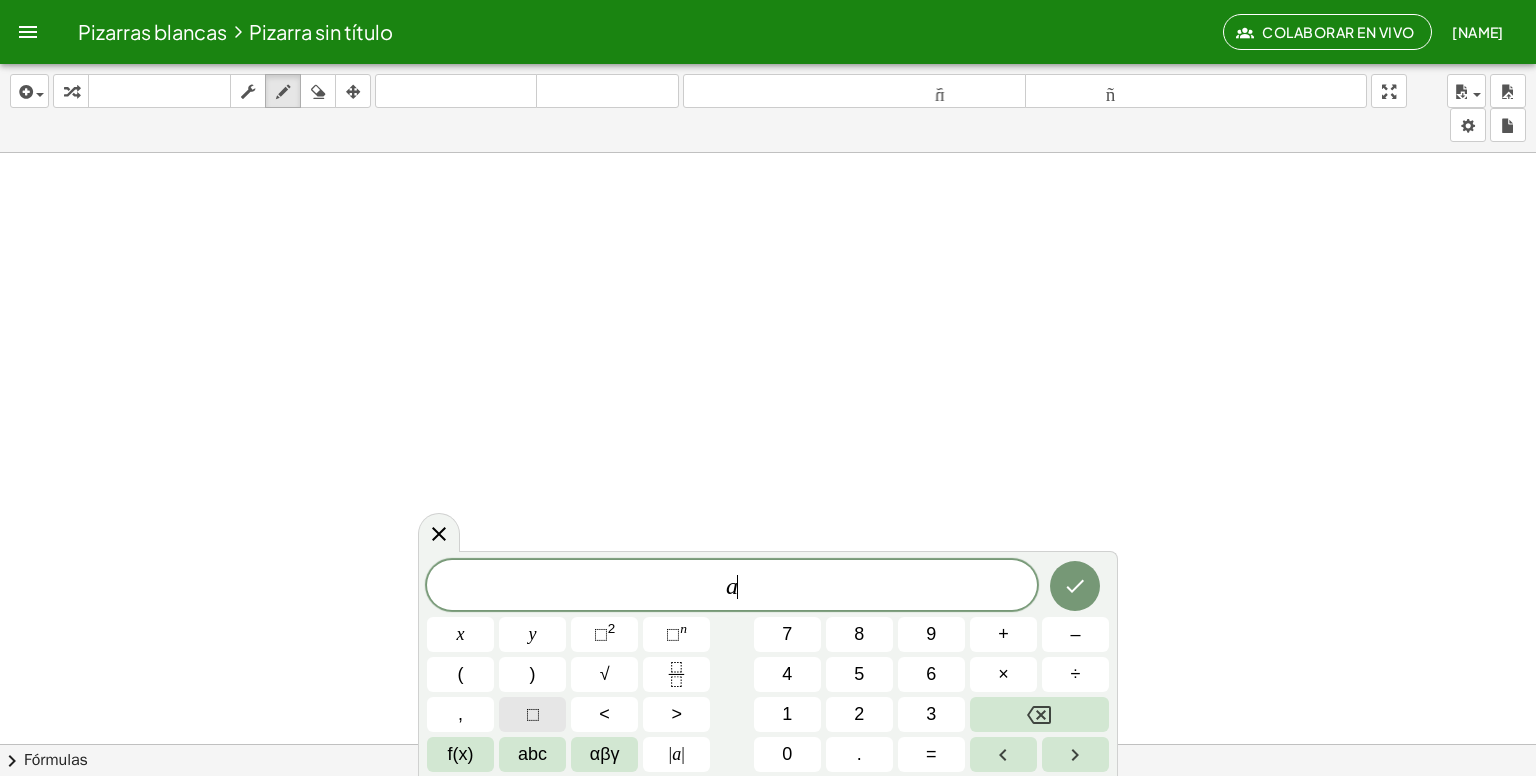 click on "⬚" at bounding box center [532, 714] 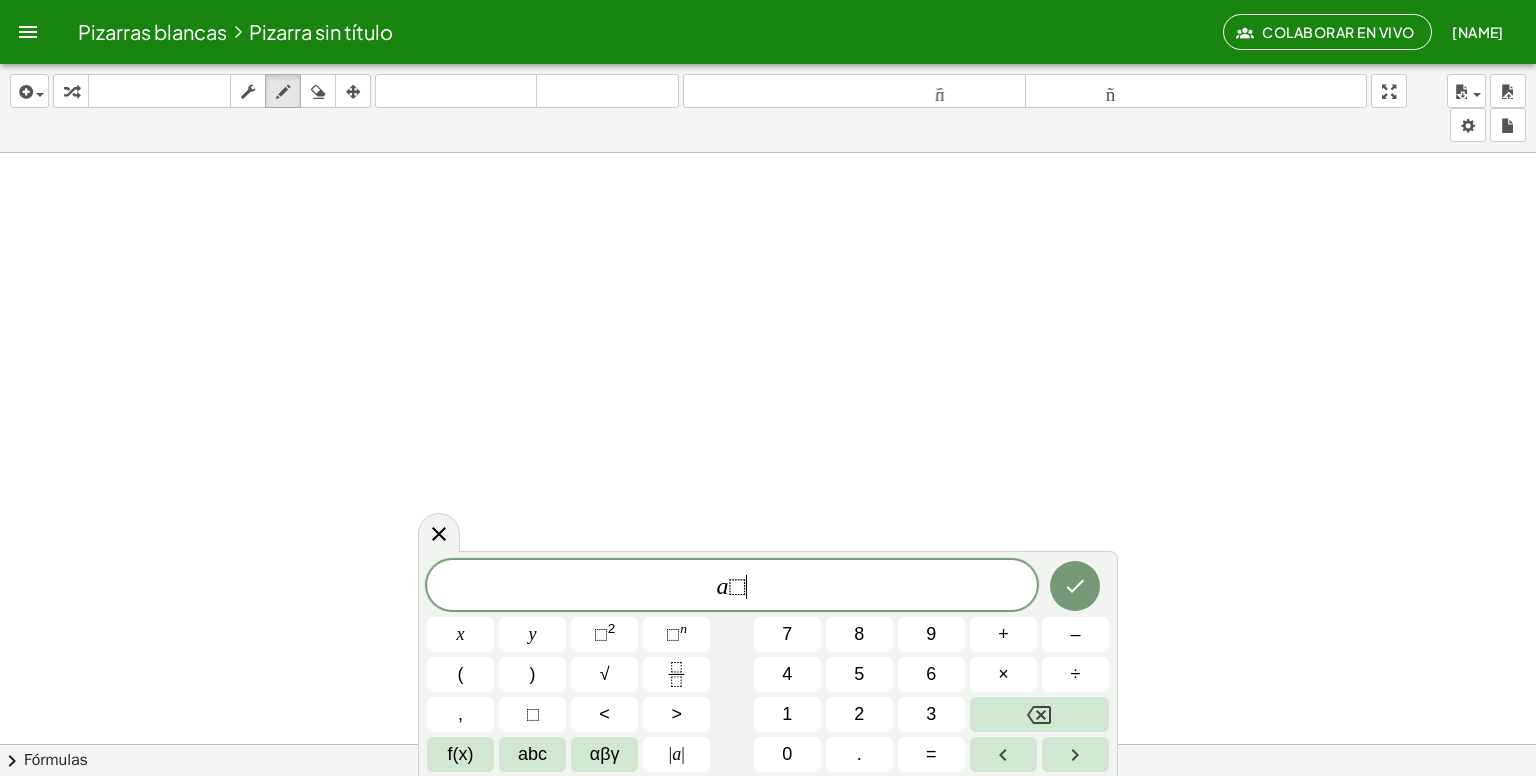 click on "⬚" at bounding box center (737, 587) 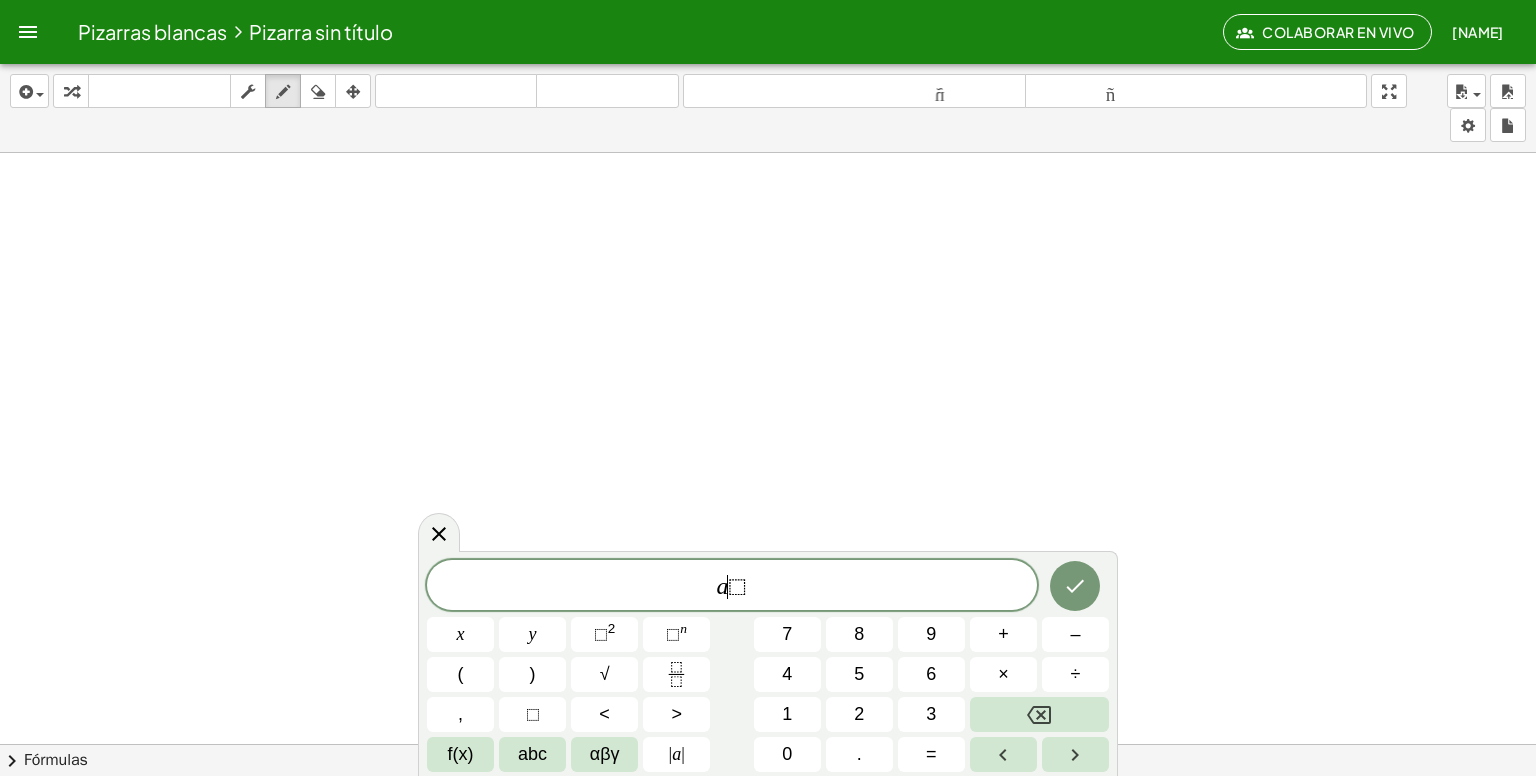 click on "⬚" at bounding box center (737, 587) 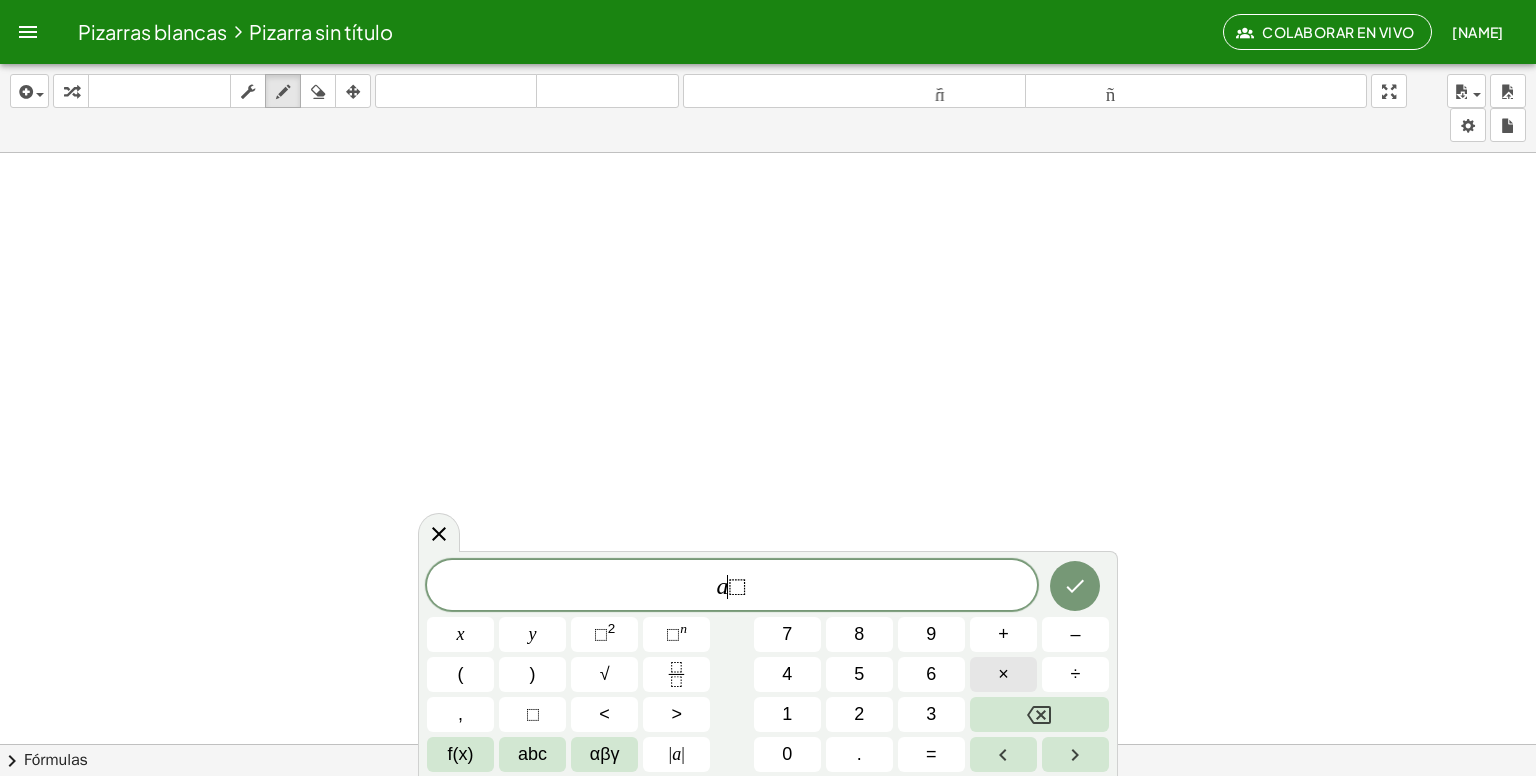 click on "×" at bounding box center [1003, 674] 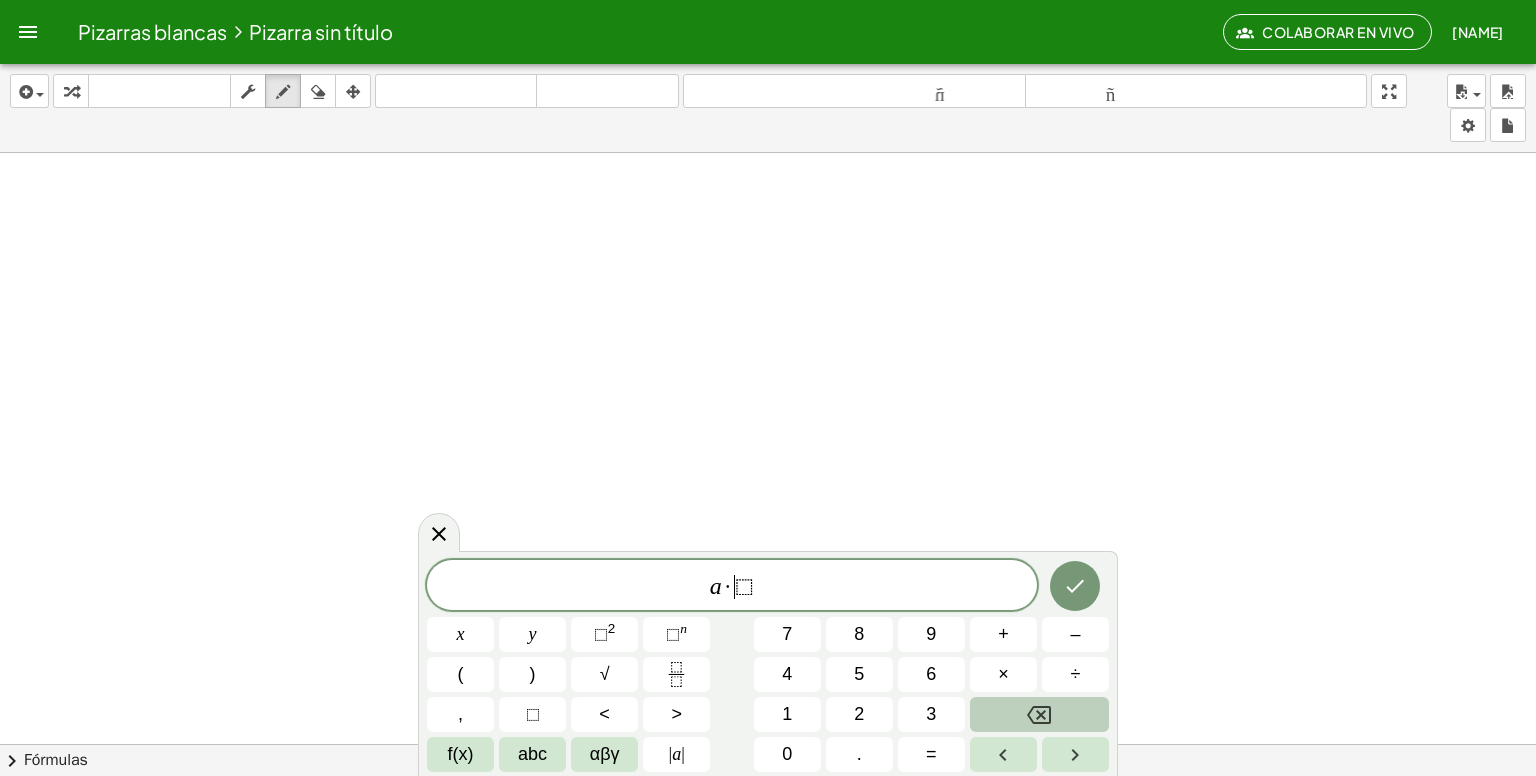click at bounding box center (1039, 714) 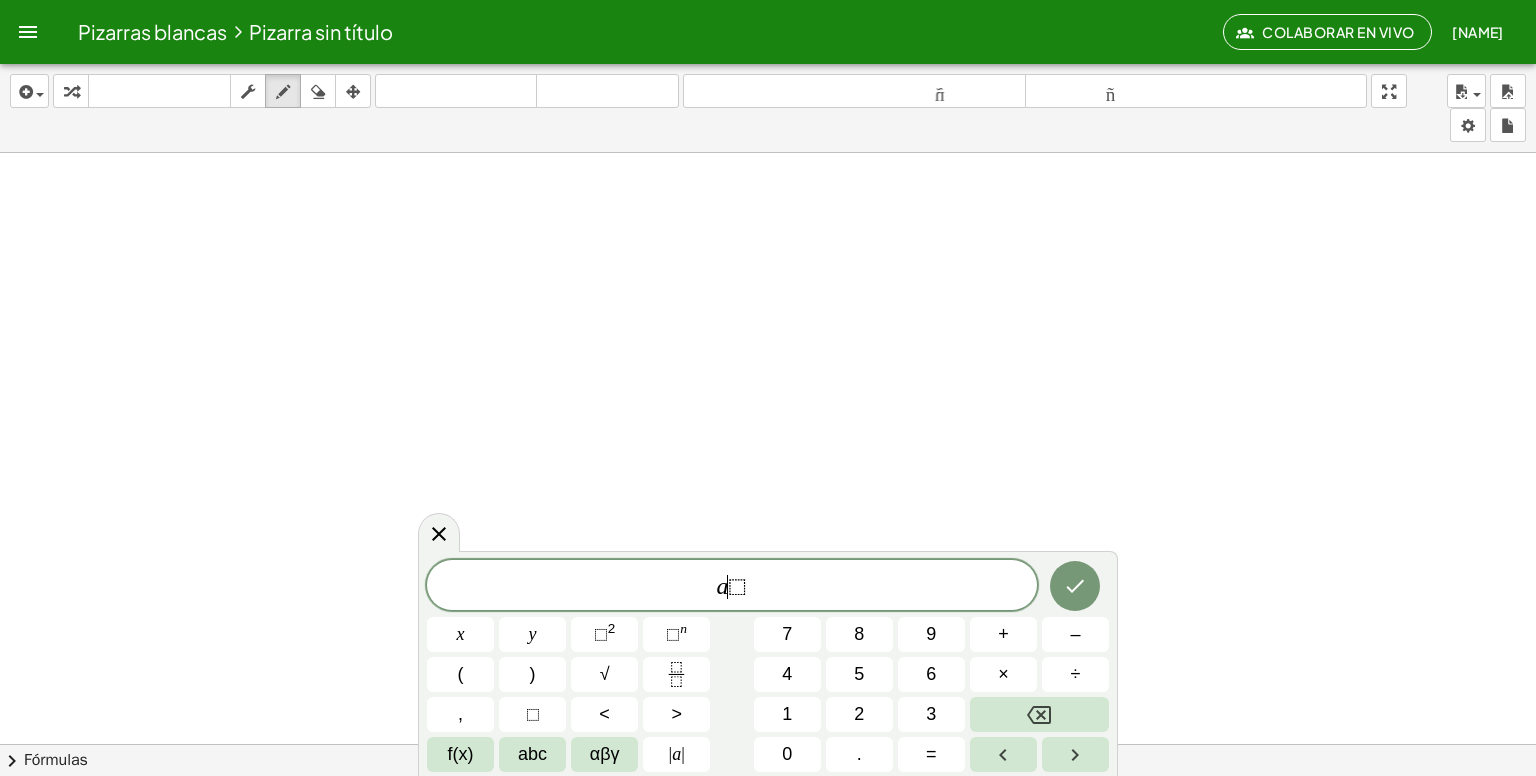 click on "⬚" at bounding box center (737, 587) 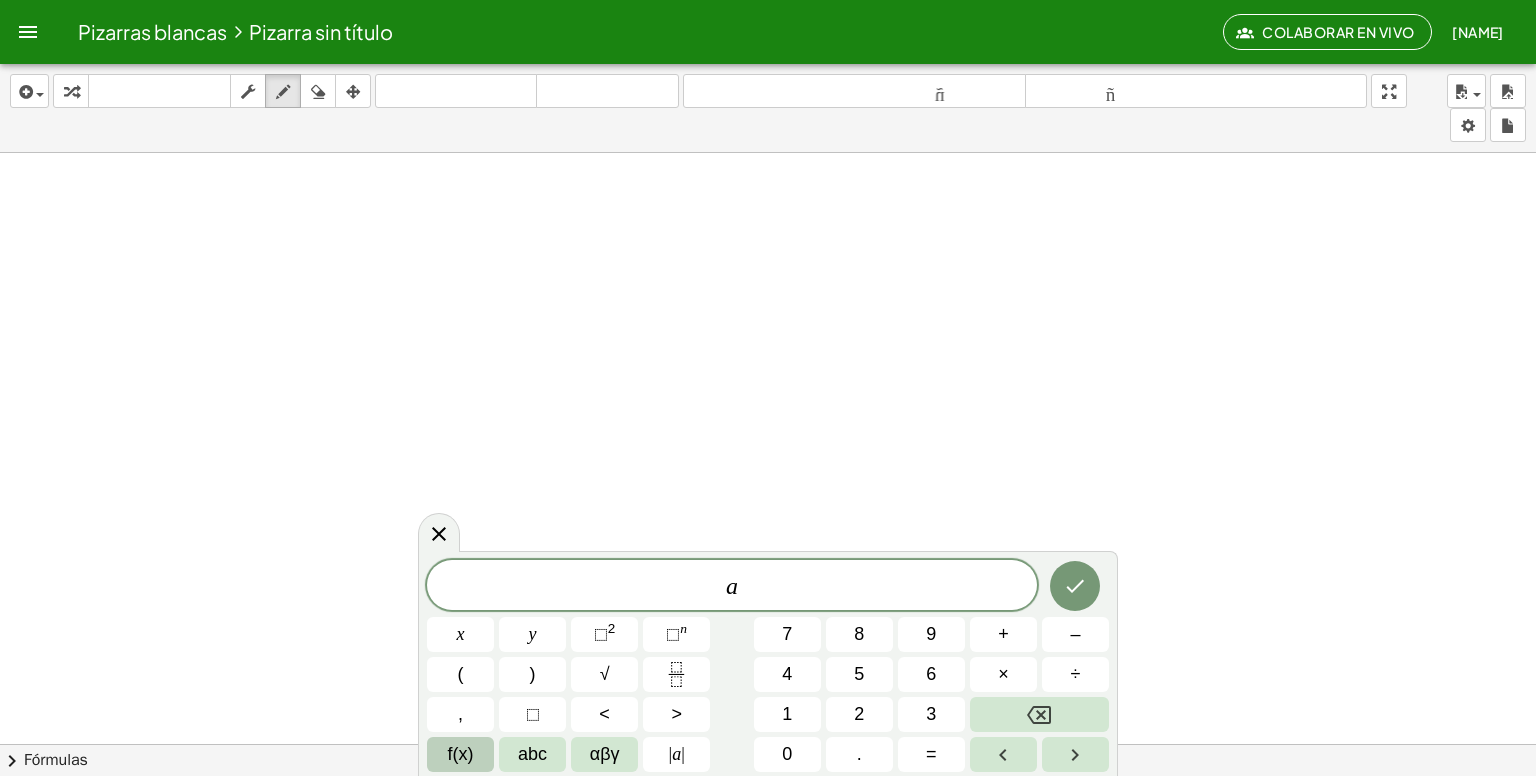 click on "f(x)" at bounding box center [460, 754] 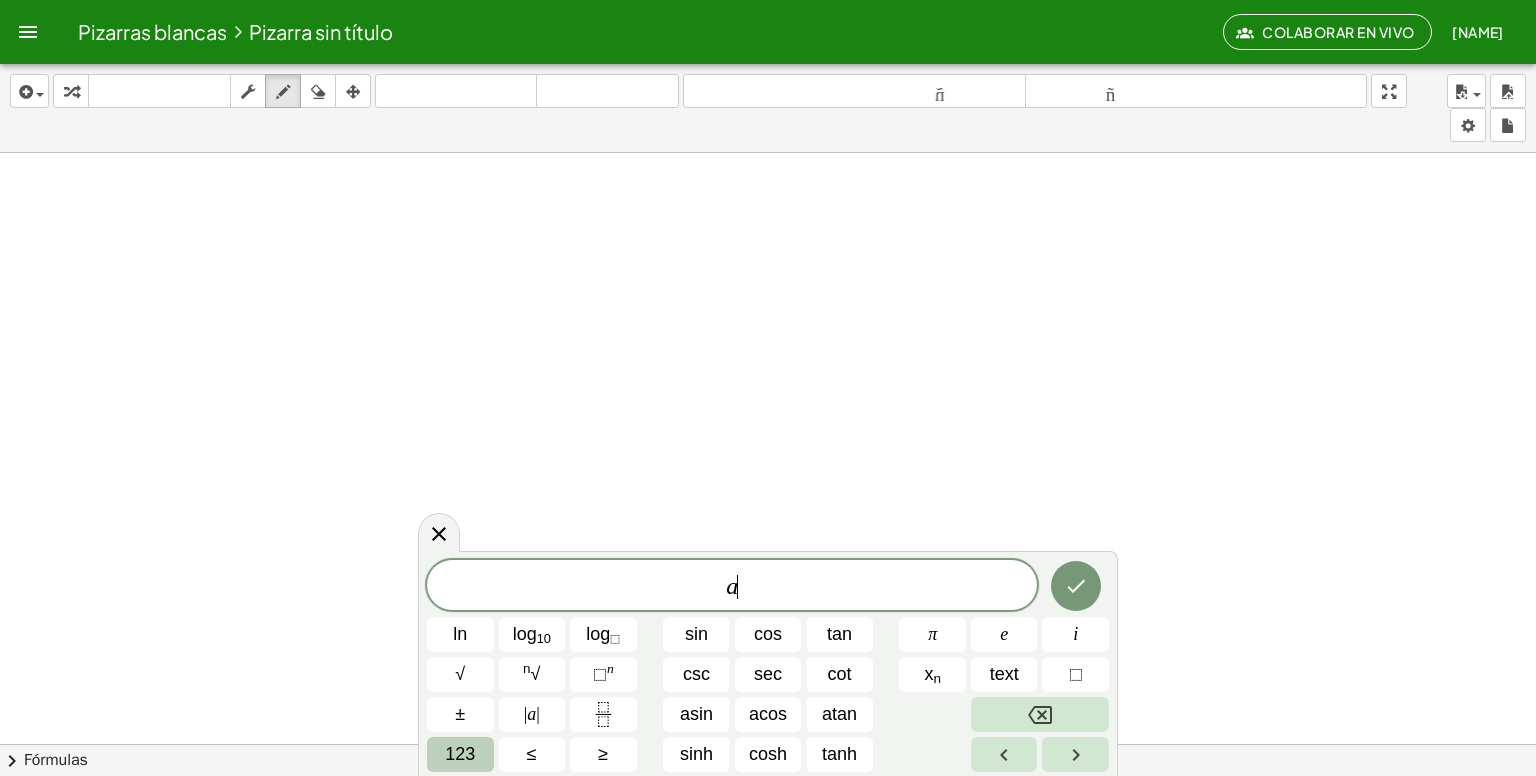 click on "123" at bounding box center [460, 754] 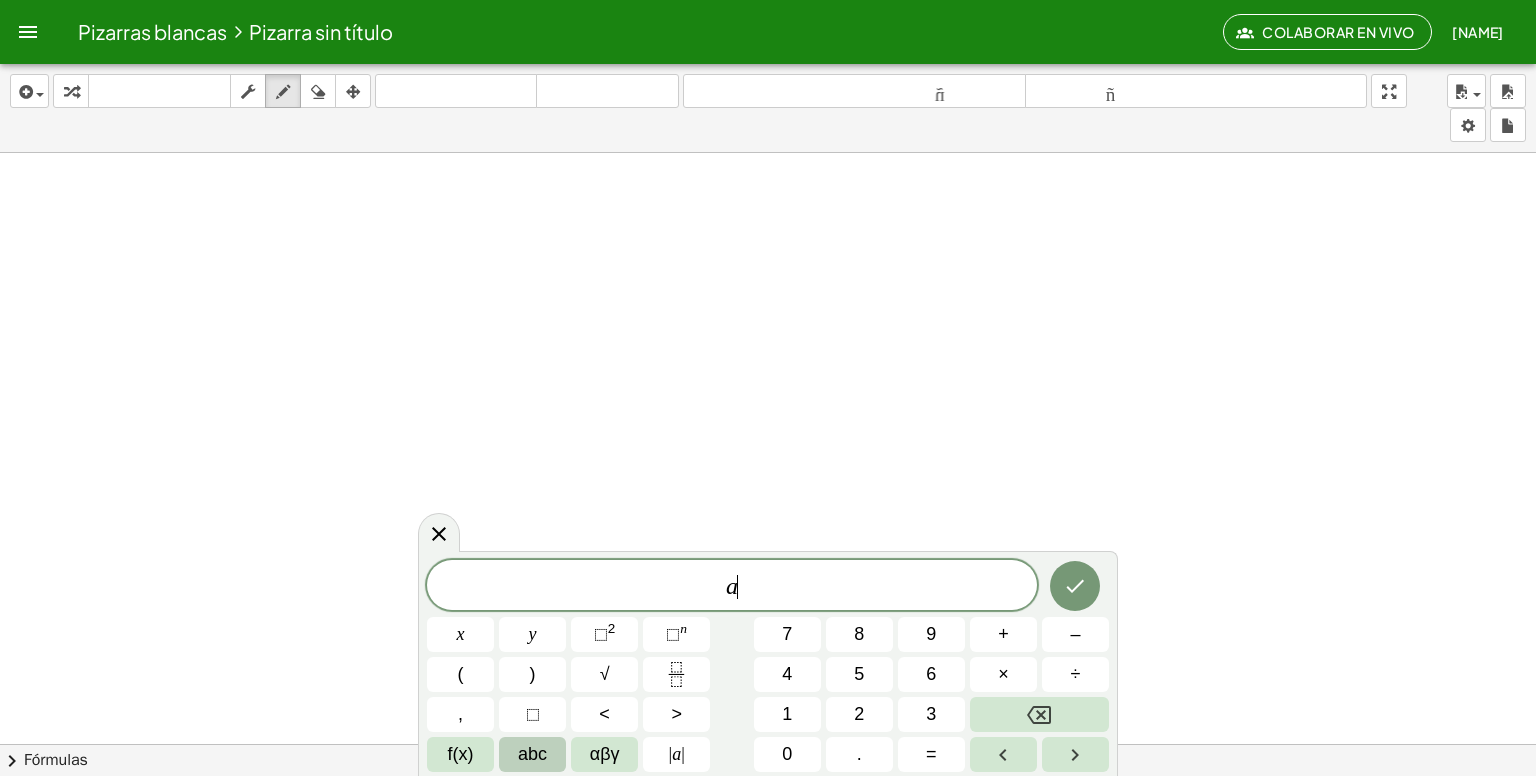 click on "abc" at bounding box center (532, 754) 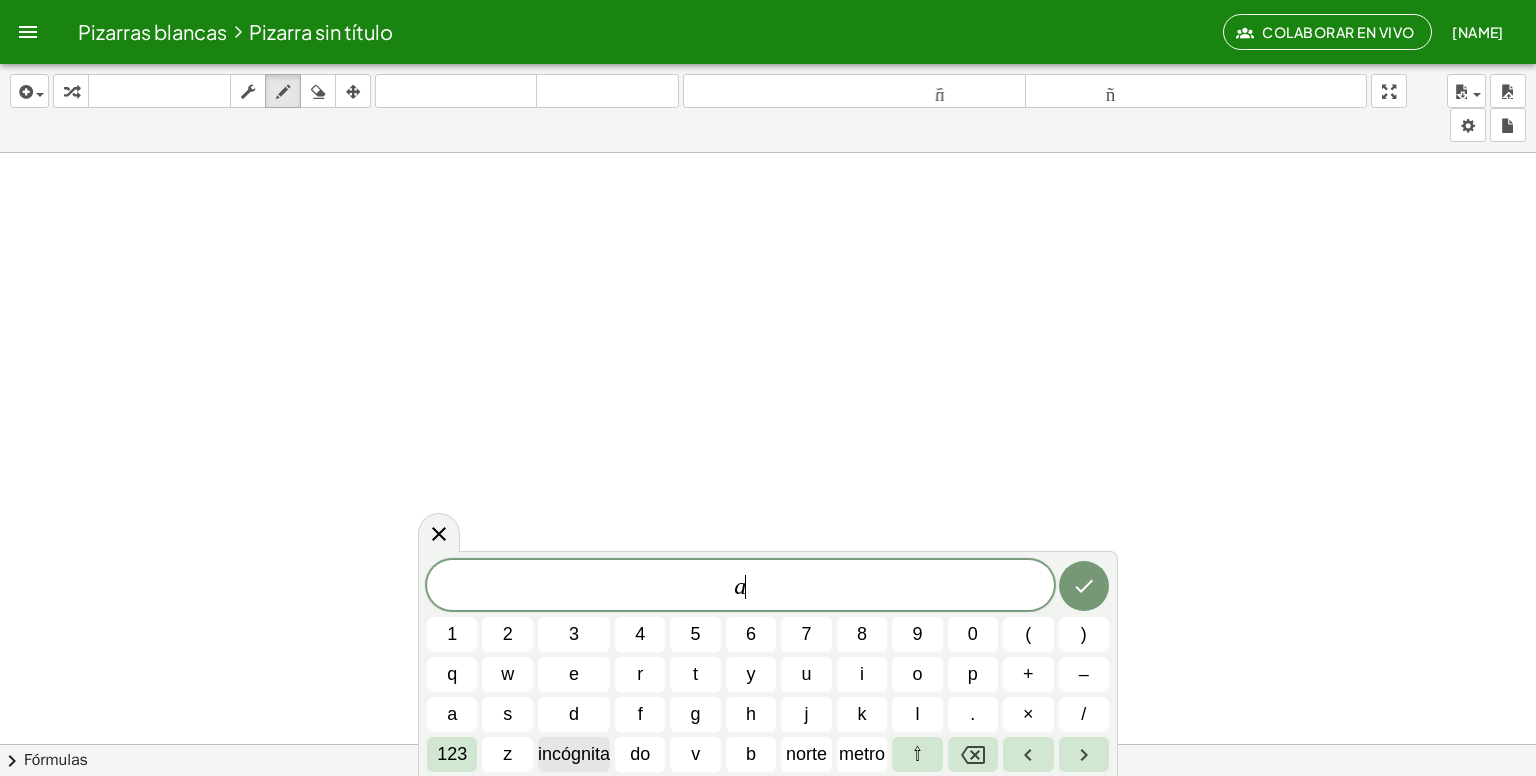 click on "incógnita" at bounding box center (574, 754) 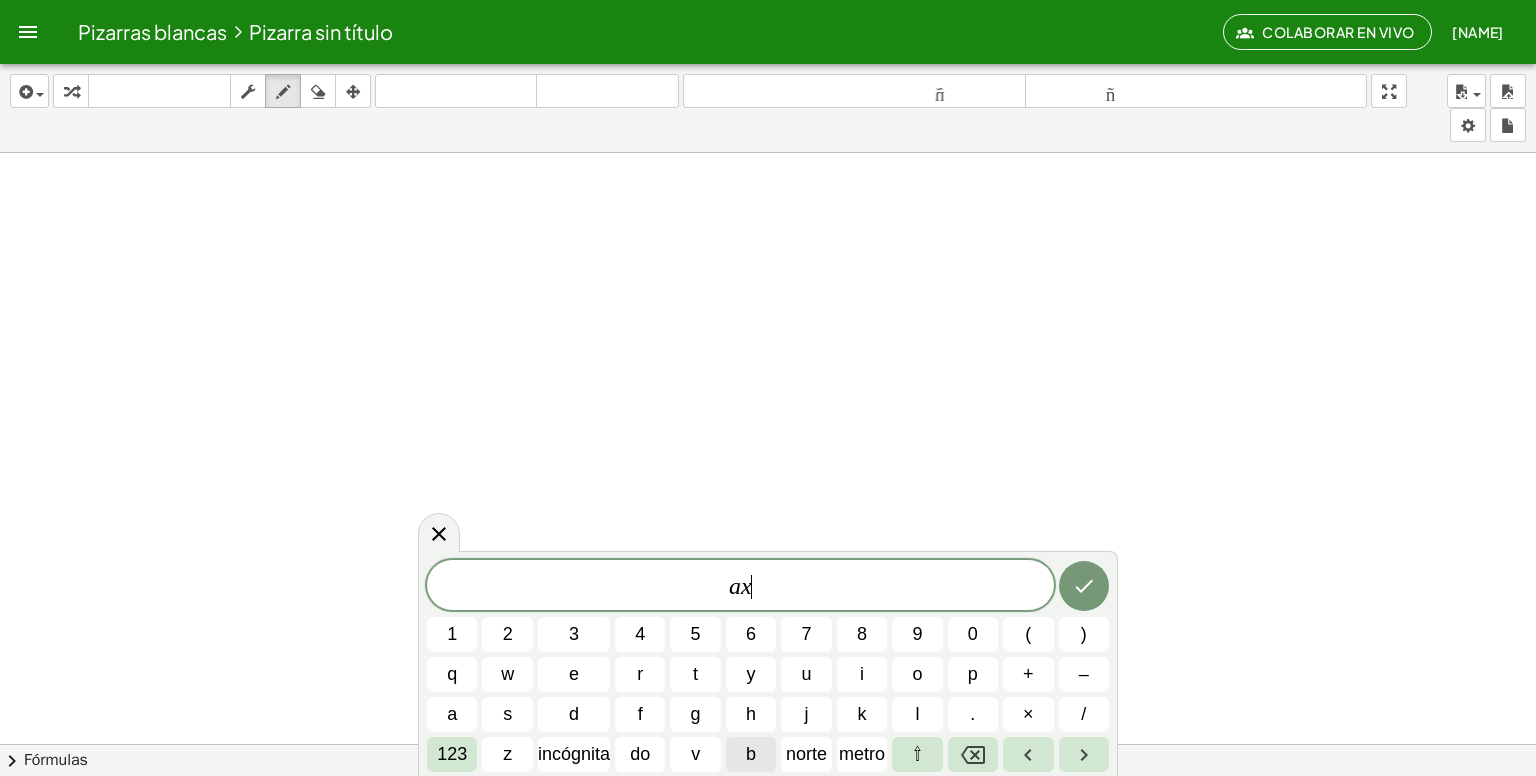 click on "b" at bounding box center [751, 754] 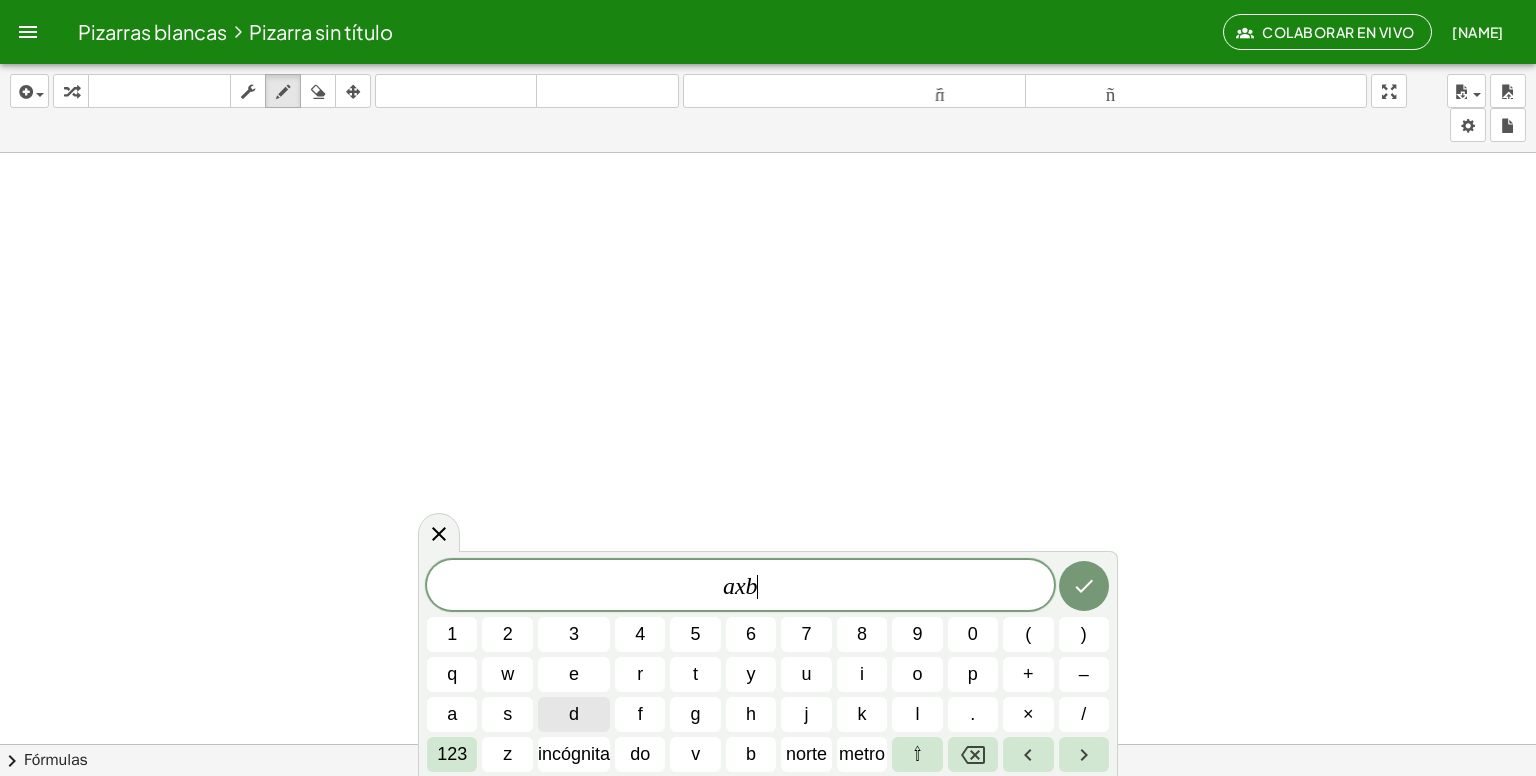 click on "123" at bounding box center [452, 754] 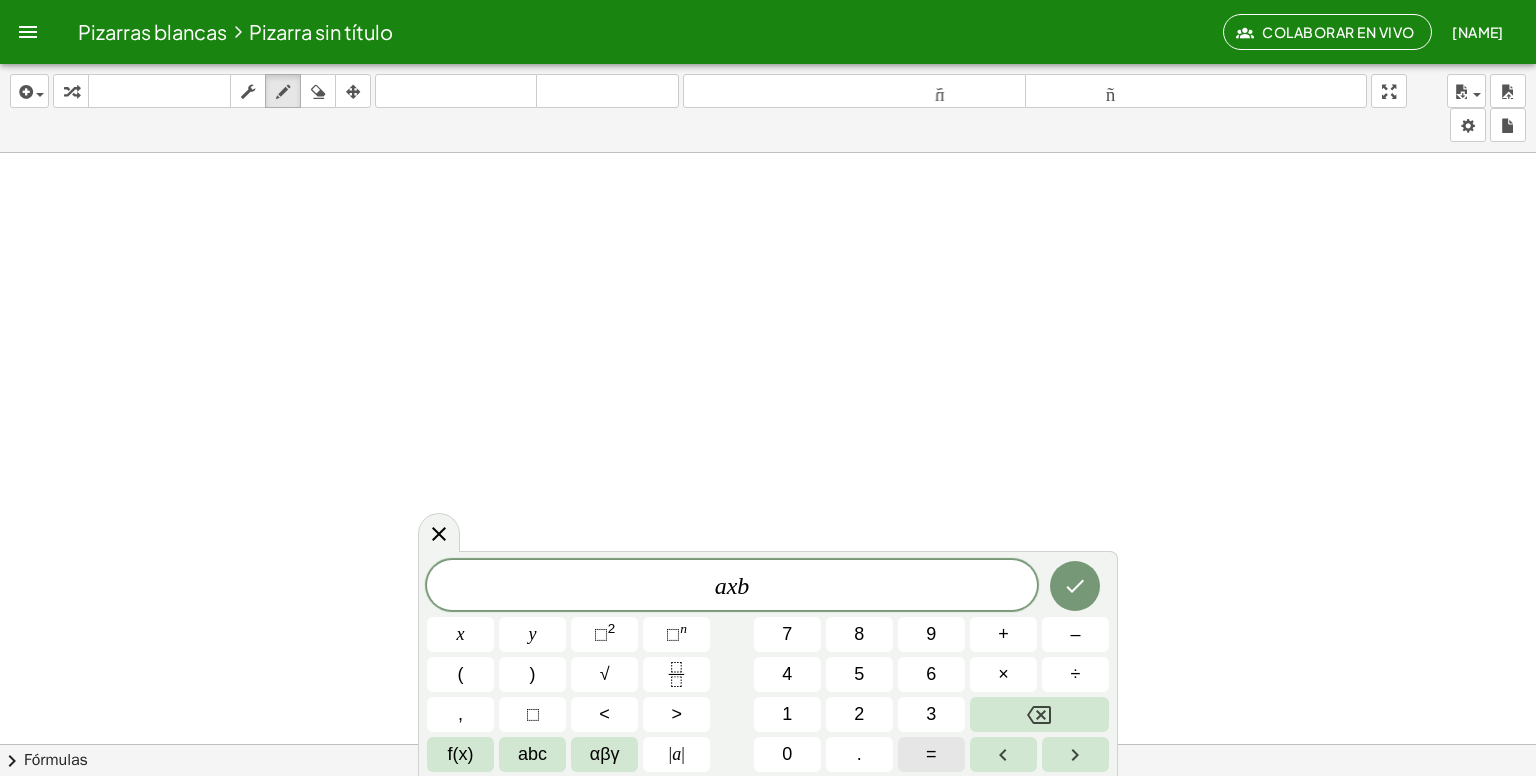 click on "=" at bounding box center (931, 754) 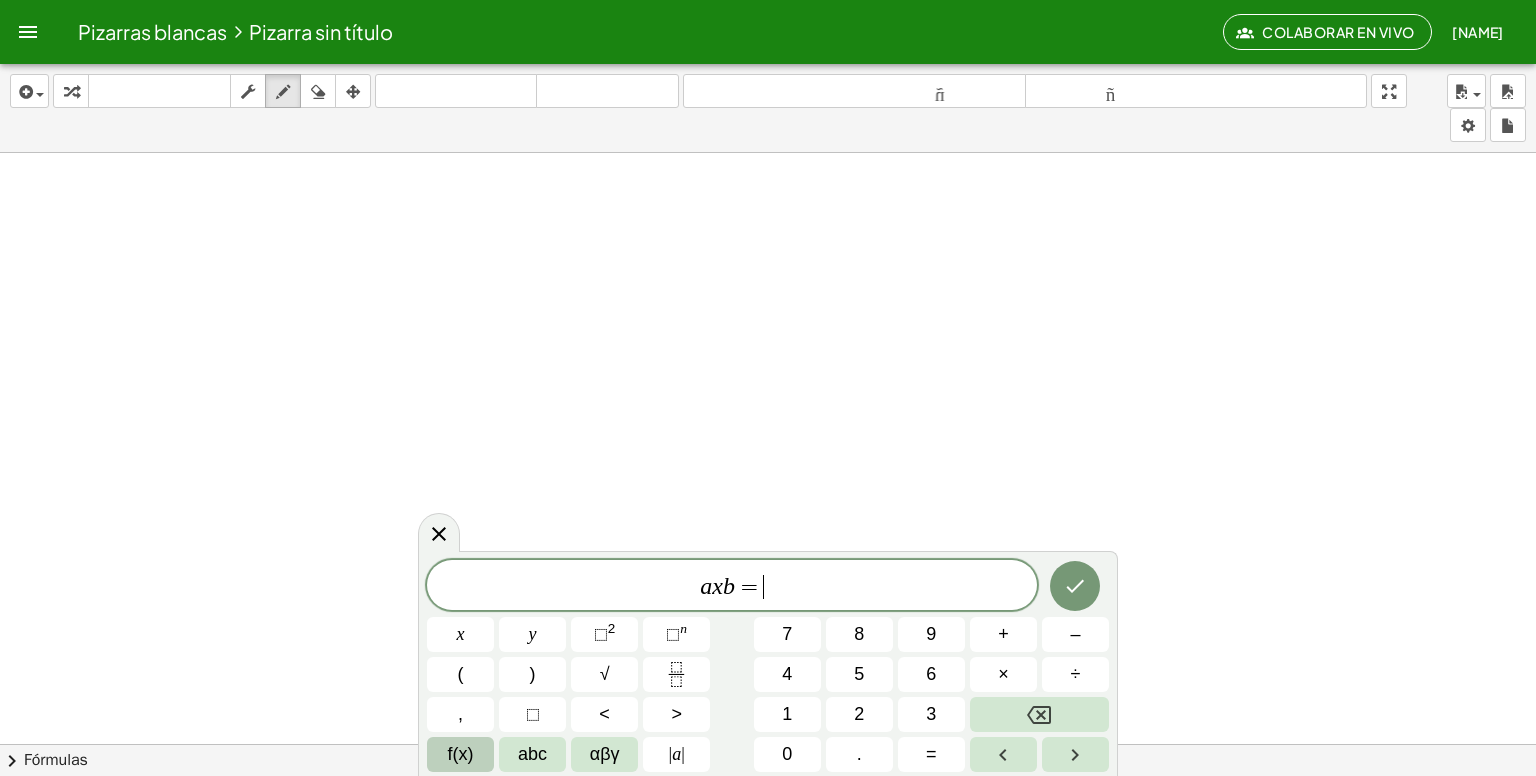 click on "f(x)" at bounding box center (460, 754) 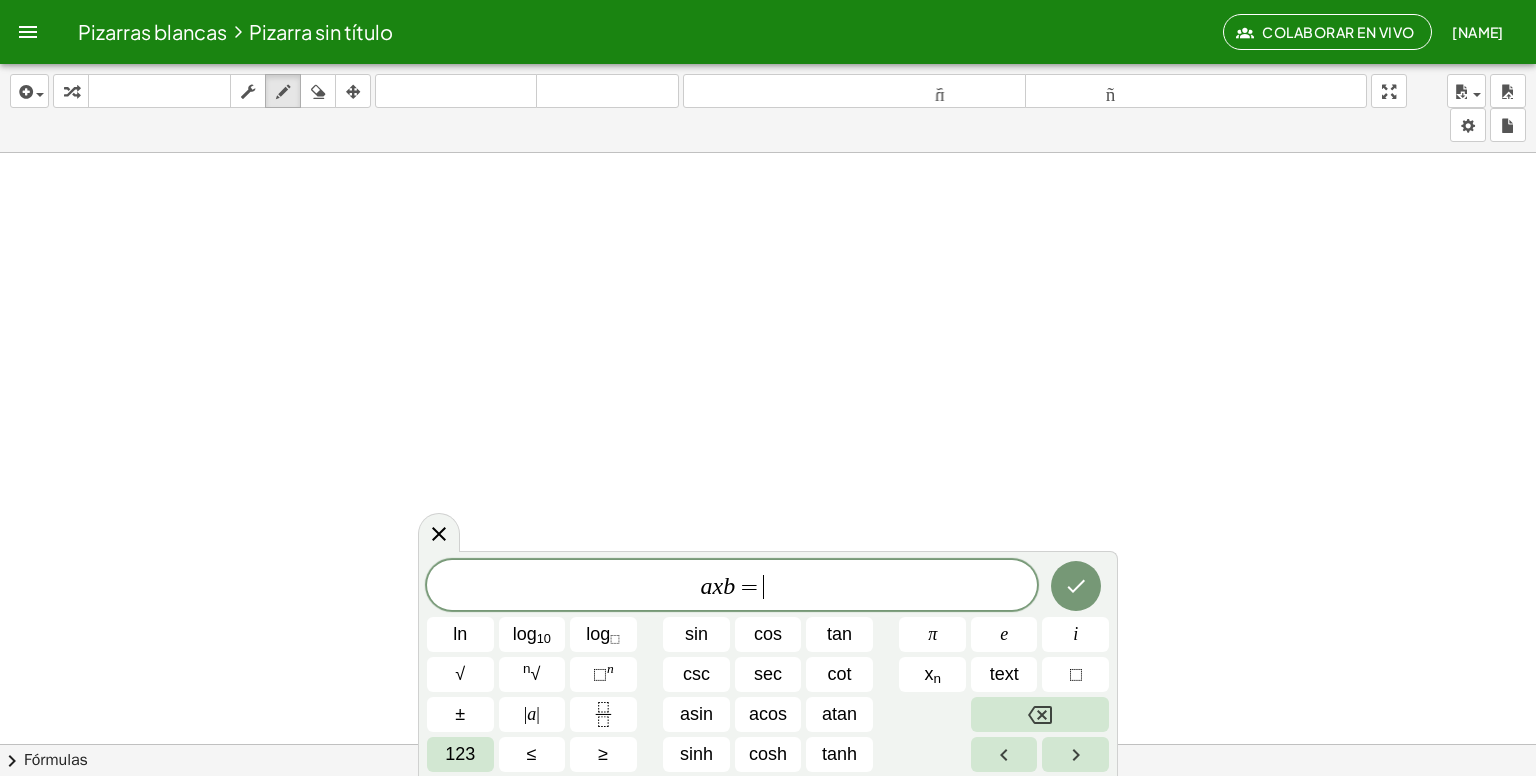 click on "a x b = ​" at bounding box center (732, 587) 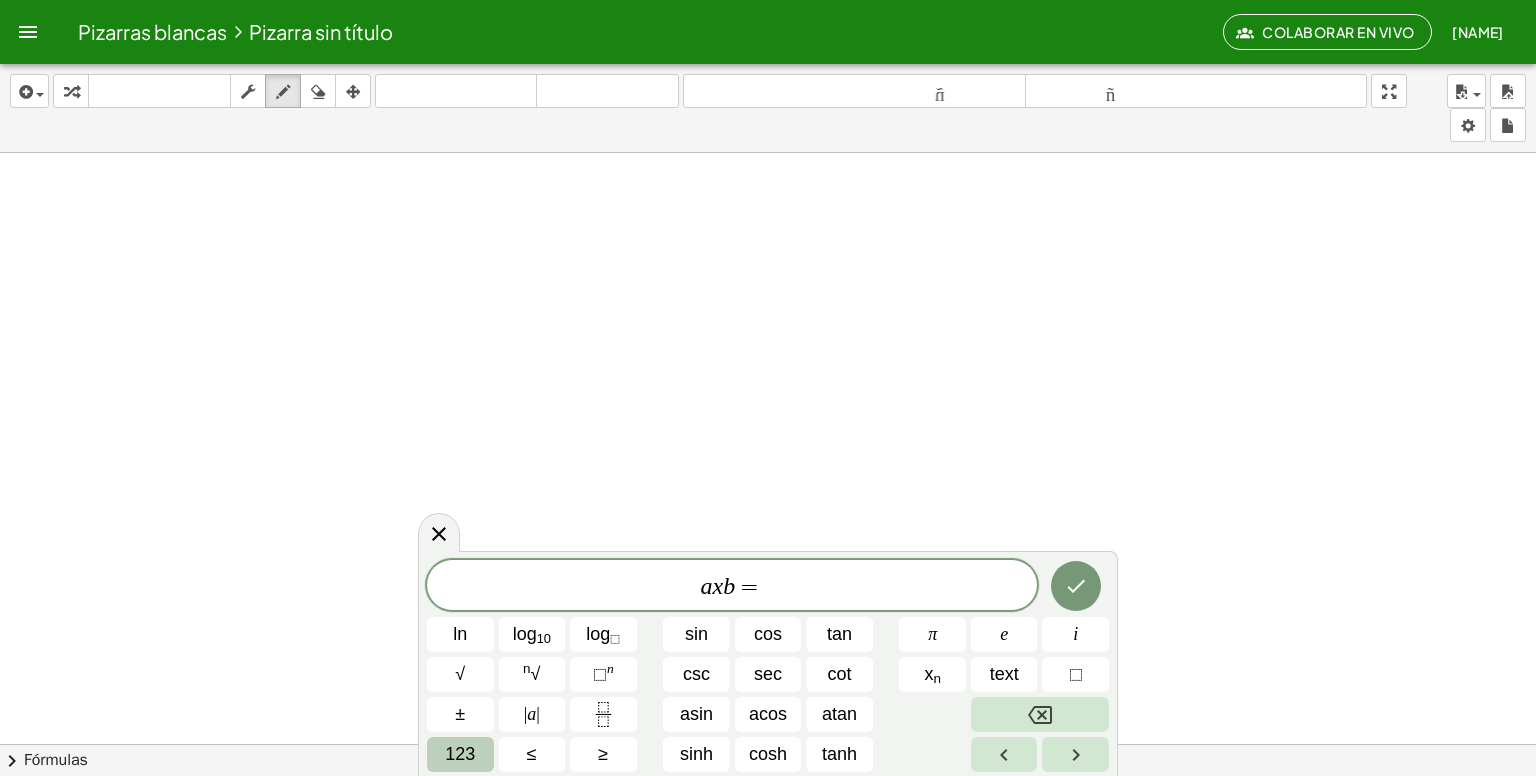click on "123" at bounding box center (460, 754) 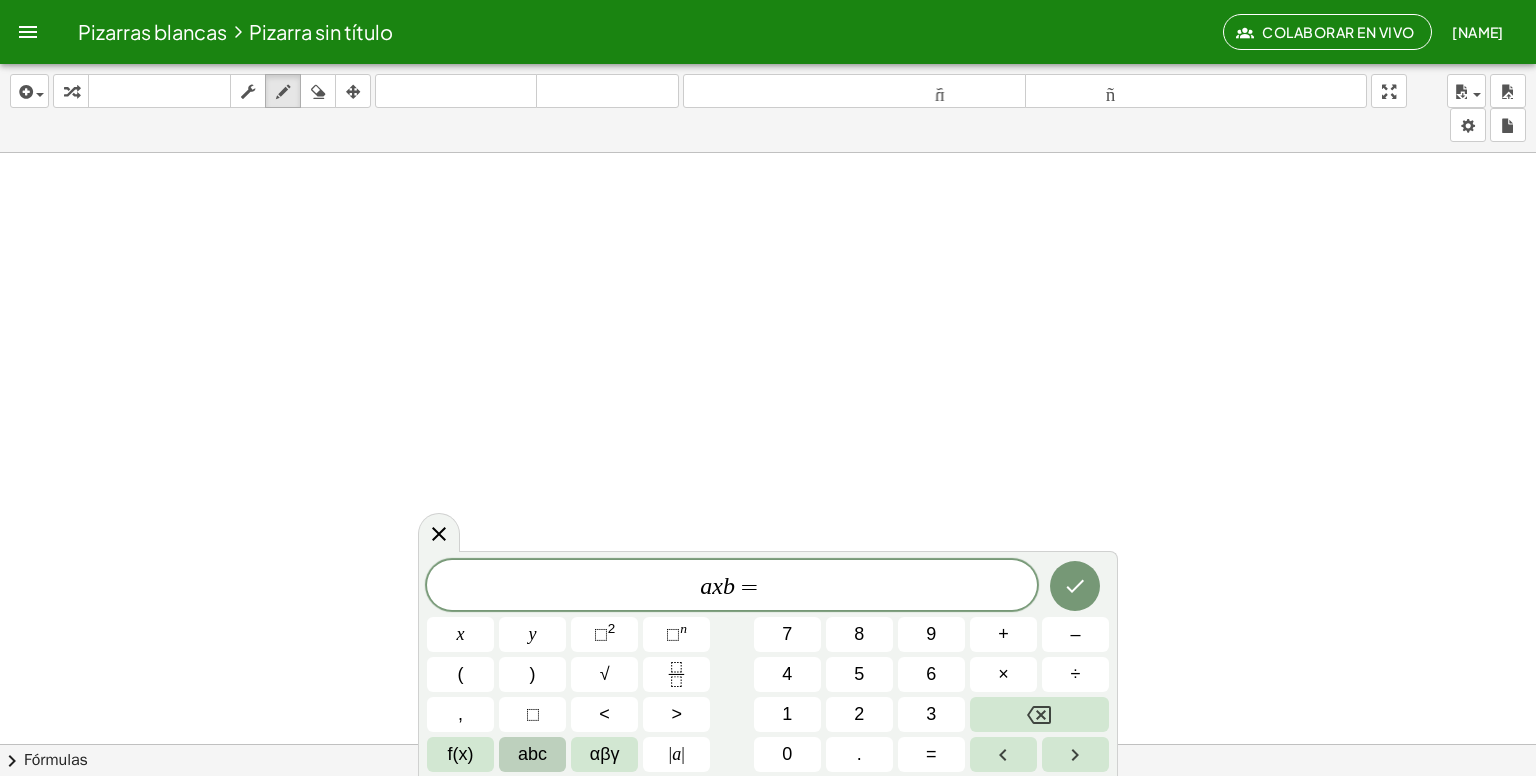 click on "abc" at bounding box center (532, 754) 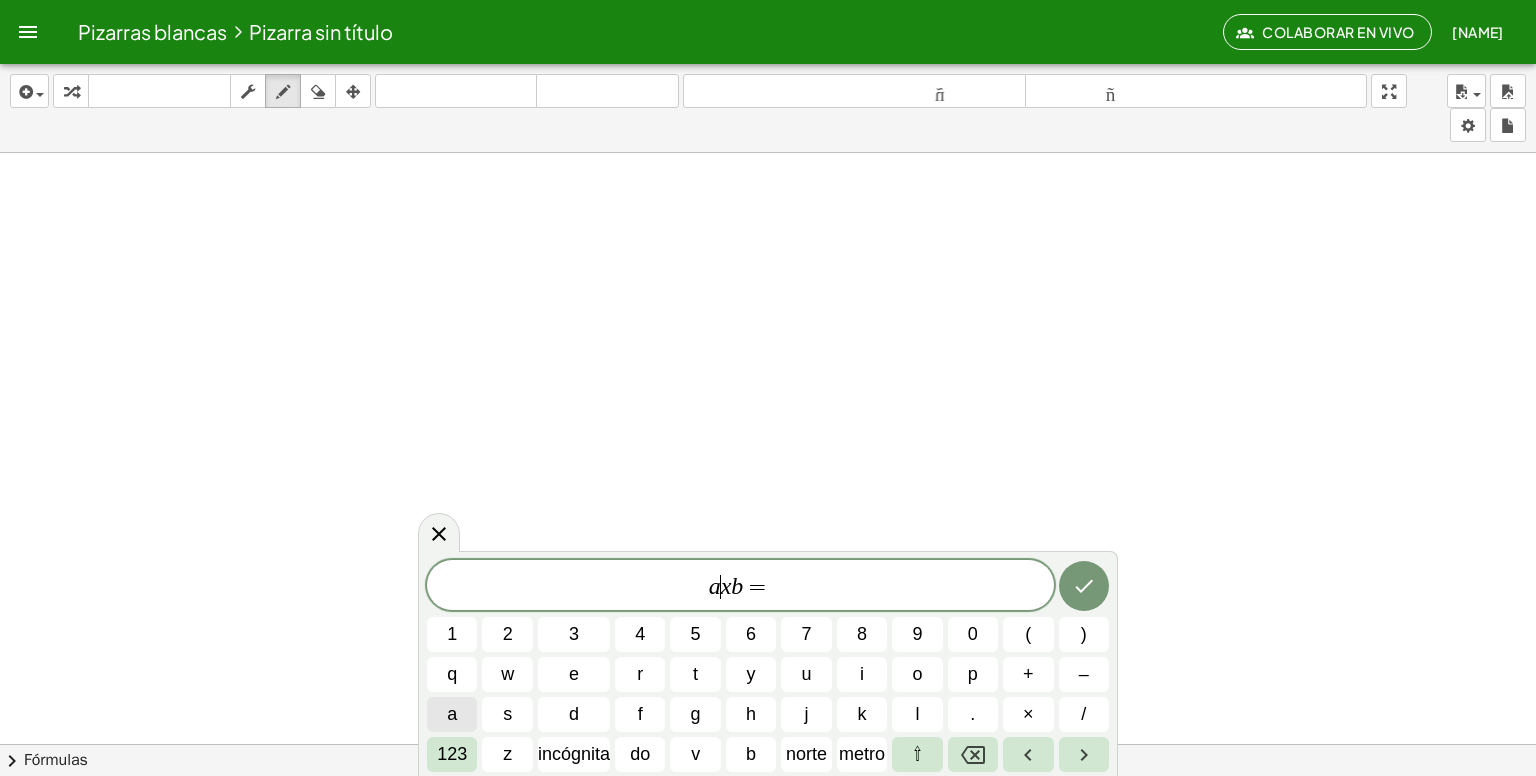 click on "a" at bounding box center [452, 714] 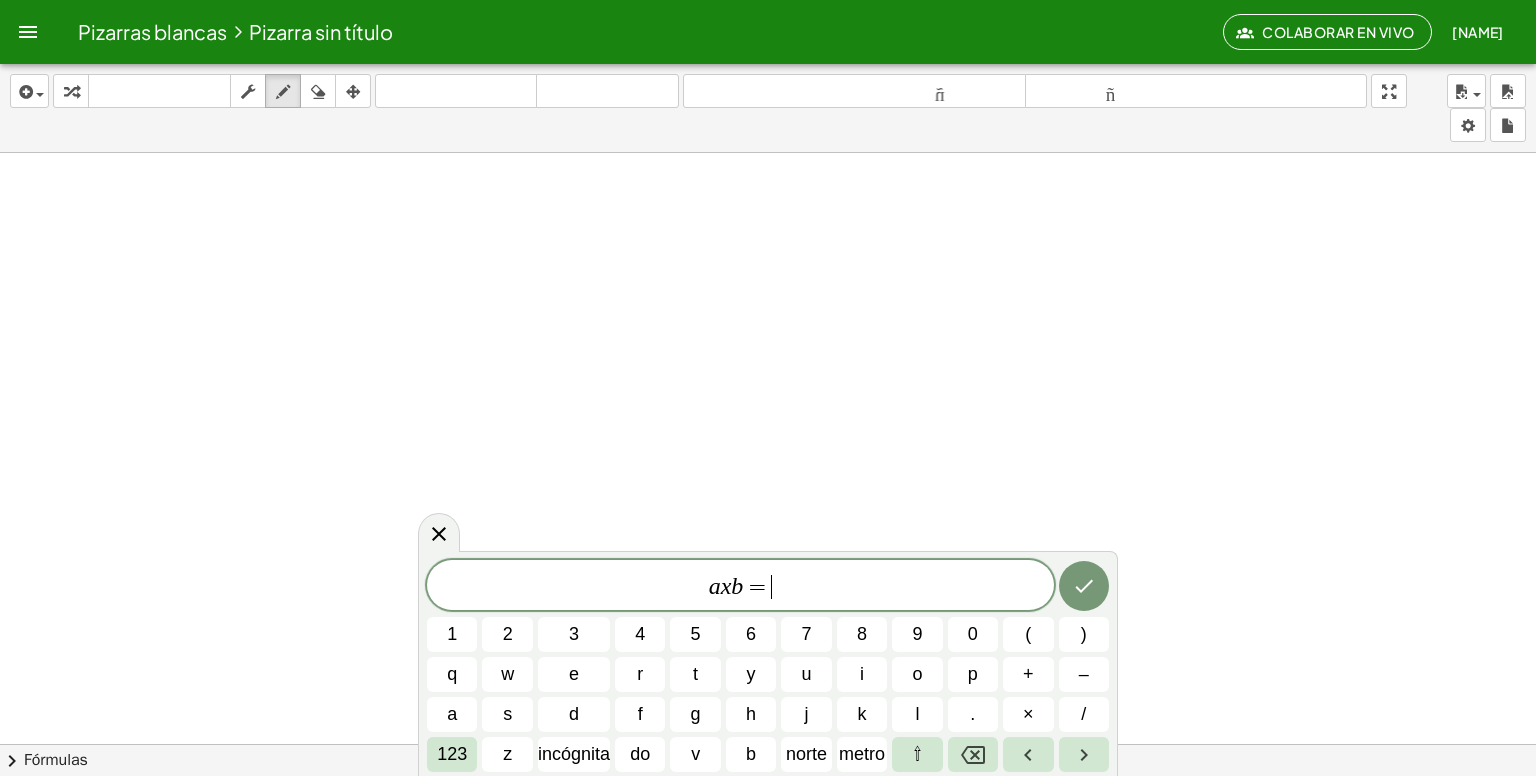click on "a x b = ​" at bounding box center [740, 587] 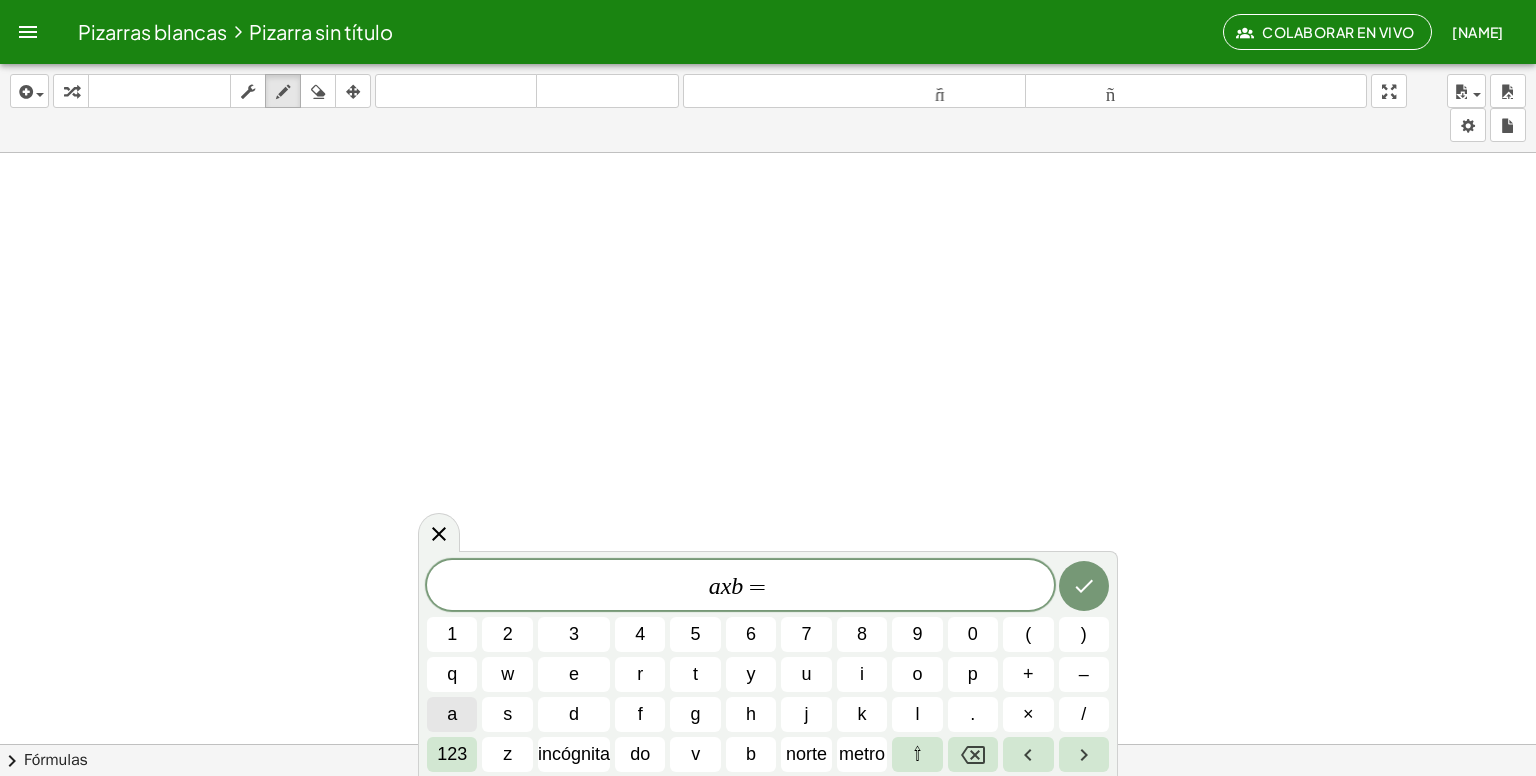 click on "a" at bounding box center (452, 714) 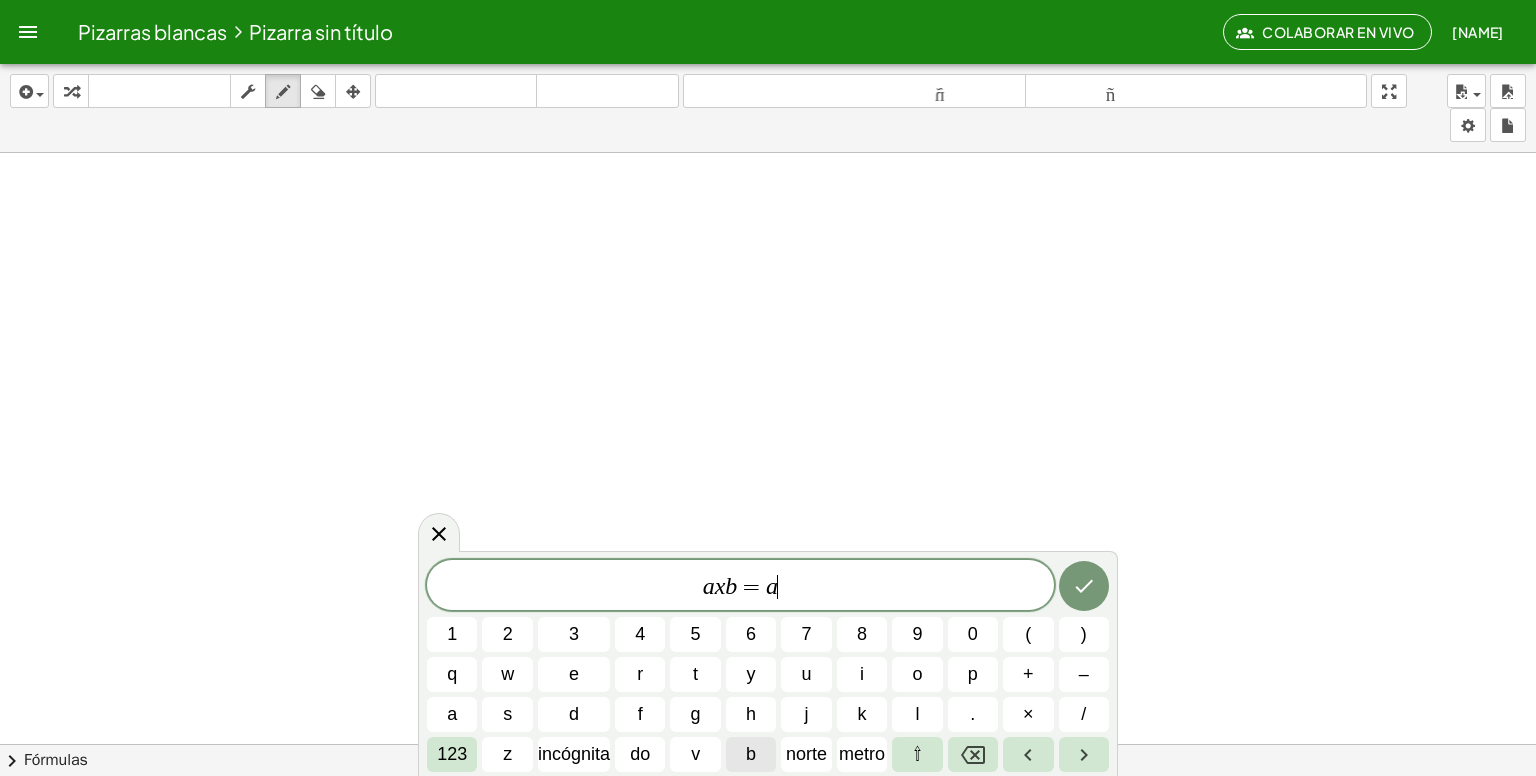 click on "b" at bounding box center (751, 754) 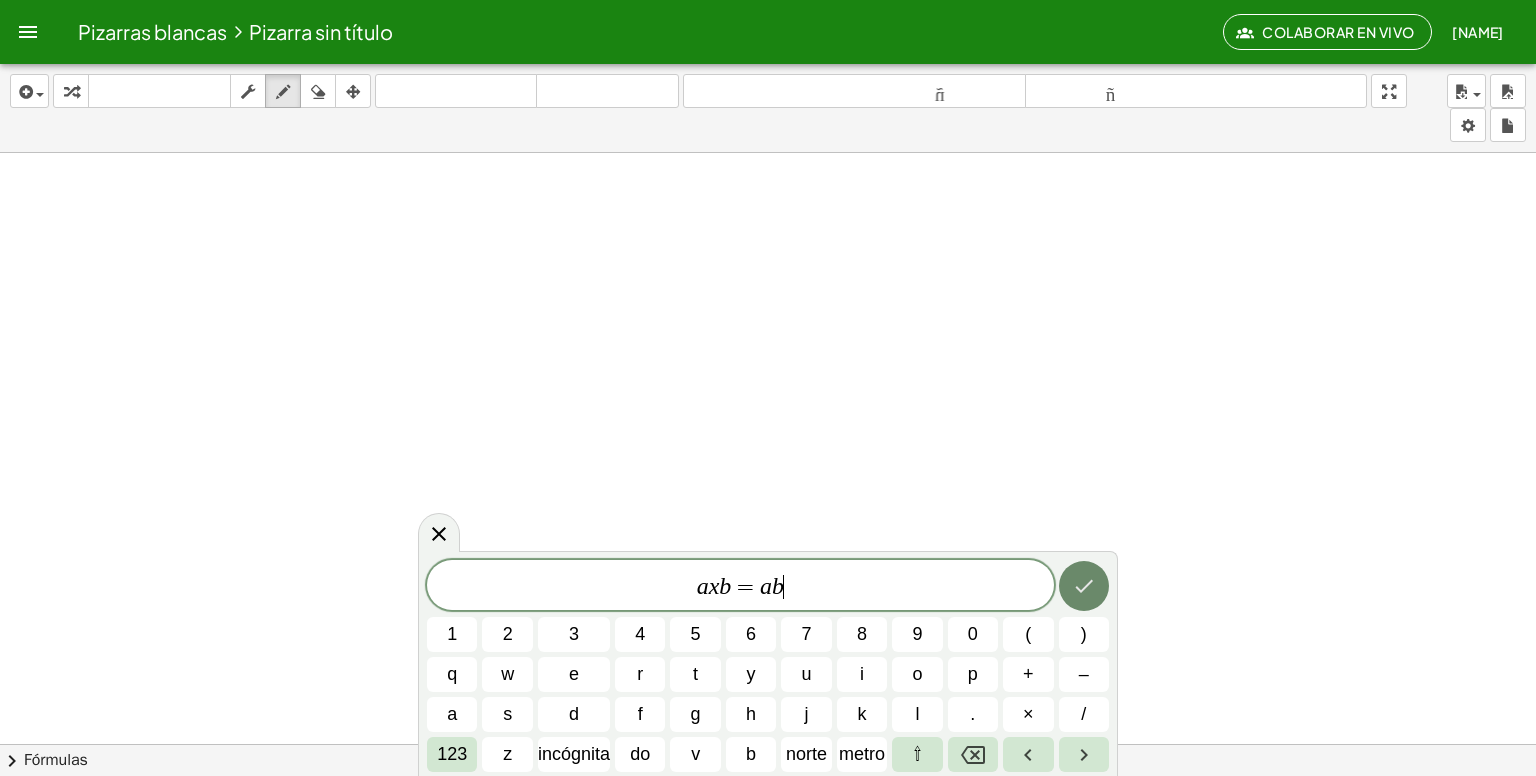 click 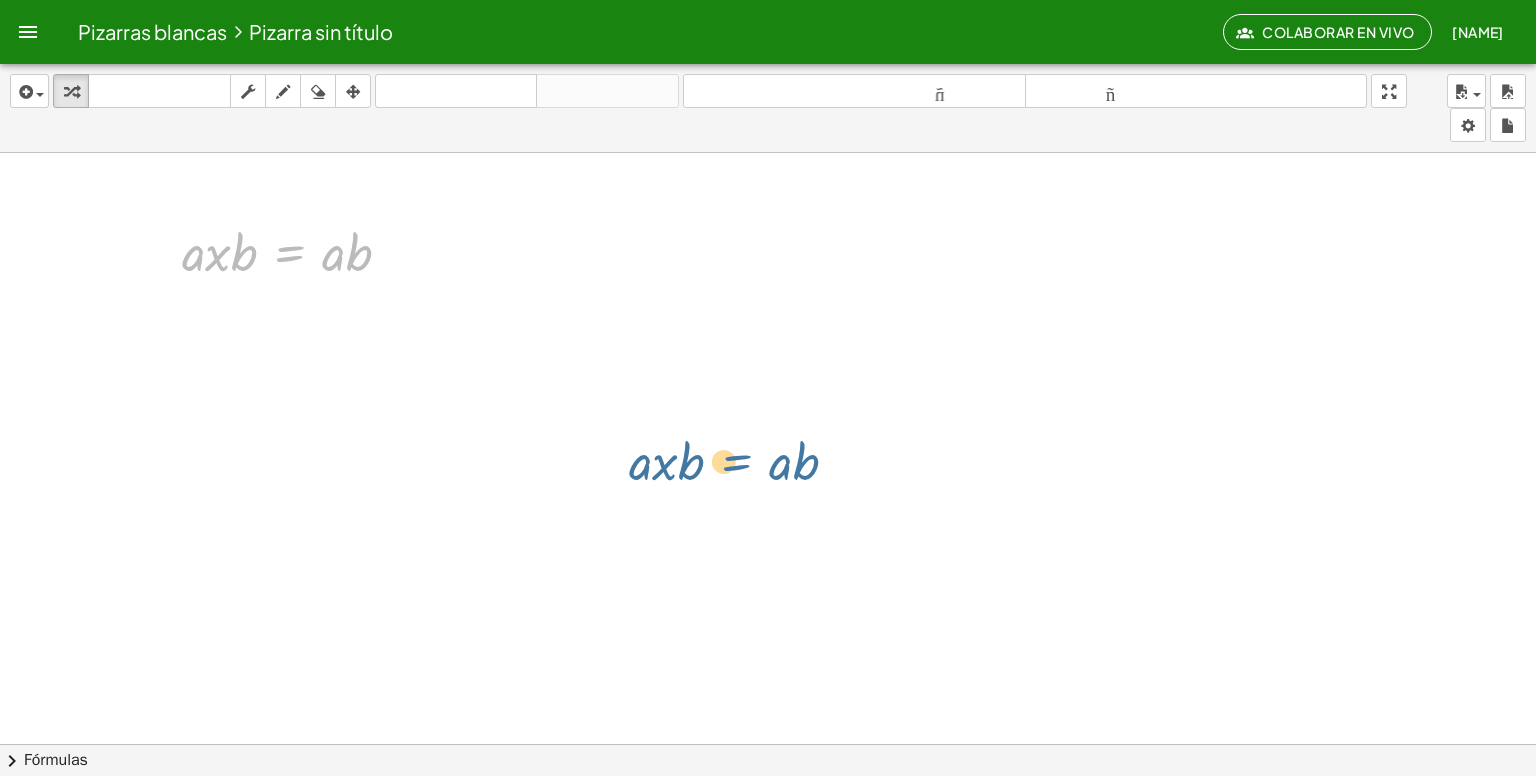 drag, startPoint x: 296, startPoint y: 253, endPoint x: 762, endPoint y: 474, distance: 515.74896 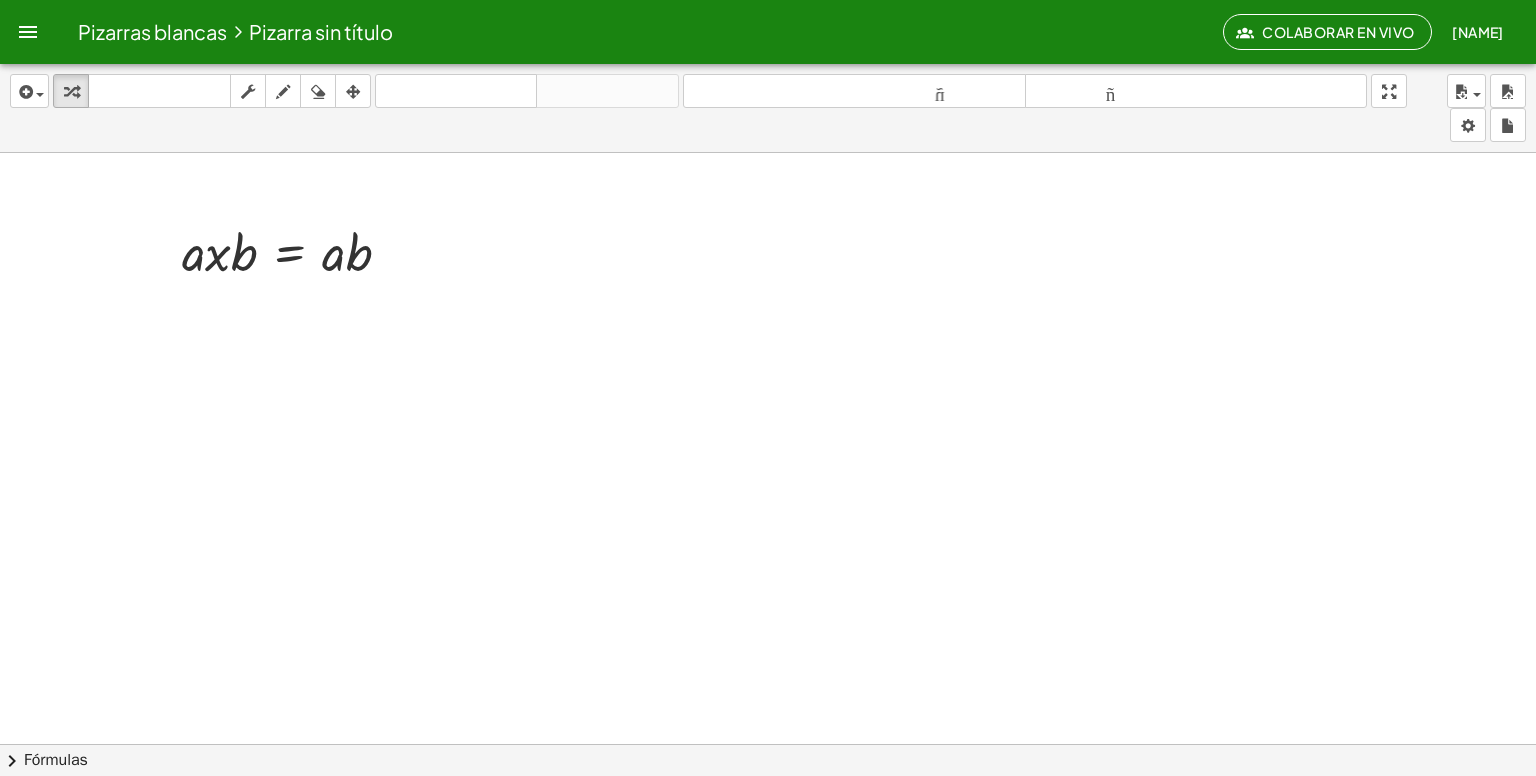 drag, startPoint x: 344, startPoint y: 95, endPoint x: 328, endPoint y: 192, distance: 98.31073 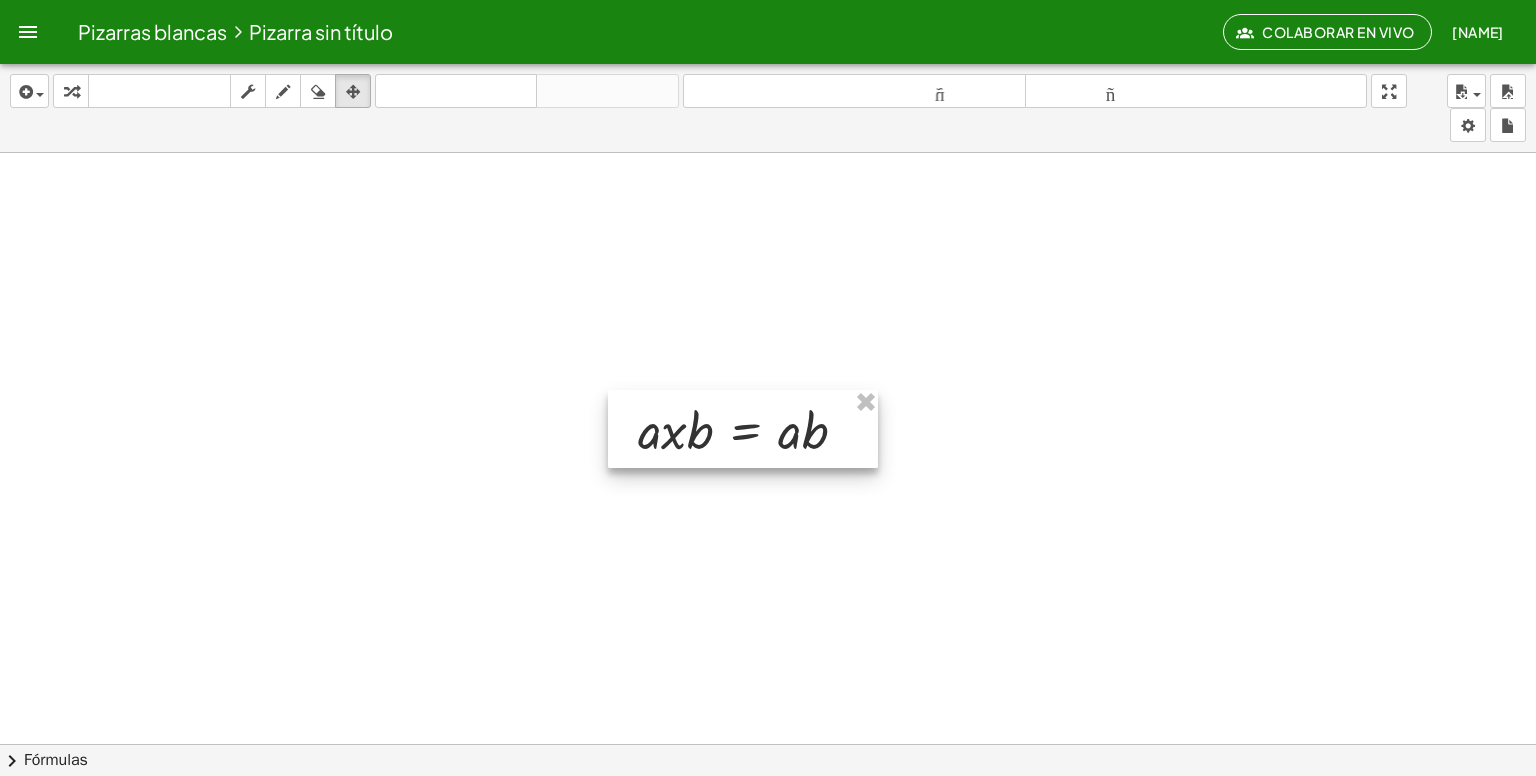 drag, startPoint x: 331, startPoint y: 271, endPoint x: 787, endPoint y: 449, distance: 489.50995 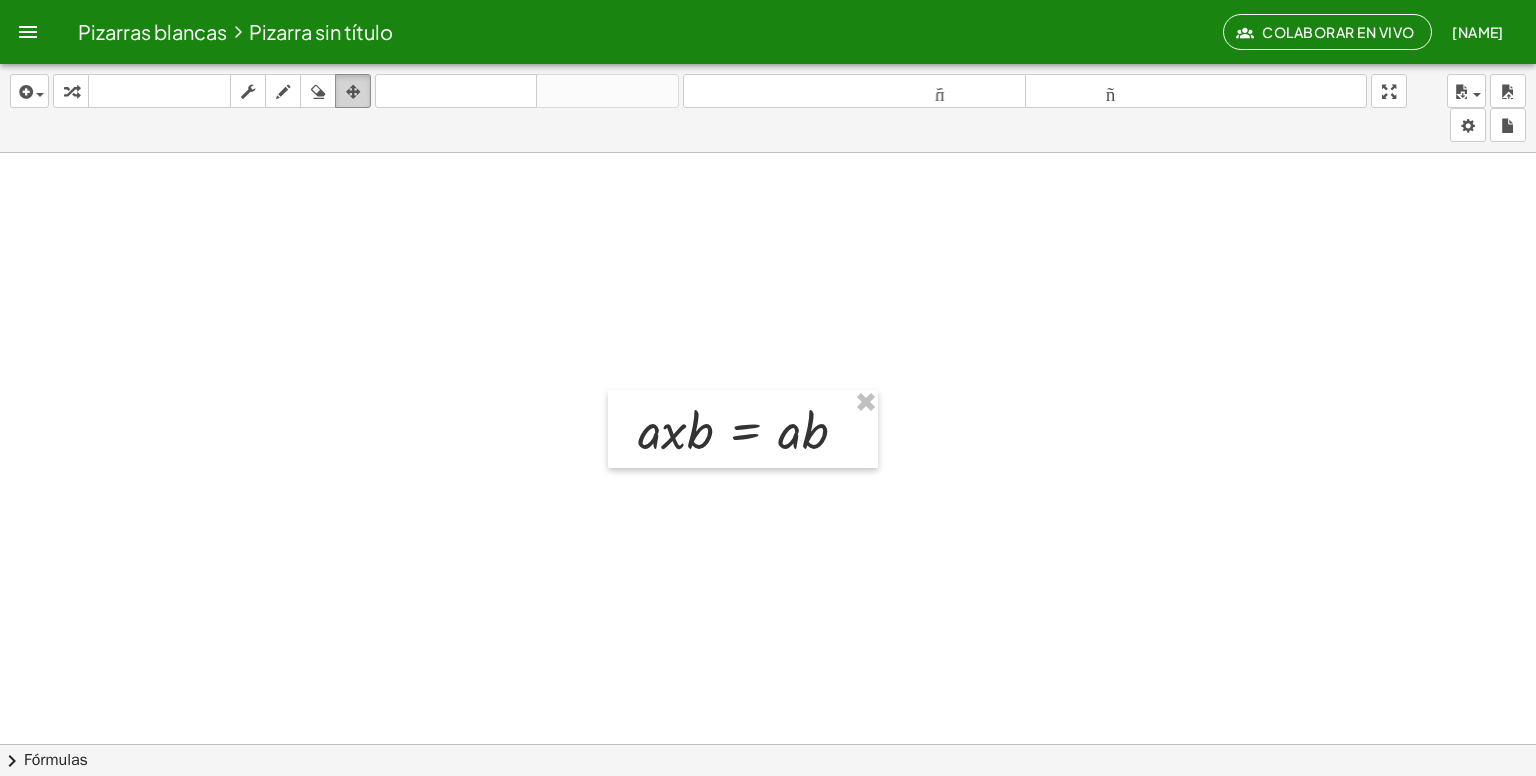 click at bounding box center (353, 92) 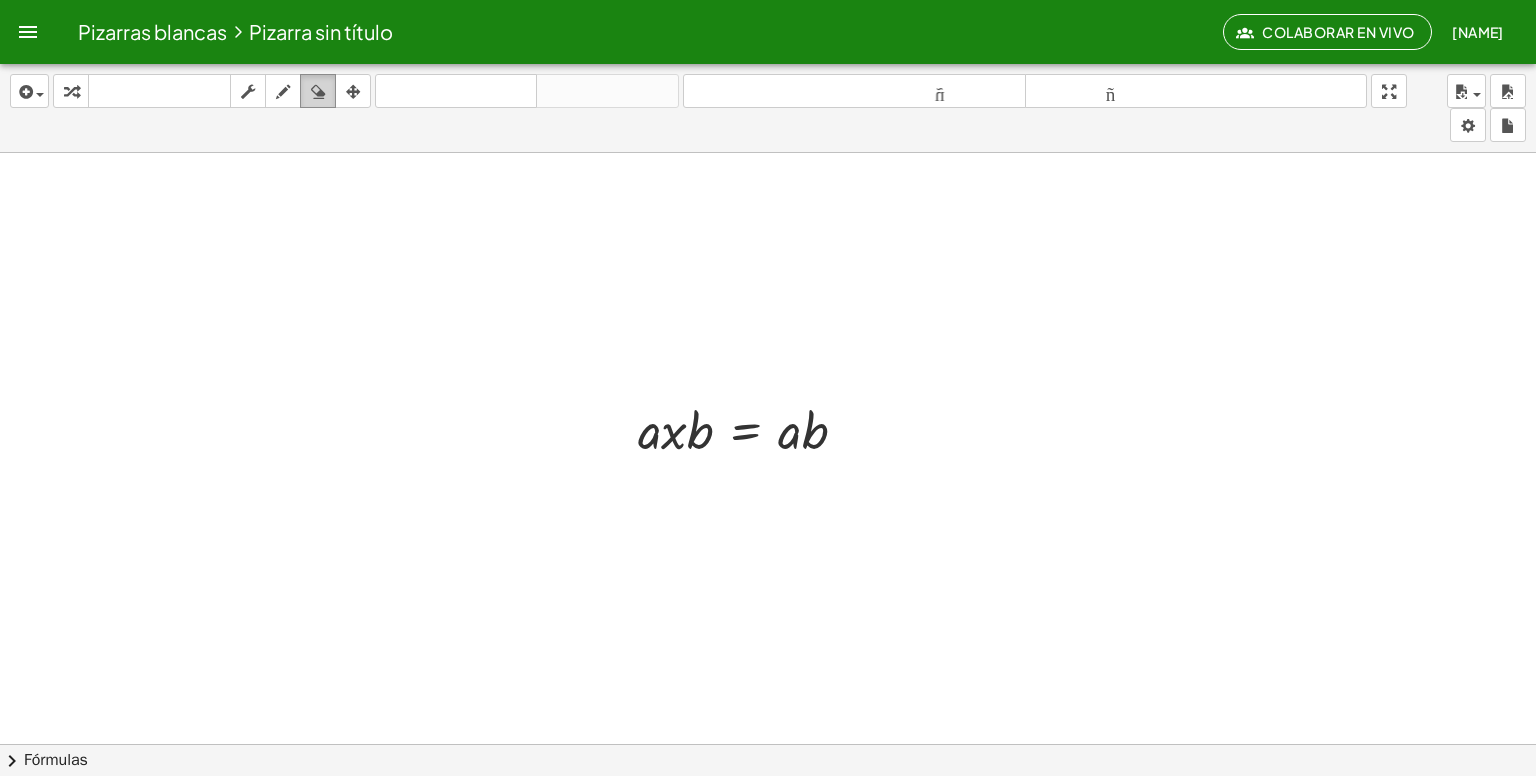 click at bounding box center (318, 92) 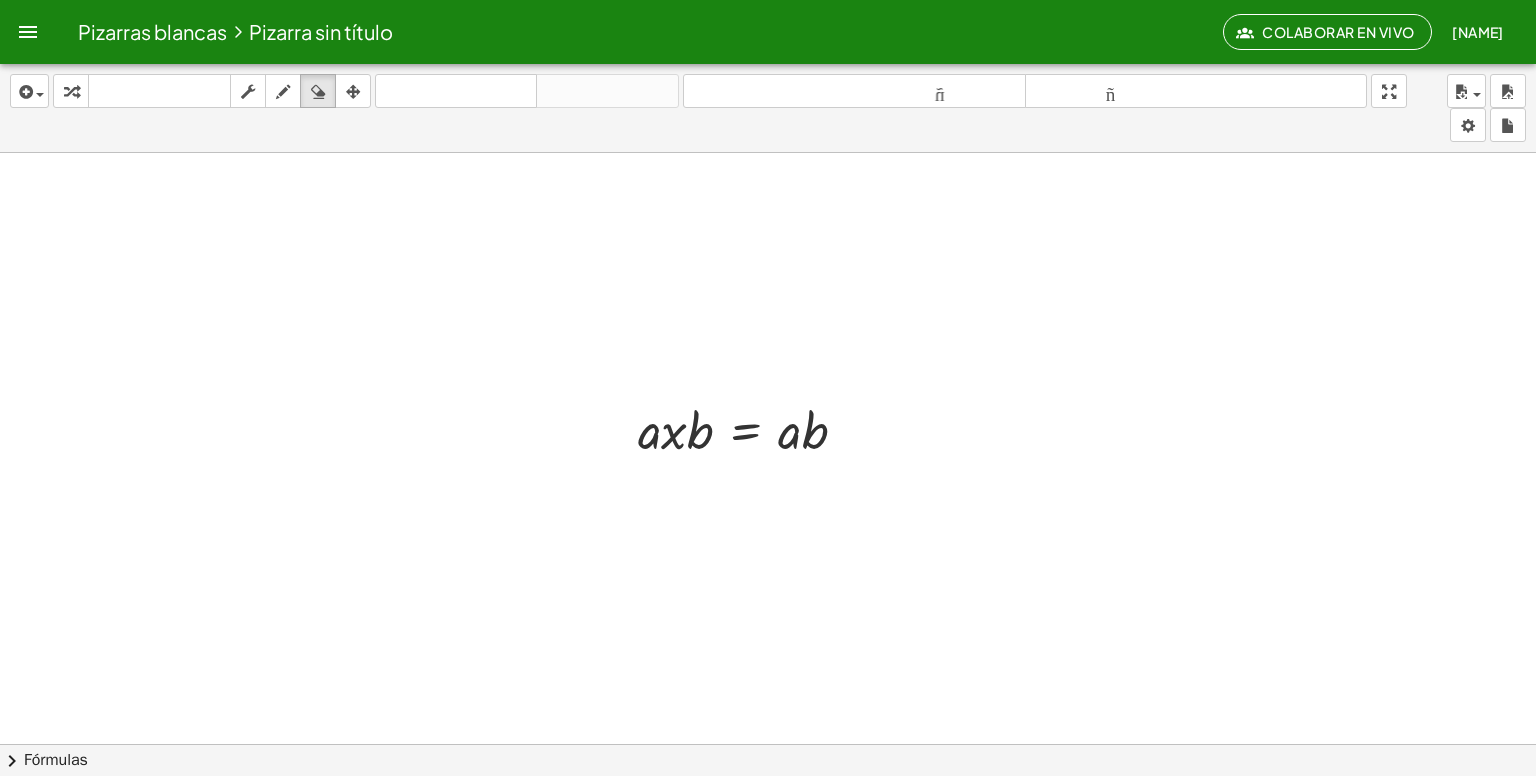 drag, startPoint x: 1399, startPoint y: 87, endPoint x: 1399, endPoint y: 174, distance: 87 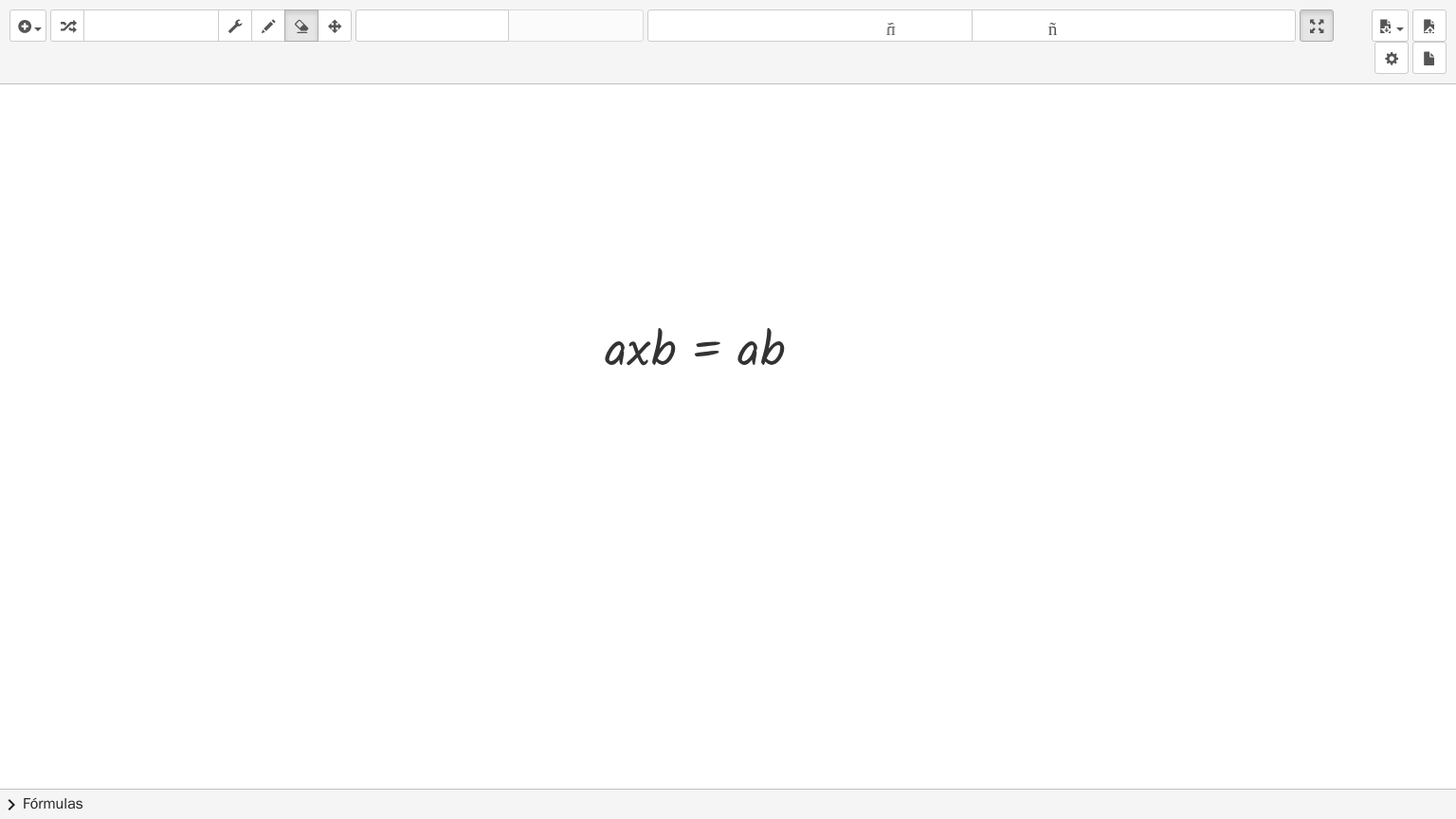 click on "insertar Seleccione uno: Expresión matemática Función Texto Vídeo de YouTube Graficando Geometría Geometría 3D transformar teclado teclado fregar dibujar borrar arreglar deshacer deshacer rehacer rehacer tamaño_del_formato menor tamaño_del_formato más grande pantalla completa carga   ahorrar nuevo ajustes" at bounding box center (728, 42) 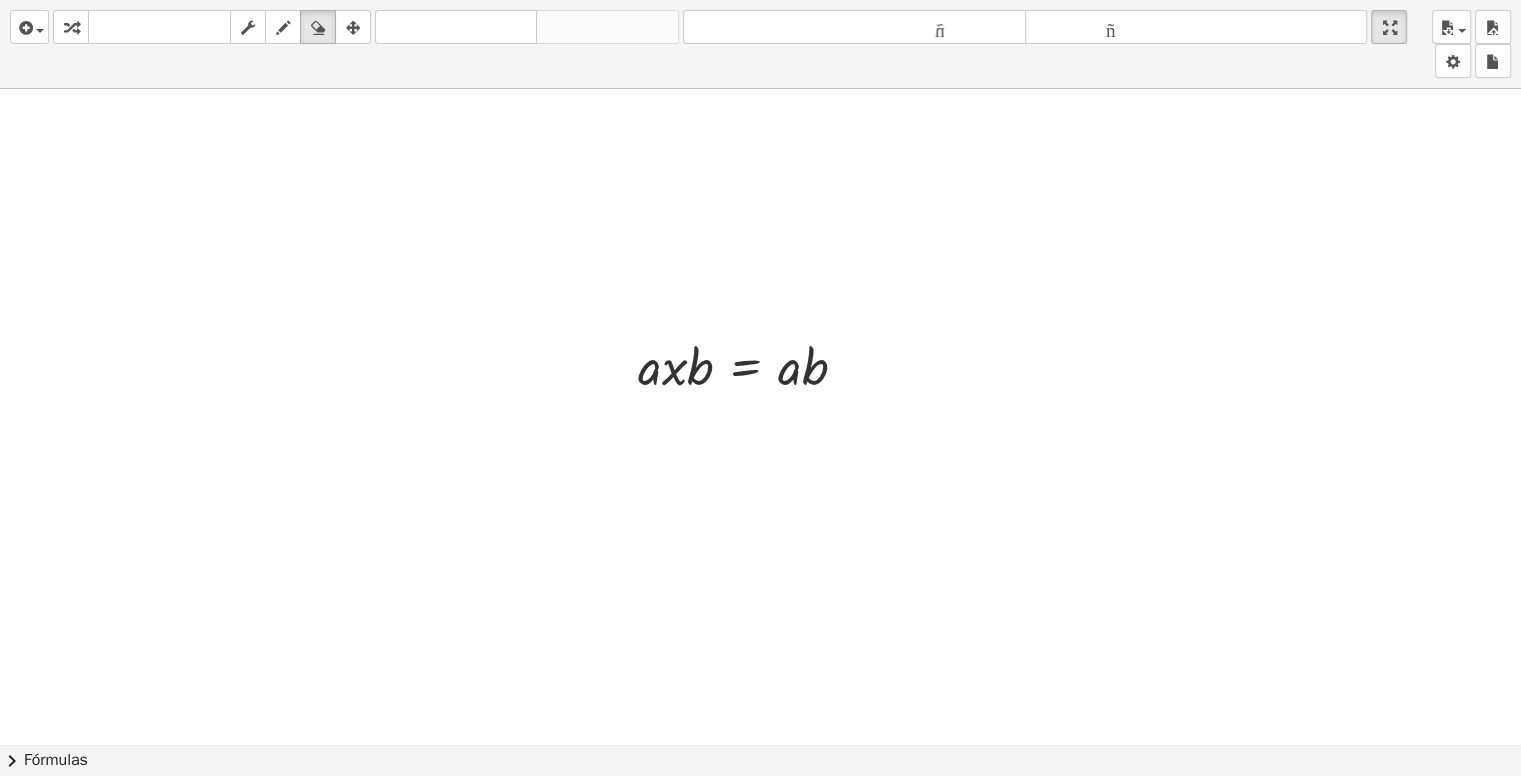 drag, startPoint x: 1414, startPoint y: 19, endPoint x: 1414, endPoint y: -67, distance: 86 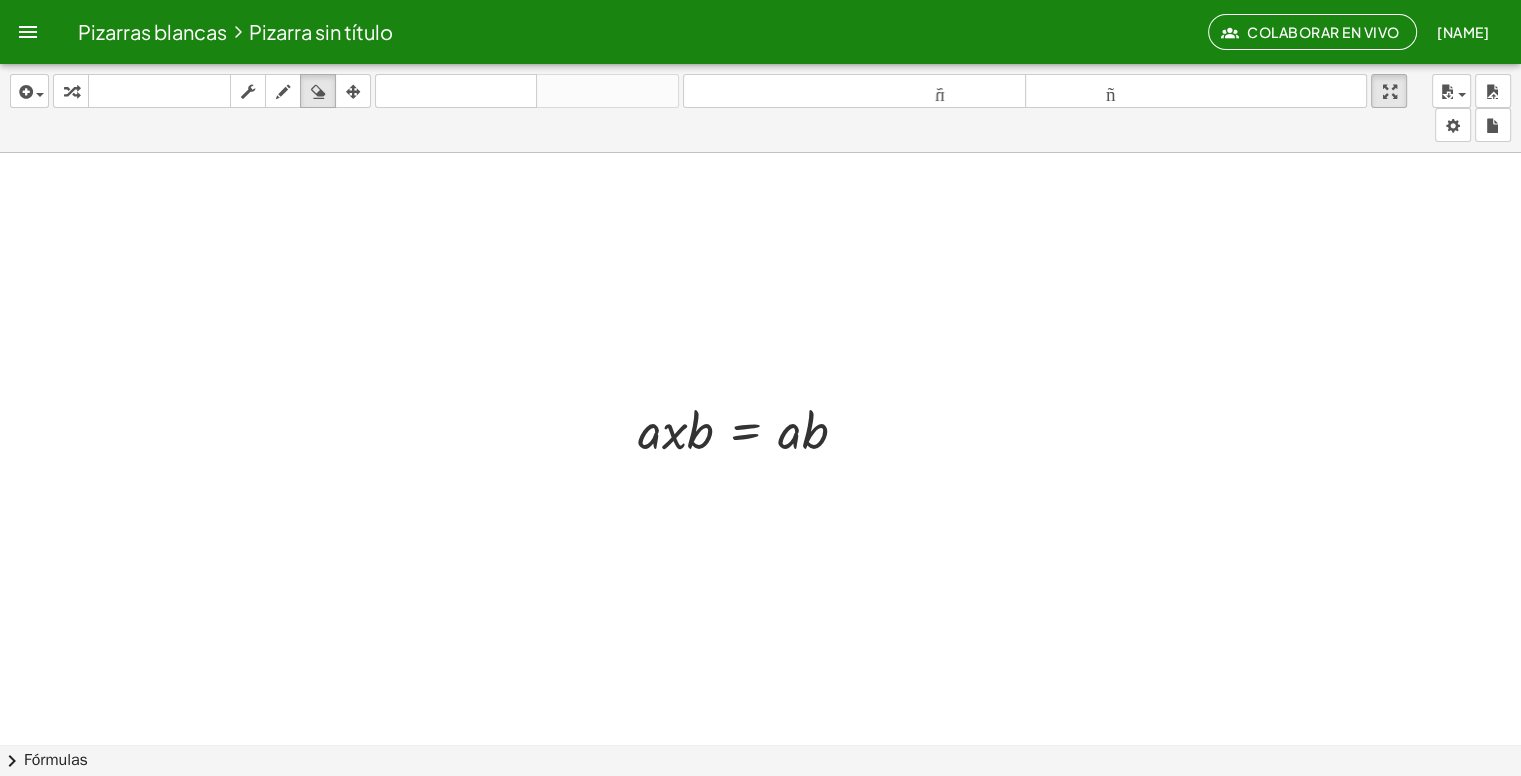 click on "Pizarras blancas     Pizarra sin título Colaborar en vivo [NAME] Actividades  matemáticas fáciles de comprender Pizarras blancas Cuenta   insertar Seleccione uno: Expresión matemática Función Texto Vídeo de YouTube Graficando Geometría Geometría 3D transformar teclado teclado fregar dibujar borrar arreglar deshacer deshacer rehacer rehacer tamaño_del_formato menor tamaño_del_formato más grande pantalla completa carga   ahorrar nuevo ajustes · a · x · b = · a · b × chevron_right Fórmulas
Arrastre un lado de una fórmula sobre una expresión resaltada en el lienzo para aplicarla.
Fórmula cuadrática
+ · a · x 2 + · b · x + c = 0
⇔
x = · ( − b ± 2 √ ( + b 2 − · 4 · a · c ) ) · 2 · a
+ x 2 + · p · x + q = 0
x =" at bounding box center [760, 388] 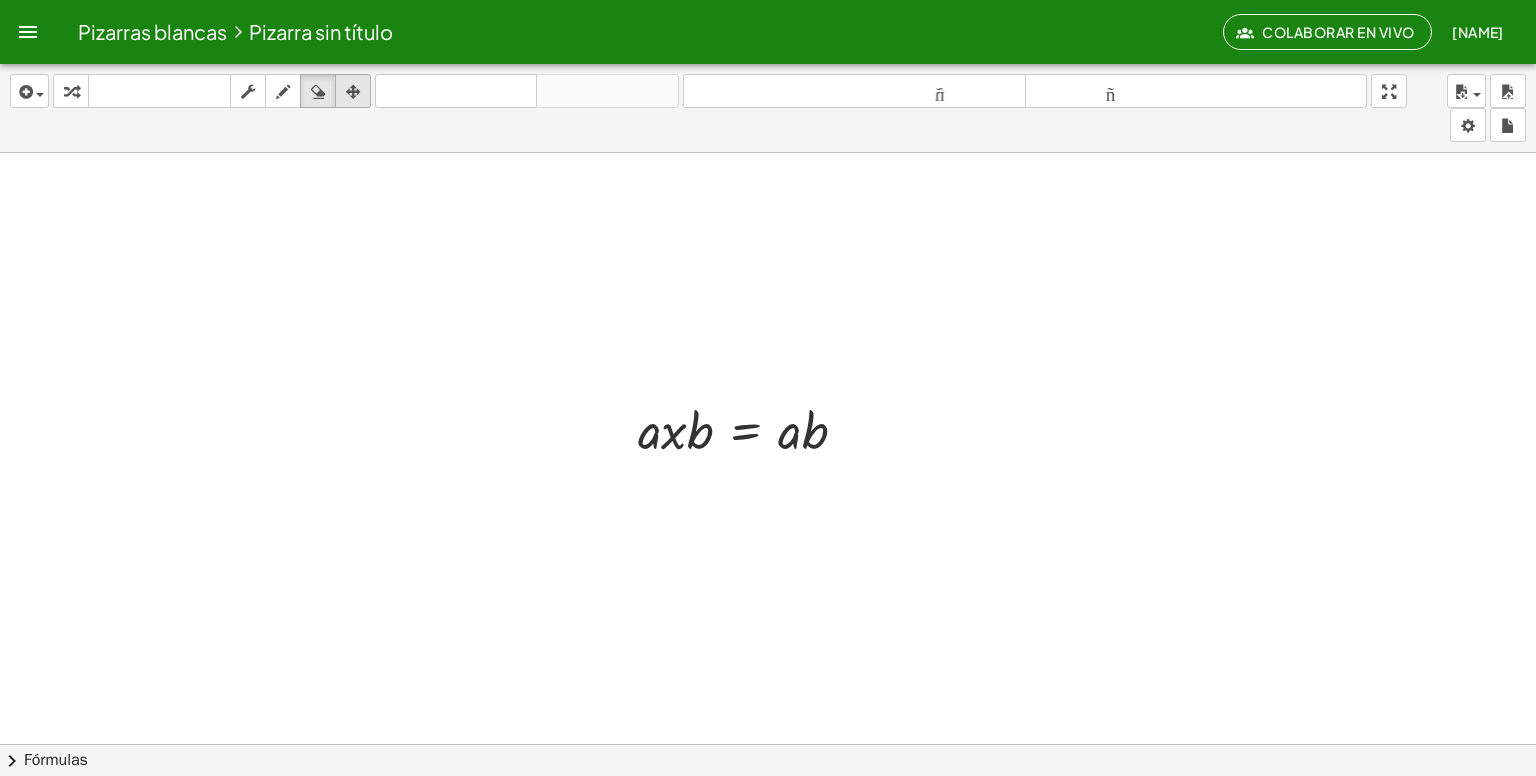 click at bounding box center [353, 92] 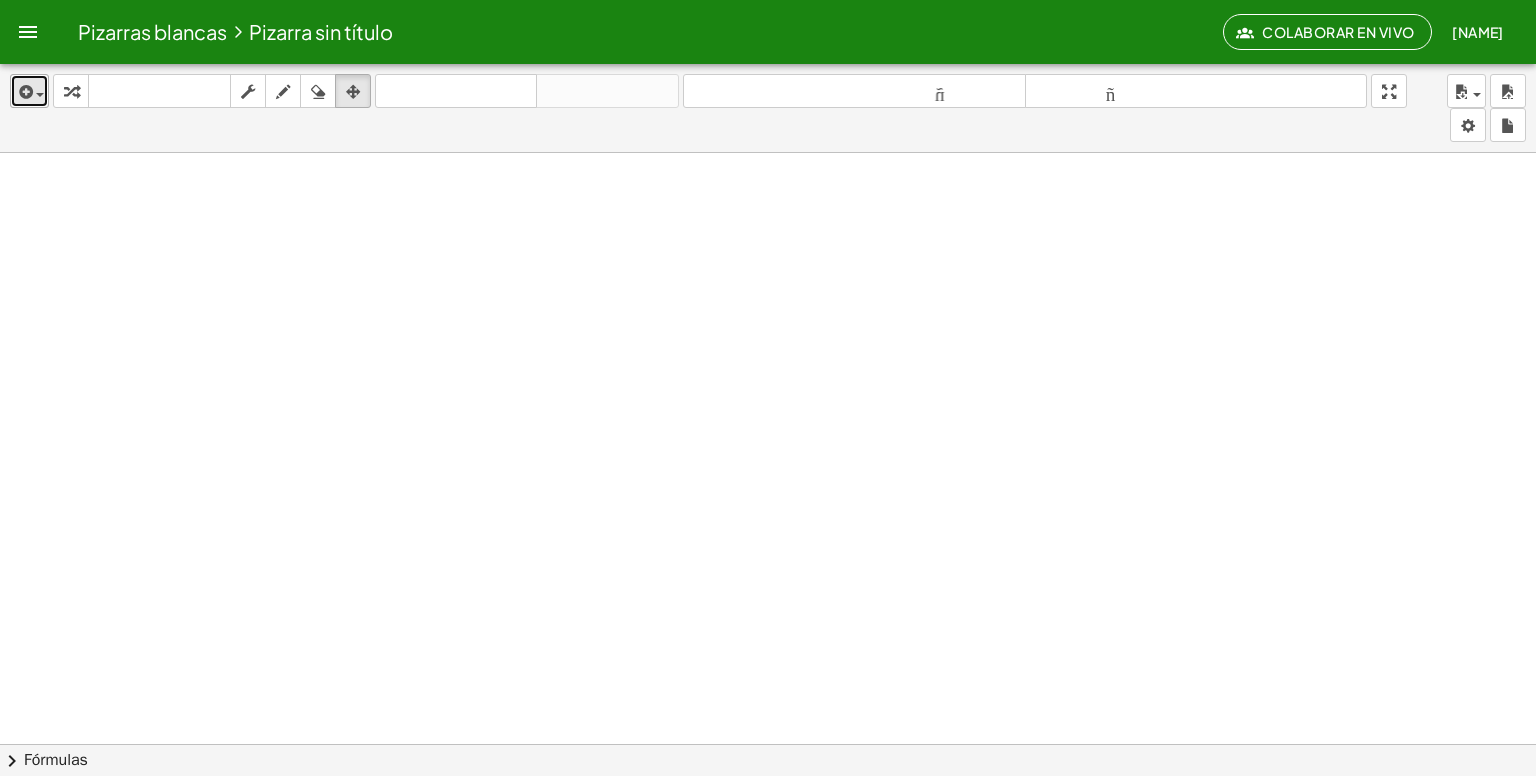 click on "insertar" at bounding box center [29, 91] 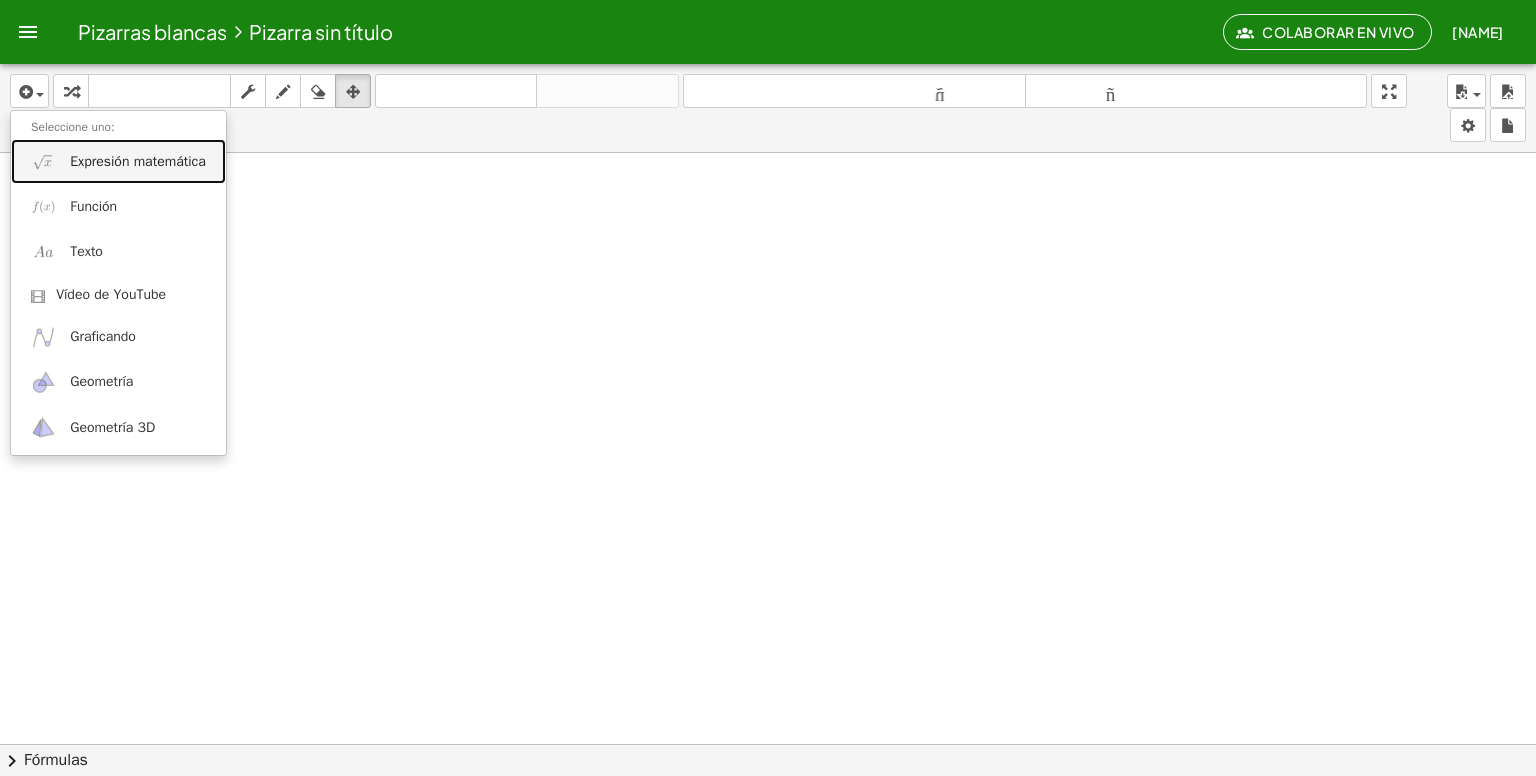click on "Expresión matemática" at bounding box center (118, 161) 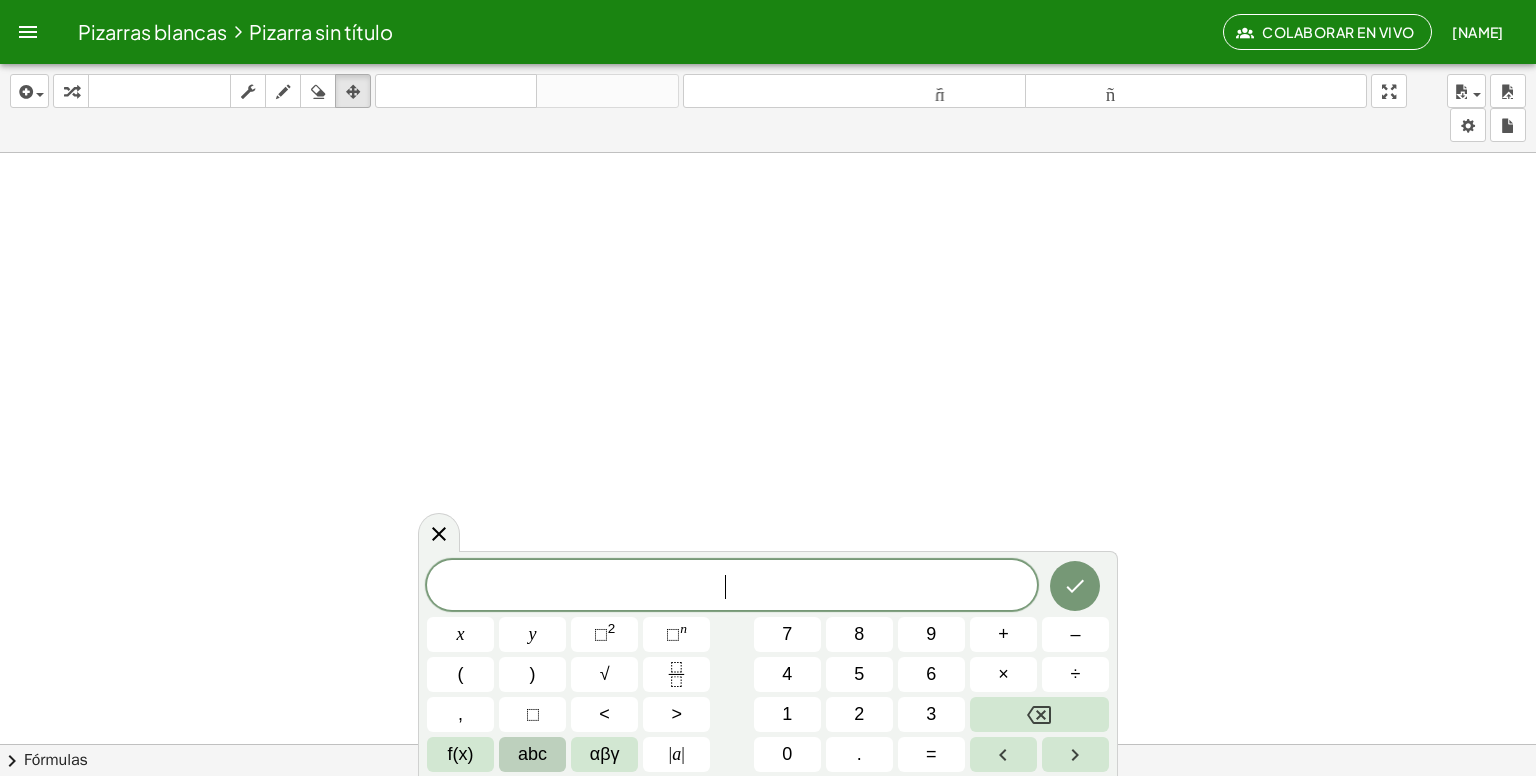 click on "abc" at bounding box center [532, 754] 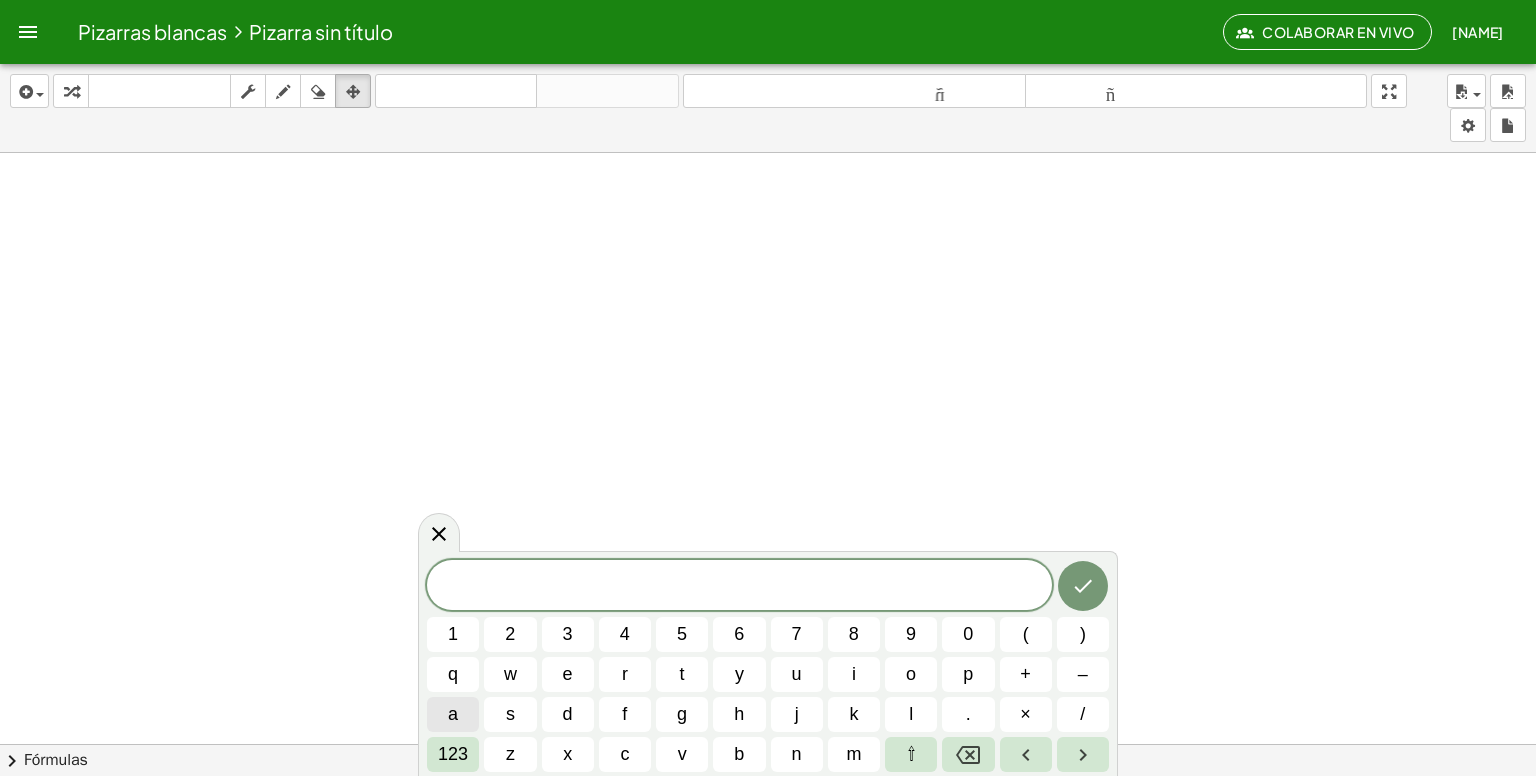 click on "a" at bounding box center [453, 714] 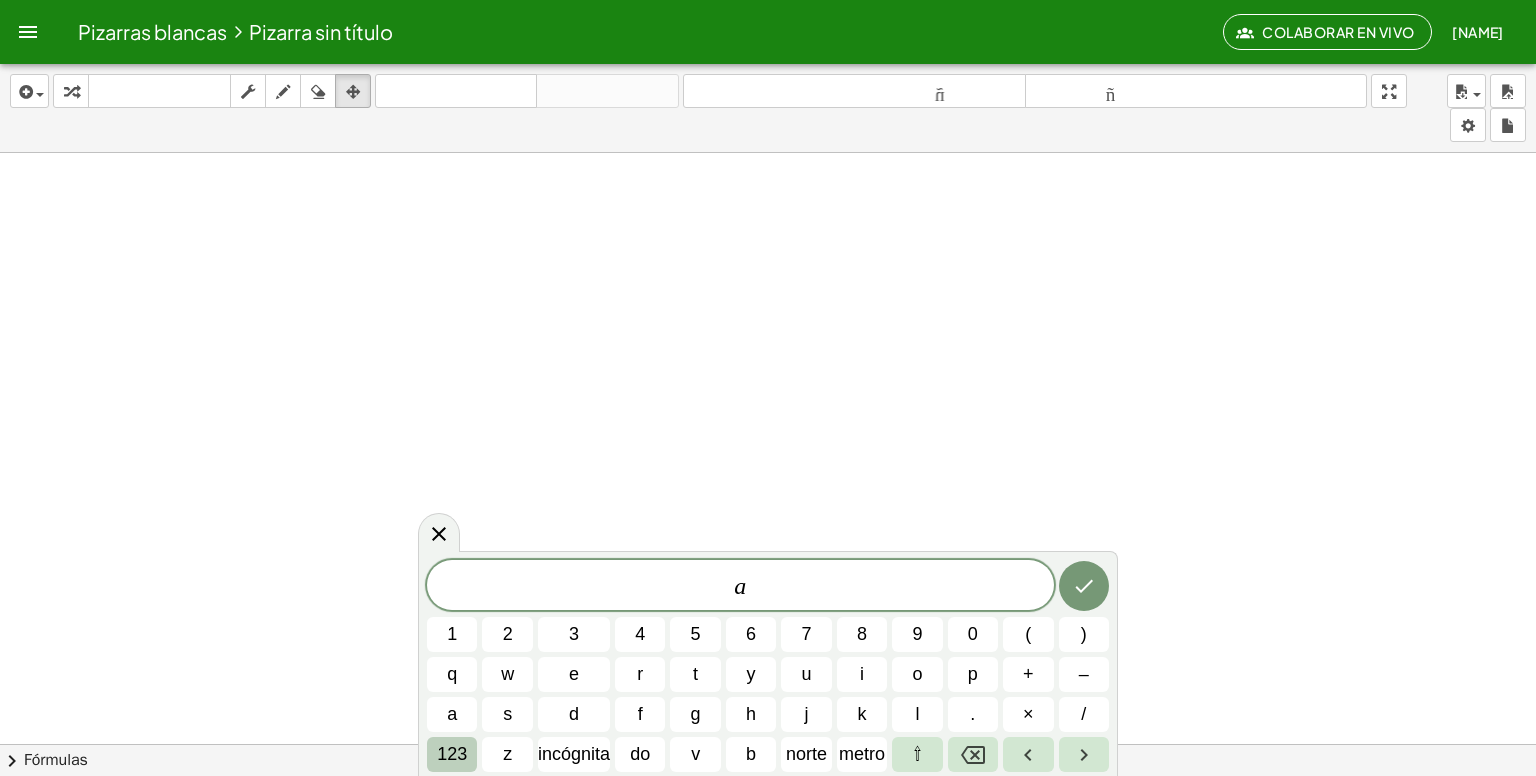 click on "123" at bounding box center [452, 754] 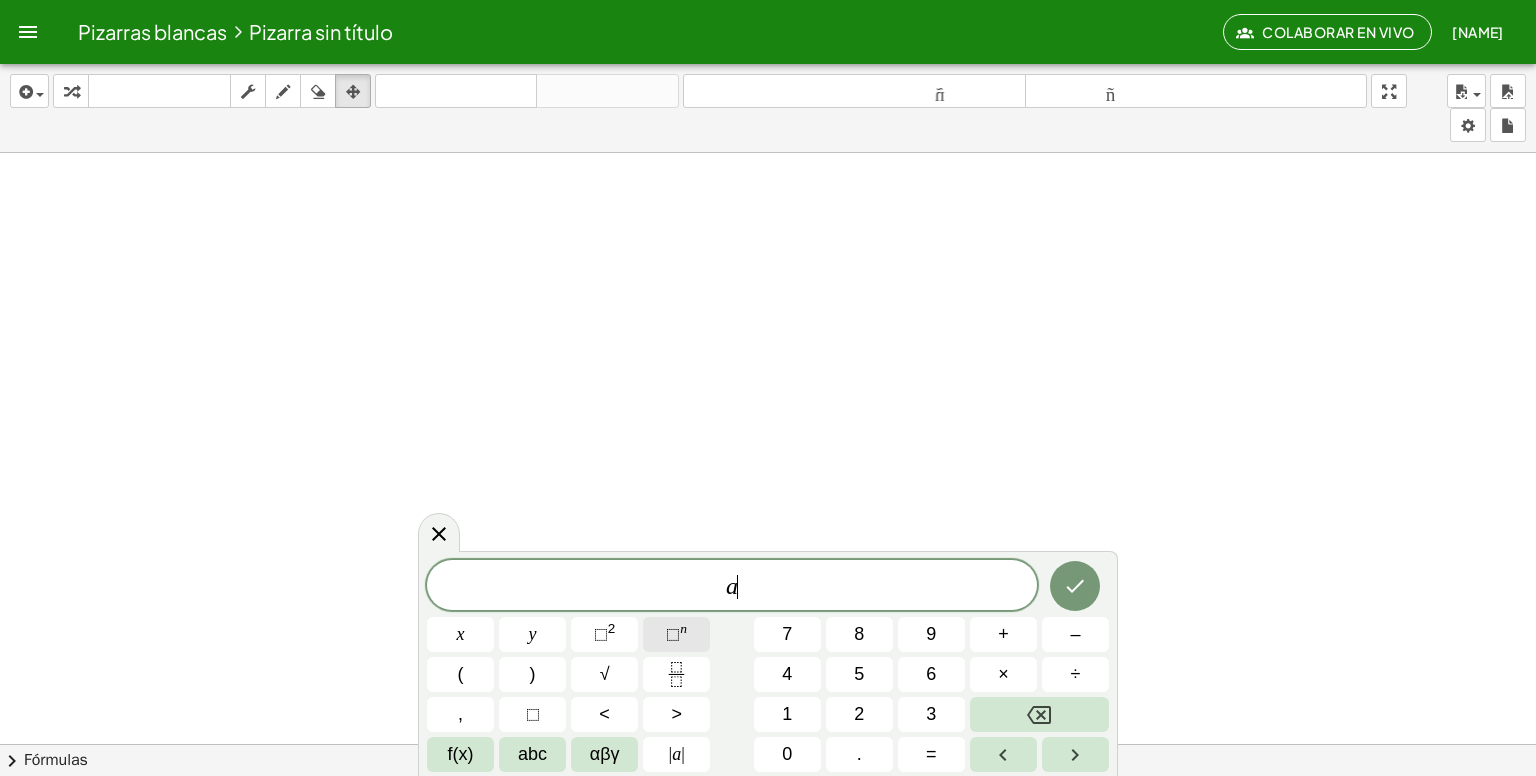 click on "n" at bounding box center (683, 628) 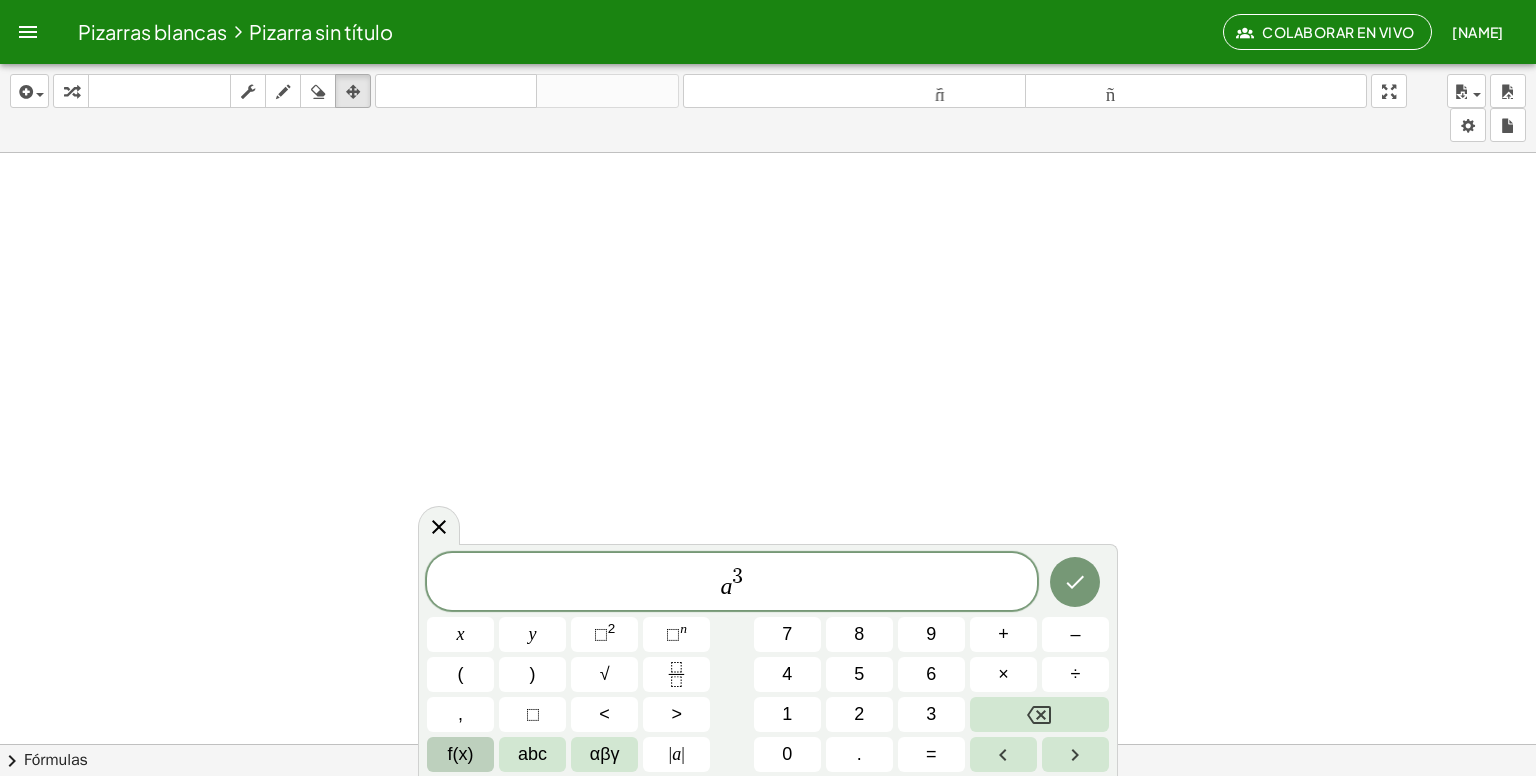 click on "f(x)" at bounding box center [460, 754] 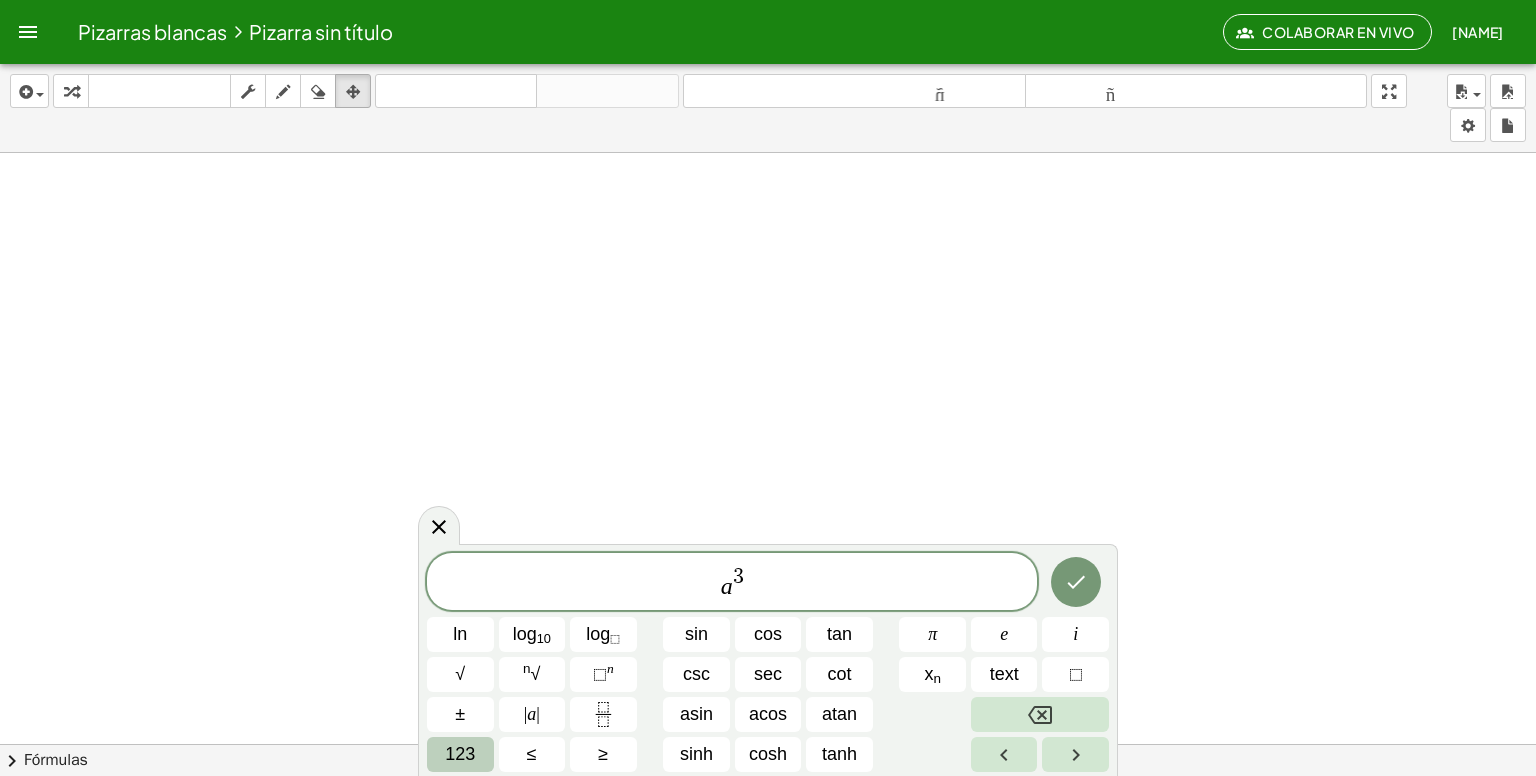 click on "123" at bounding box center (460, 754) 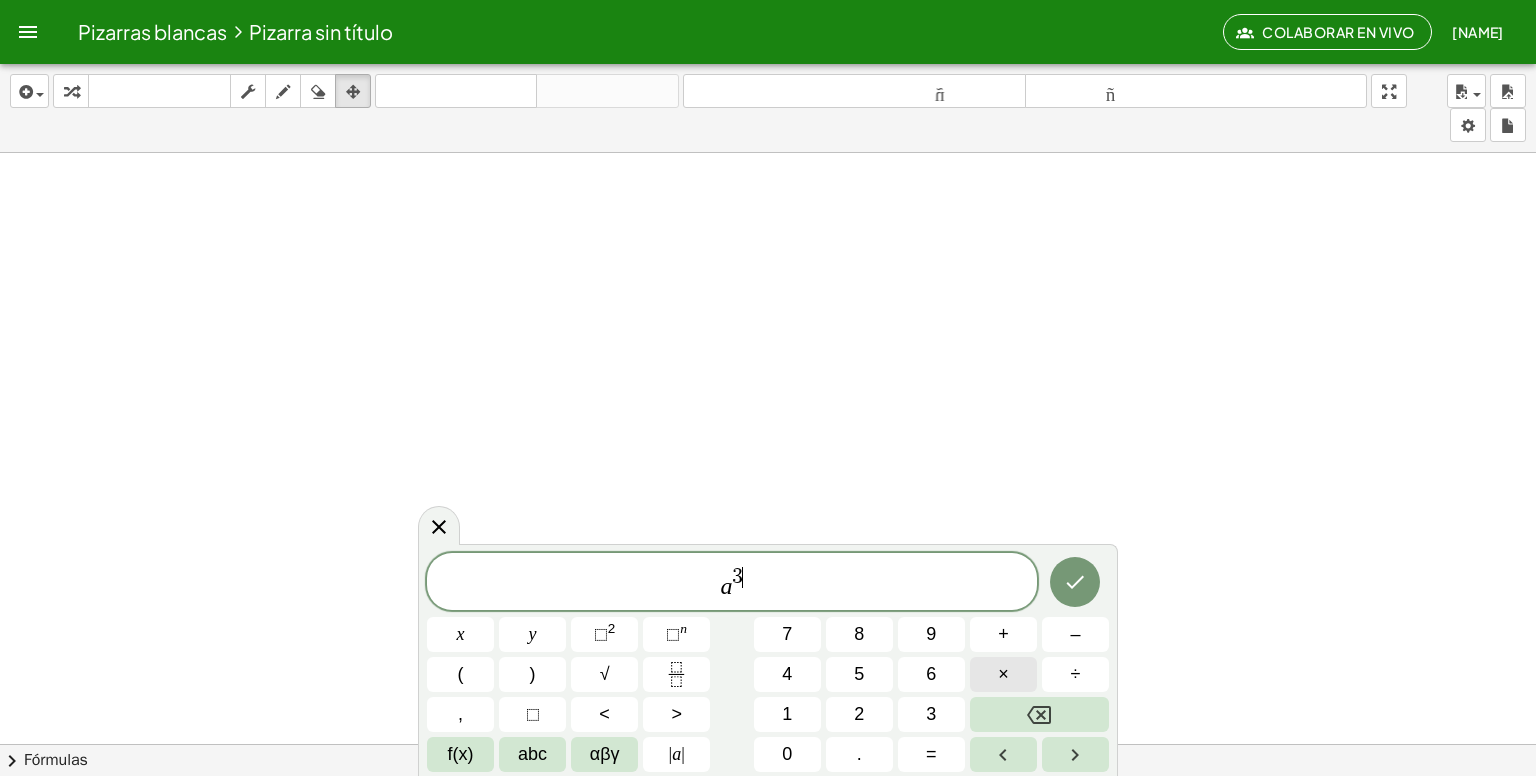 click on "×" at bounding box center [1003, 674] 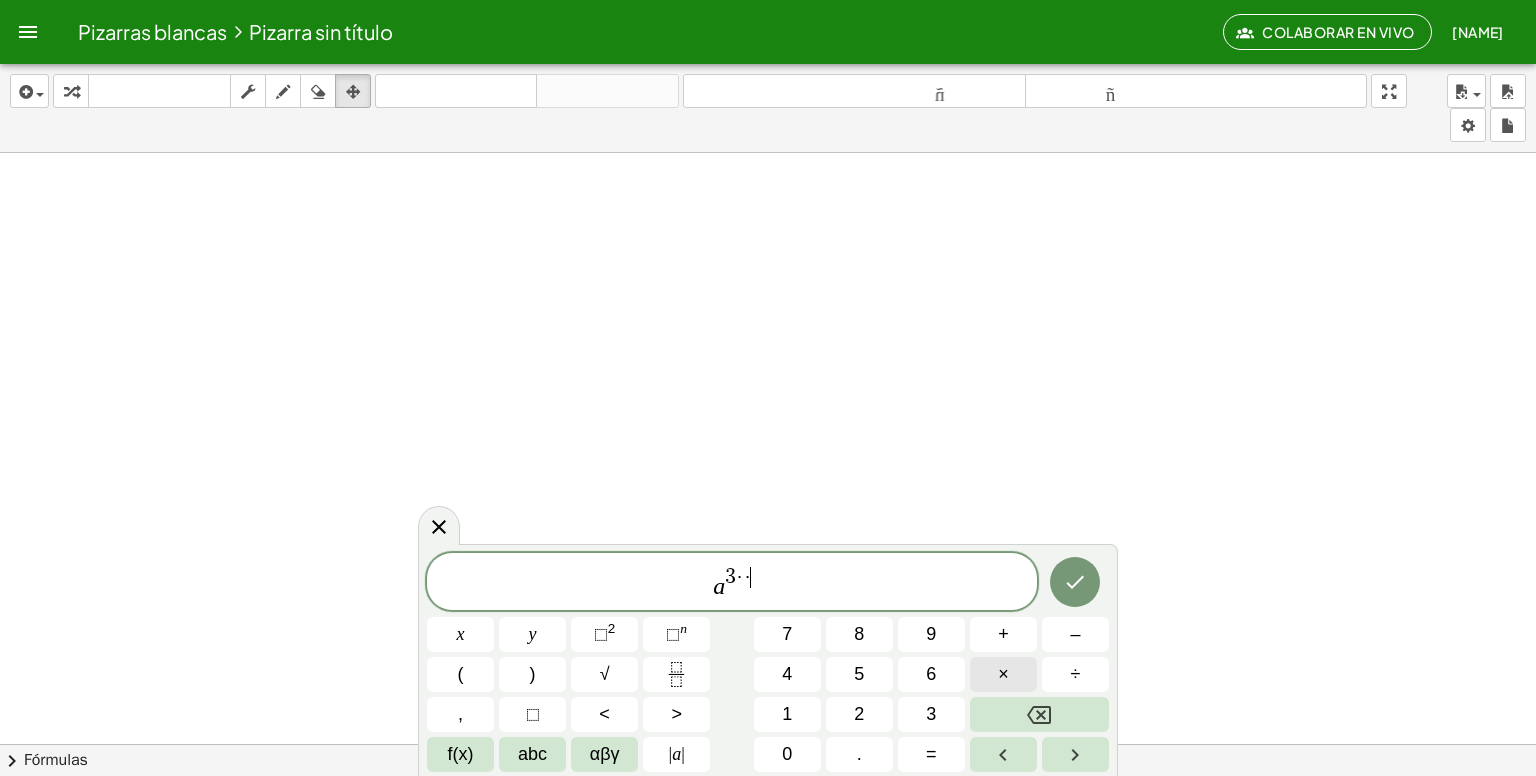 click on "×" at bounding box center (1003, 674) 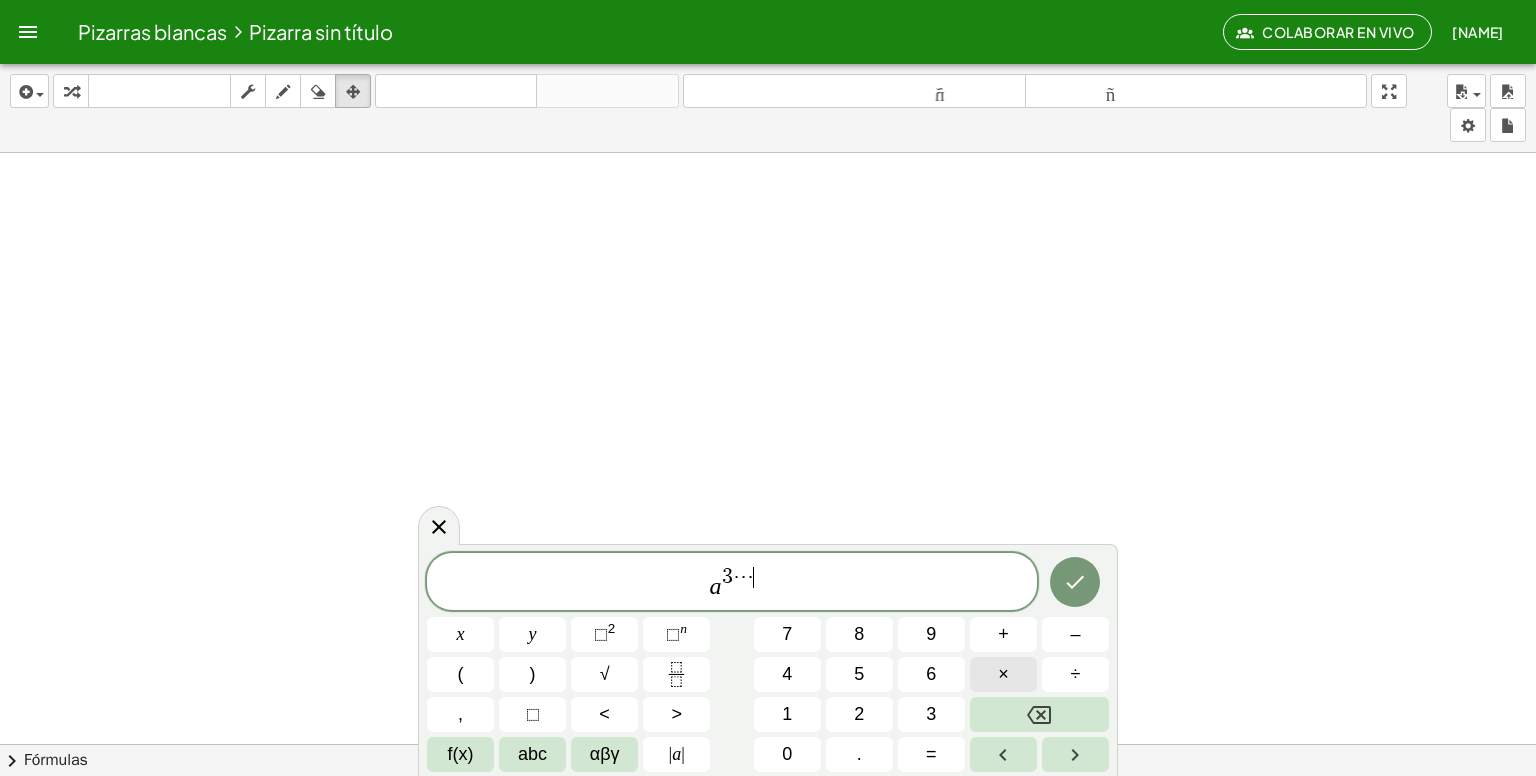click on "×" at bounding box center [1003, 674] 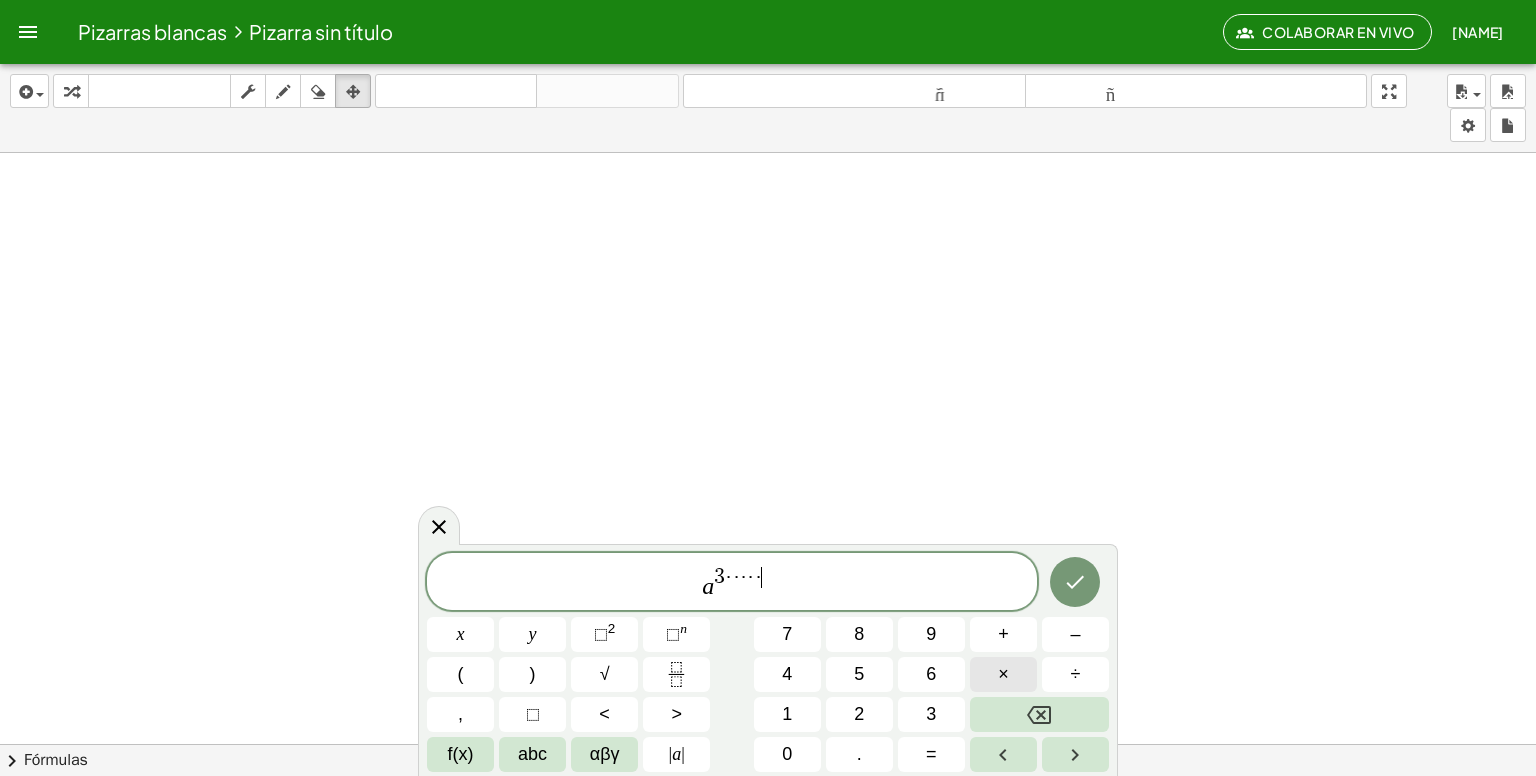 click on "×" at bounding box center (1003, 674) 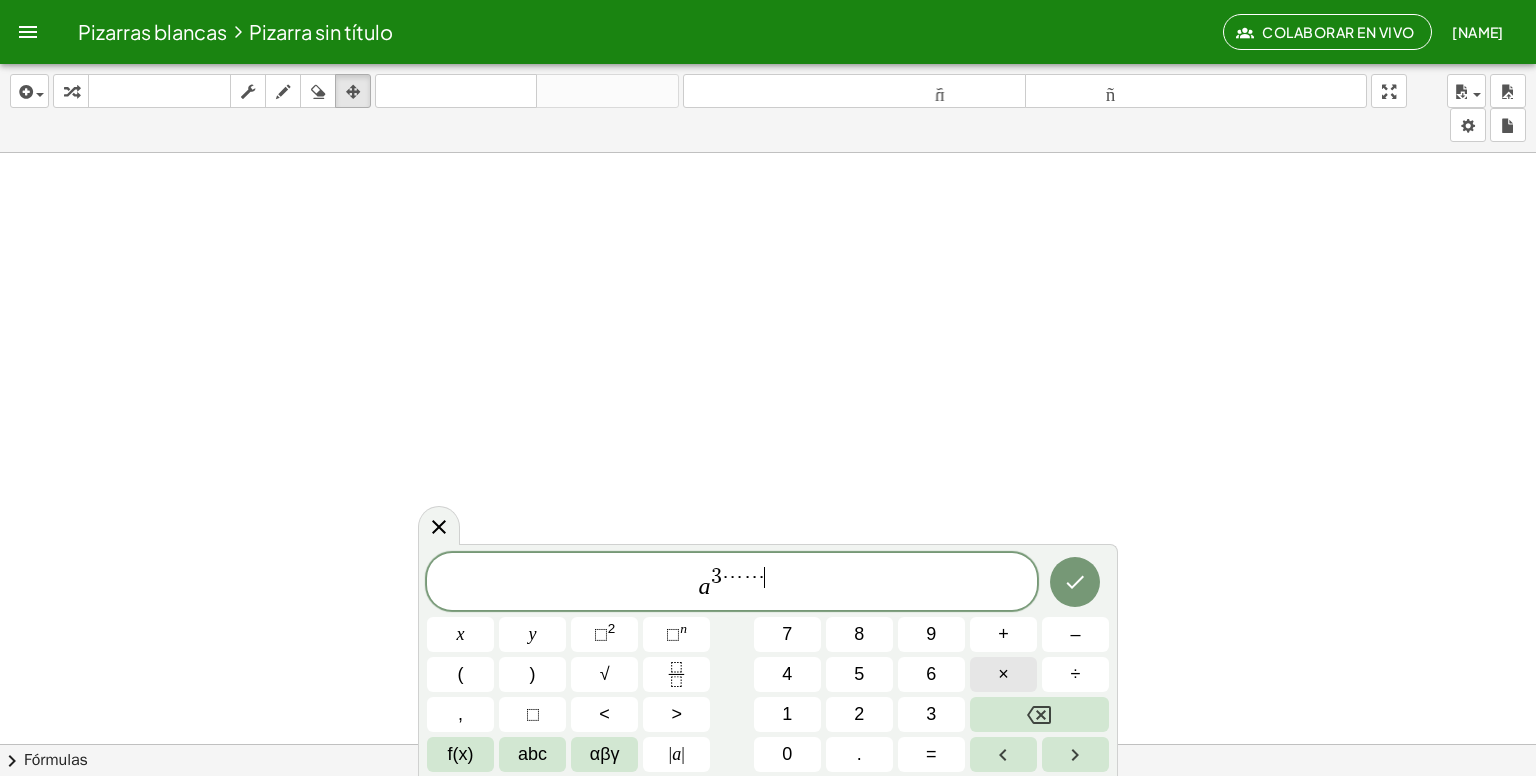 click on "×" at bounding box center [1003, 674] 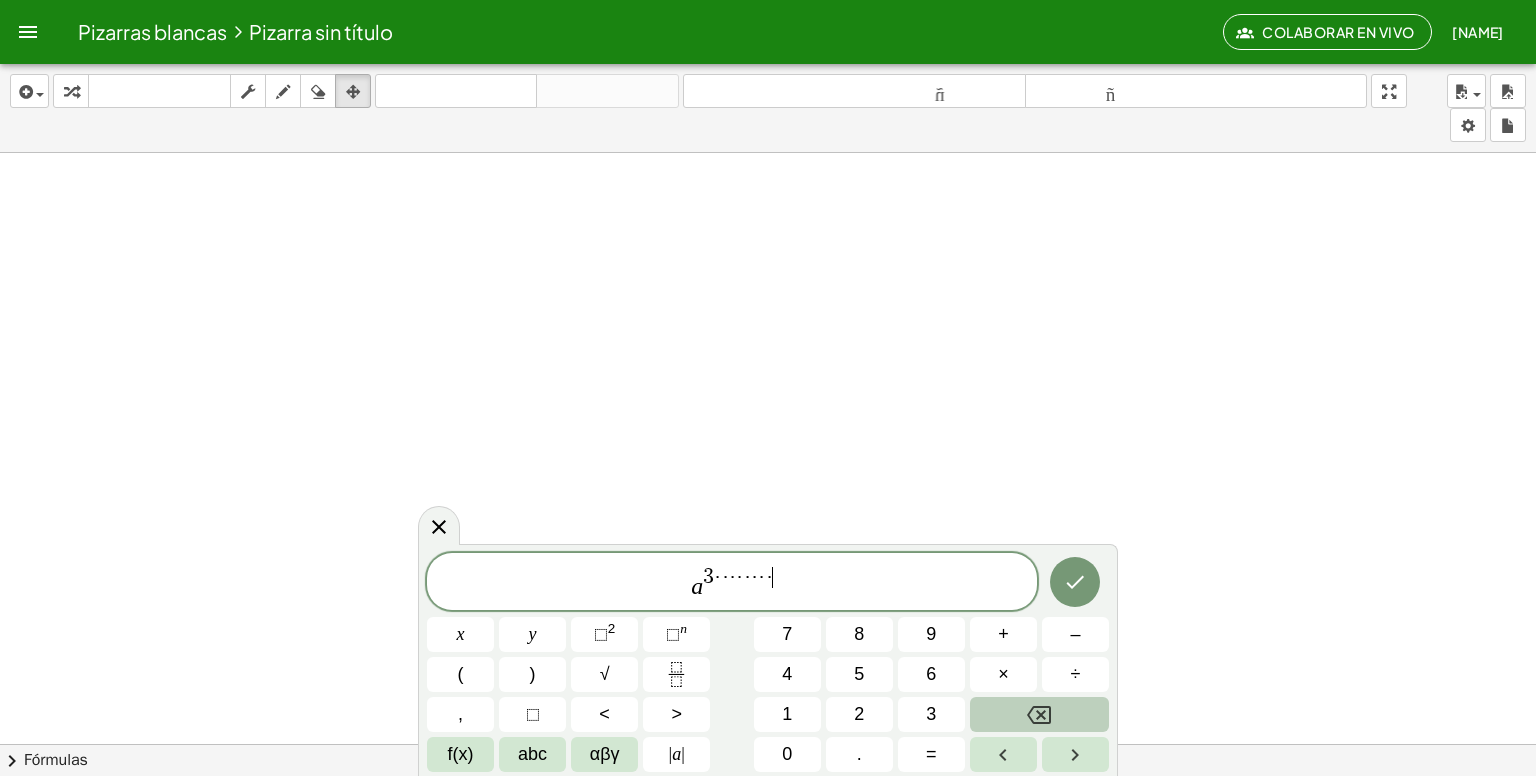 click at bounding box center (1039, 714) 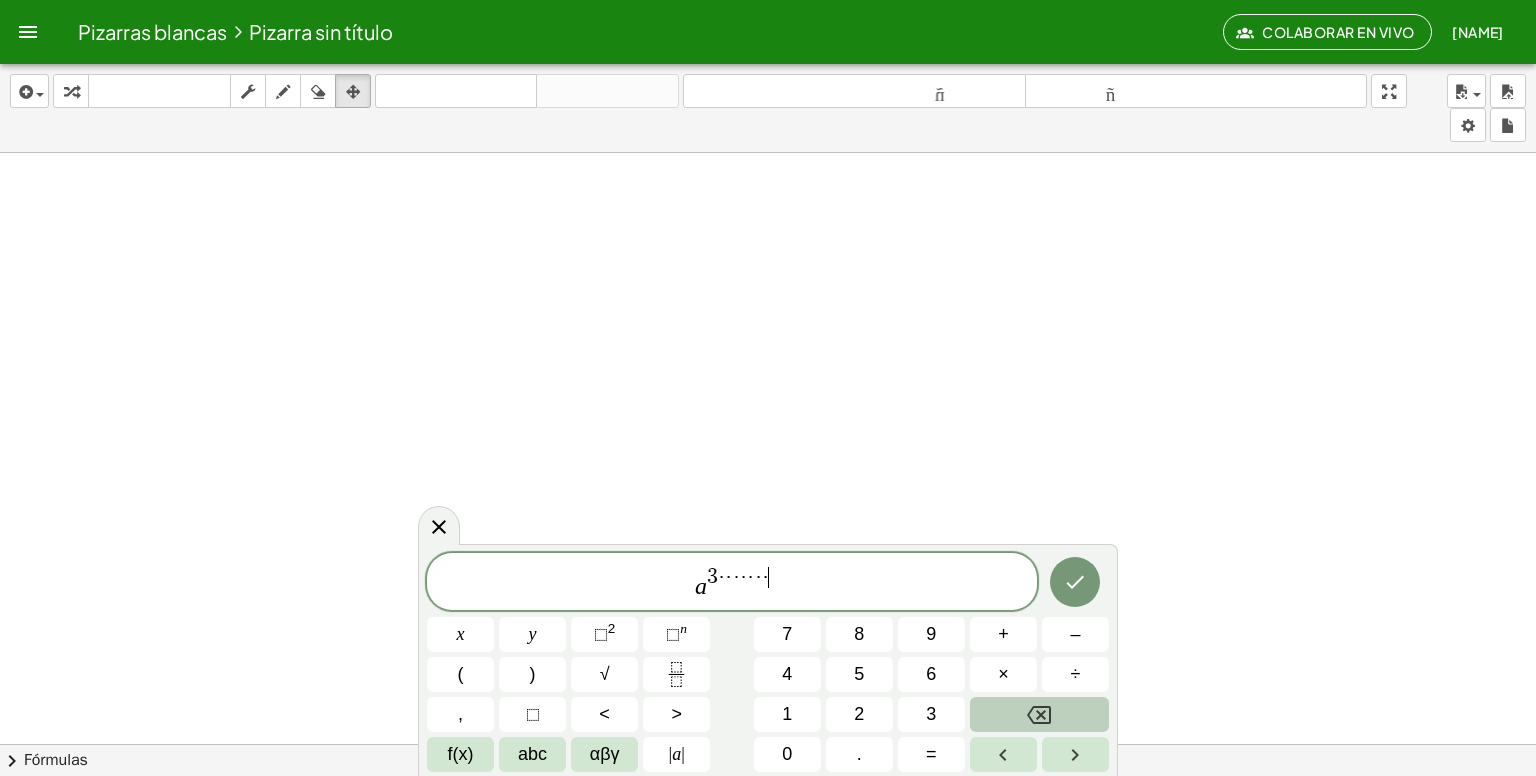 click at bounding box center (1039, 714) 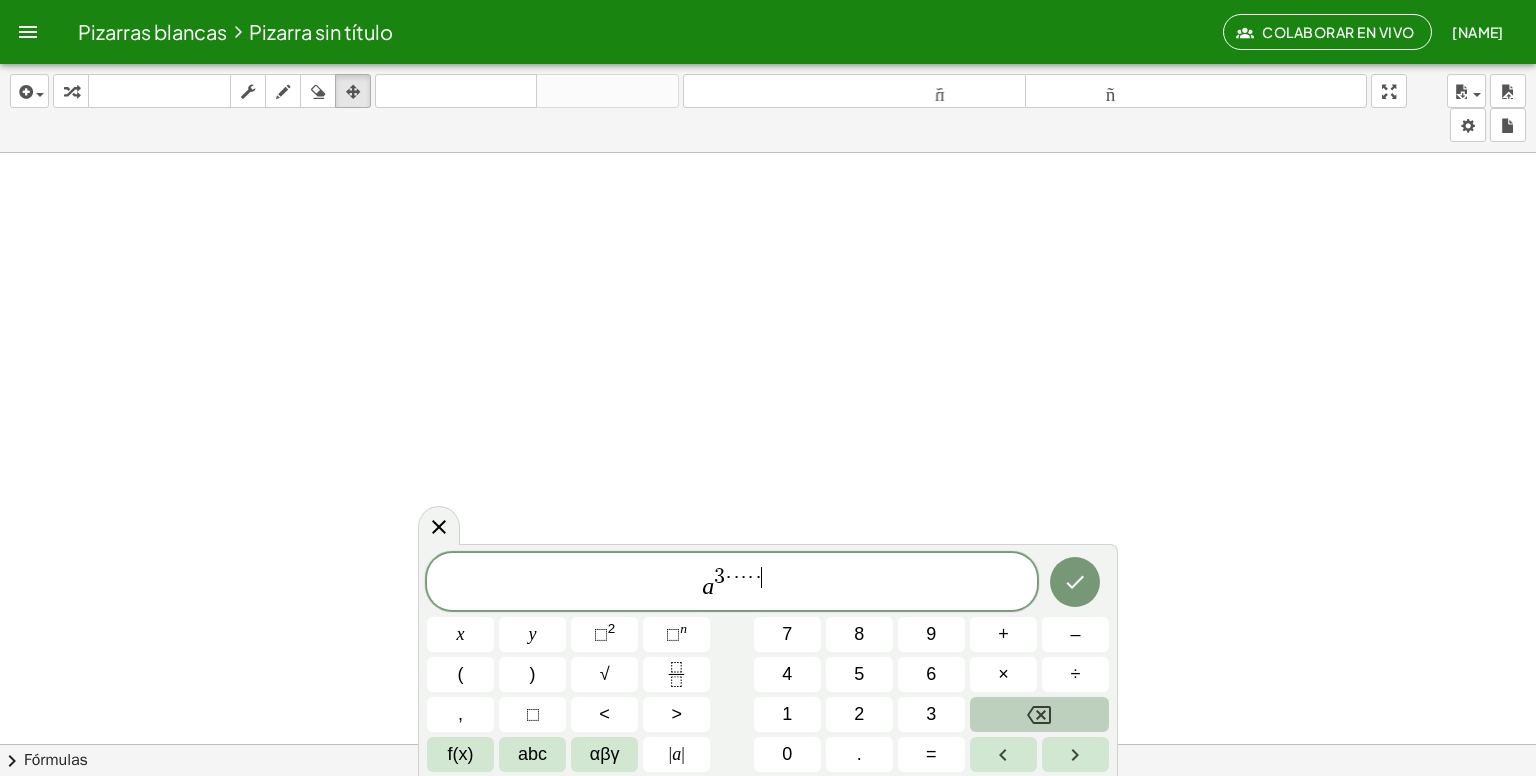 click at bounding box center (1039, 714) 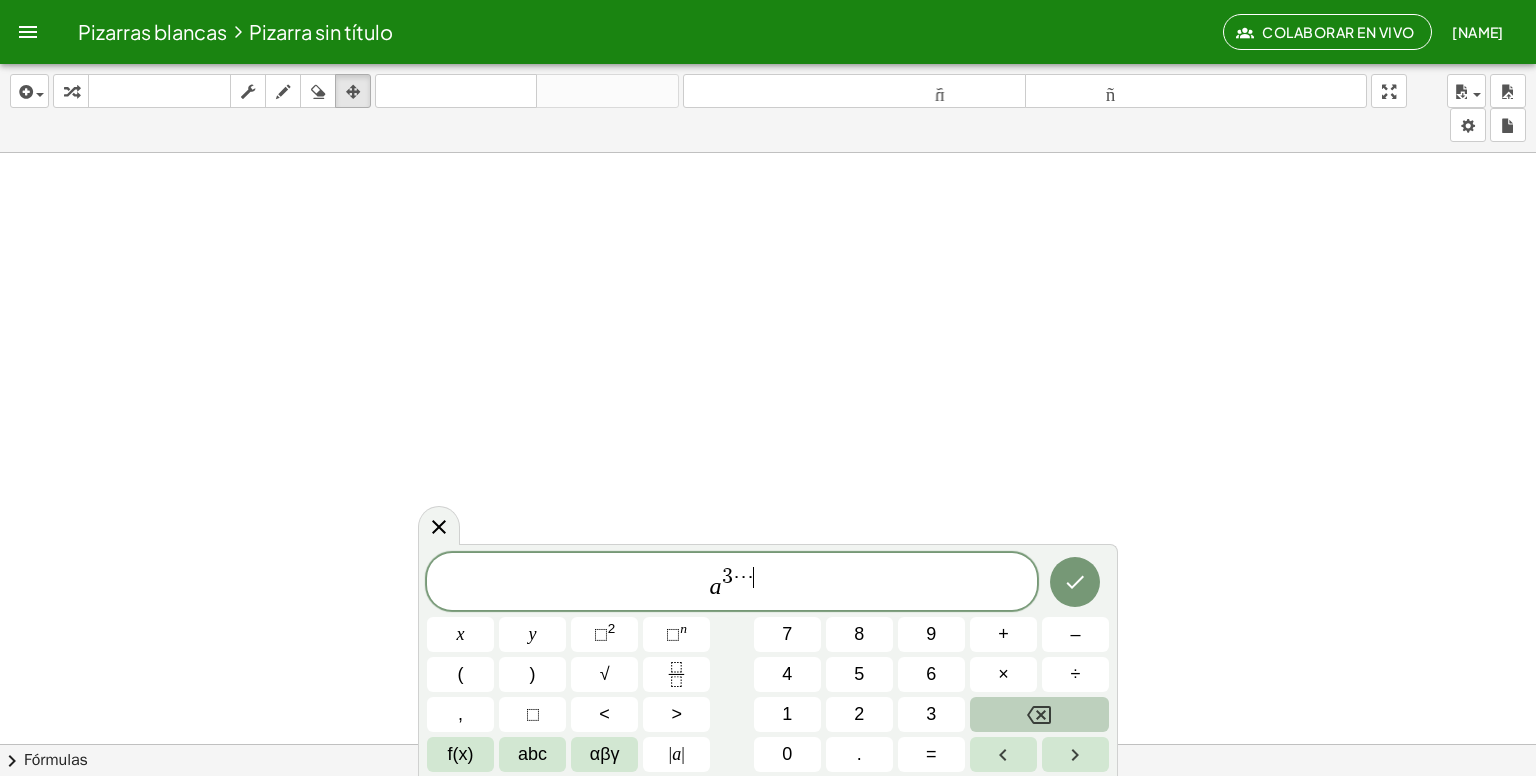 click at bounding box center (1039, 714) 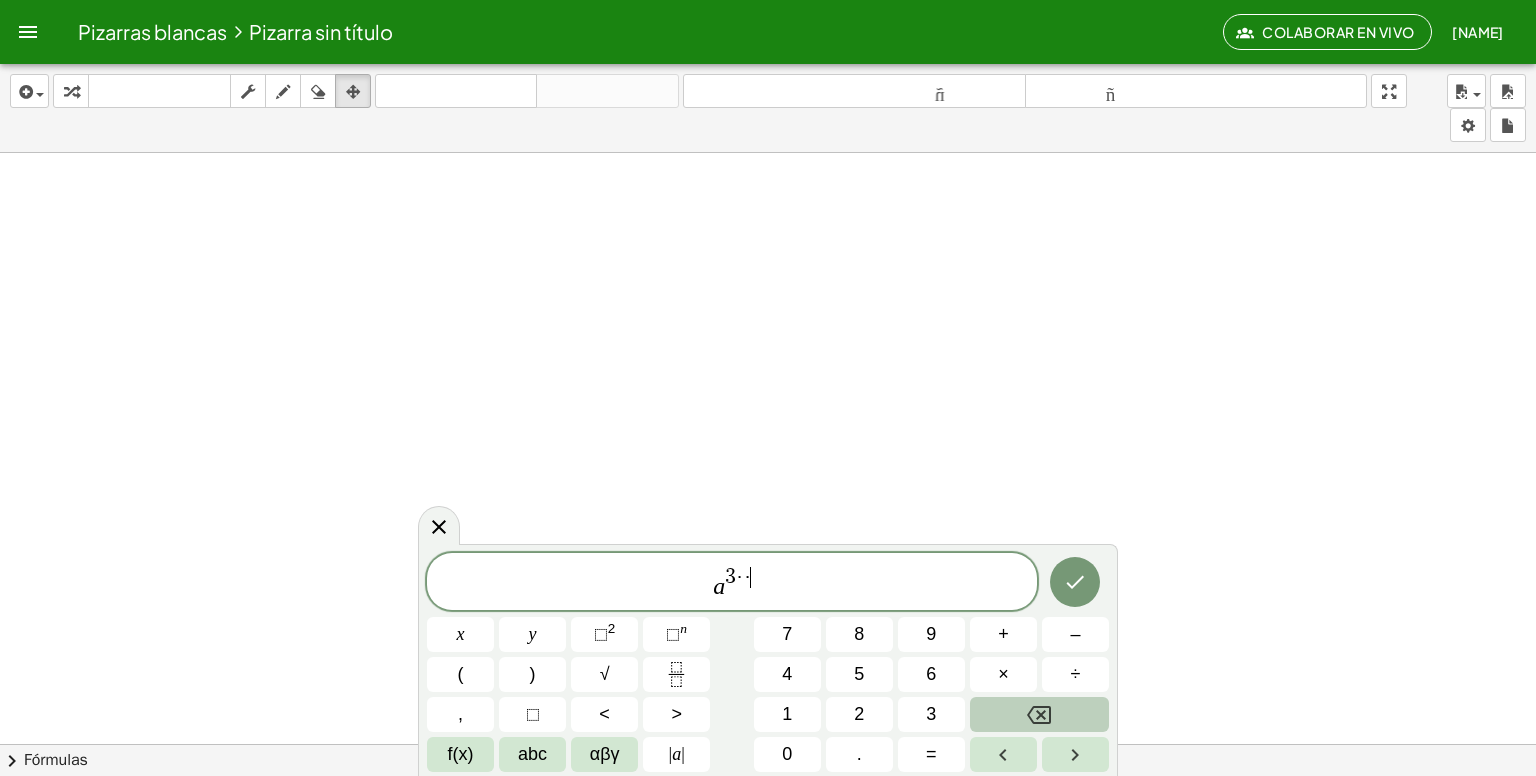 click at bounding box center (1039, 714) 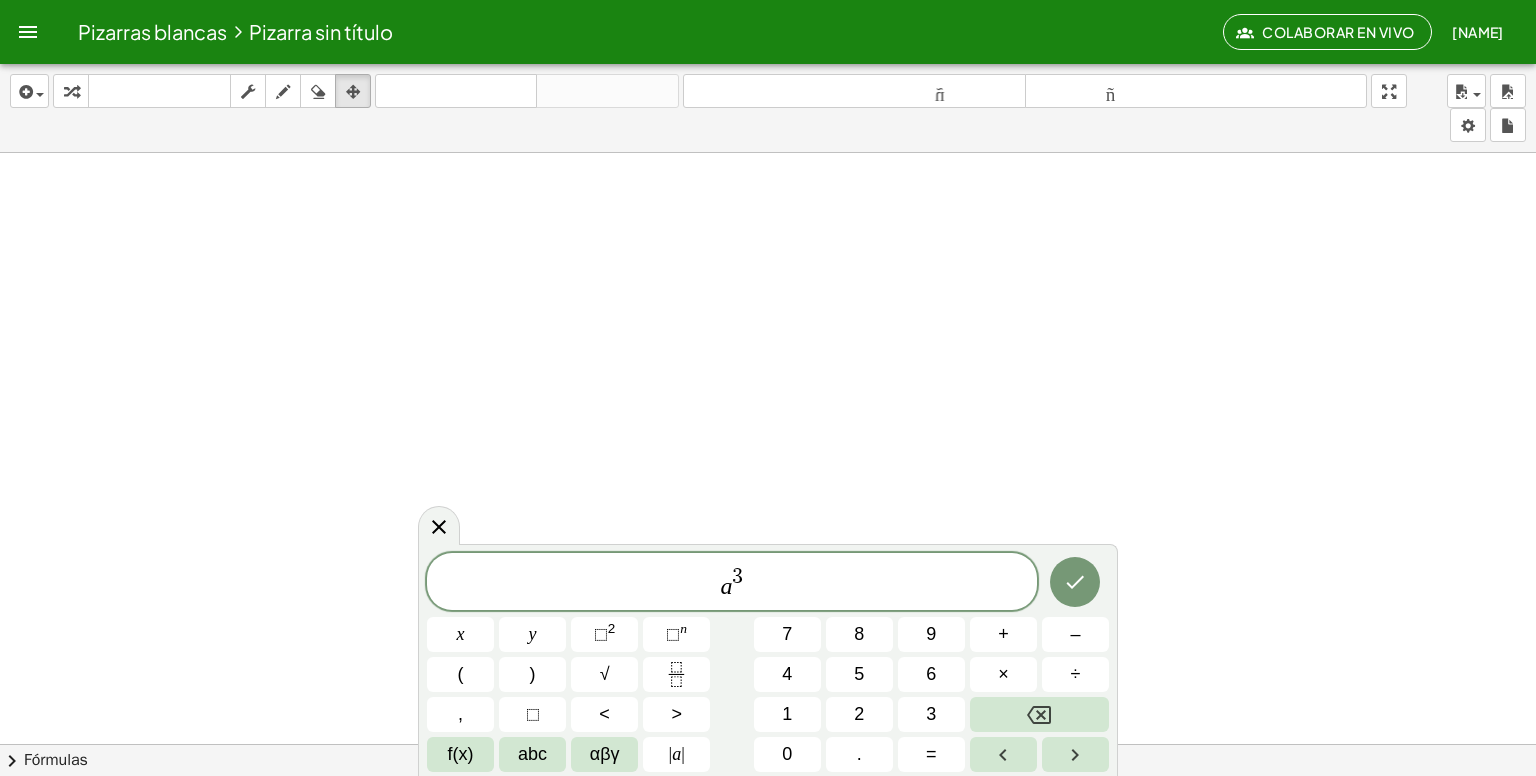 click on "a 3 ​" at bounding box center [732, 583] 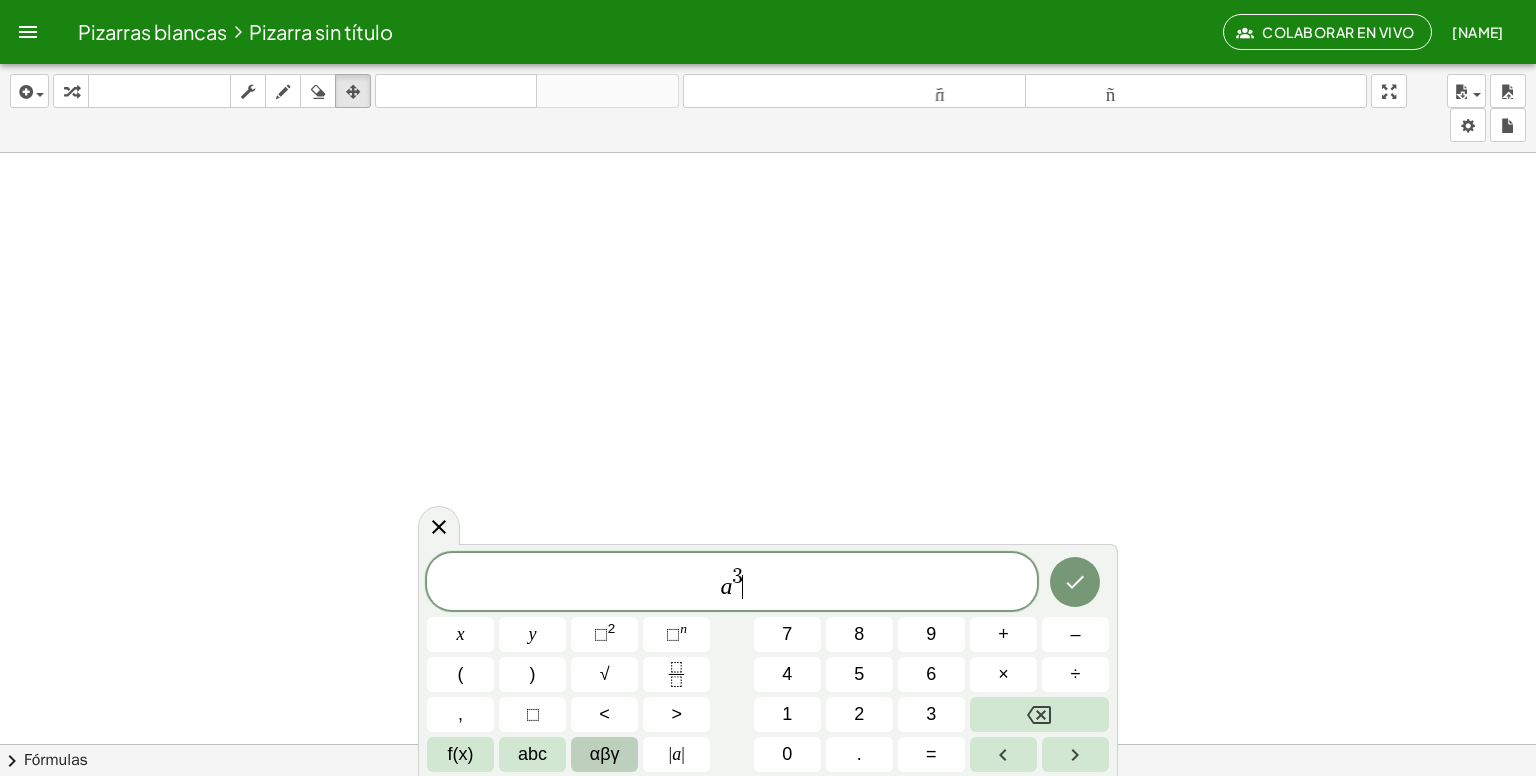 click on "αβγ" at bounding box center (604, 754) 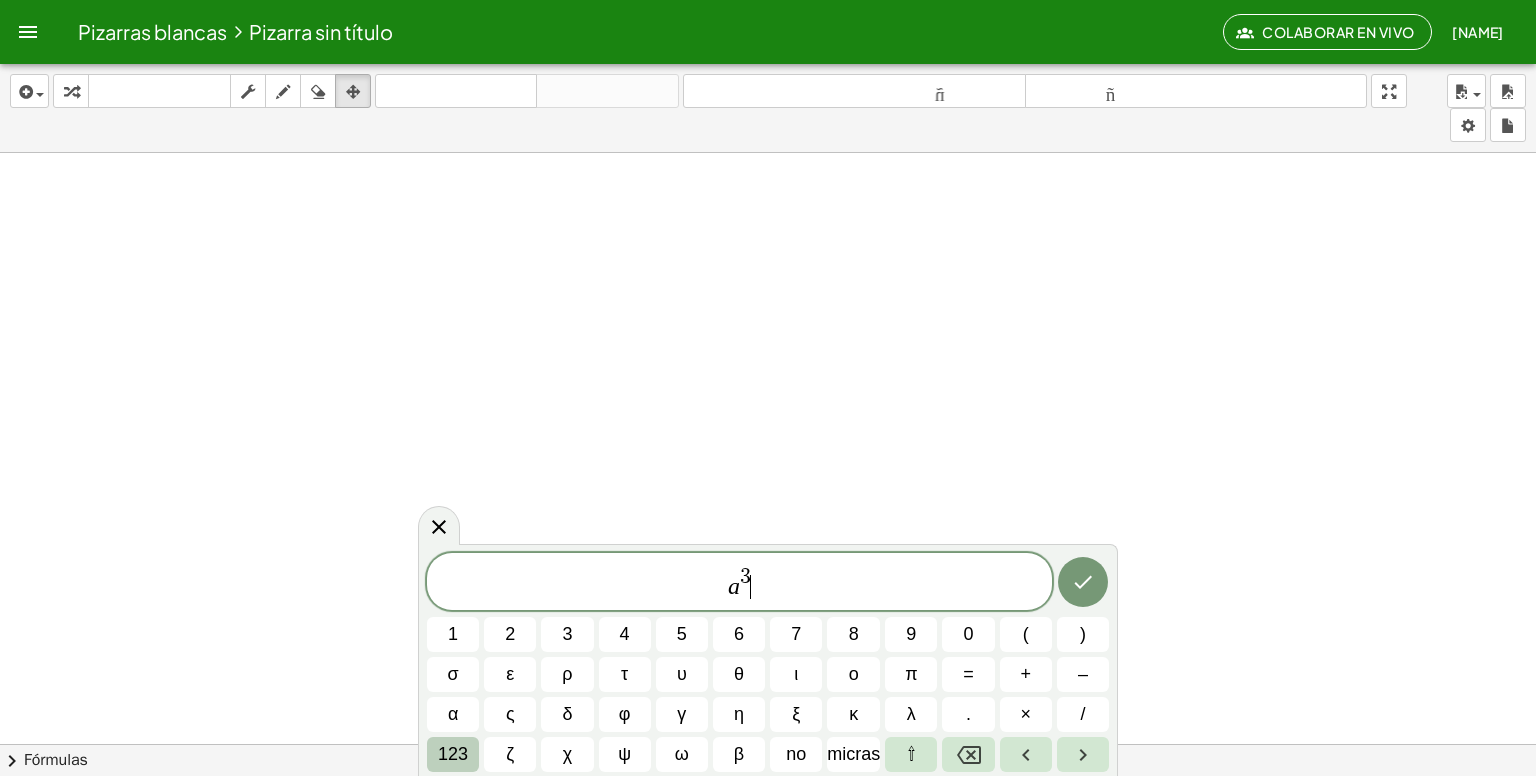 click on "123" at bounding box center [453, 754] 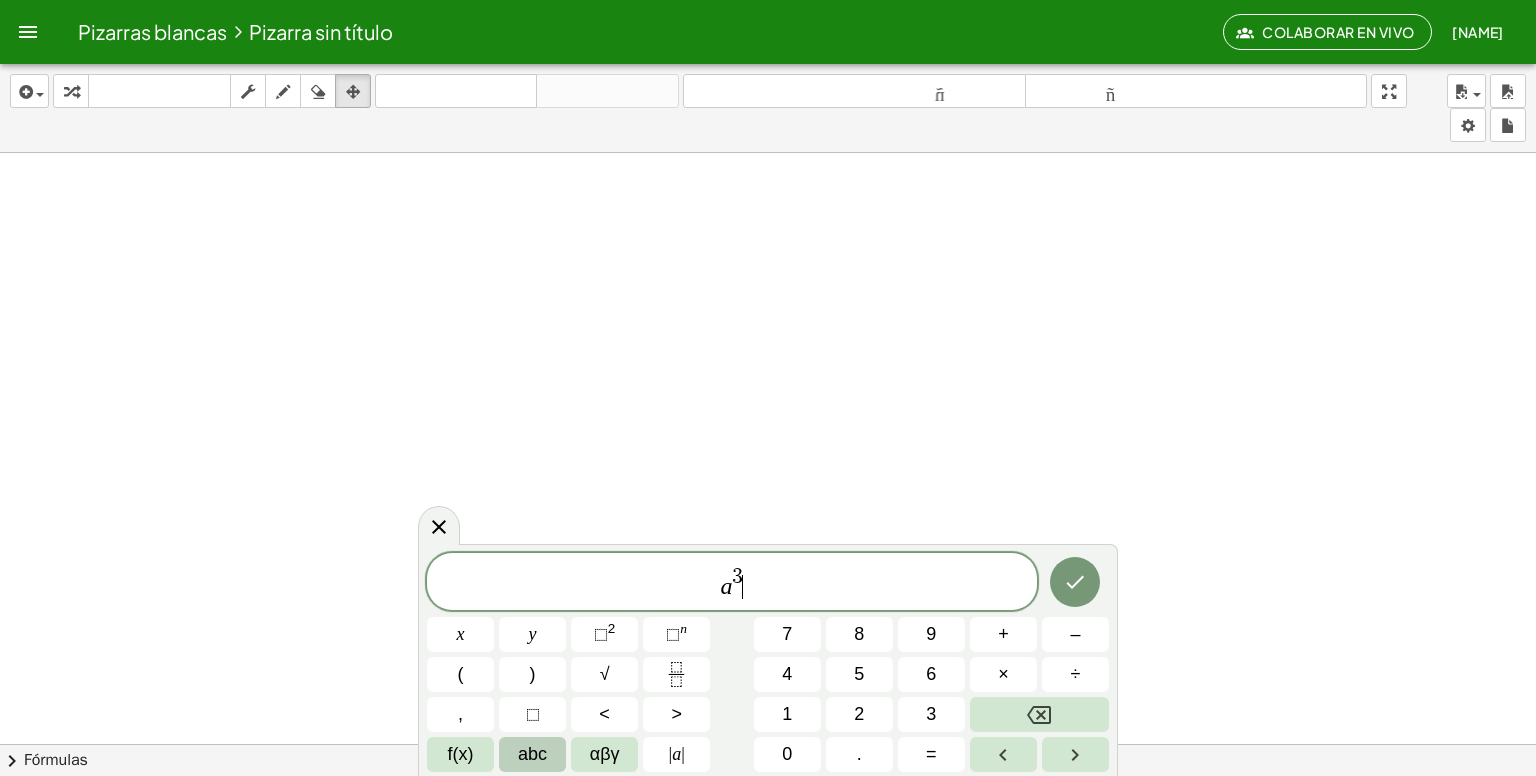 click on "abc" at bounding box center (532, 754) 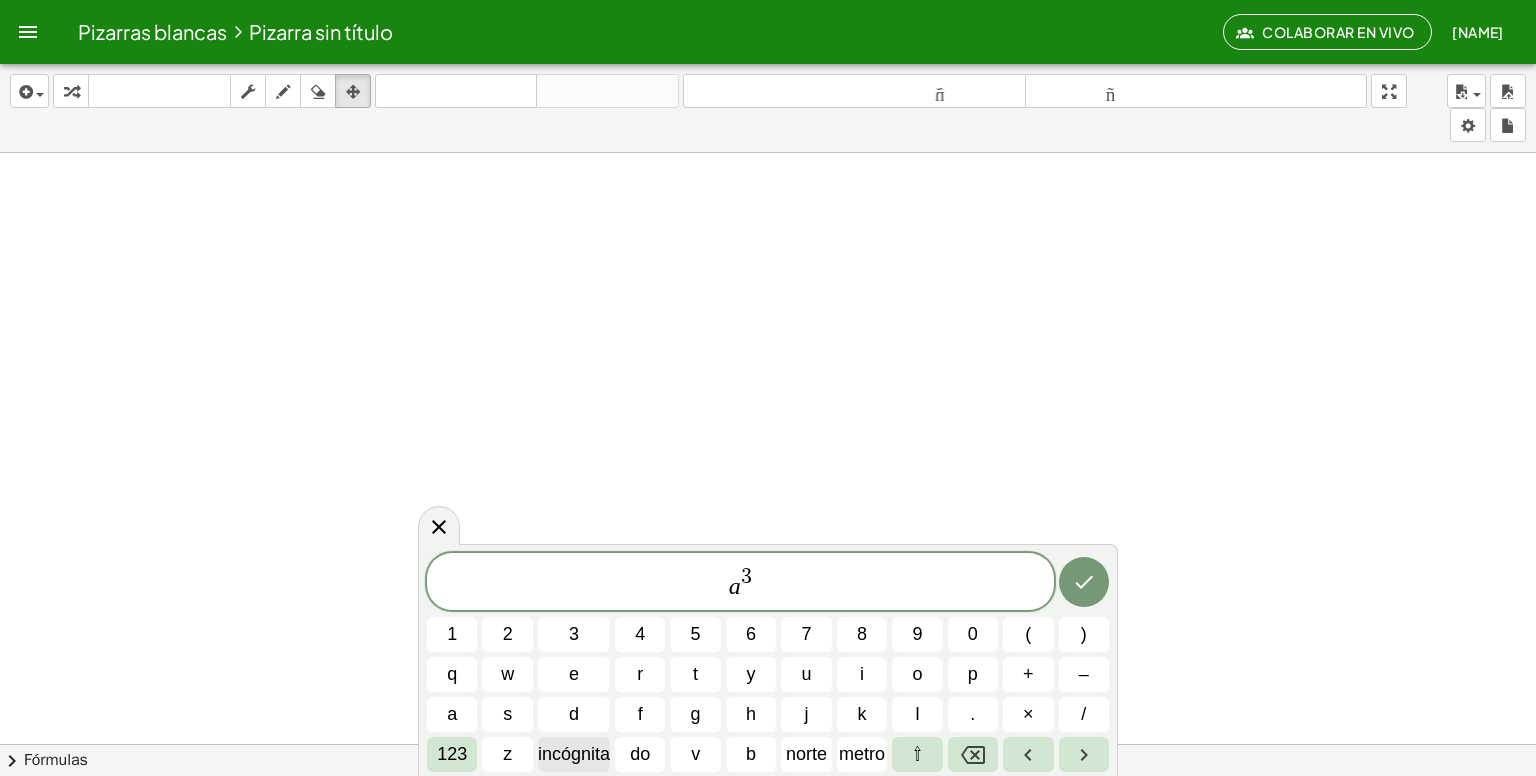 click on "incógnita" at bounding box center [574, 754] 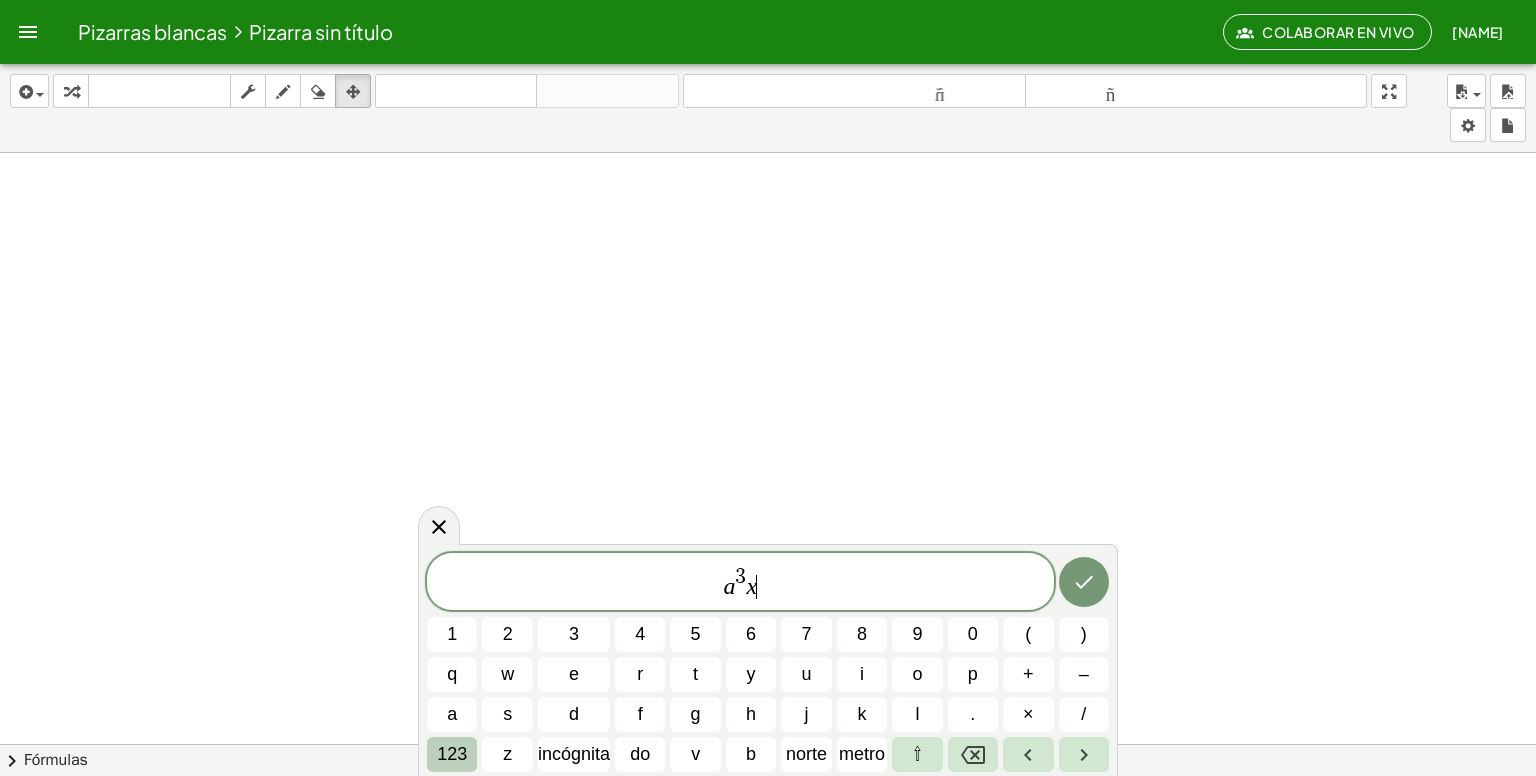 click on "123" at bounding box center (452, 754) 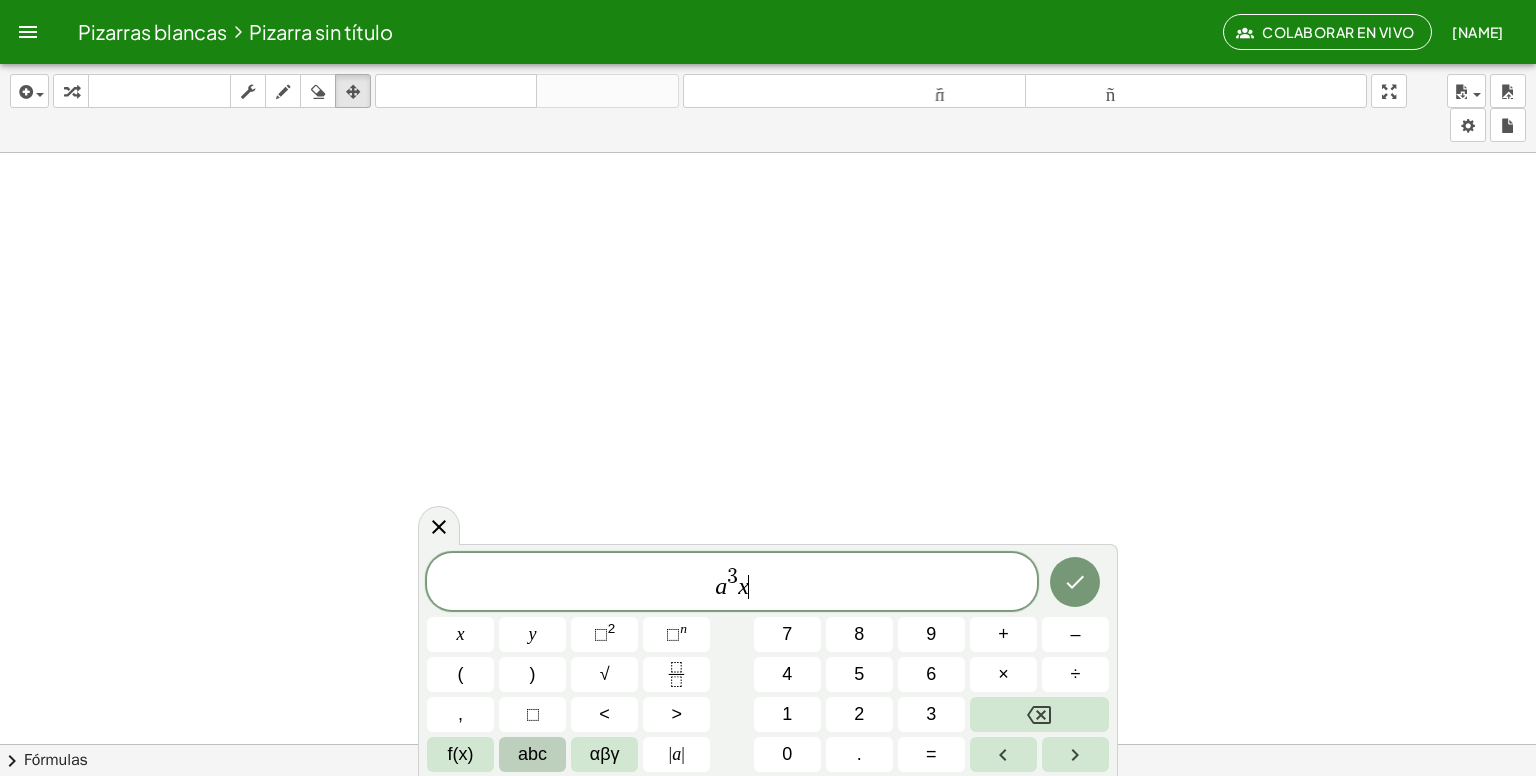 click on "abc" at bounding box center (532, 754) 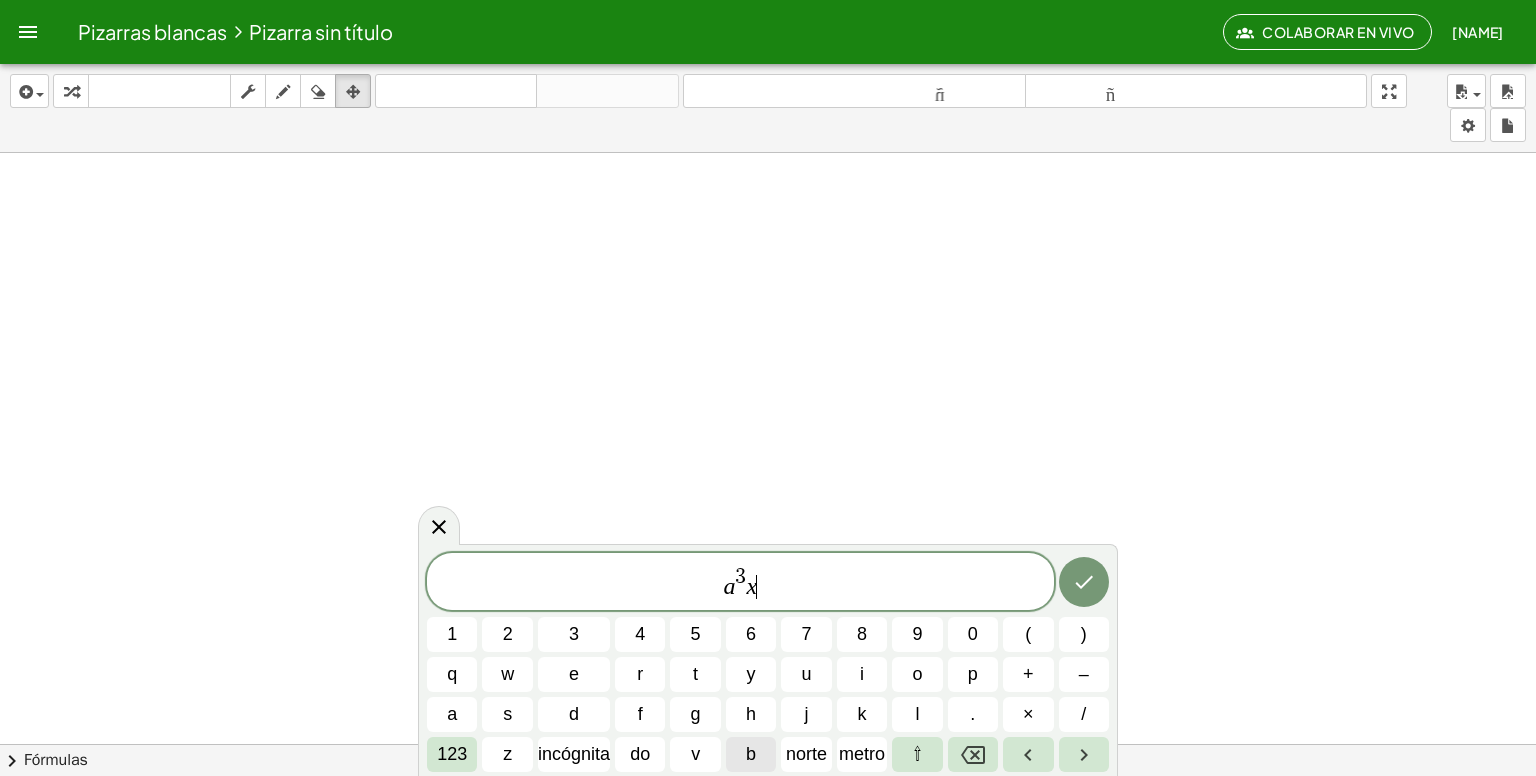 click on "b" at bounding box center [751, 754] 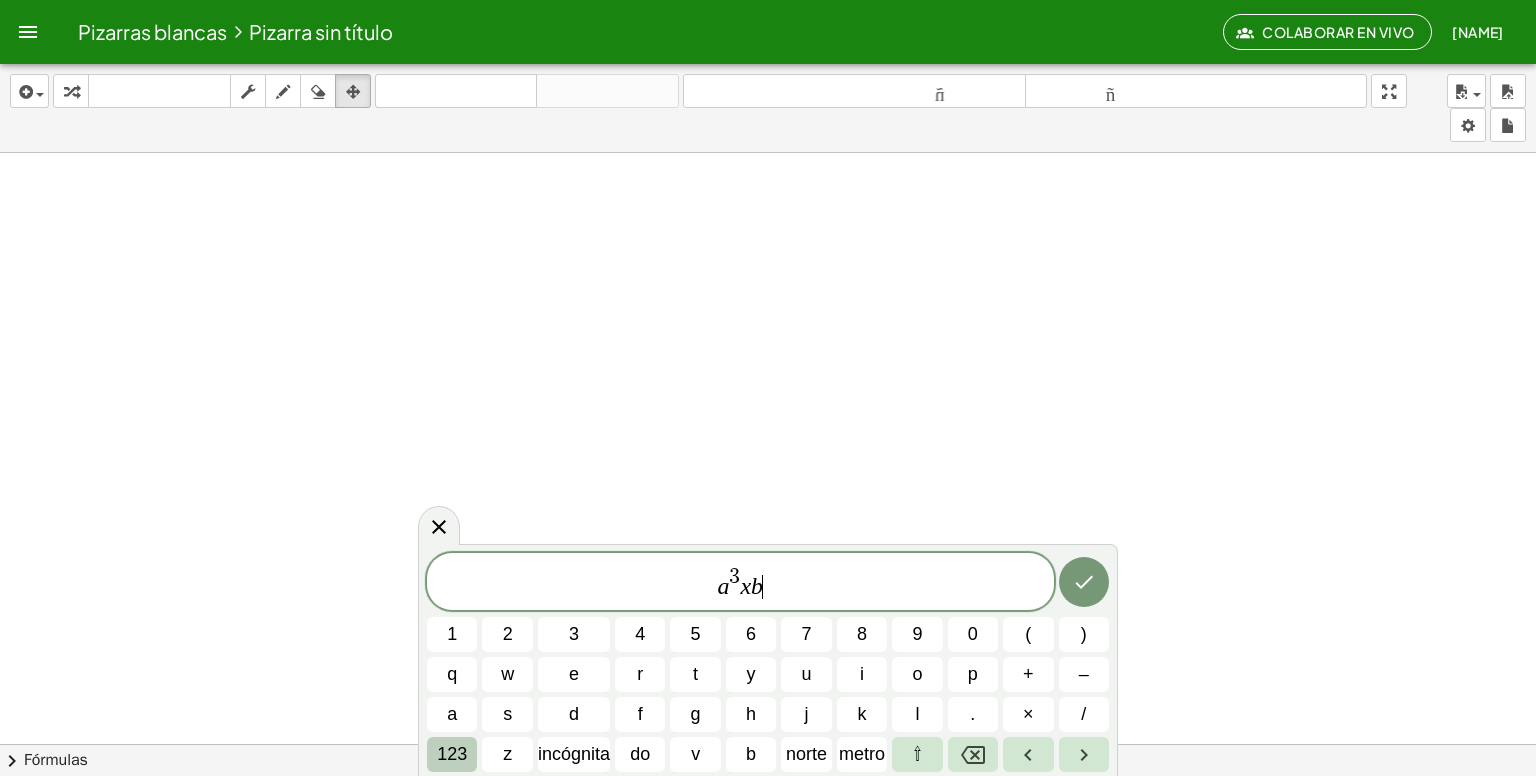click on "123" at bounding box center [452, 754] 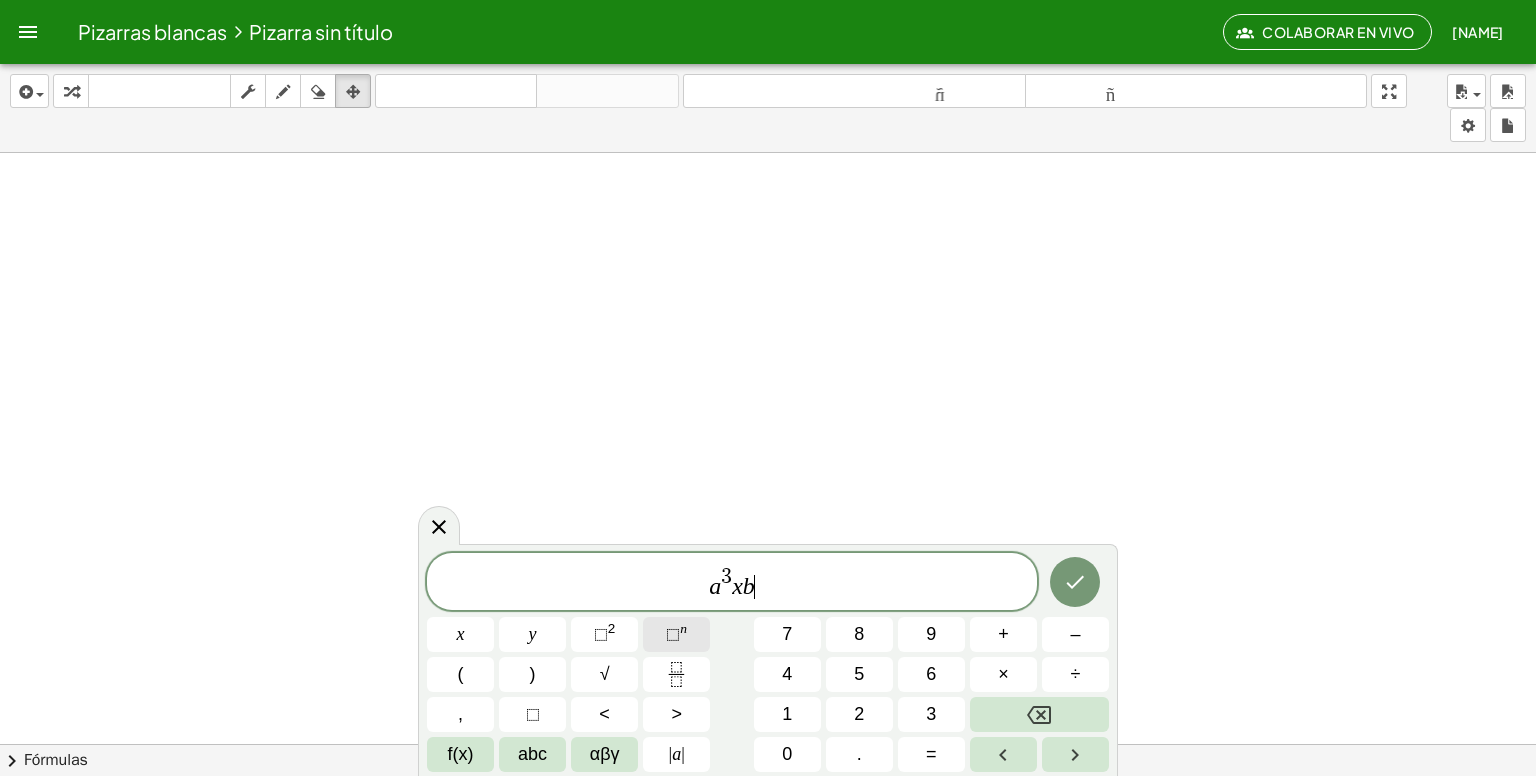 click on "⬚" at bounding box center [673, 634] 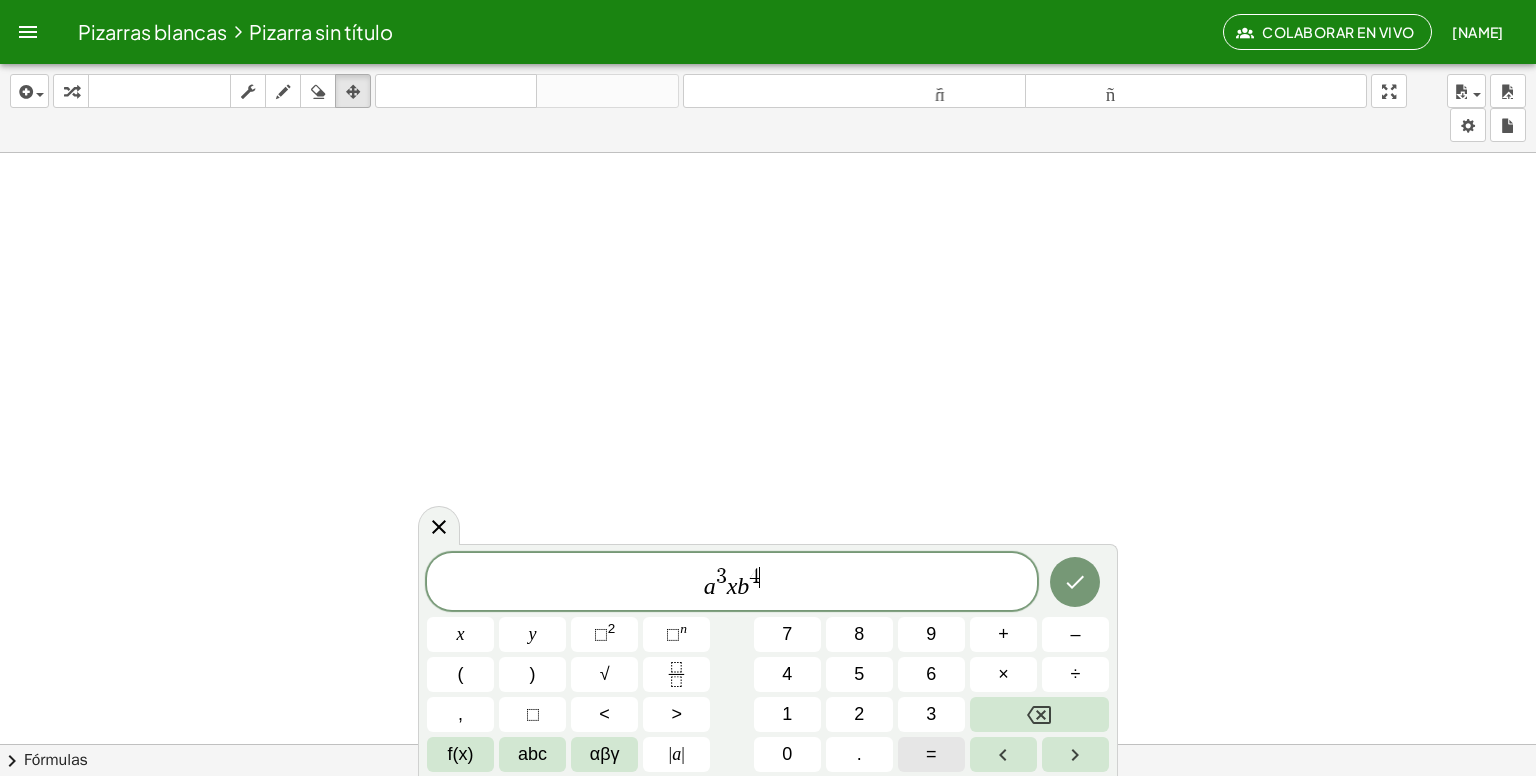click on "=" at bounding box center [931, 754] 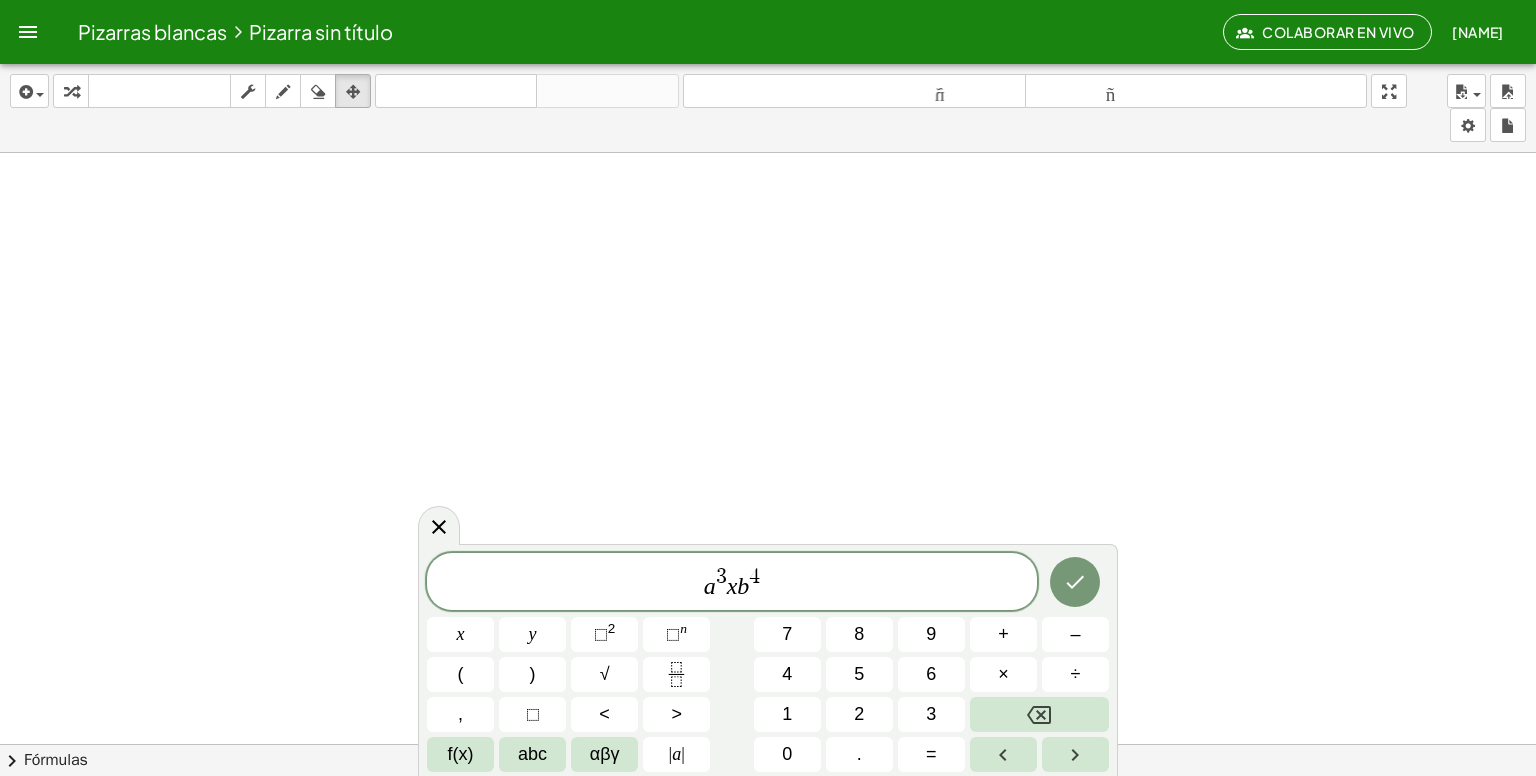 click on "a 3 x b 4 ​" at bounding box center [732, 583] 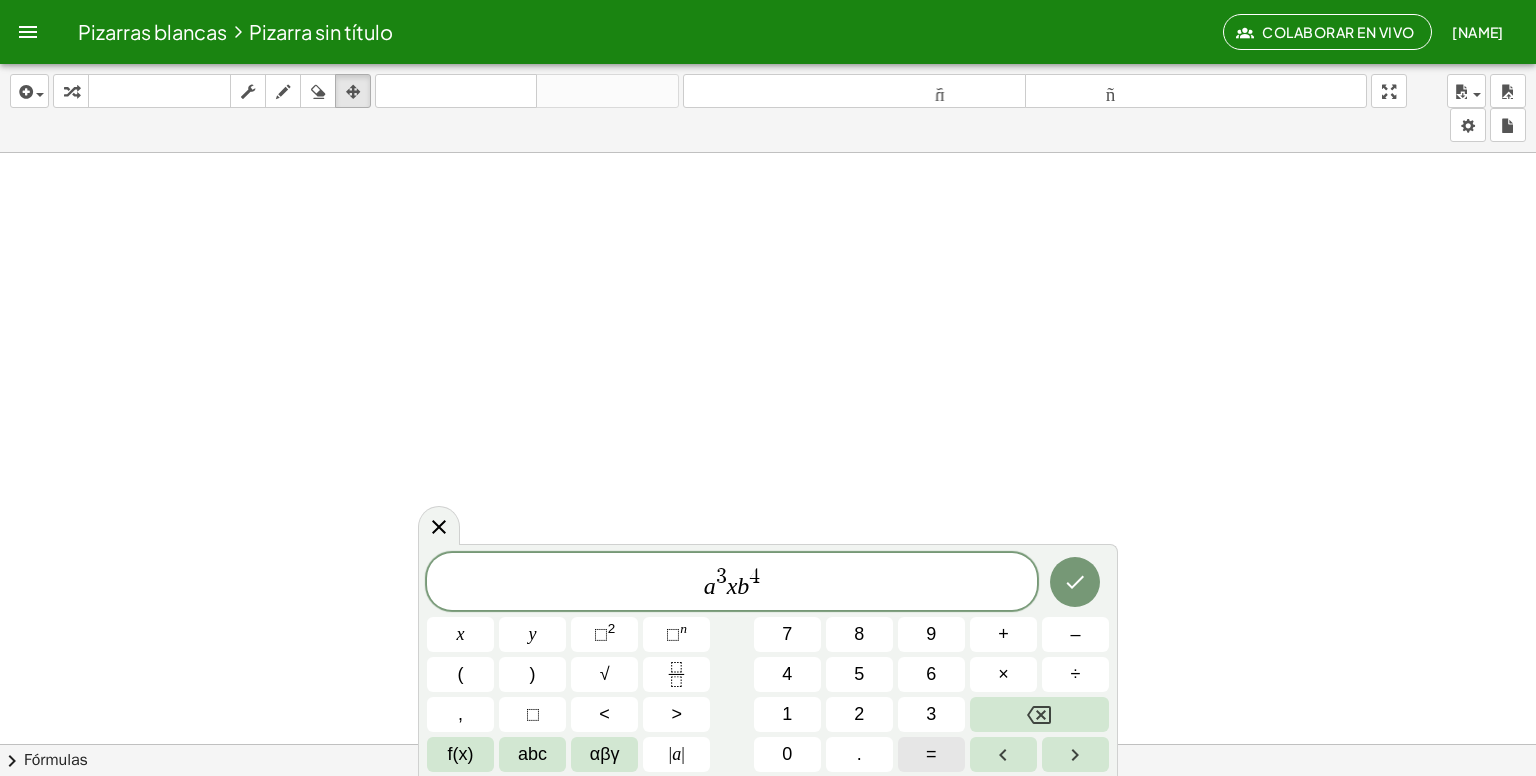 click on "=" at bounding box center (931, 754) 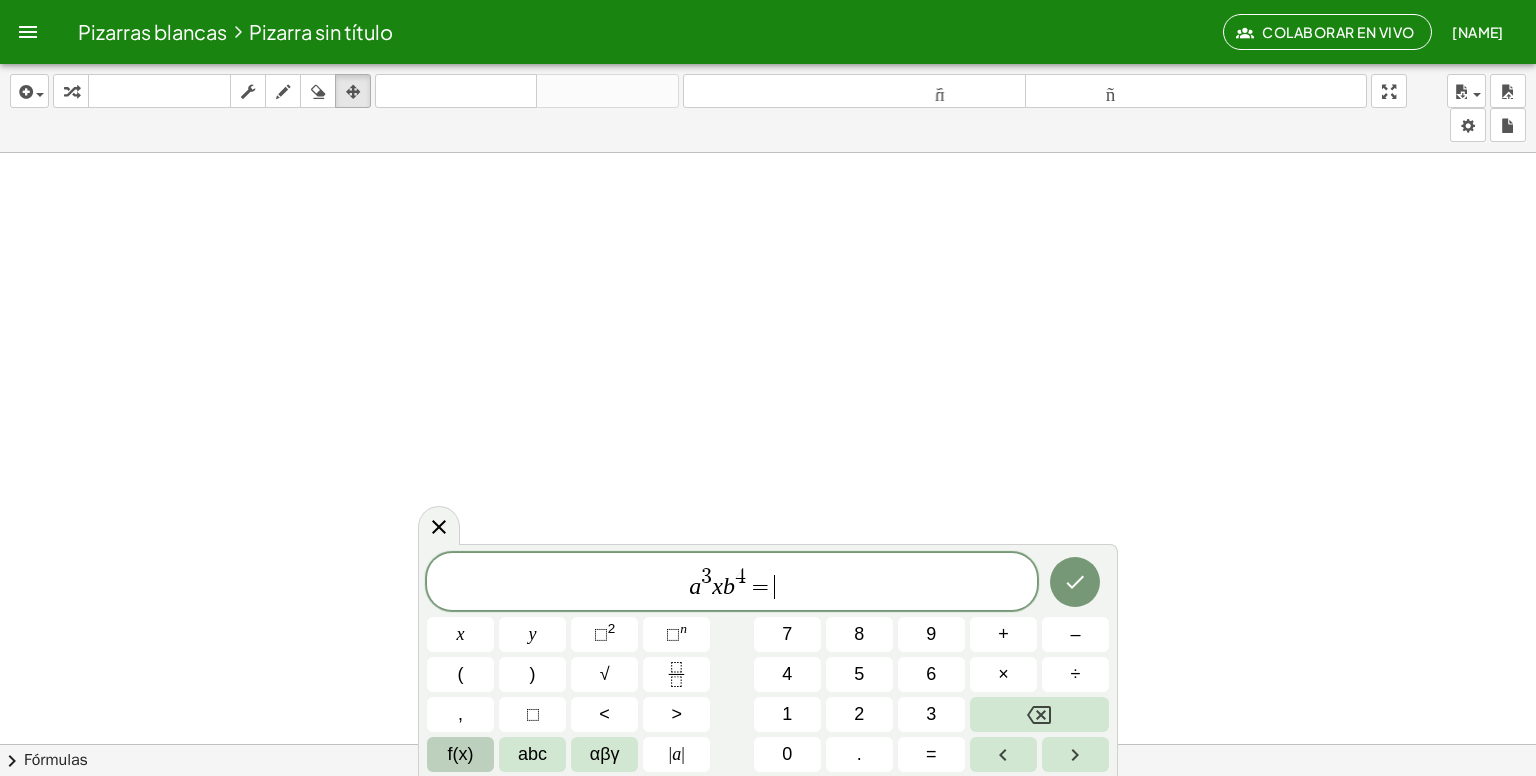 click on "f(x)" at bounding box center [460, 754] 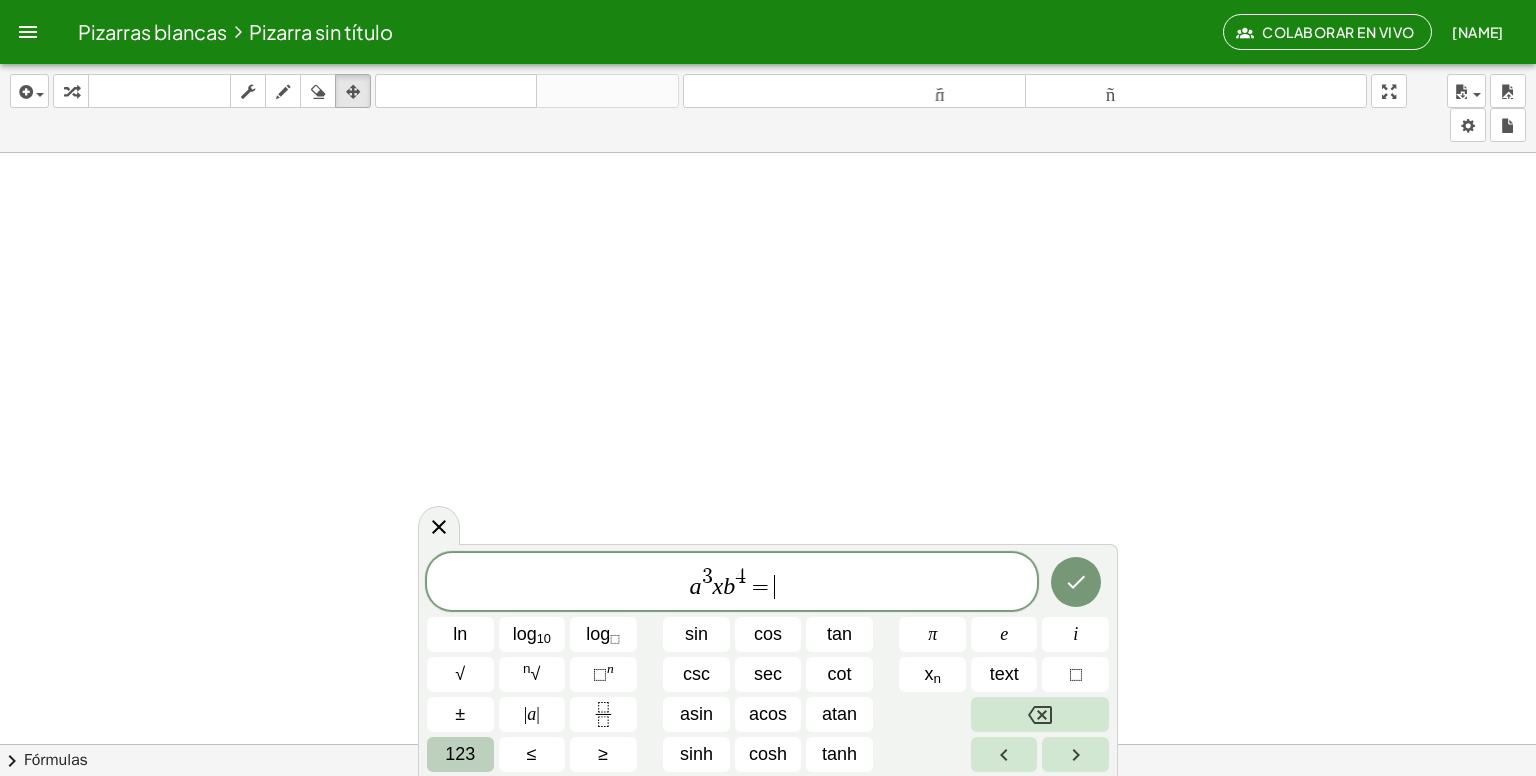 click on "123" at bounding box center (460, 754) 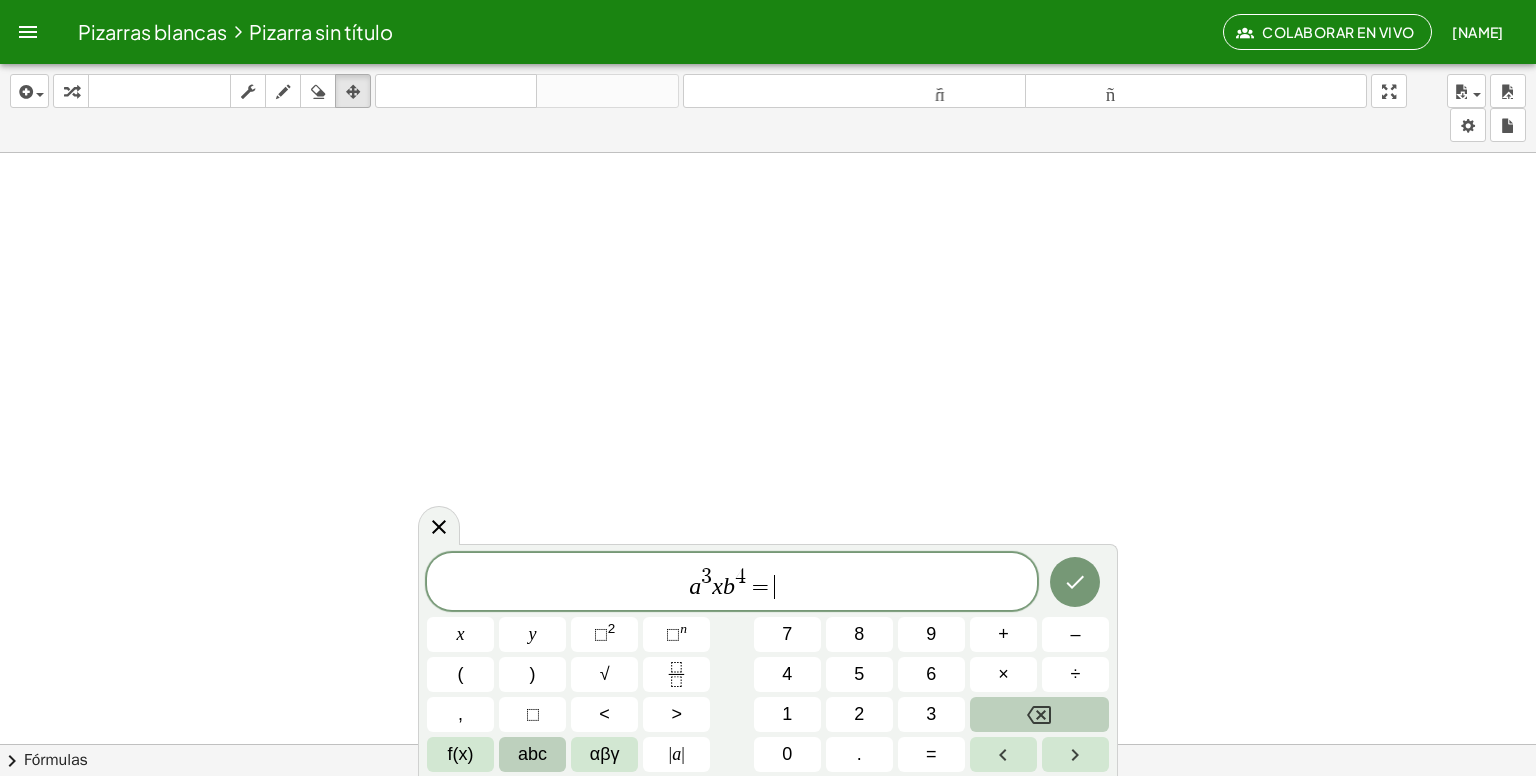click on "abc" at bounding box center [532, 754] 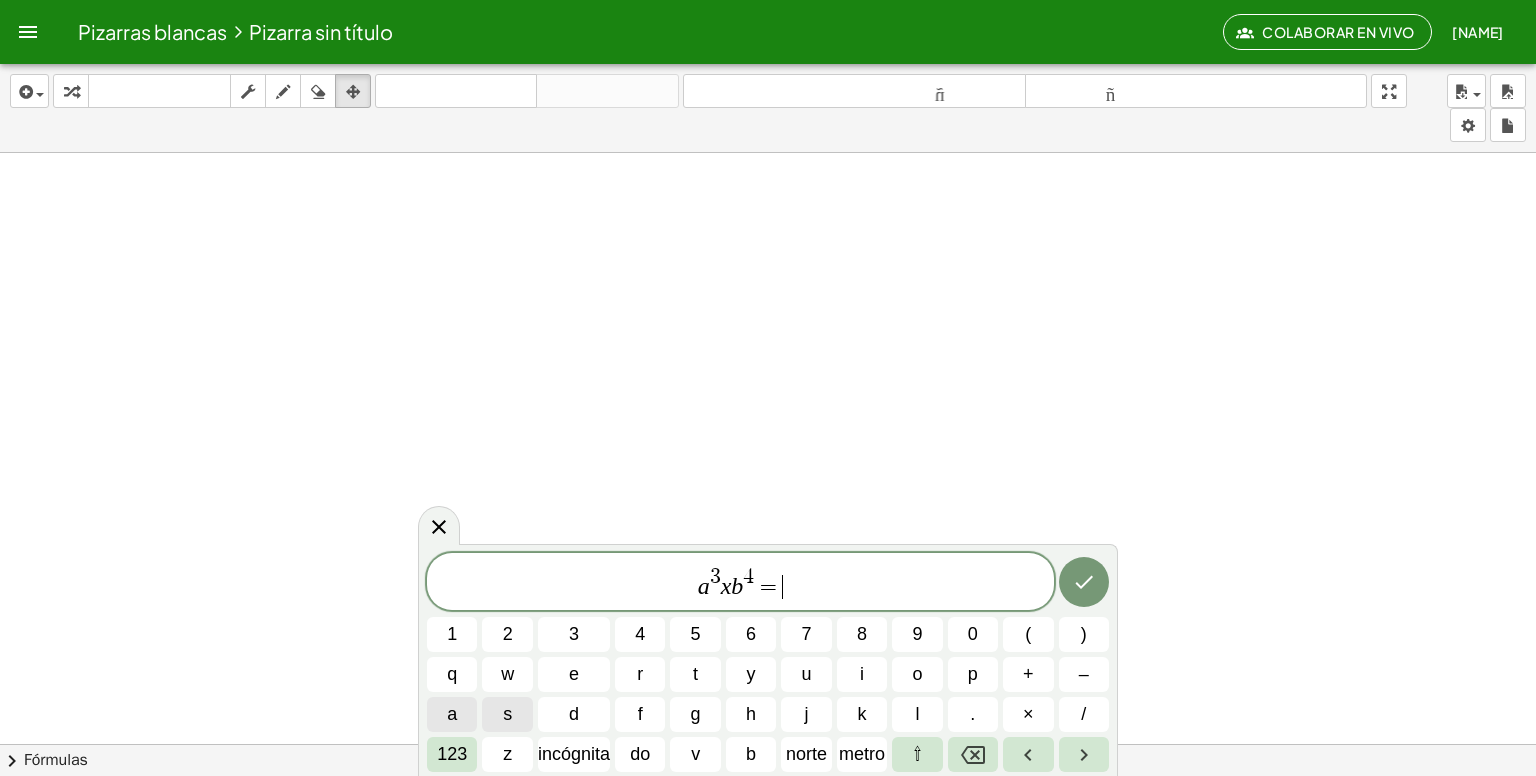 click on "a" at bounding box center (452, 714) 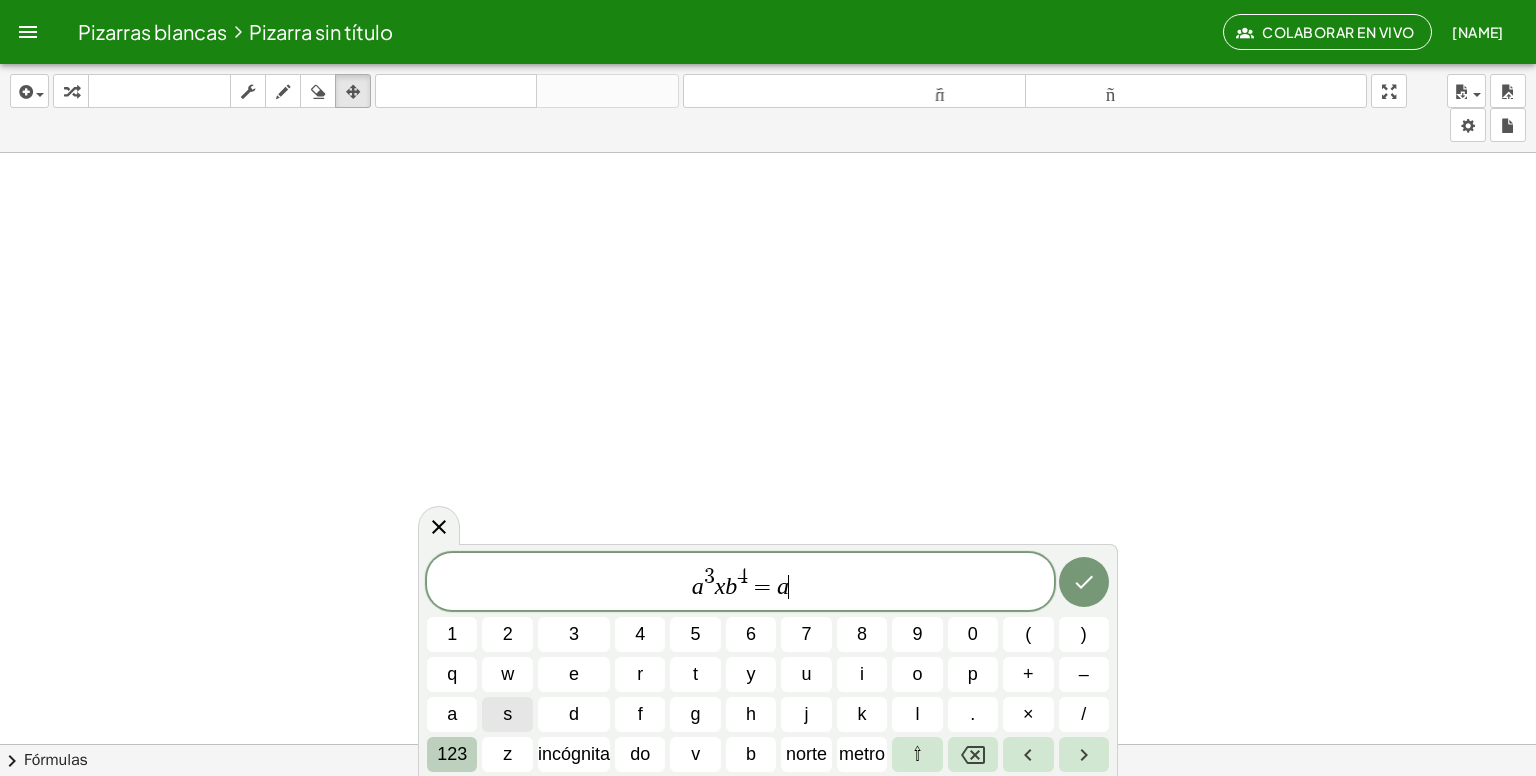 click on "123" at bounding box center (452, 754) 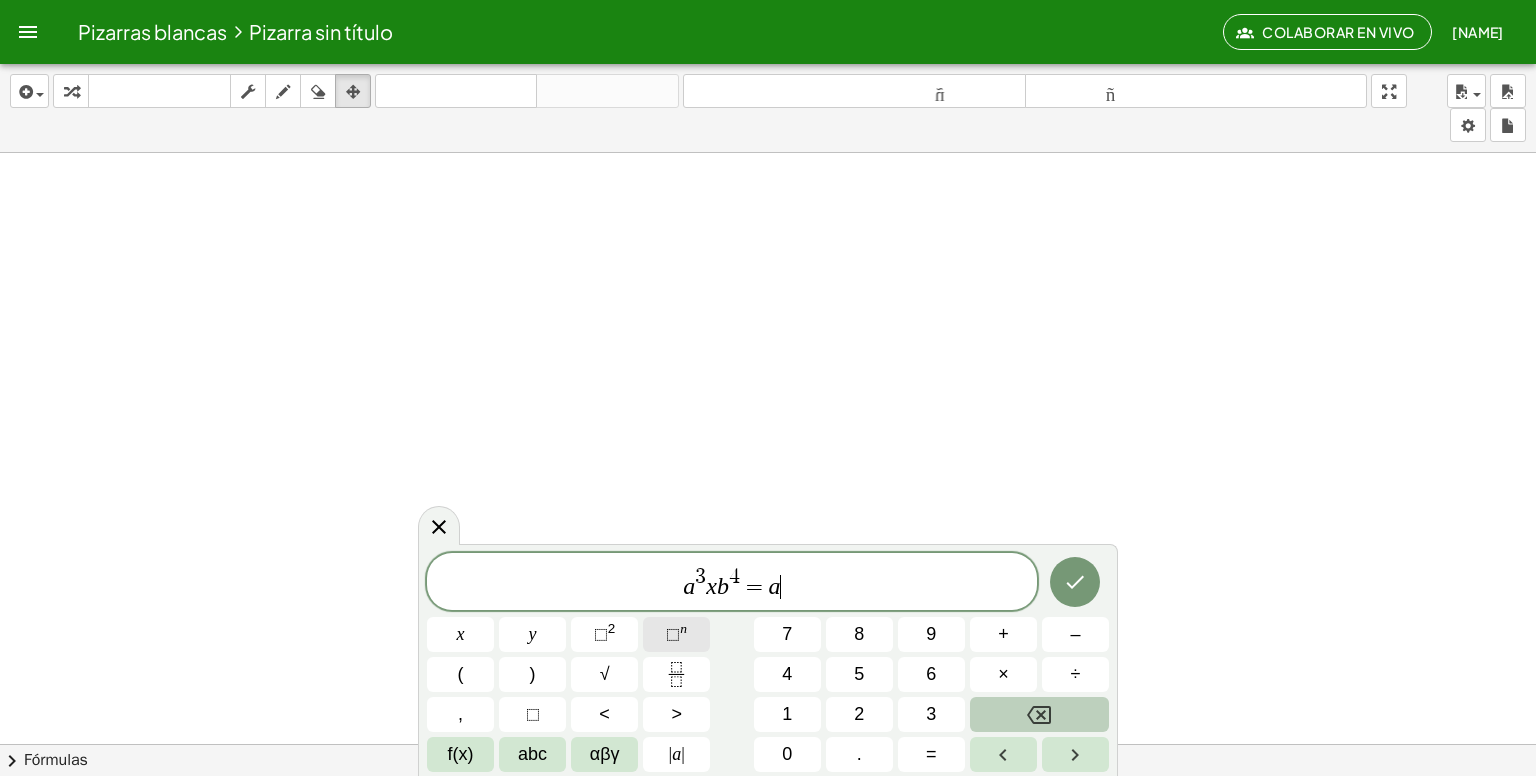 click on "⬚" at bounding box center (673, 634) 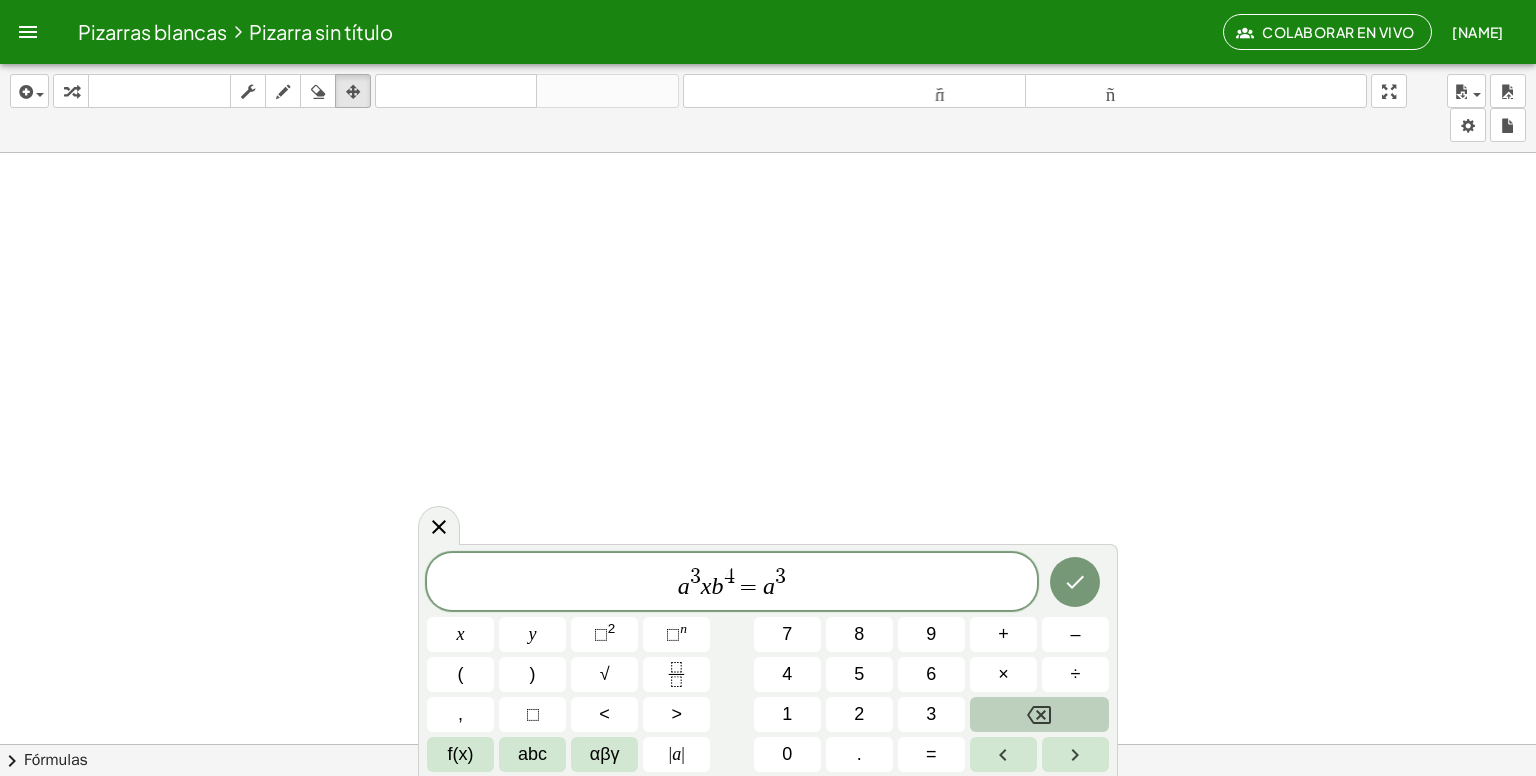 click on "a 3 x b 4 = a 3 ​" at bounding box center [732, 583] 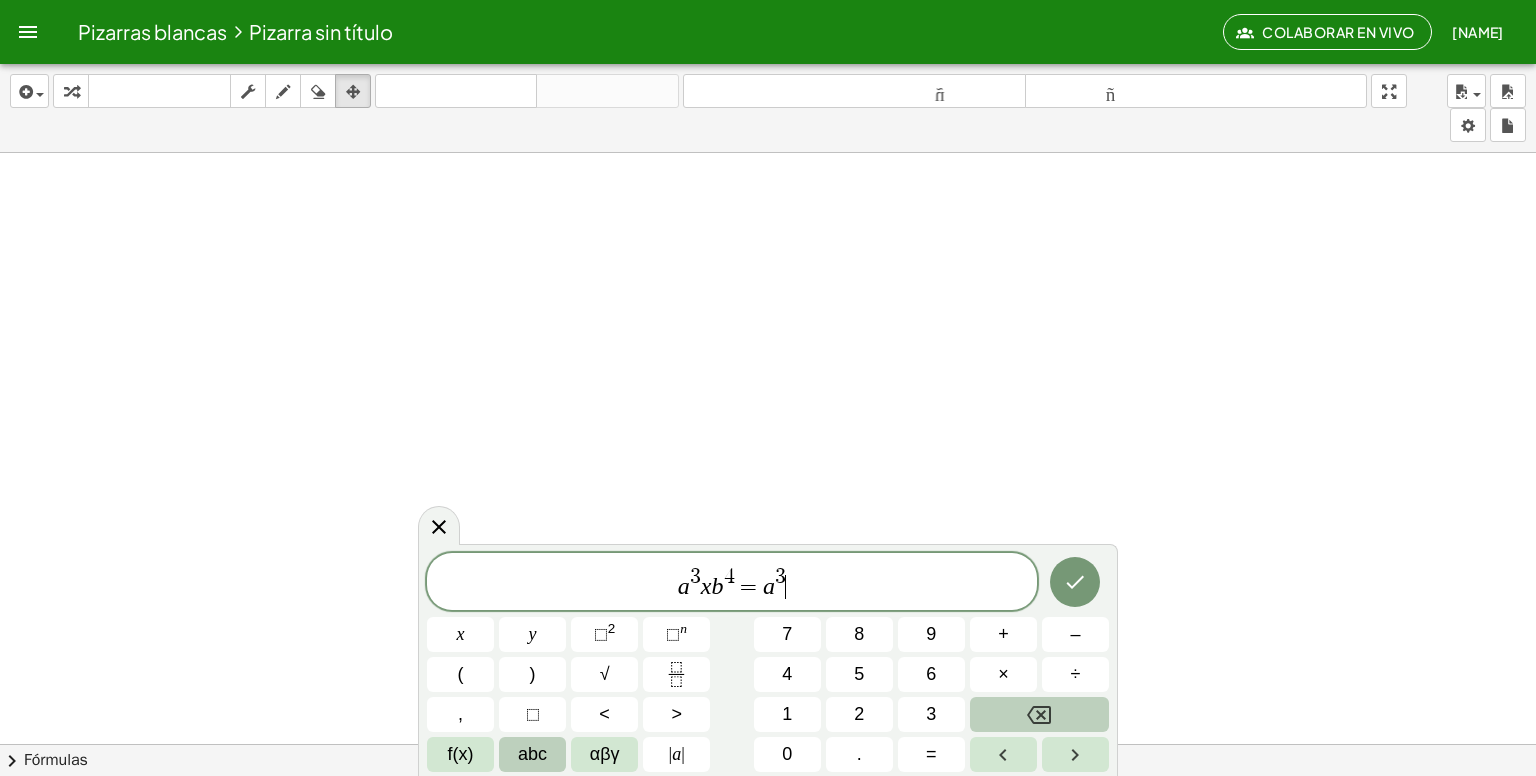 click on "abc" at bounding box center (532, 754) 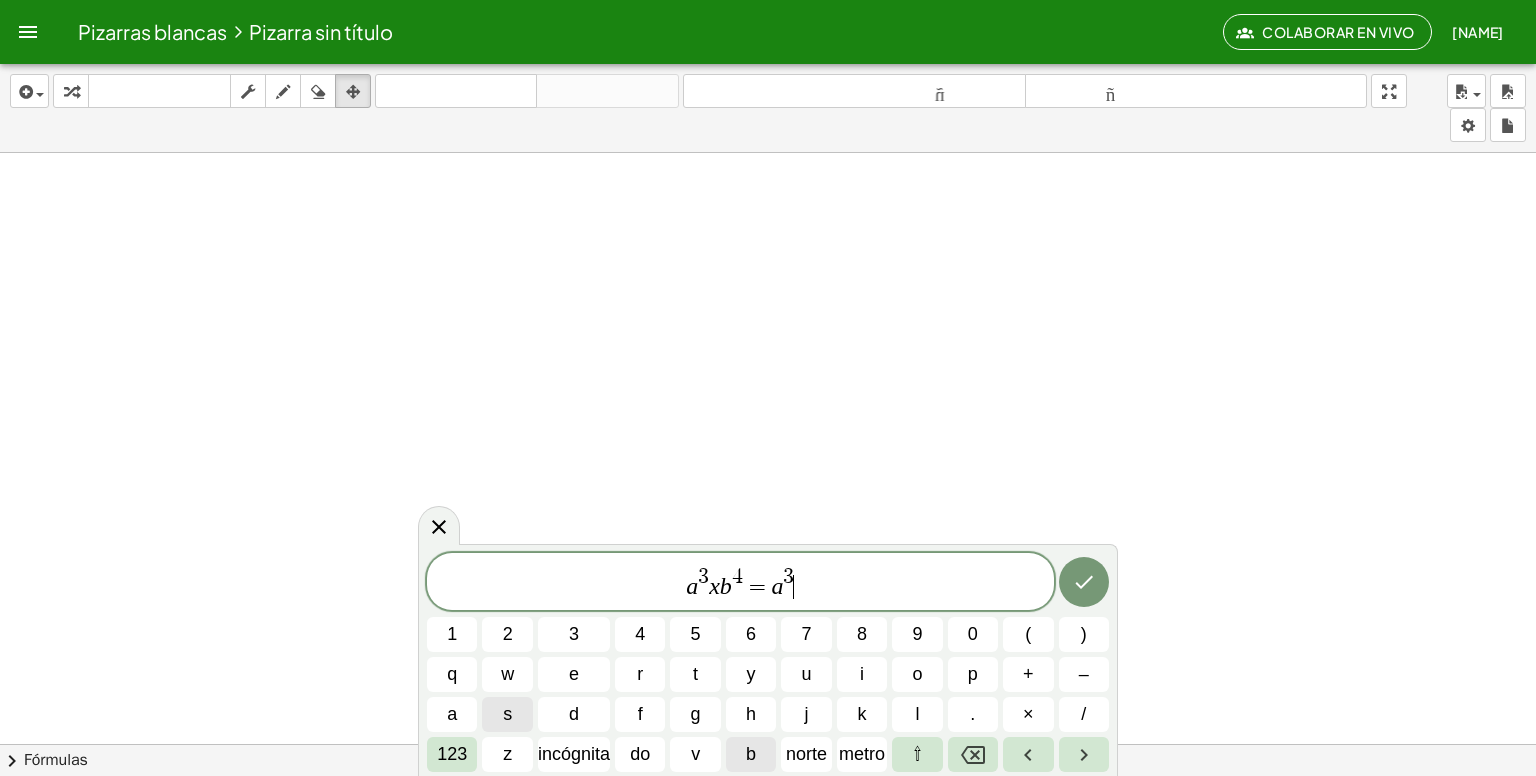 click on "b" at bounding box center (751, 754) 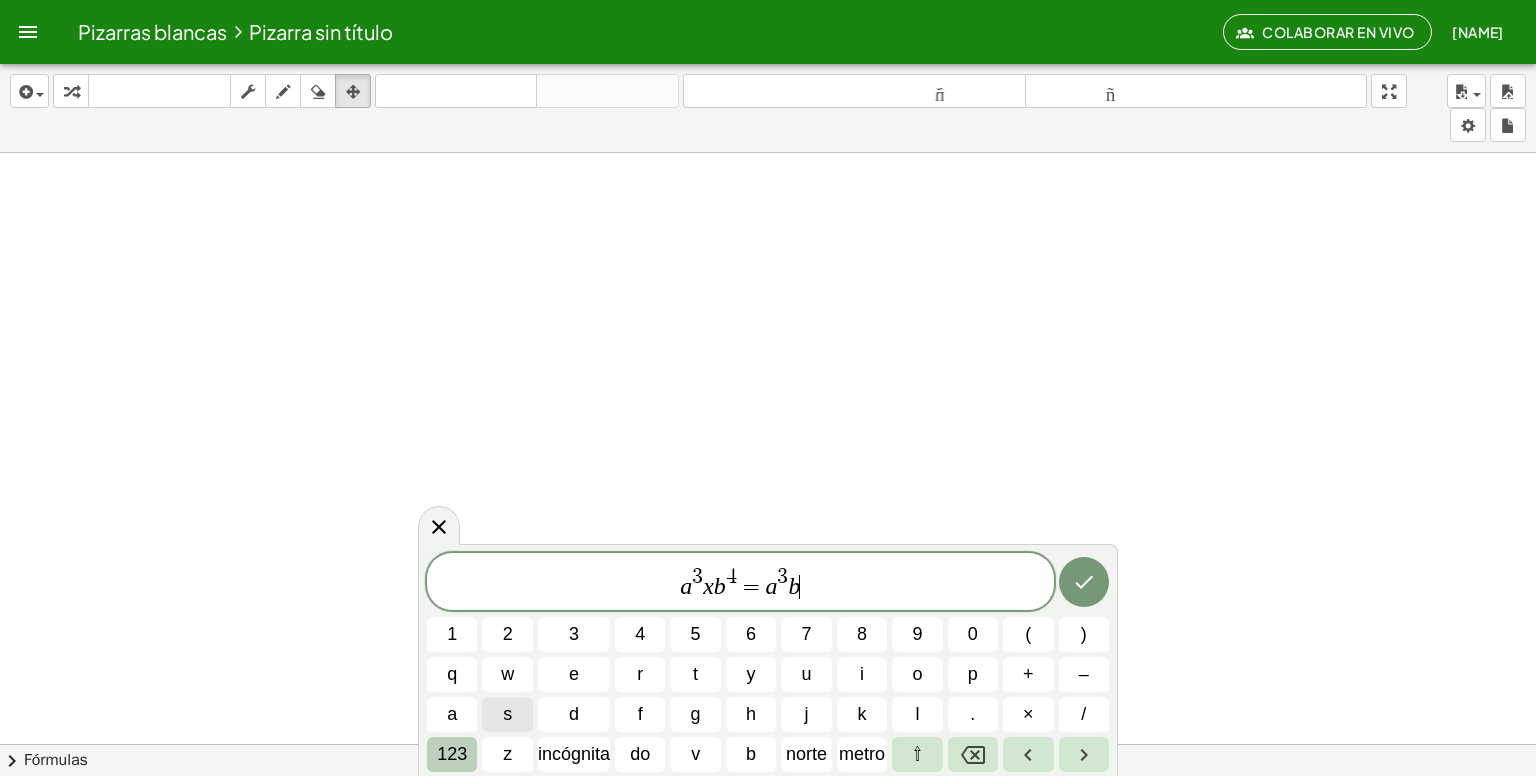 click on "123" at bounding box center (452, 754) 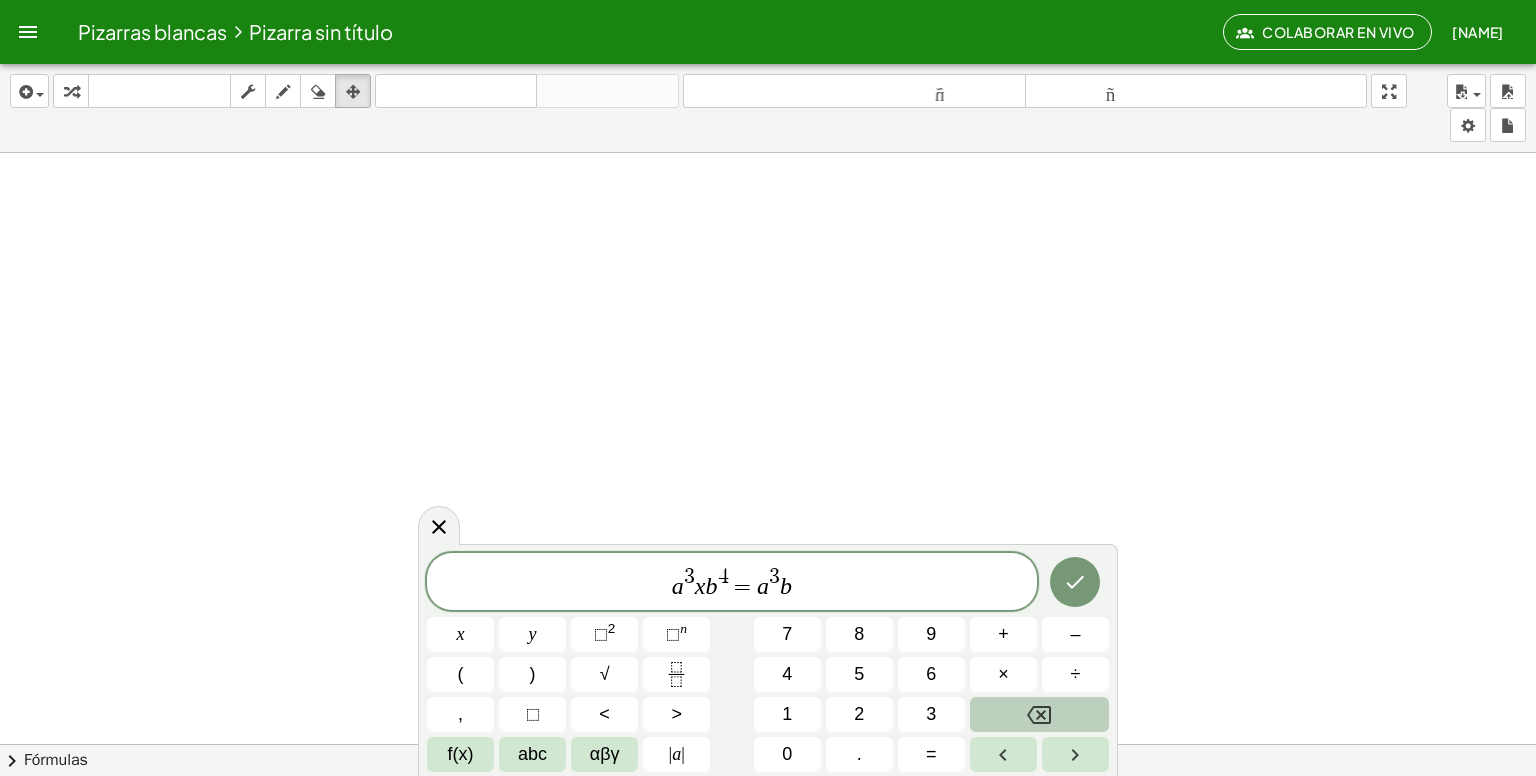 click on "a 3 x b 4 = a 3 b x y ⬚ 2 ⬚ n 7 8 9 + – ( ) √ 4 5 6 × ÷ , ⬚ < > 1 2 3 f(x) abc αβγ | a | 0 . =" at bounding box center [768, 662] 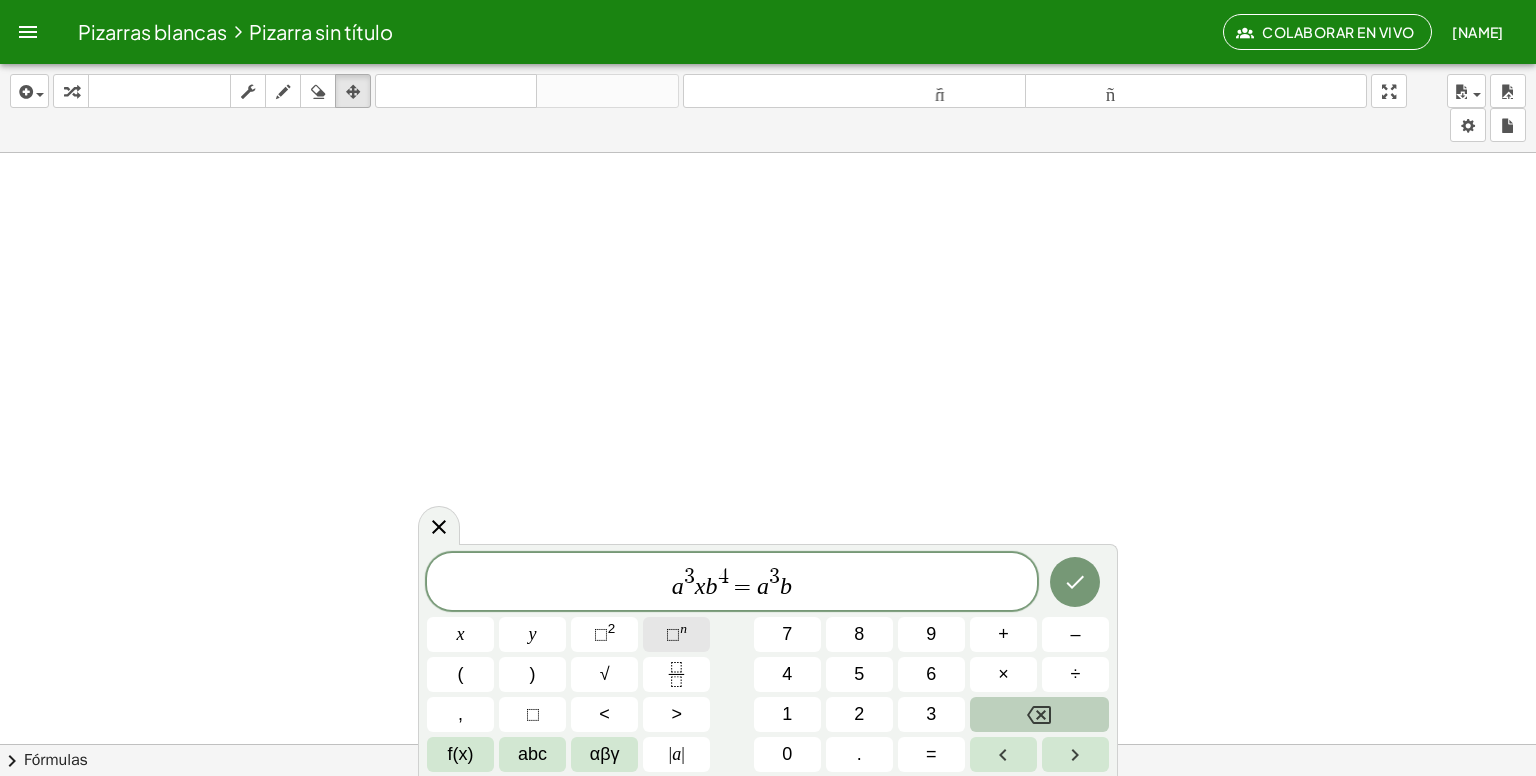 click on "n" at bounding box center (683, 628) 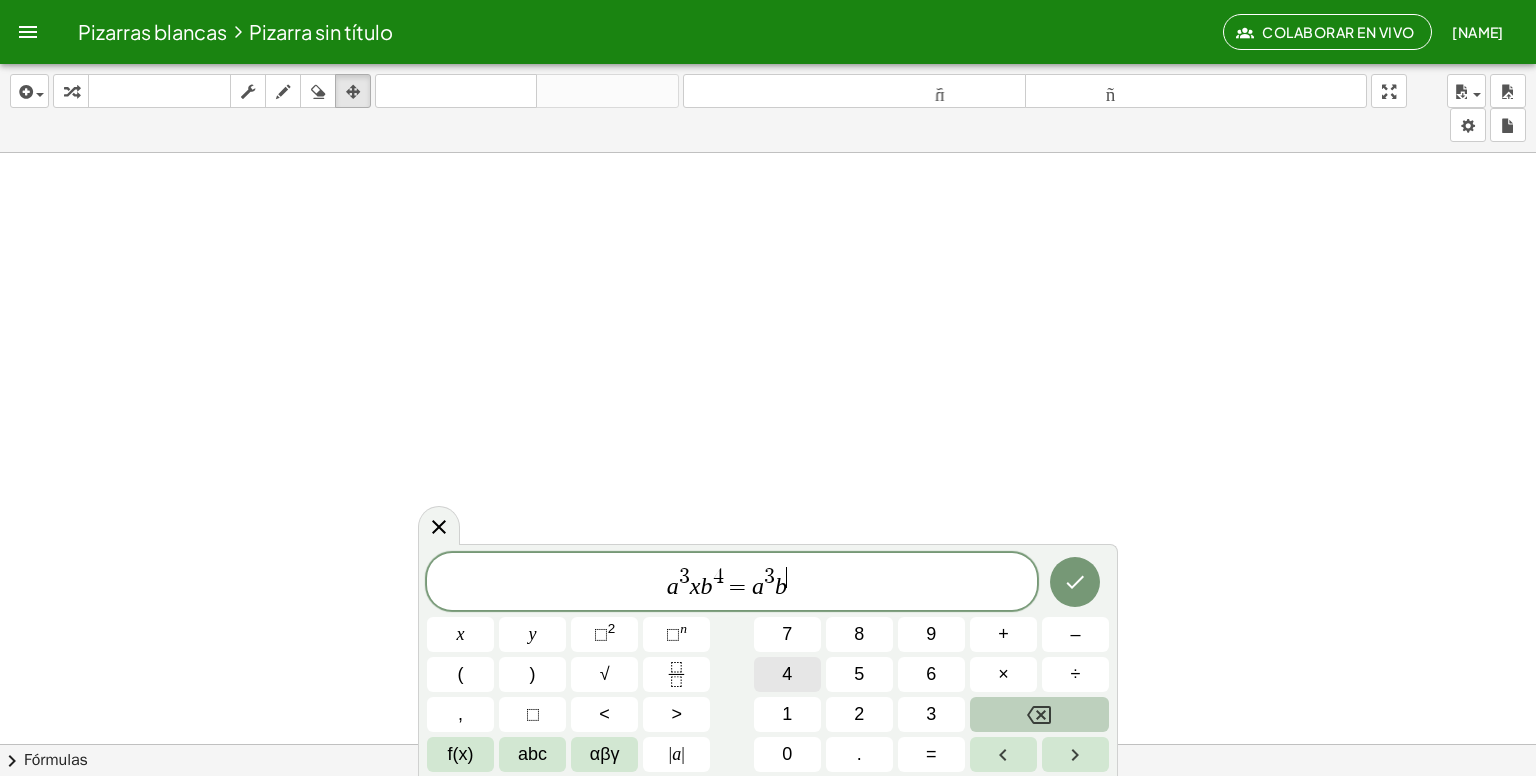 click on "4" at bounding box center (787, 674) 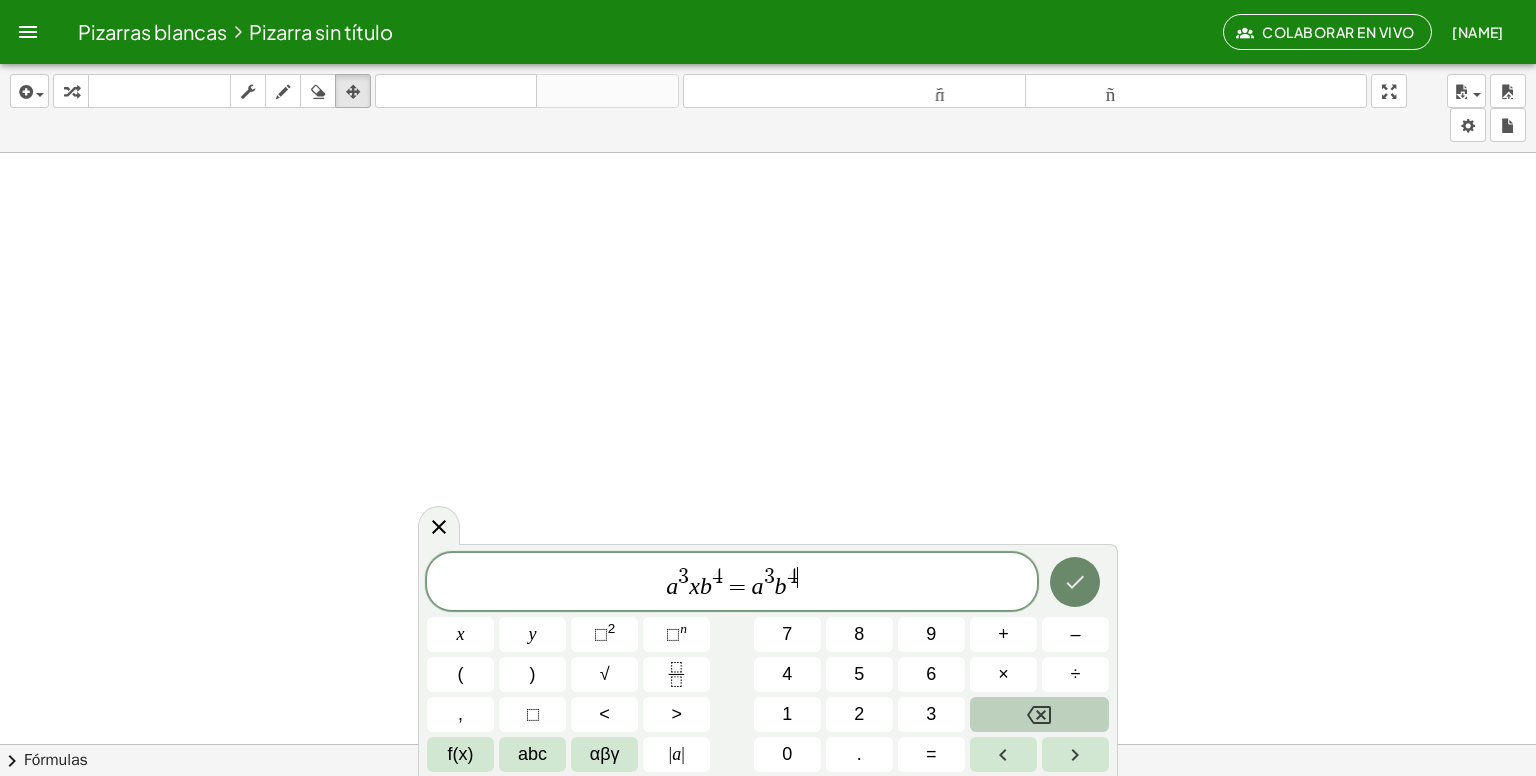 click at bounding box center (1075, 582) 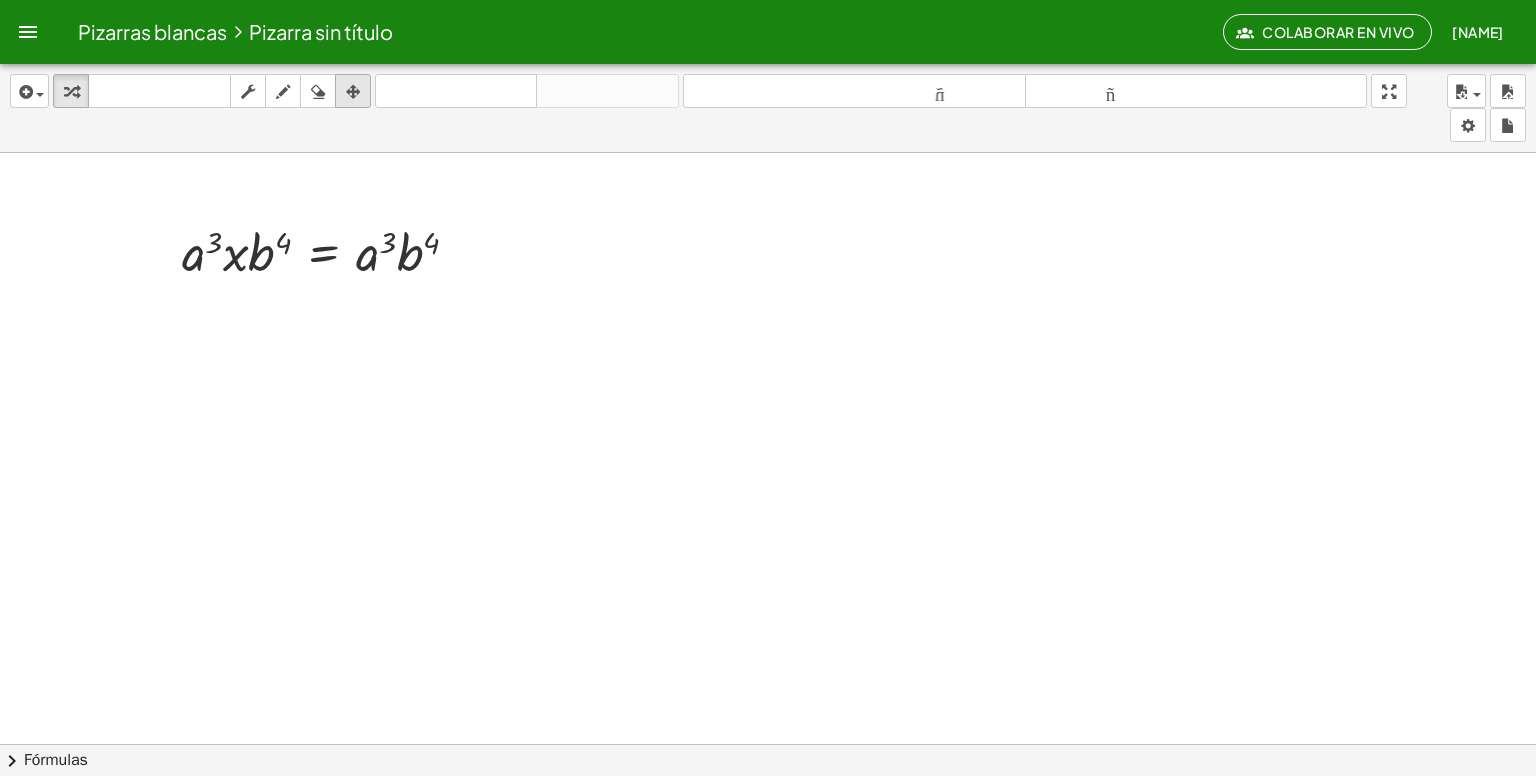 click at bounding box center [353, 92] 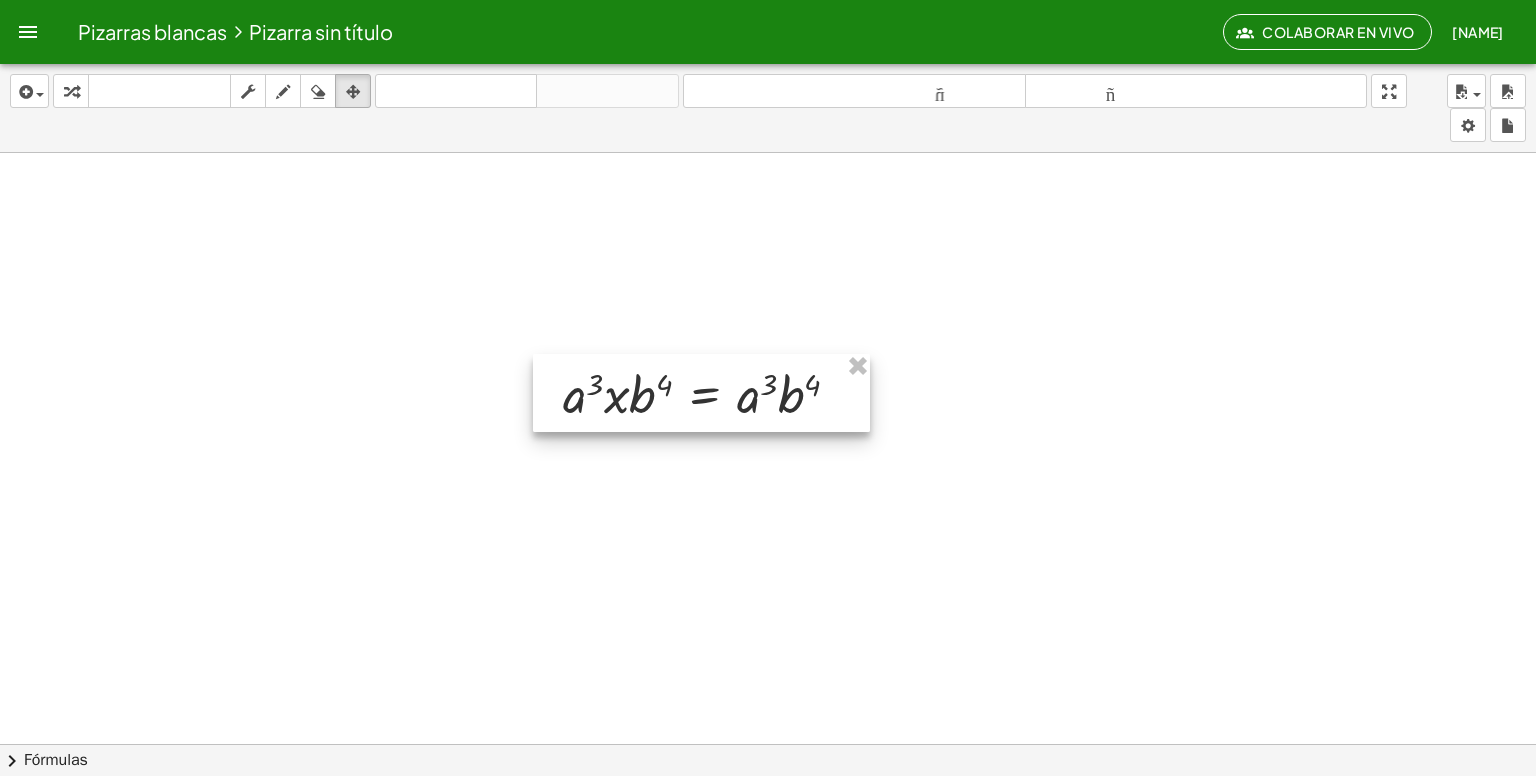 drag, startPoint x: 365, startPoint y: 257, endPoint x: 746, endPoint y: 399, distance: 406.60178 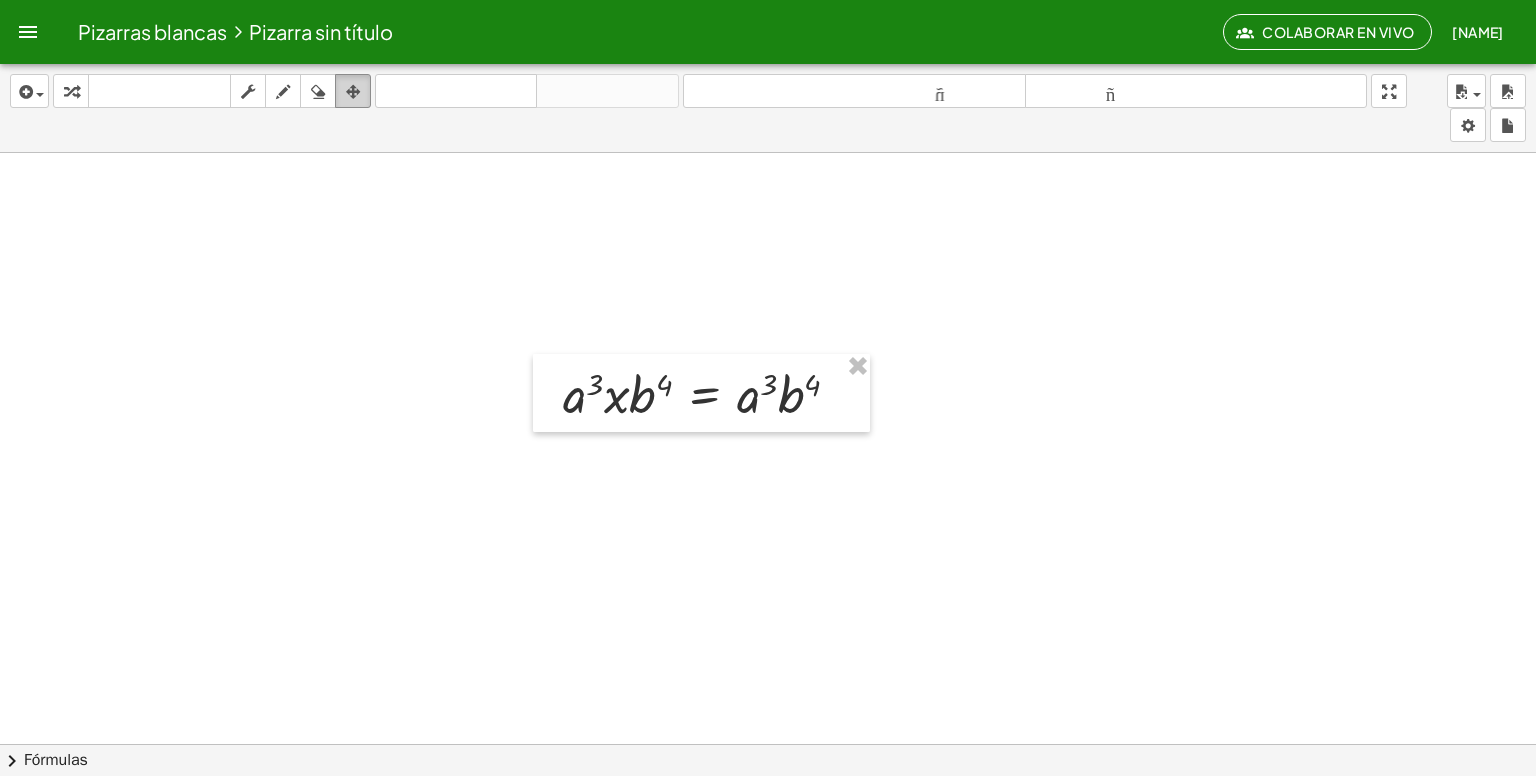 click at bounding box center (353, 91) 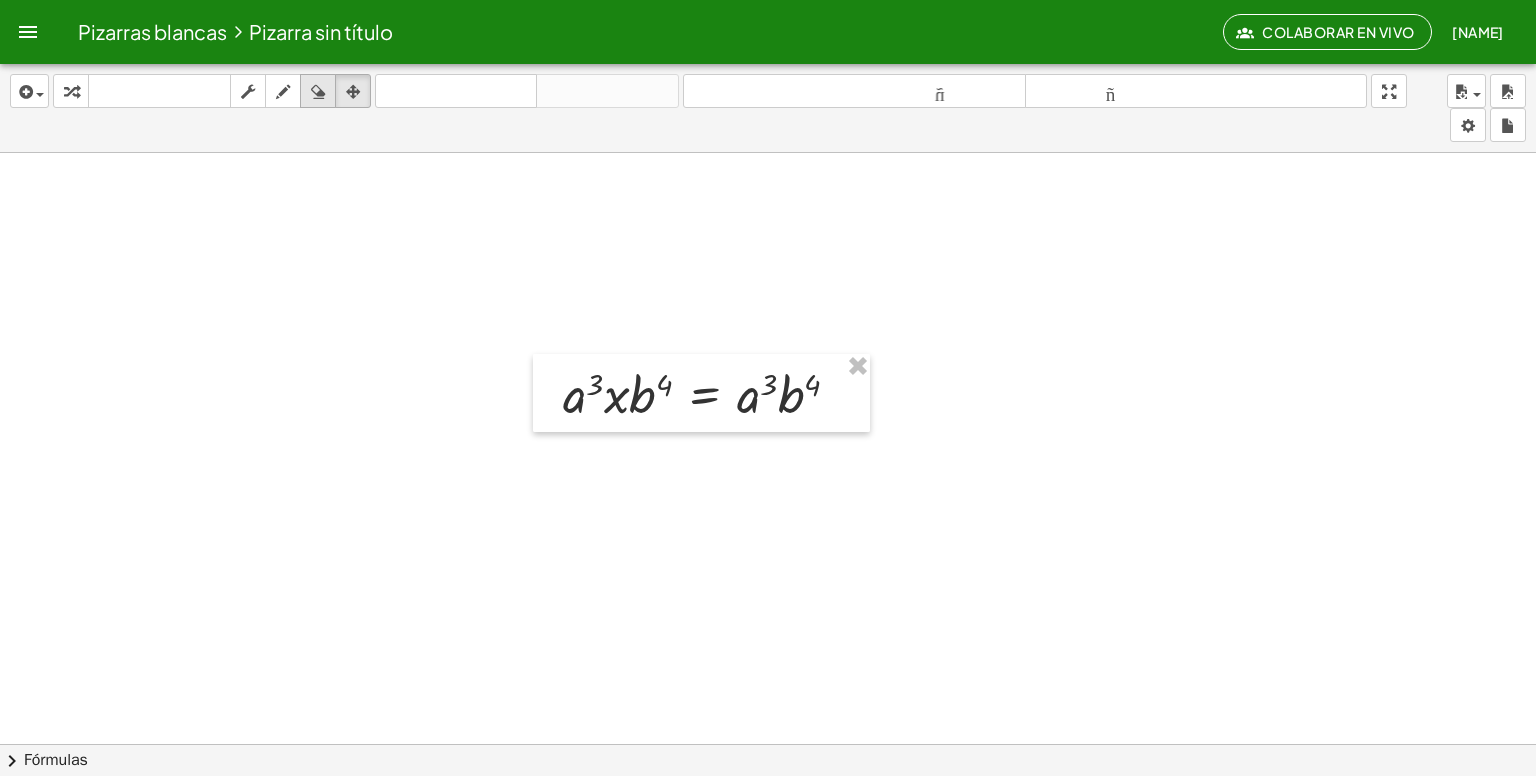 click on "borrar" at bounding box center [318, 91] 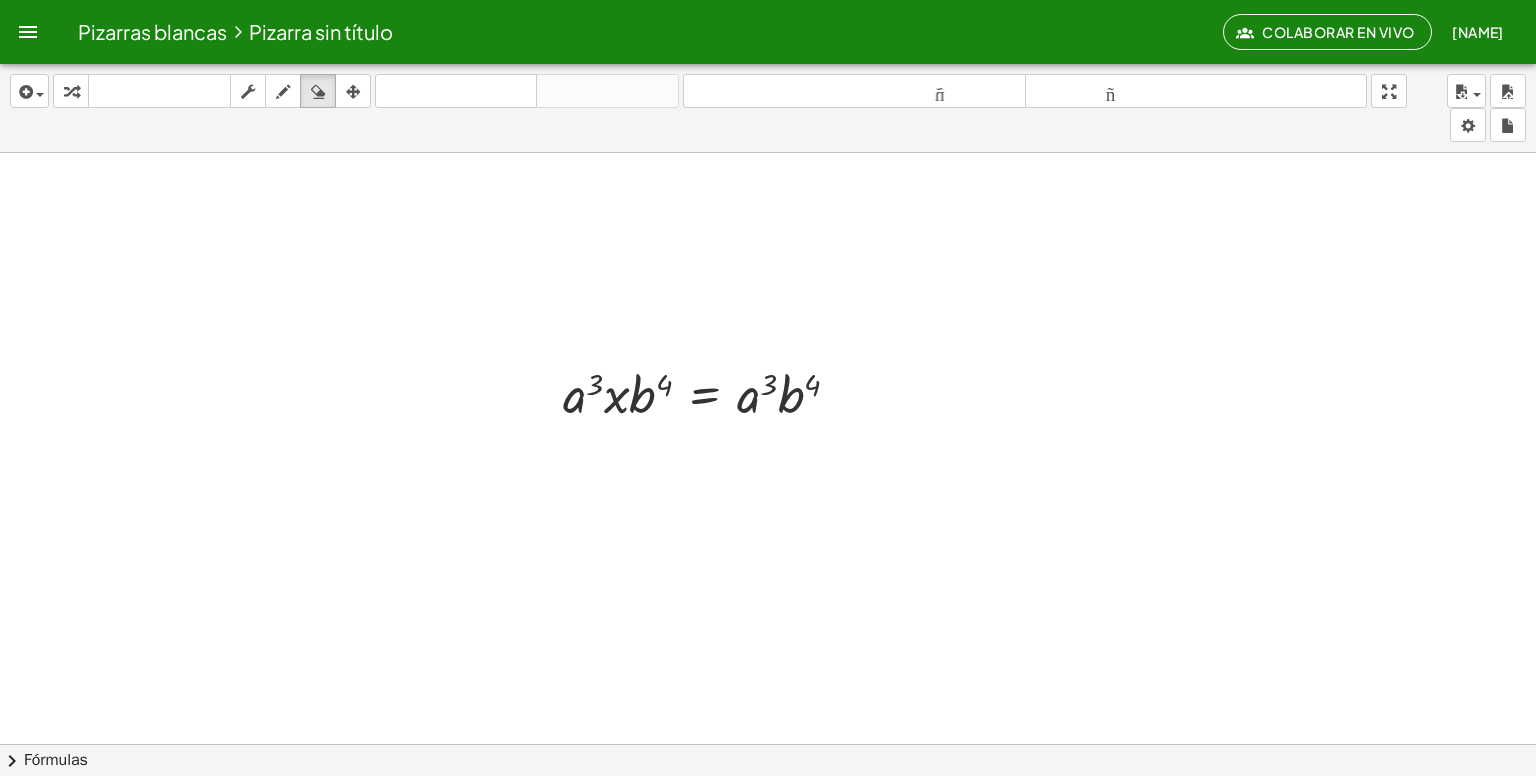 drag, startPoint x: 1396, startPoint y: 85, endPoint x: 1396, endPoint y: 172, distance: 87 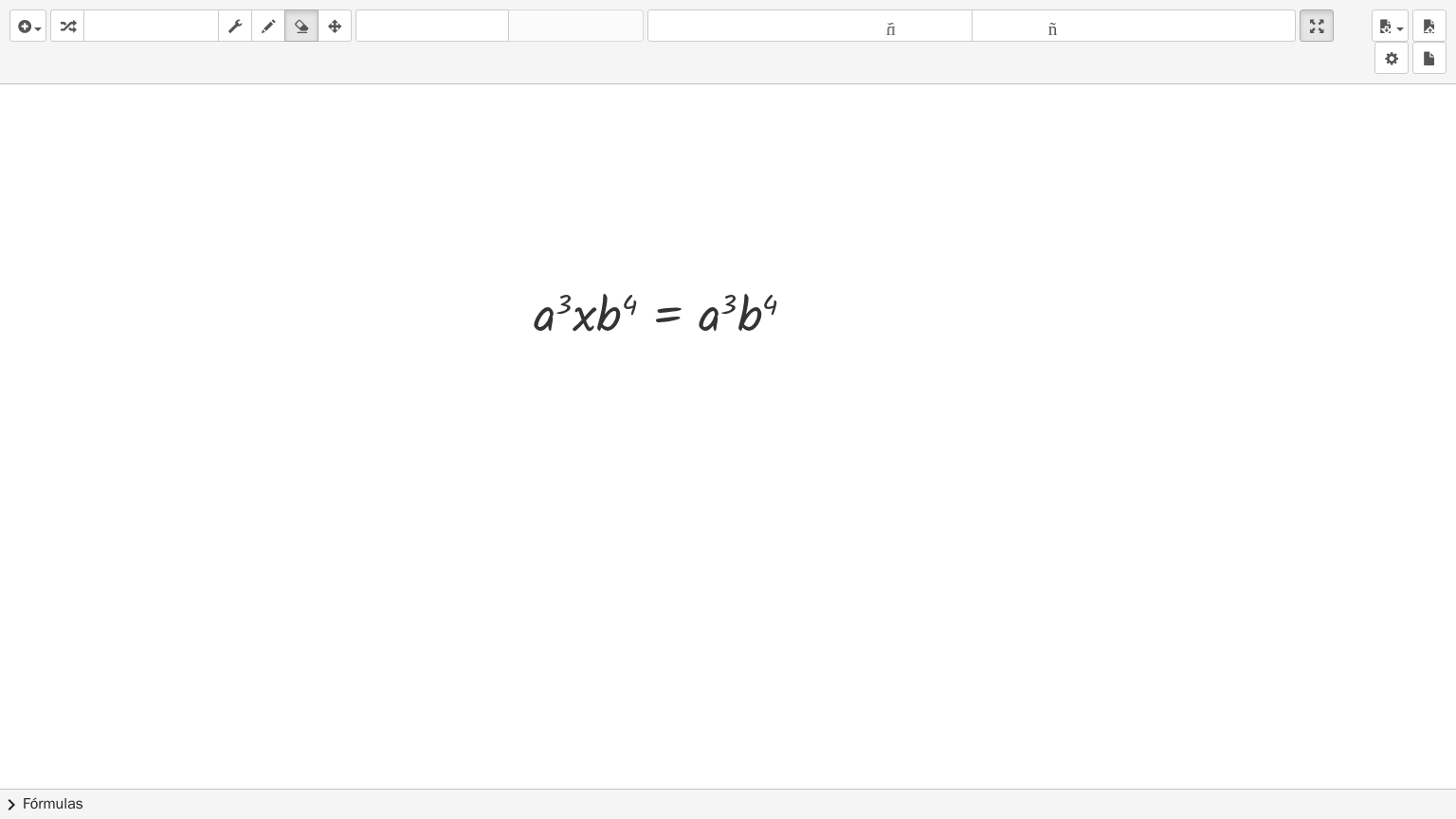 drag, startPoint x: 1321, startPoint y: 16, endPoint x: 1321, endPoint y: -66, distance: 82 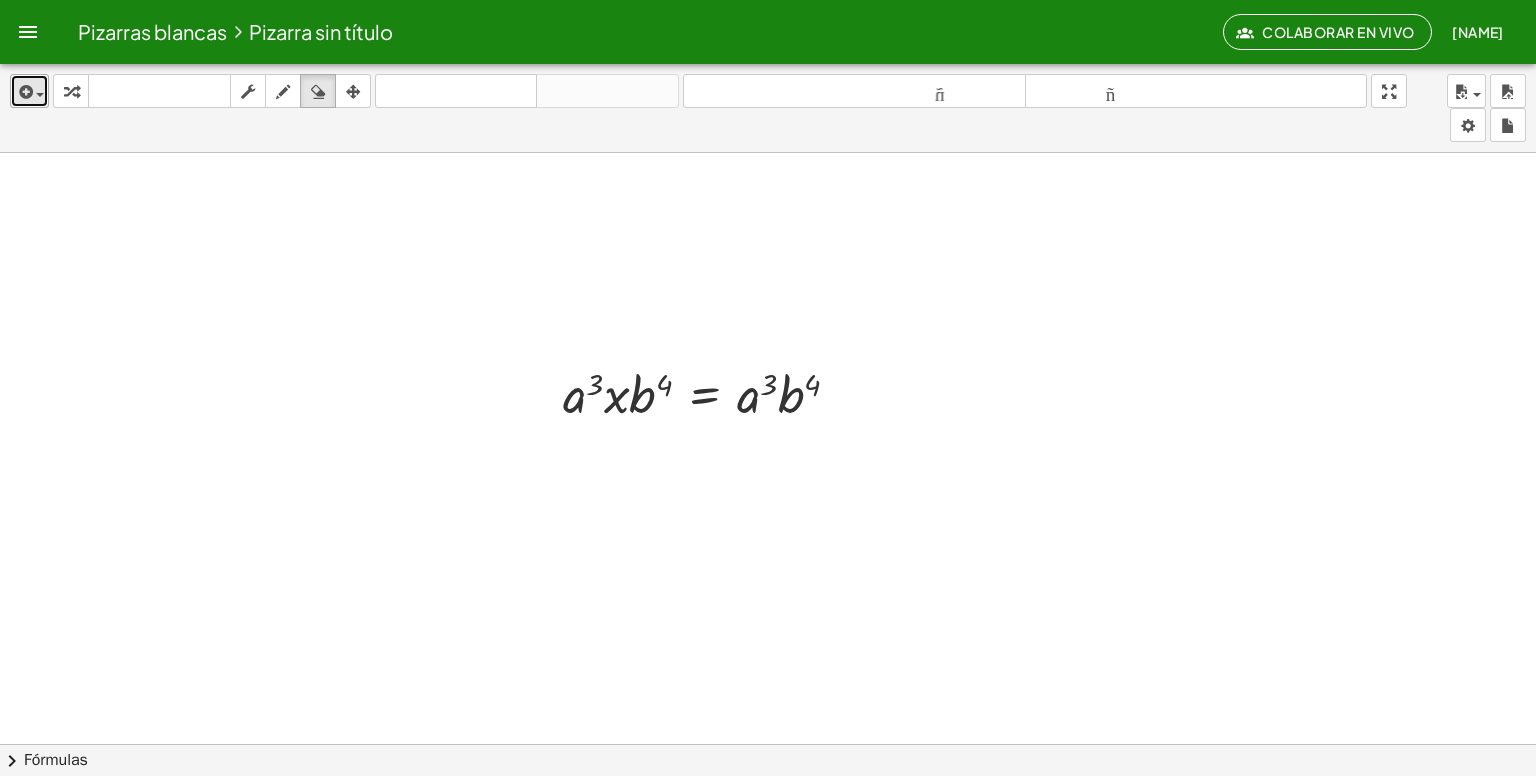 click on "insertar" at bounding box center (29, 91) 